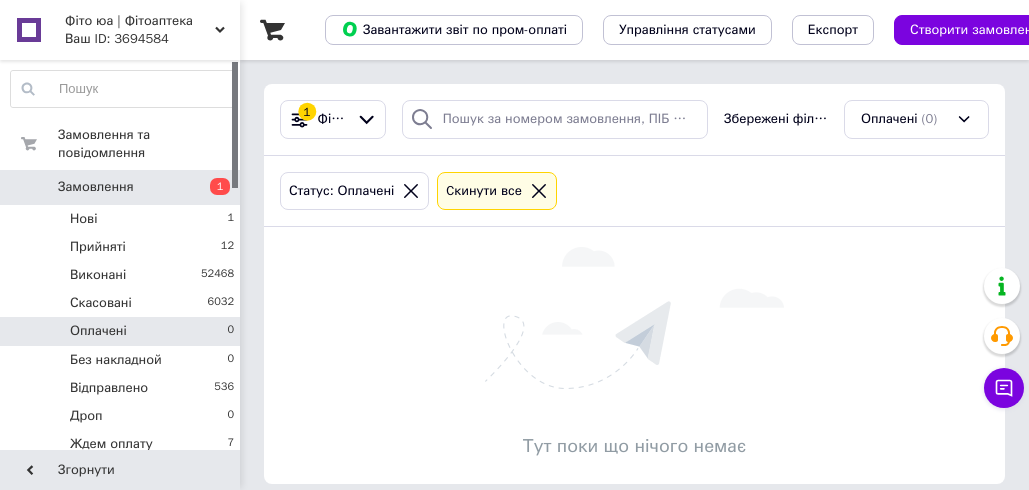 scroll, scrollTop: 0, scrollLeft: 0, axis: both 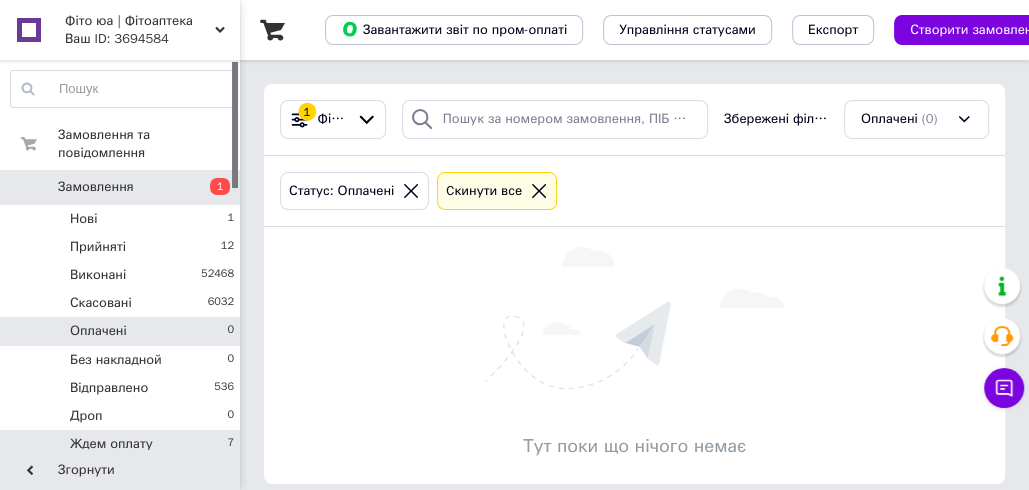 click on "Ждем оплату" at bounding box center [111, 444] 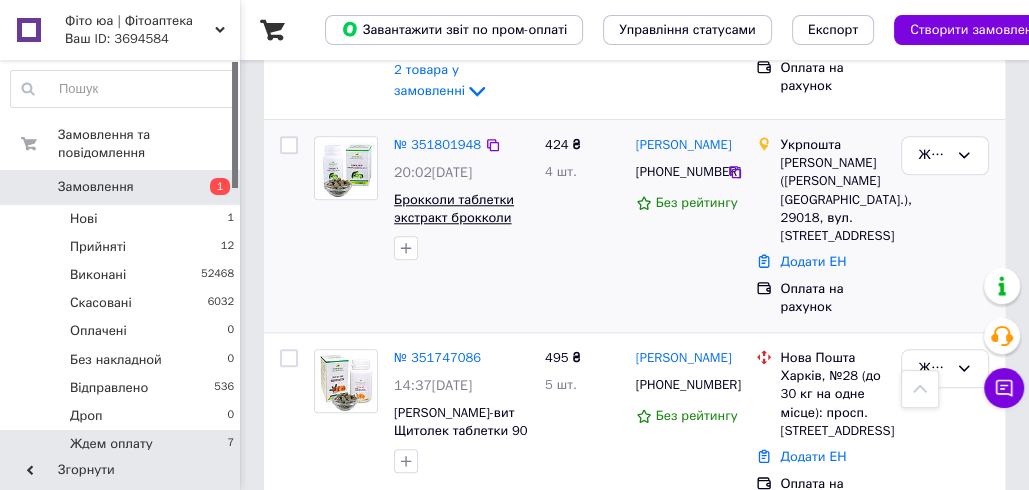 scroll, scrollTop: 1204, scrollLeft: 0, axis: vertical 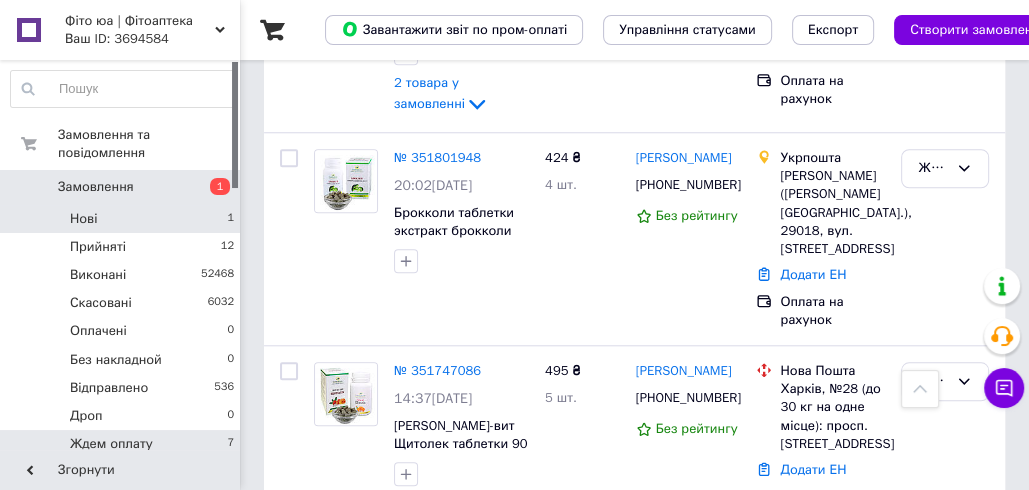 click on "Нові 1" at bounding box center [123, 219] 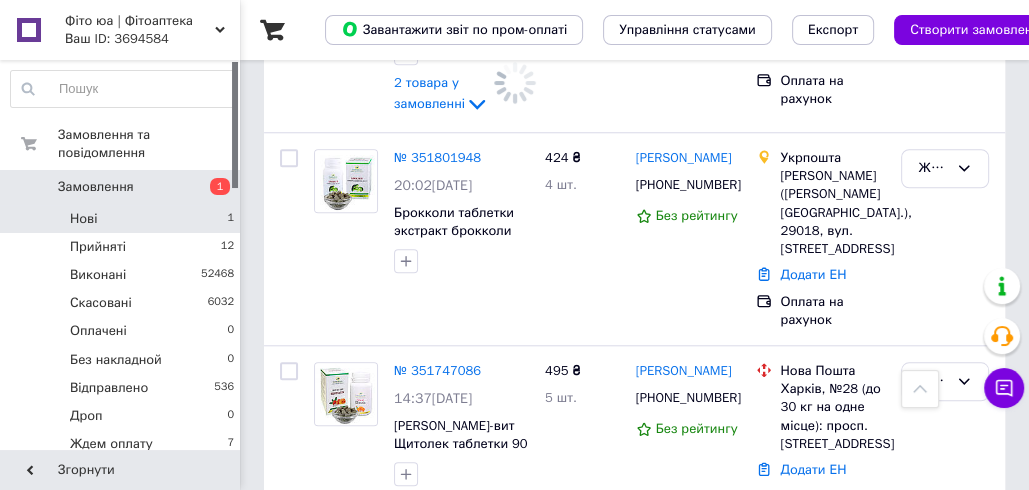 scroll, scrollTop: 0, scrollLeft: 0, axis: both 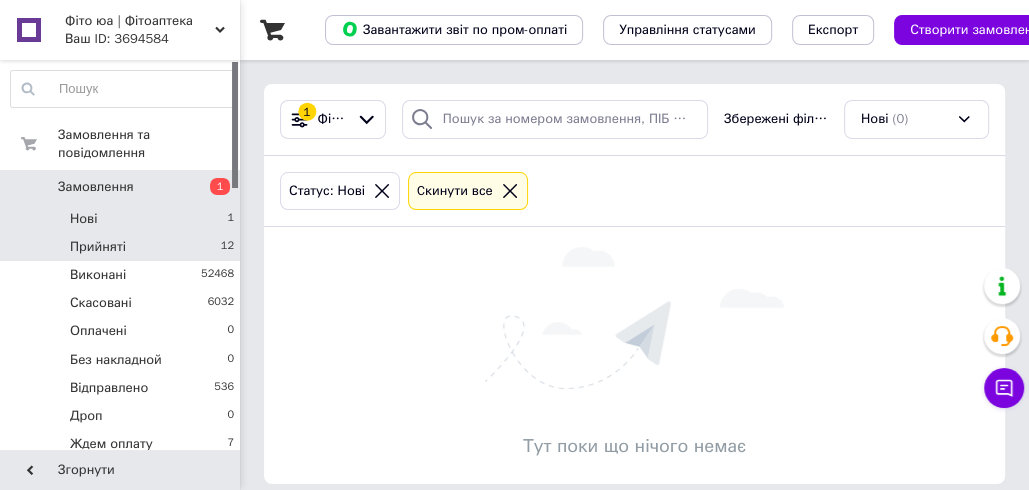 click on "Прийняті 12" at bounding box center (123, 247) 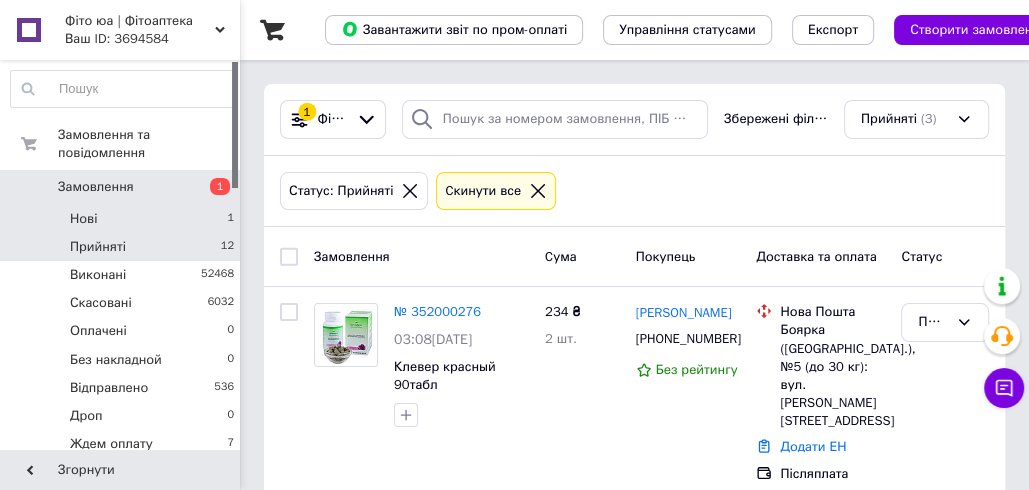 click on "Нові 1" at bounding box center (123, 219) 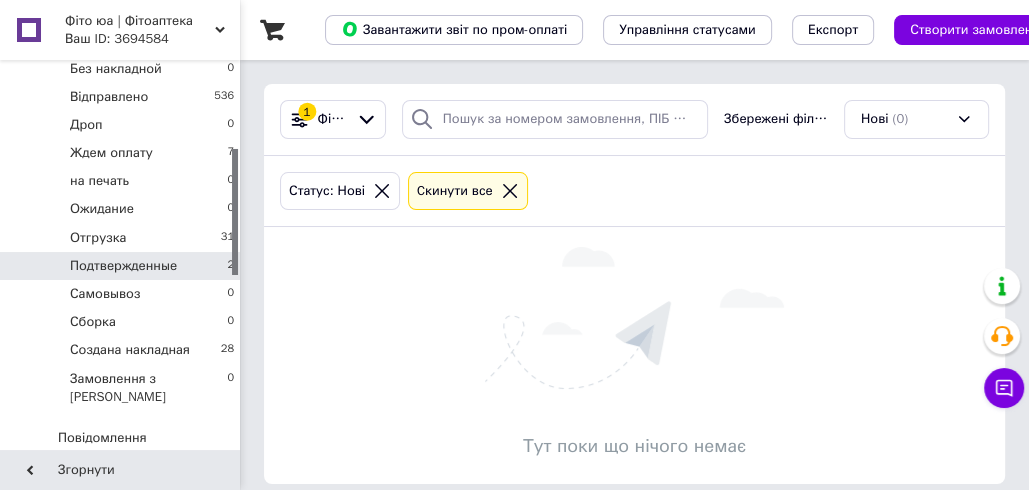 scroll, scrollTop: 321, scrollLeft: 0, axis: vertical 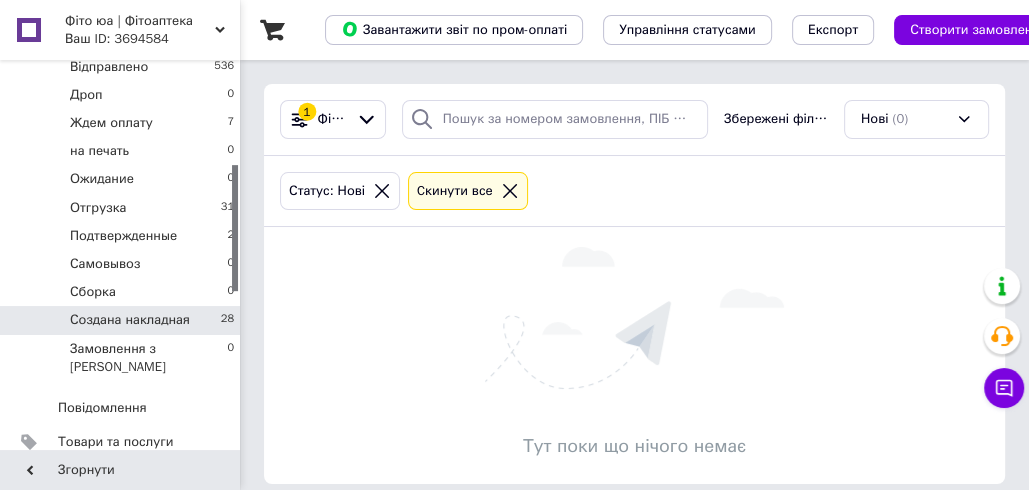 click on "Создана накладная" at bounding box center (130, 320) 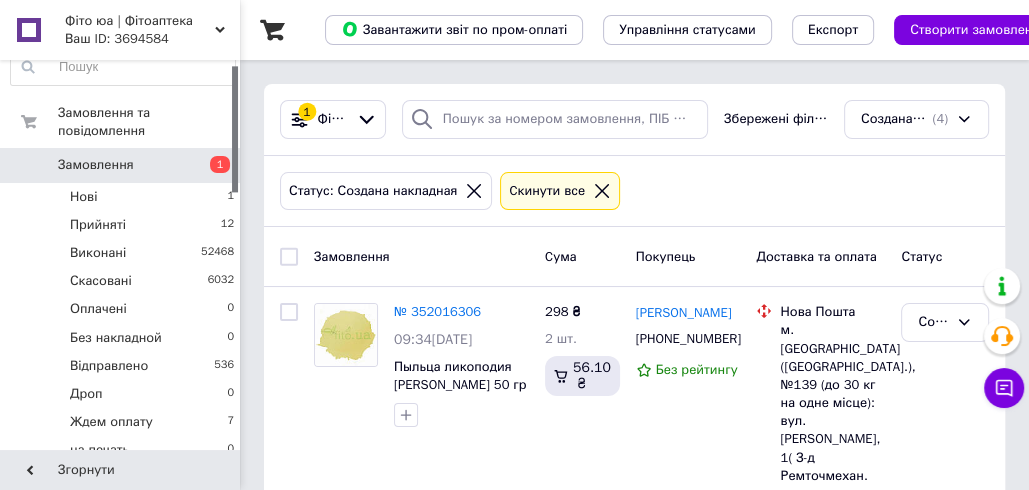 scroll, scrollTop: 12, scrollLeft: 0, axis: vertical 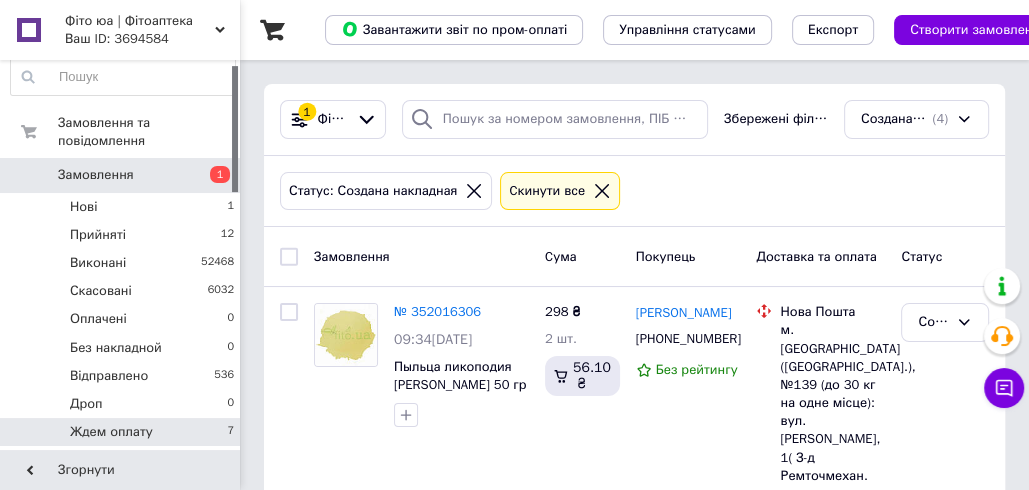 click on "Ждем оплату 7" at bounding box center [123, 432] 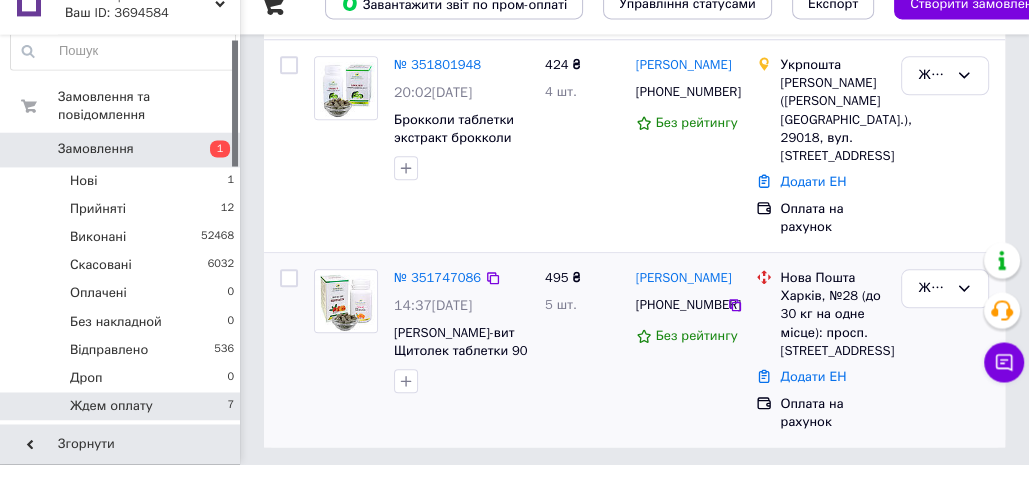 scroll, scrollTop: 1290, scrollLeft: 0, axis: vertical 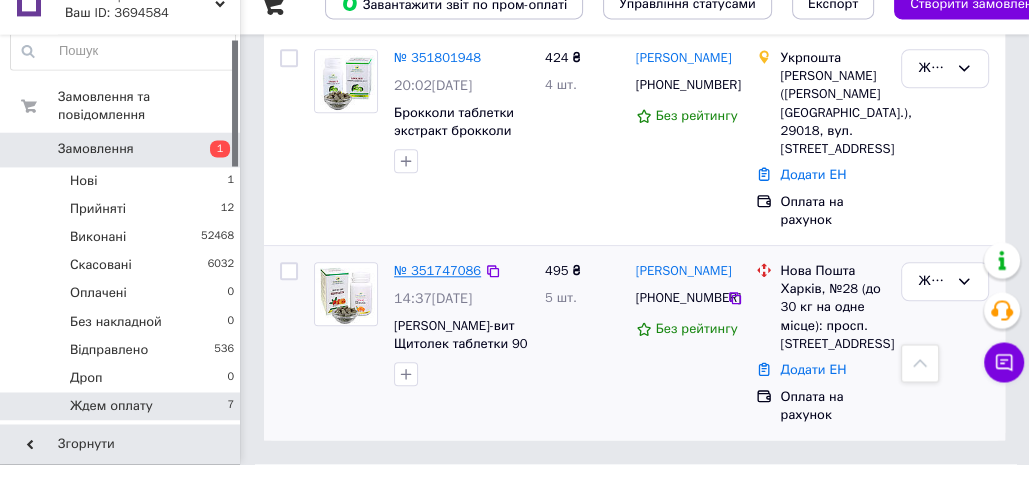 click on "№ 351747086" at bounding box center (437, 296) 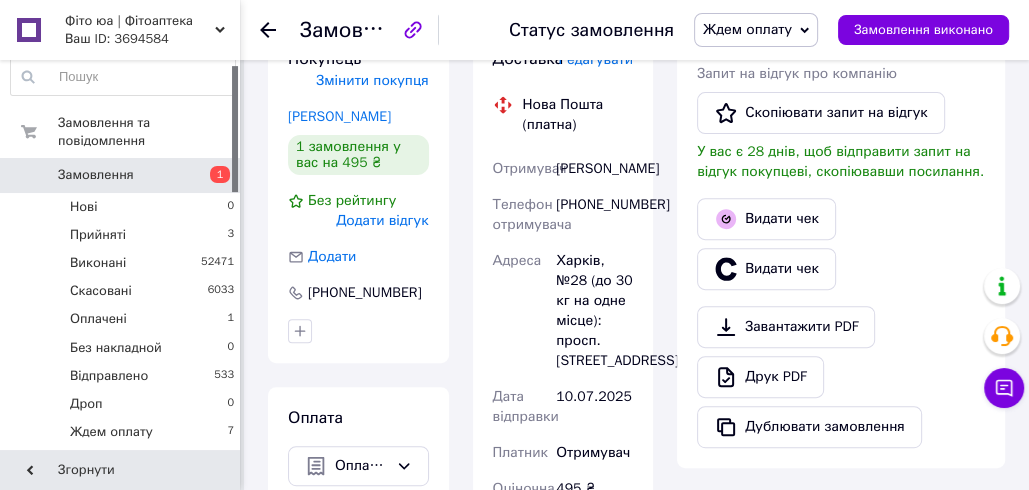 scroll, scrollTop: 183, scrollLeft: 0, axis: vertical 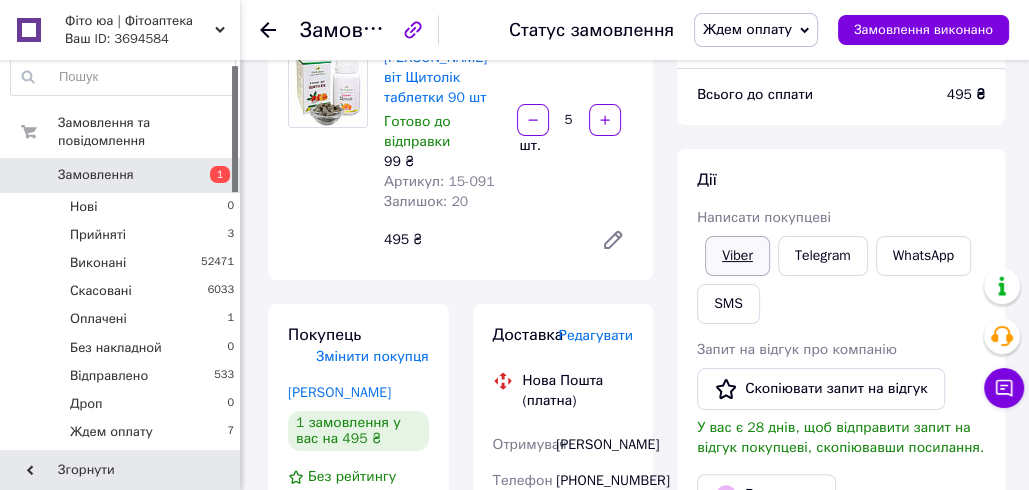 click on "Viber" at bounding box center (737, 256) 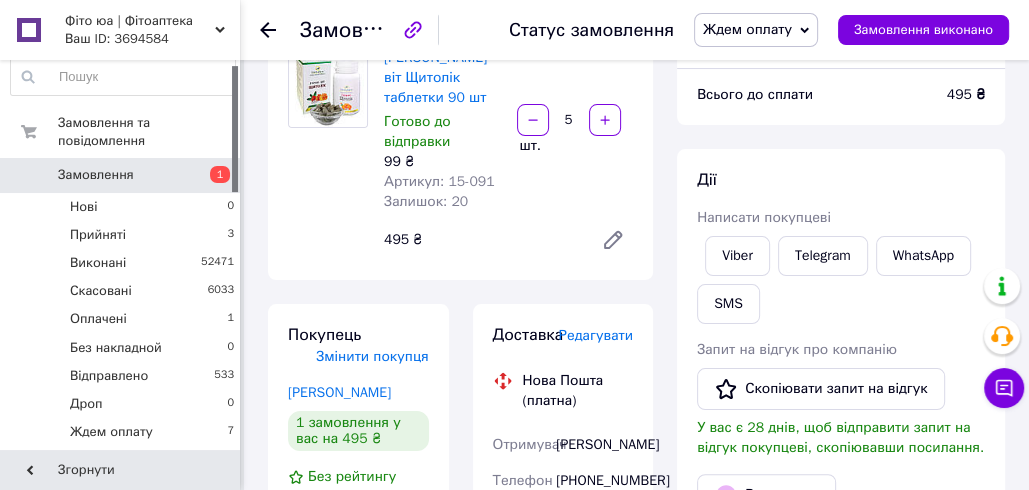 click on "Доставка Редагувати Нова Пошта (платна) Отримувач Безрукава Тетяна Телефон отримувача +380675783417 Адреса Харків, №28 (до 30 кг на одне місце): просп. Тракторобудівників, 89б Дата відправки 10.07.2025 Платник Отримувач Оціночна вартість 495 ₴ Передати номер або Згенерувати ЕН Платник Отримувач Відправник Прізвище отримувача Безрукава Ім'я отримувача Тетяна По батькові отримувача Телефон отримувача +380675783417 Тип доставки У відділенні Кур'єром В поштоматі Місто Харків Відділення №28 (до 30 кг на одне місце): просп. Тракторобудівників, 89б Місце відправки Тип посилки 495 < 2025" at bounding box center (563, 671) 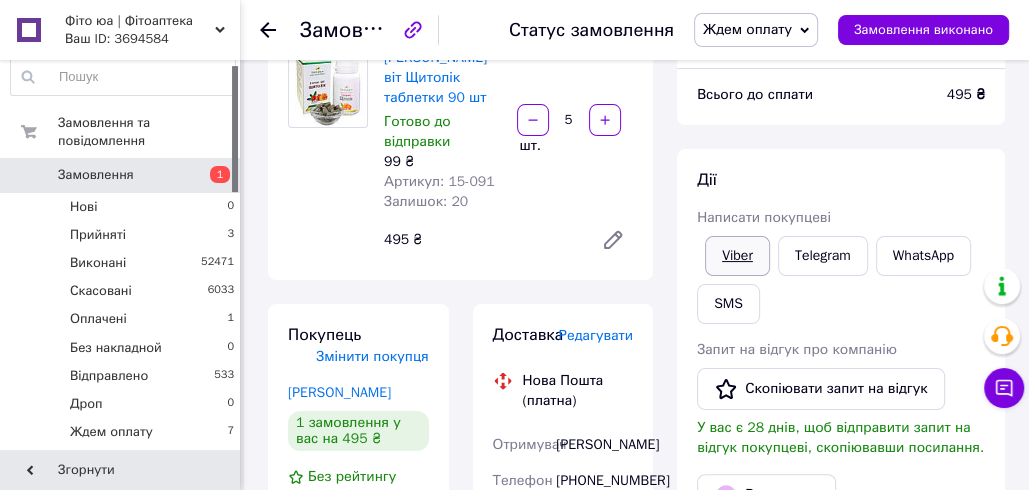 click on "Viber" at bounding box center [737, 256] 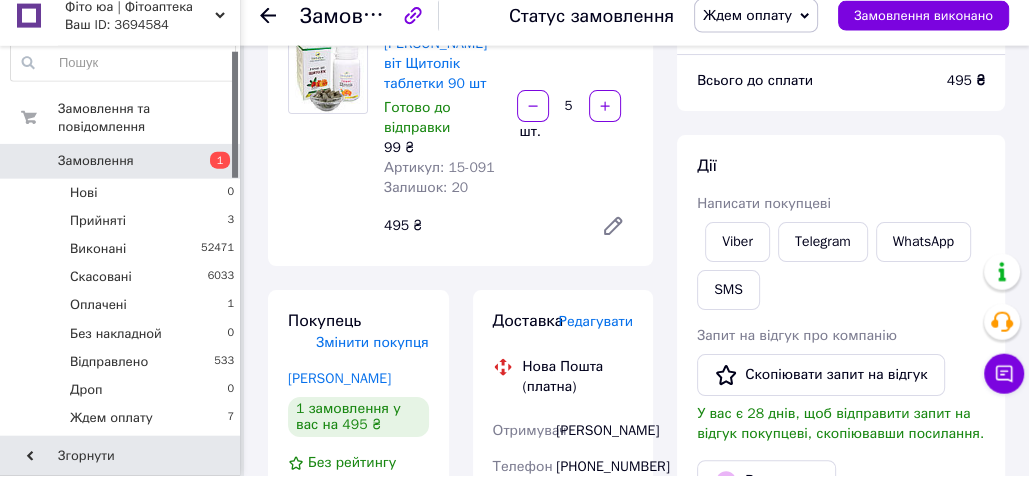 scroll, scrollTop: 183, scrollLeft: 0, axis: vertical 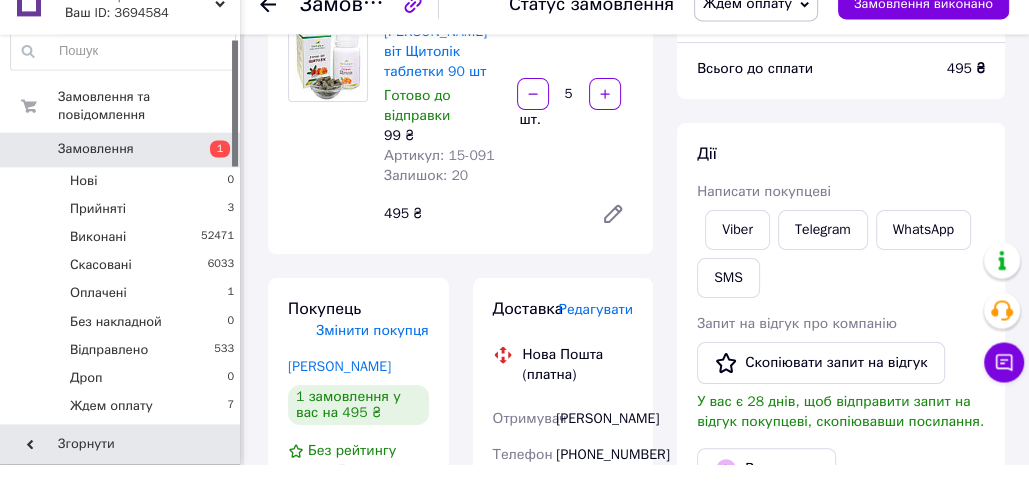 click on "Замовлення з сайту 08.07.2025 | 14:37 Товари в замовленні (1) Додати товар Герон-віт Щитолік таблетки 90 шт Готово до відправки 99 ₴ Артикул: 15-091 Залишок: 20 5   шт. 495 ₴ Покупець Змінити покупця Безрукава Тетяна 1 замовлення у вас на 495 ₴ Без рейтингу   Додати відгук Додати +380675783417 Оплата Оплата на рахунок Доставка Редагувати Нова Пошта (платна) Отримувач Безрукава Тетяна Телефон отримувача +380675783417 Адреса Харків, №28 (до 30 кг на одне місце): просп. Тракторобудівників, 89б Дата відправки 10.07.2025 Платник Отримувач Оціночна вартість 495 ₴ Передати номер або Згенерувати ЕН 495 < >" at bounding box center [460, 589] 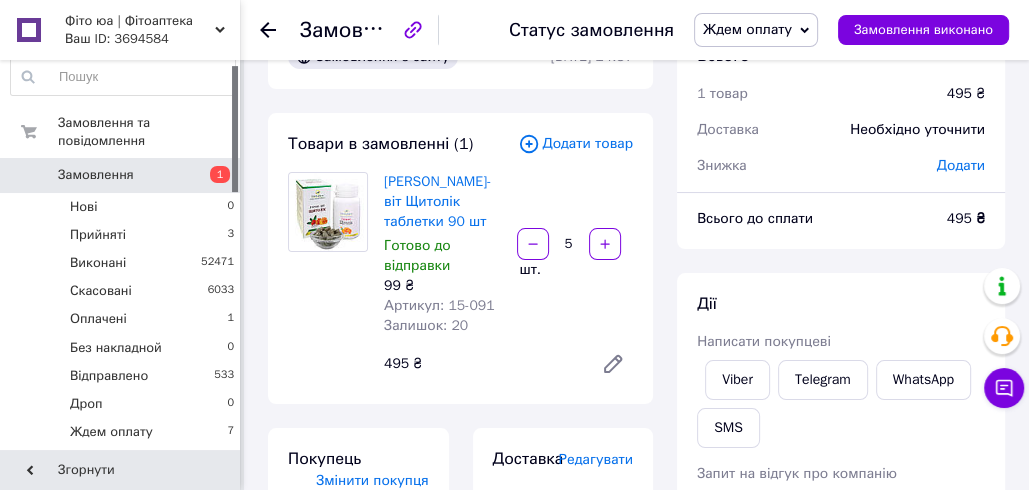 scroll, scrollTop: 0, scrollLeft: 0, axis: both 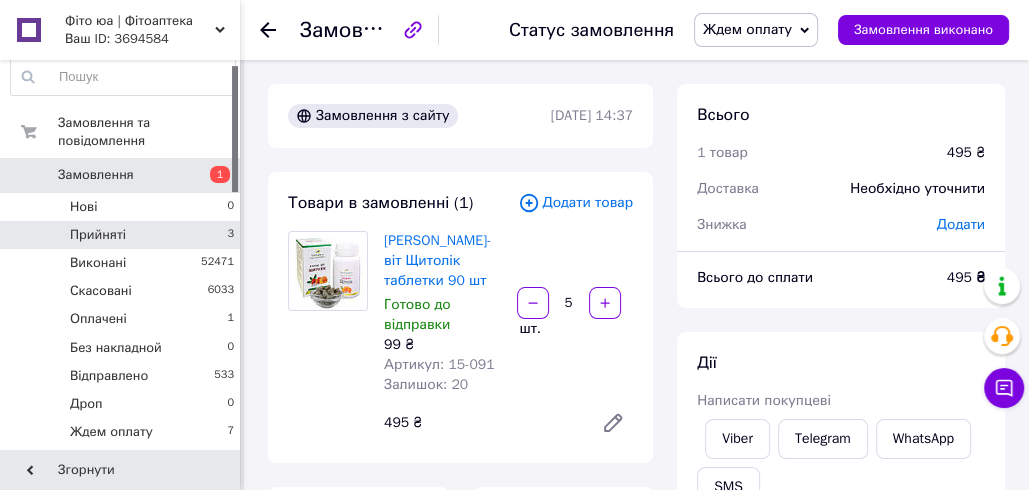 click on "Прийняті" at bounding box center (98, 235) 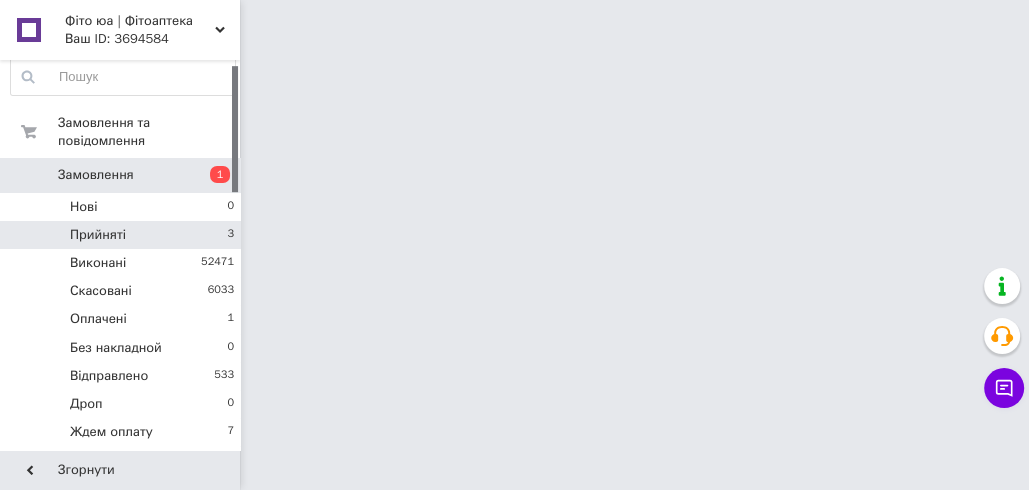 click on "Прийняті" at bounding box center [98, 235] 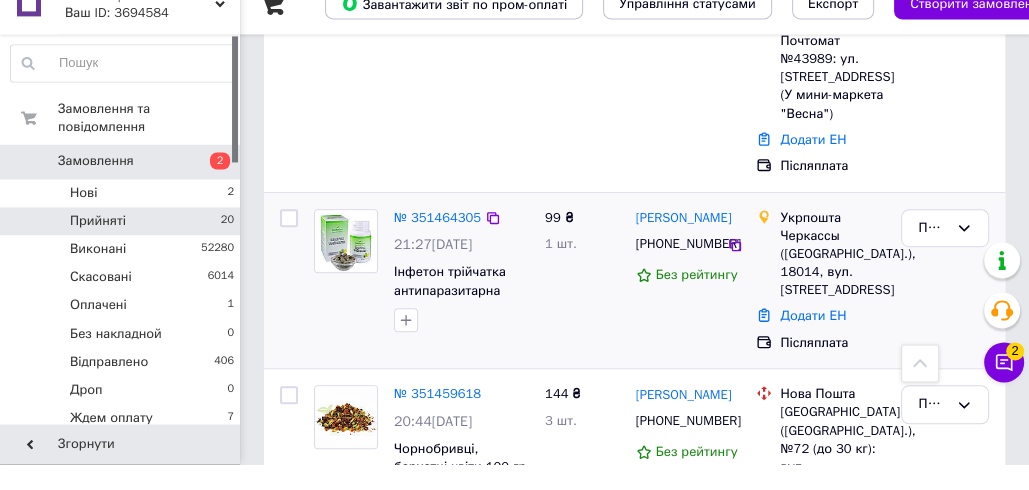 scroll, scrollTop: 834, scrollLeft: 0, axis: vertical 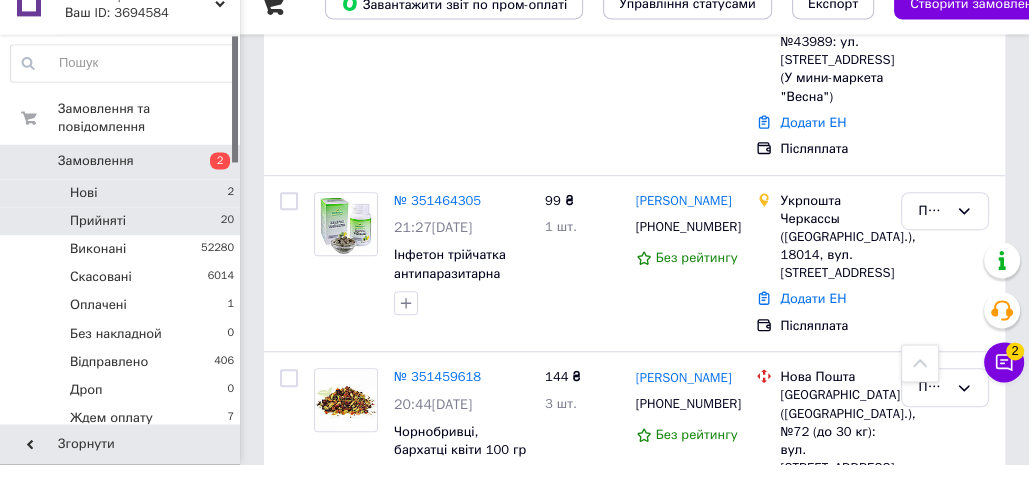 click on "Нові 2" at bounding box center (123, 219) 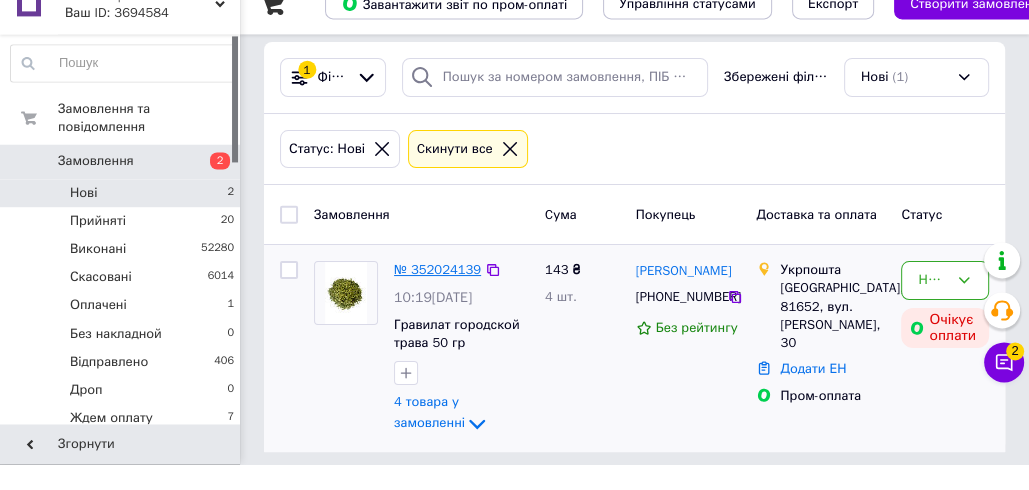 scroll, scrollTop: 27, scrollLeft: 0, axis: vertical 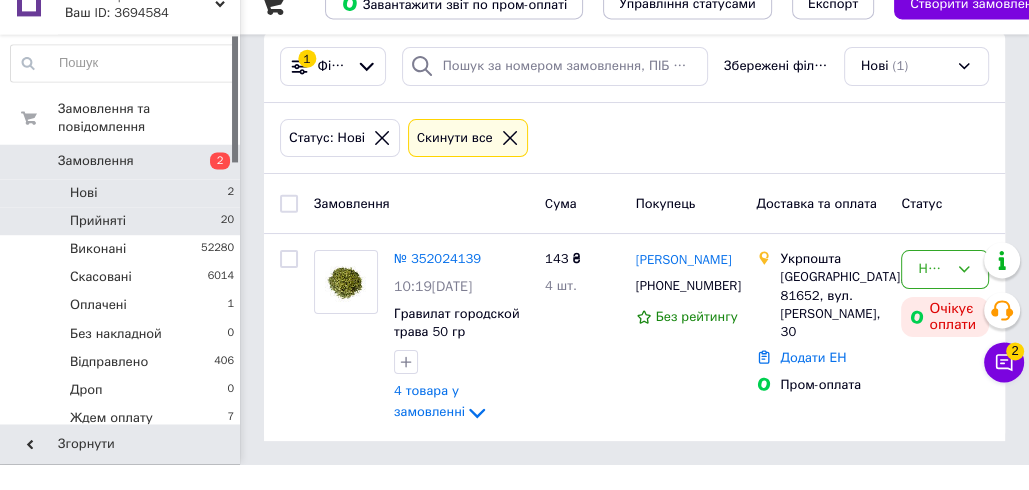 click on "Прийняті 20" at bounding box center [123, 247] 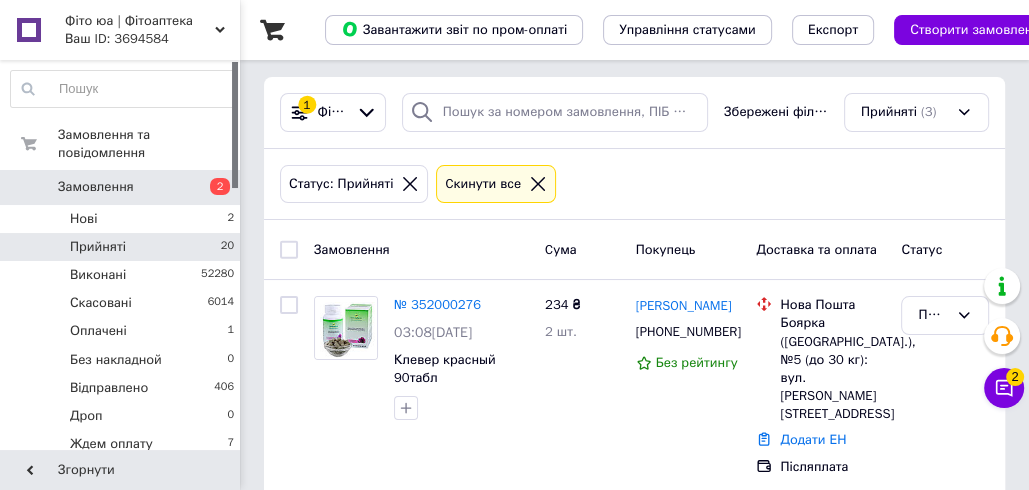 scroll, scrollTop: 3, scrollLeft: 0, axis: vertical 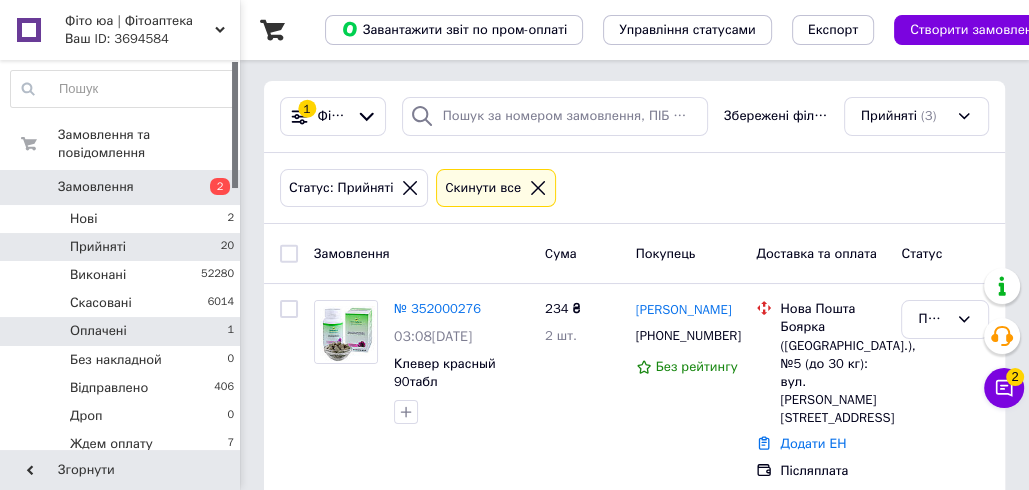 click on "Оплачені 1" at bounding box center [123, 331] 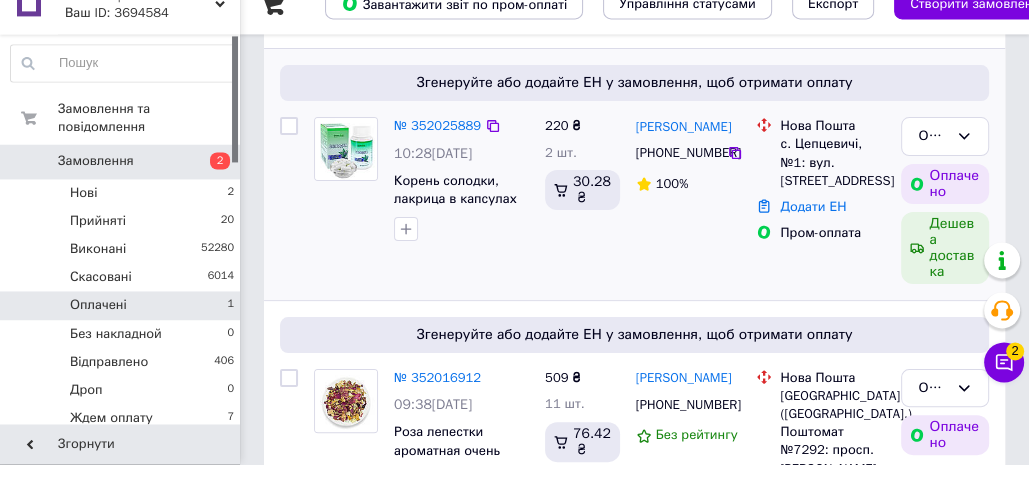 scroll, scrollTop: 230, scrollLeft: 0, axis: vertical 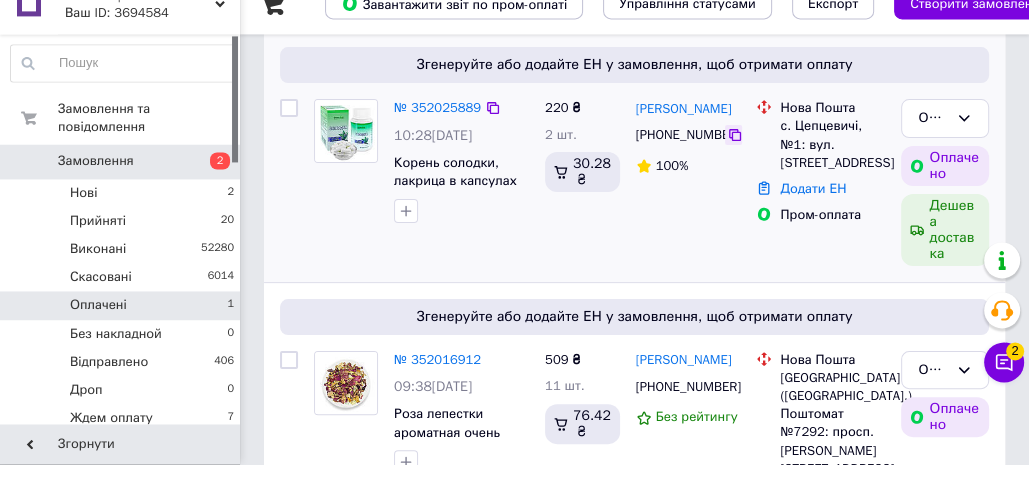 click 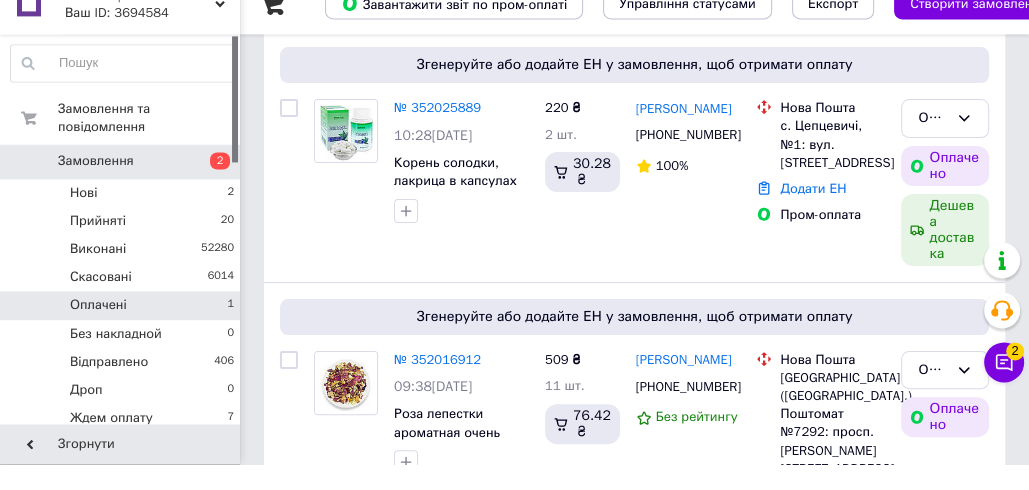 scroll, scrollTop: 230, scrollLeft: 0, axis: vertical 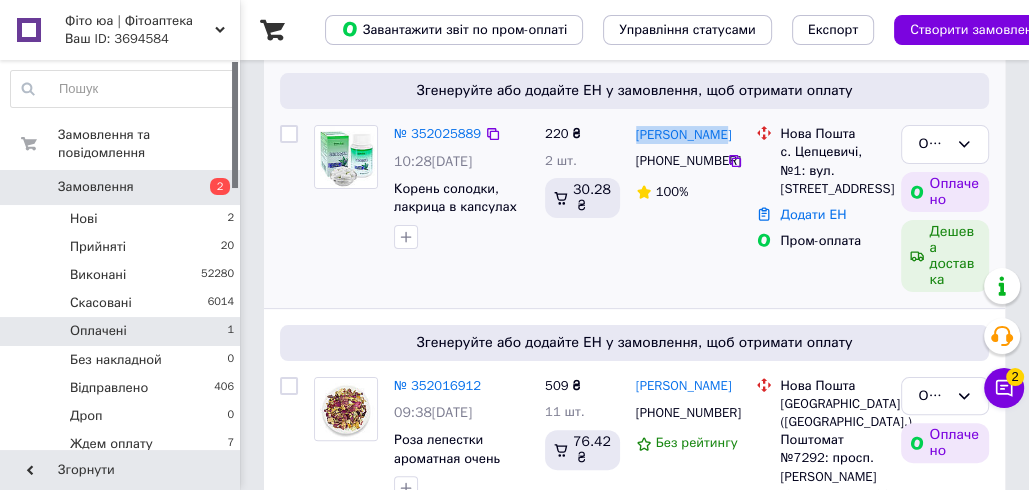 drag, startPoint x: 729, startPoint y: 134, endPoint x: 630, endPoint y: 129, distance: 99.12618 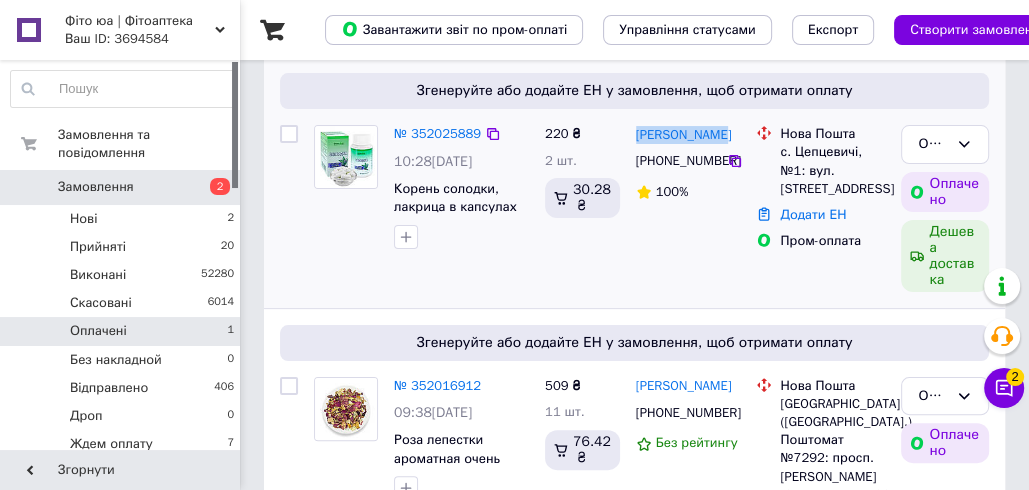 copy on "Марія Крупко" 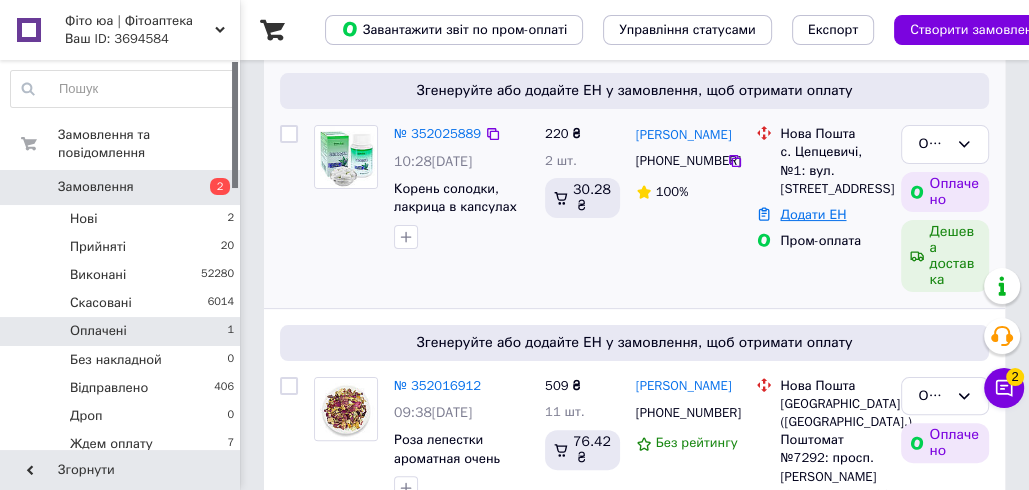 click on "Додати ЕН" at bounding box center [813, 214] 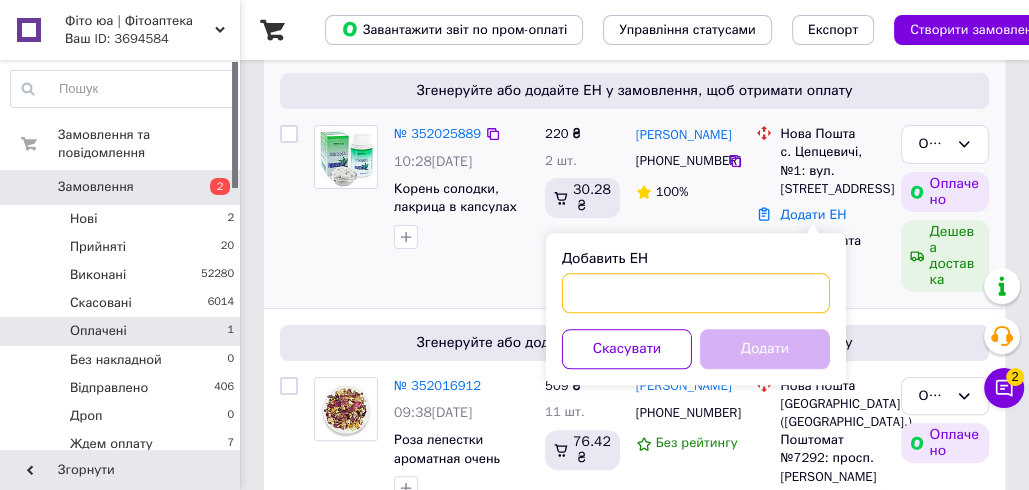 paste on "20451202809755" 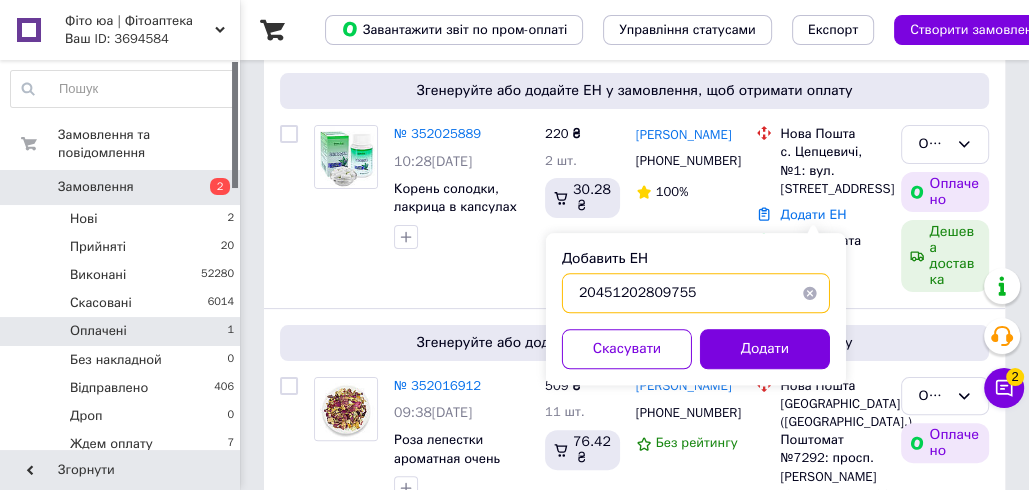 type on "20451202809755" 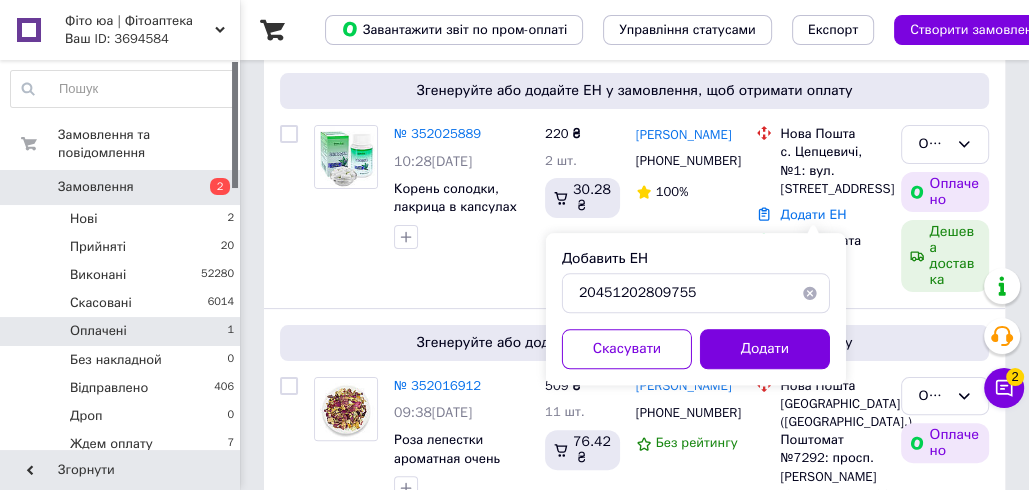 click on "Додати" at bounding box center [765, 349] 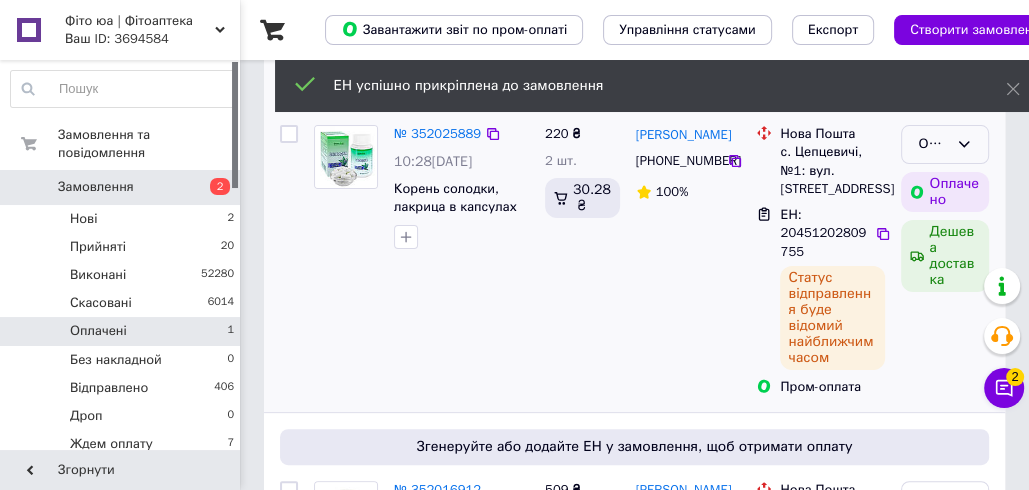 click 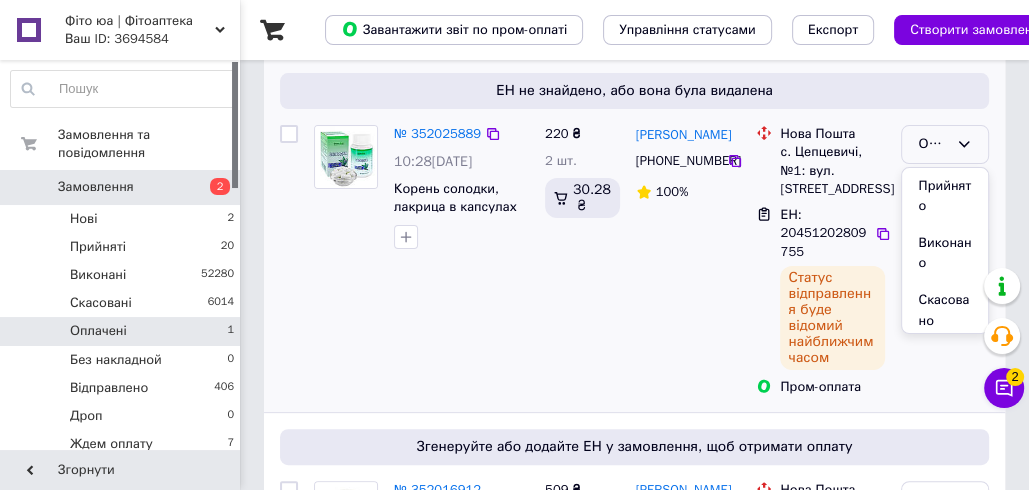scroll, scrollTop: 676, scrollLeft: 0, axis: vertical 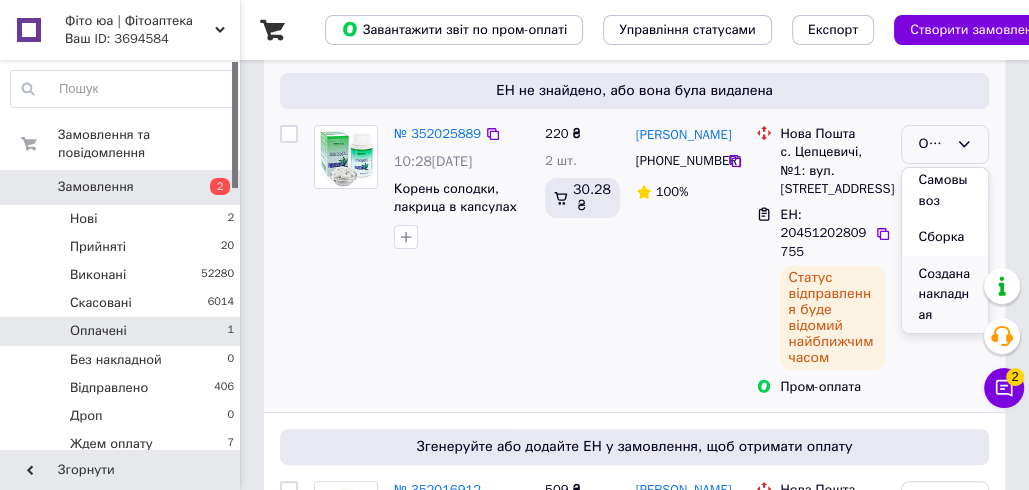 click on "Создана накладная" at bounding box center [945, 295] 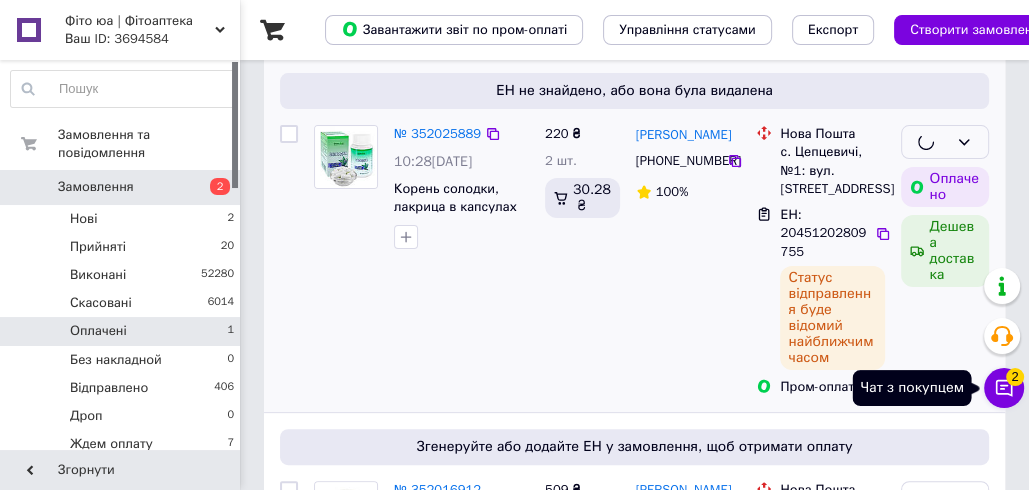 click 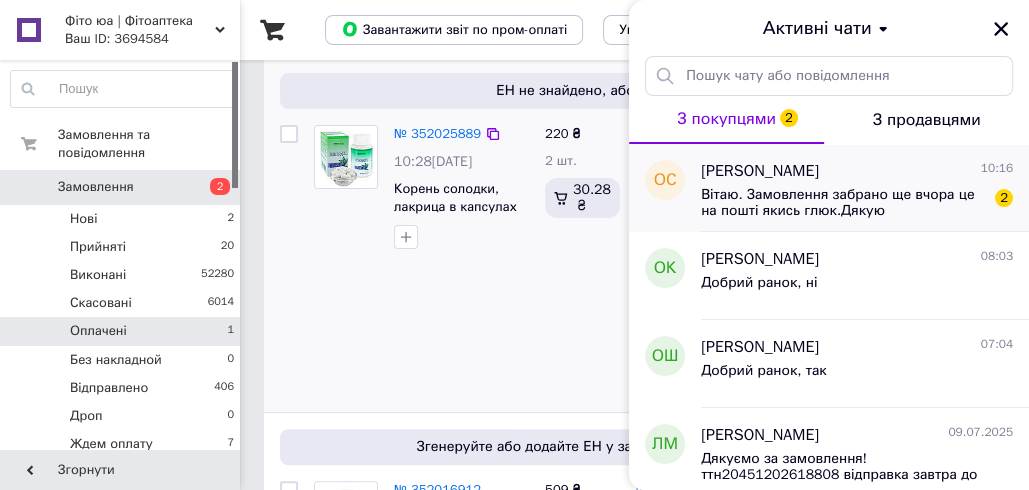 click on "Вітаю. Замовлення забрано ще вчора це на пошті якись глюк.Дякую" at bounding box center (843, 203) 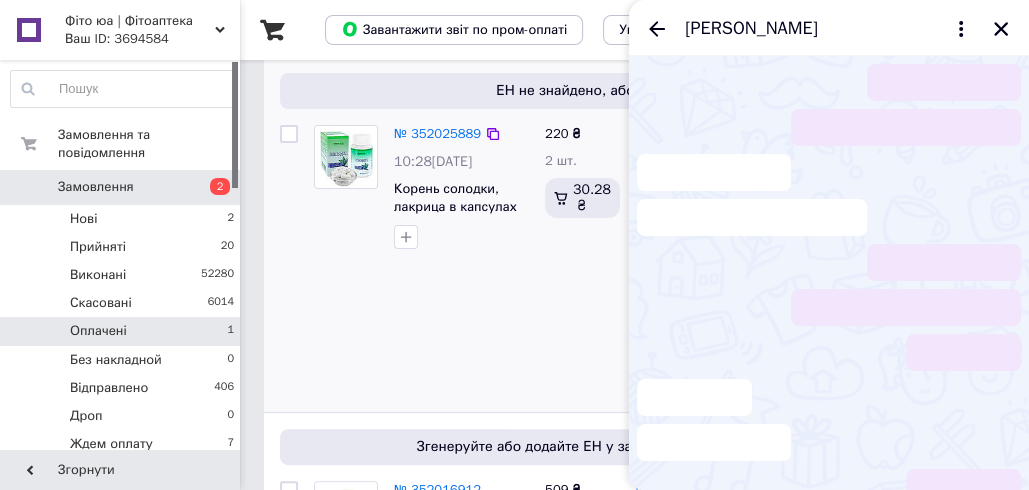 scroll, scrollTop: 230, scrollLeft: 0, axis: vertical 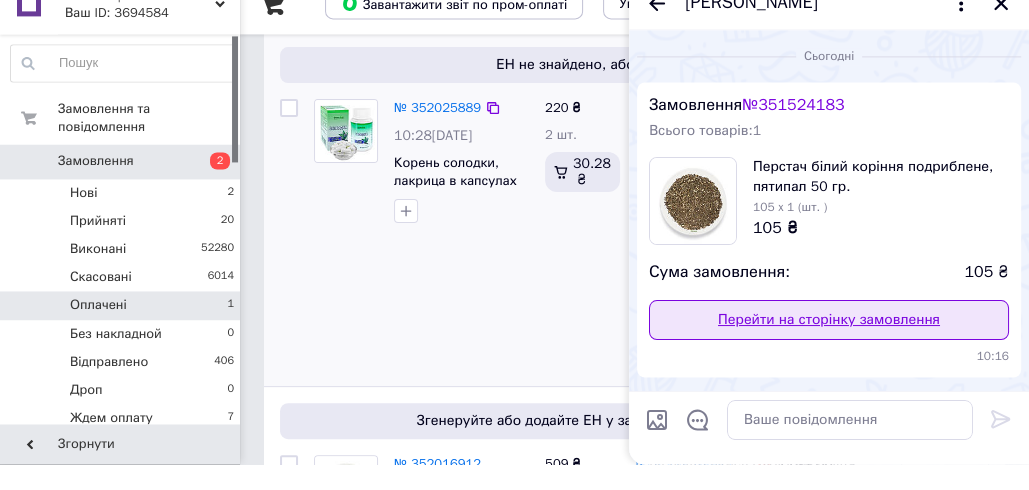 click on "Перейти на сторінку замовлення" at bounding box center [829, 346] 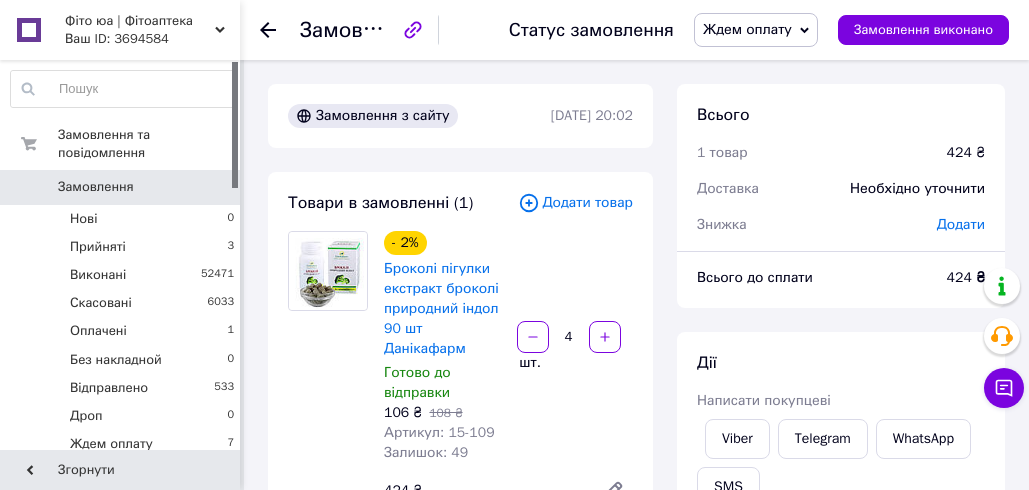 scroll, scrollTop: 344, scrollLeft: 0, axis: vertical 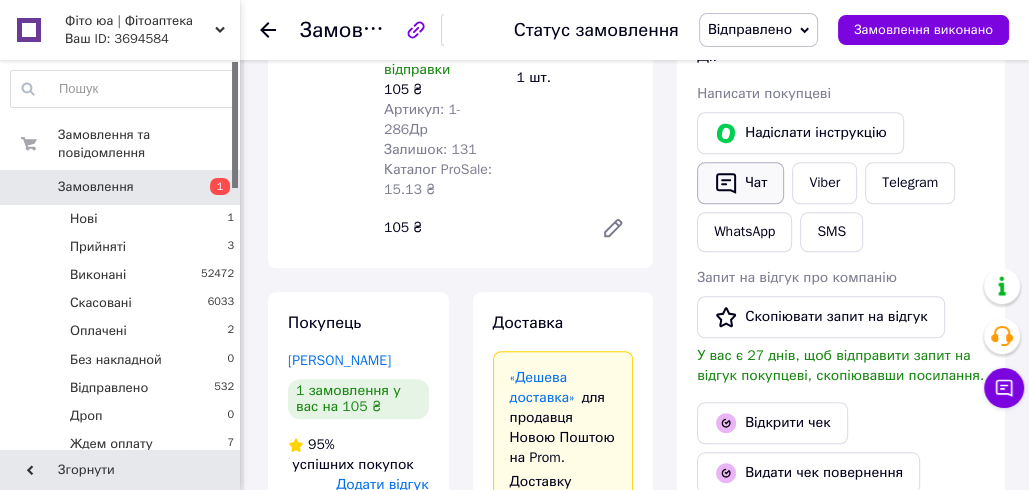 click on "Чат" at bounding box center (740, 183) 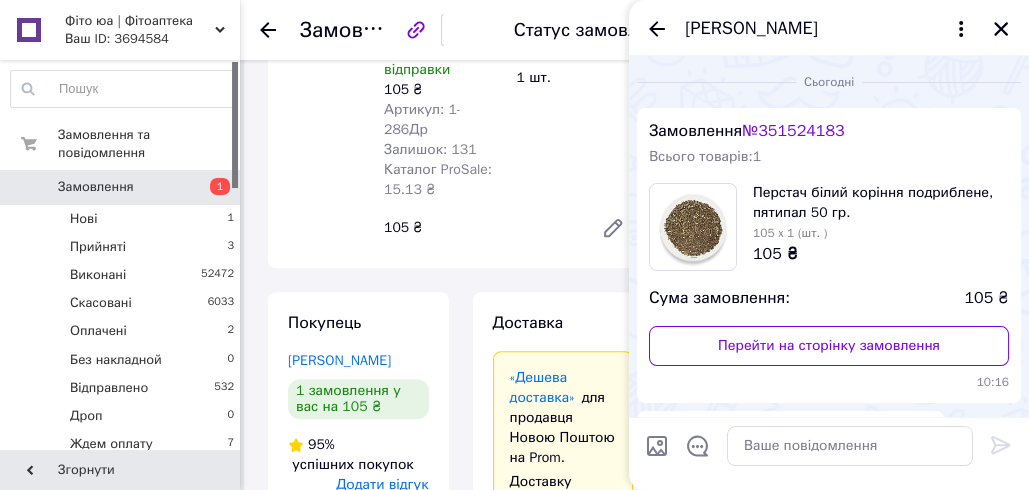 scroll, scrollTop: 1015, scrollLeft: 0, axis: vertical 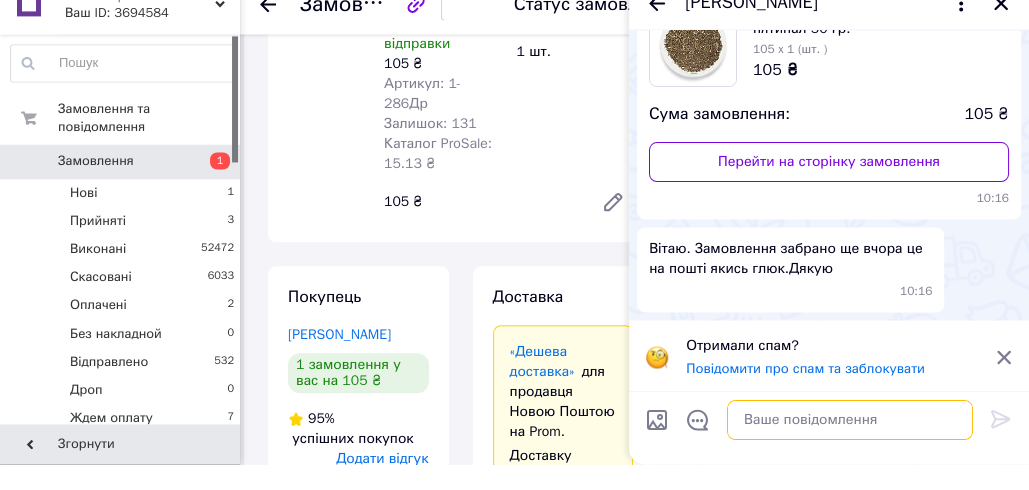 click at bounding box center [850, 446] 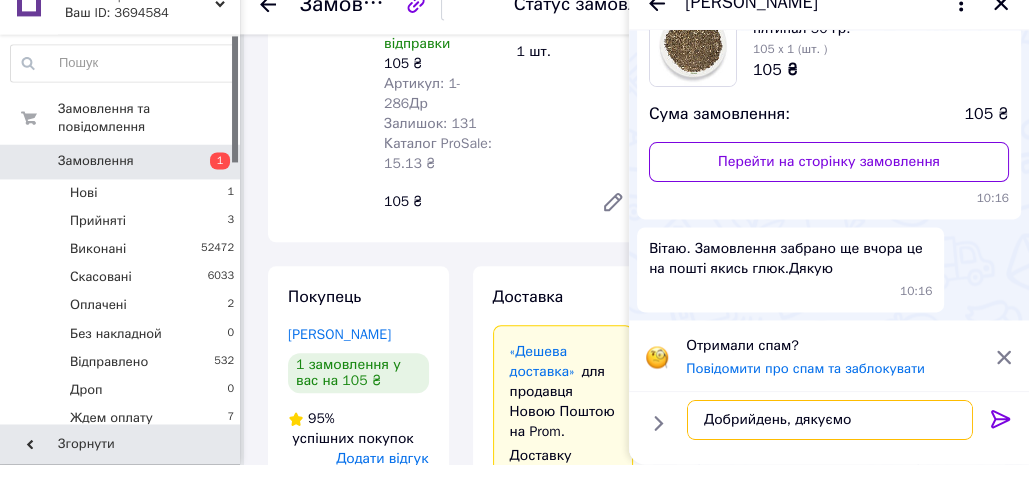 click on "Добрийдень, дякуємо" at bounding box center [830, 446] 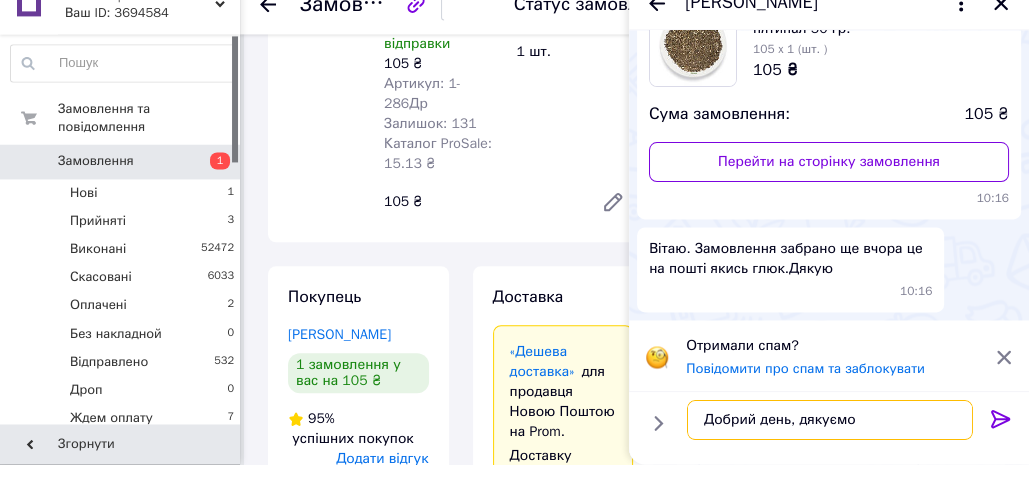 type on "Добрий день, дякуємо" 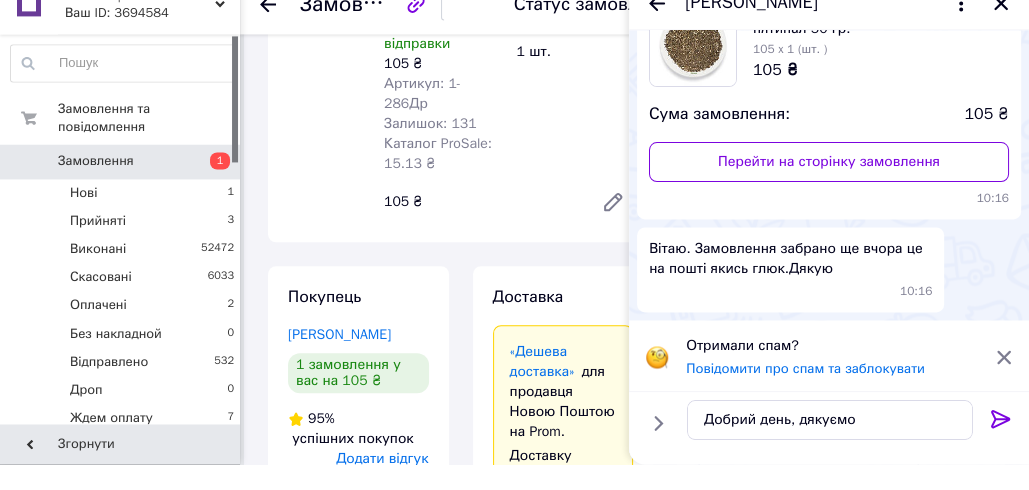 click 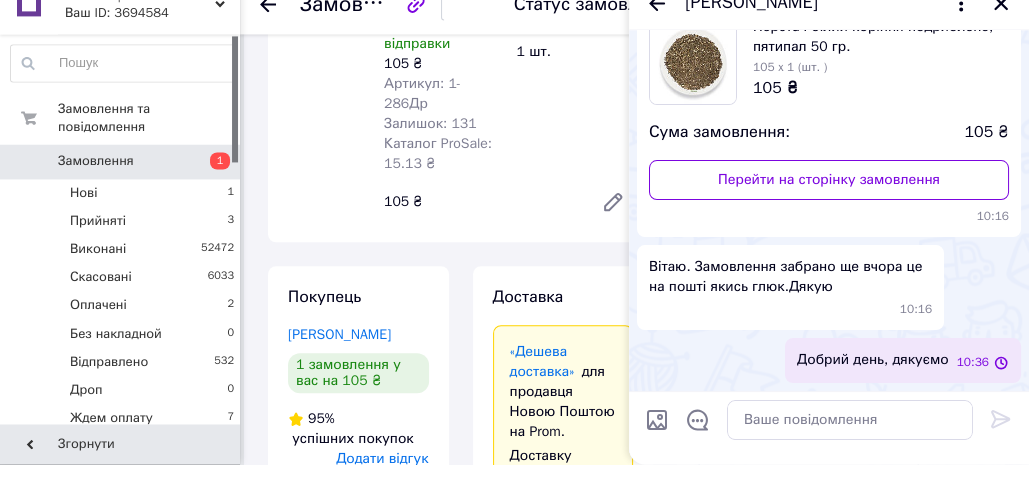 scroll, scrollTop: 140, scrollLeft: 0, axis: vertical 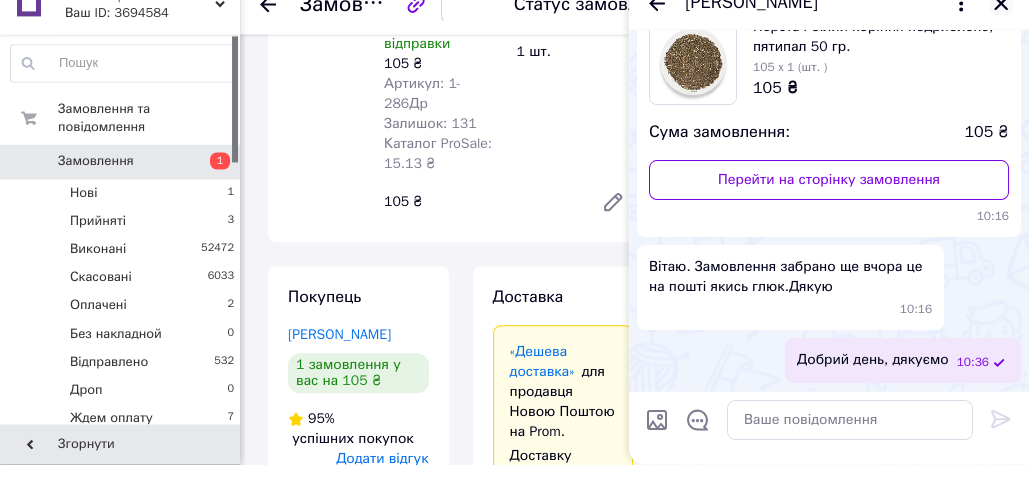 click 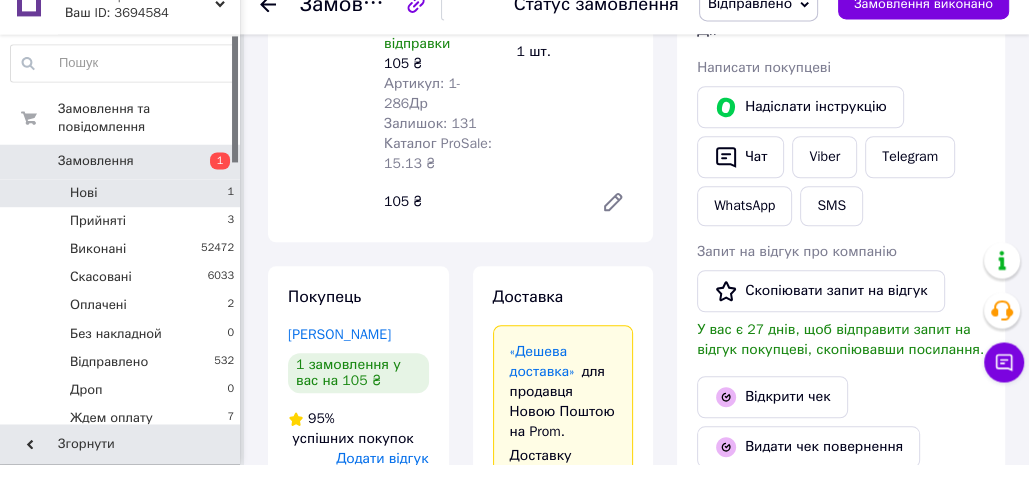 click on "Нові 1" at bounding box center (123, 219) 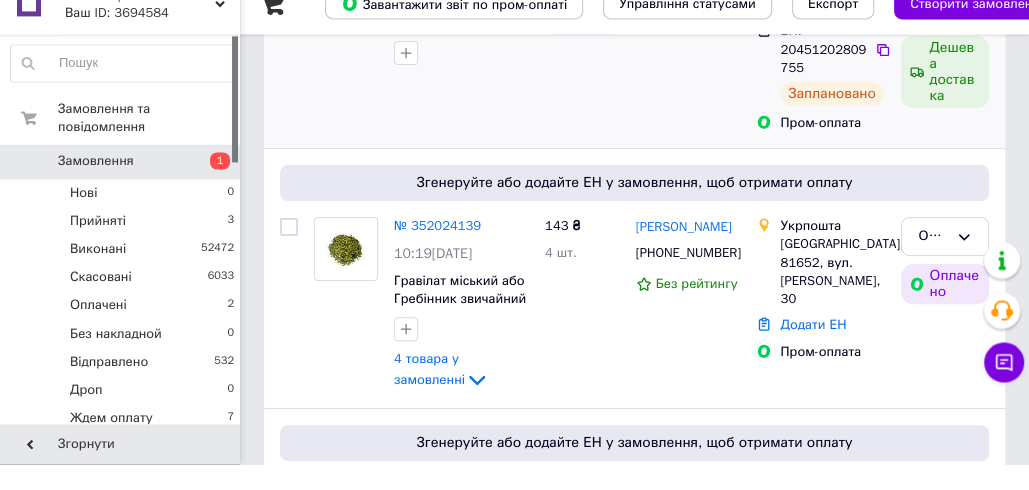scroll, scrollTop: 332, scrollLeft: 0, axis: vertical 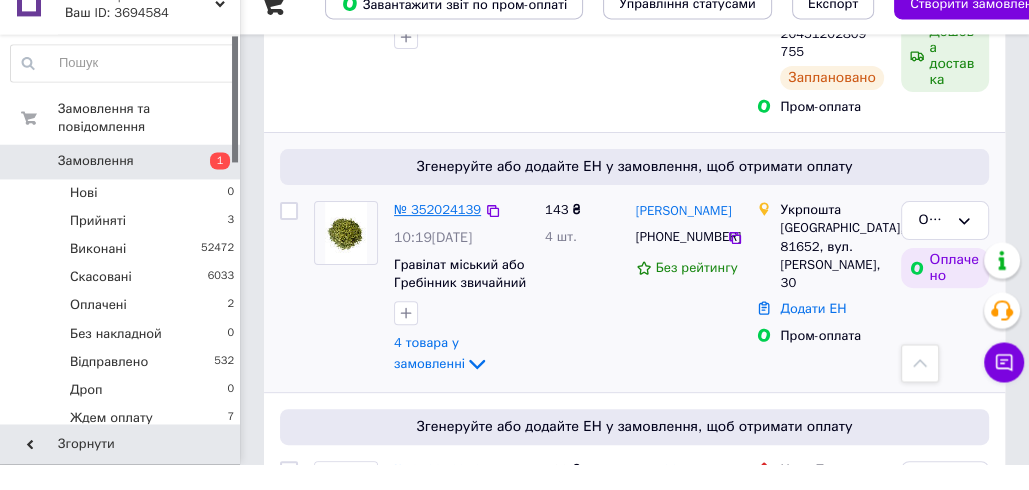click on "№ 352024139" at bounding box center [437, 235] 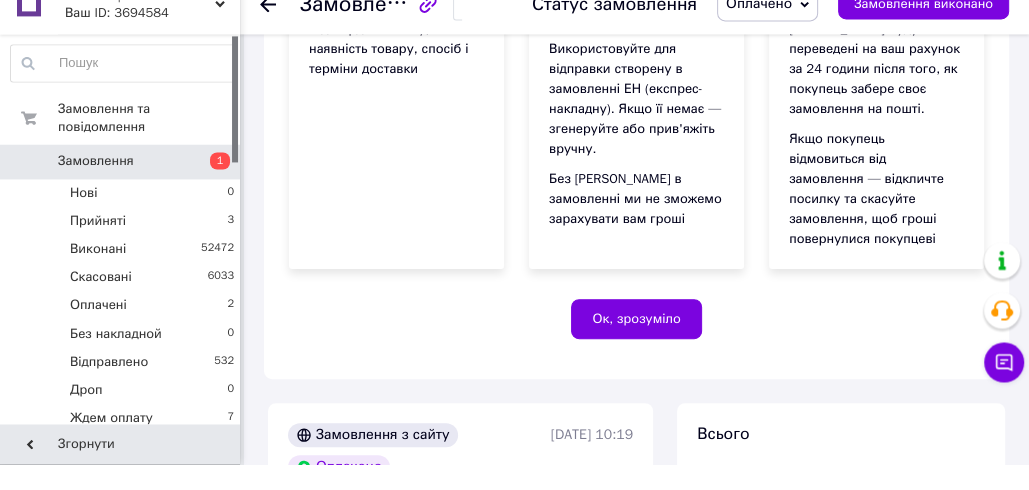 click on "Оплачено" at bounding box center (759, 29) 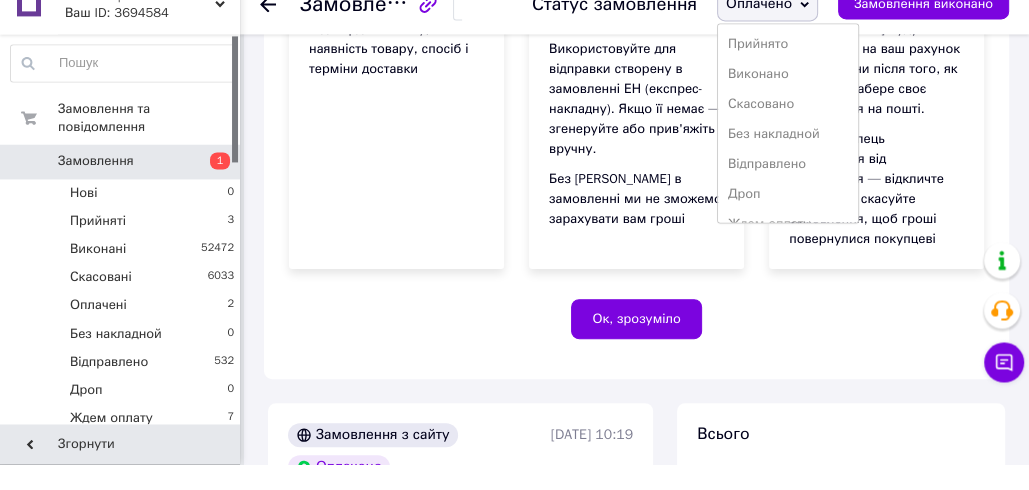 scroll, scrollTop: 232, scrollLeft: 0, axis: vertical 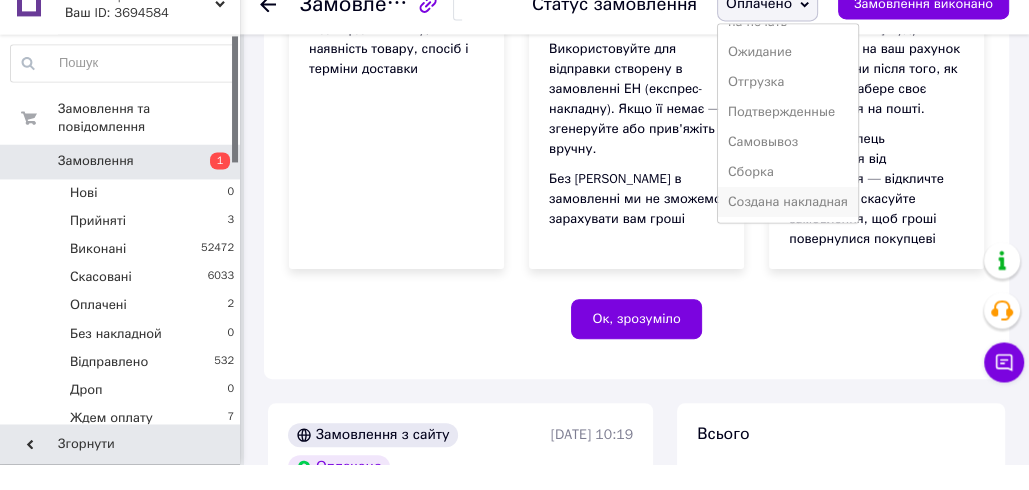 click on "Создана накладная" at bounding box center [788, 228] 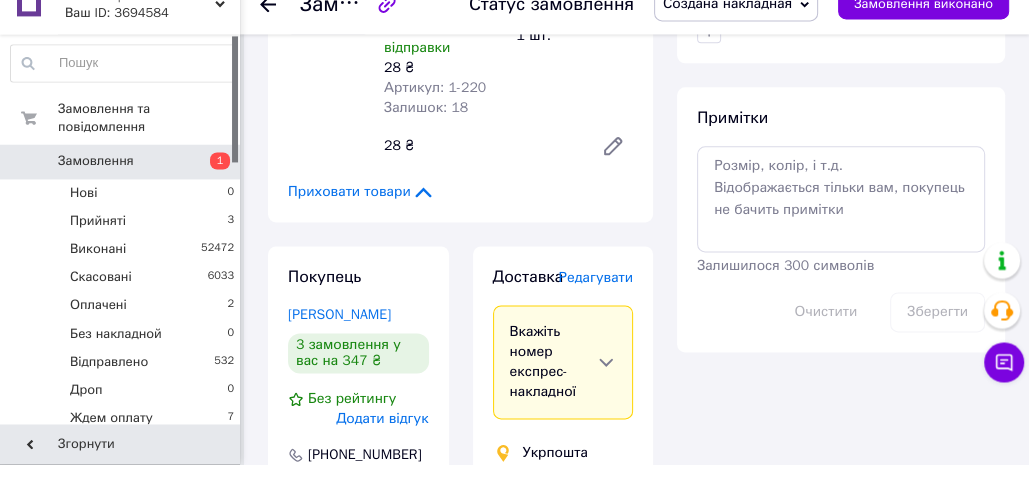 scroll, scrollTop: 1694, scrollLeft: 0, axis: vertical 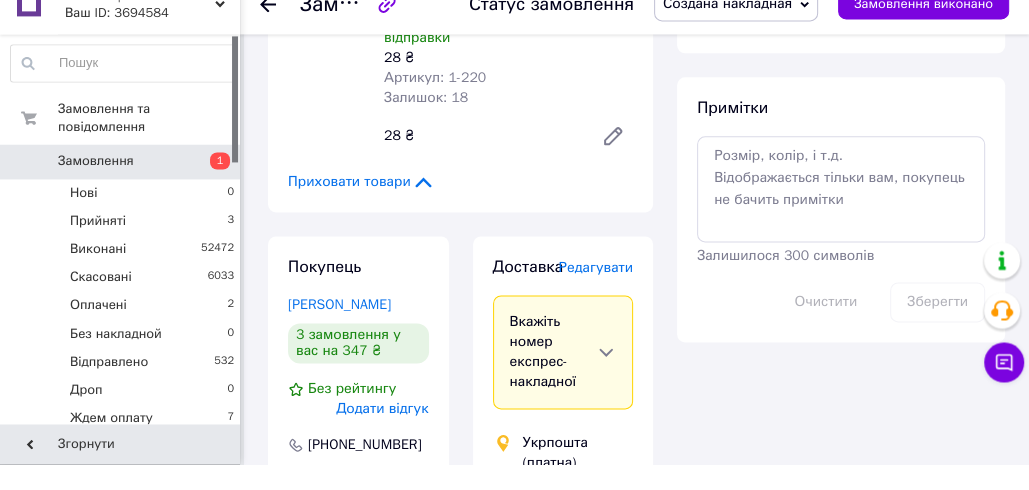 click on "Редагувати" at bounding box center [596, 293] 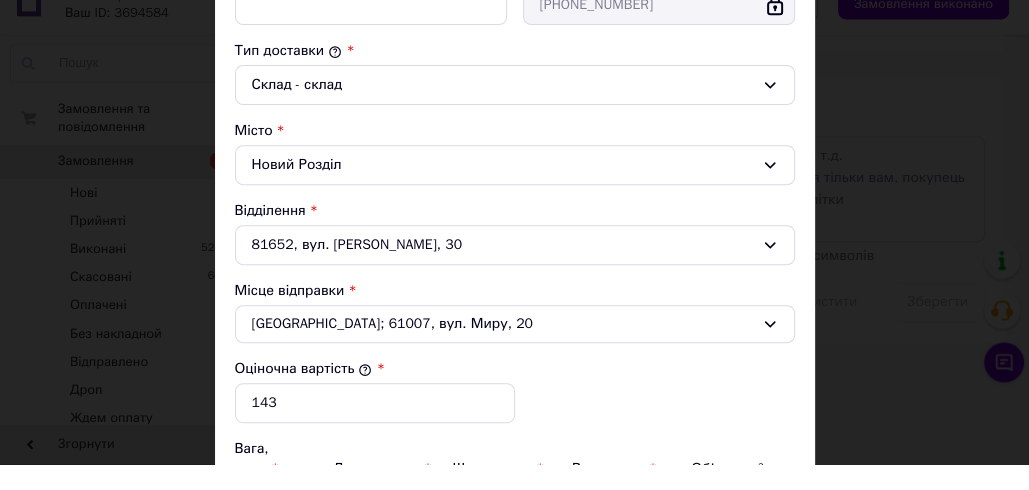 scroll, scrollTop: 756, scrollLeft: 0, axis: vertical 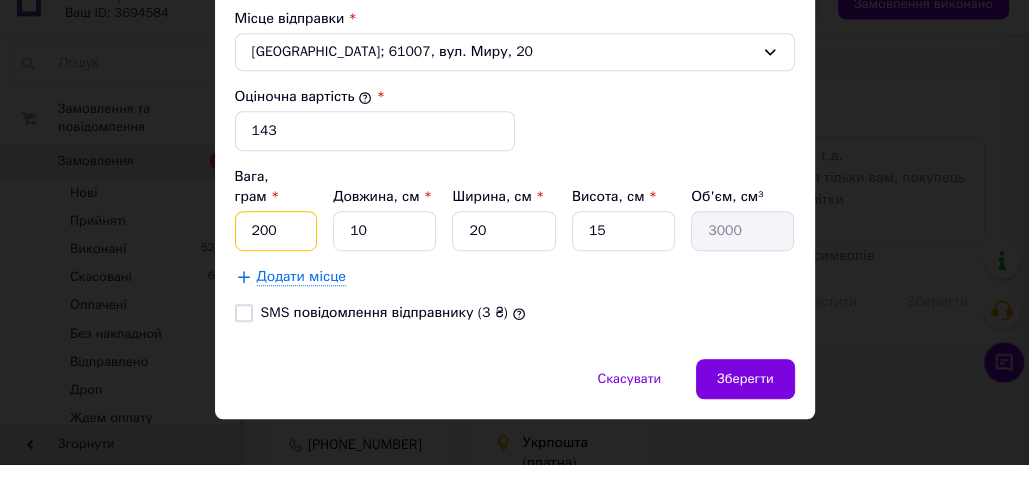 click on "200" at bounding box center [276, 257] 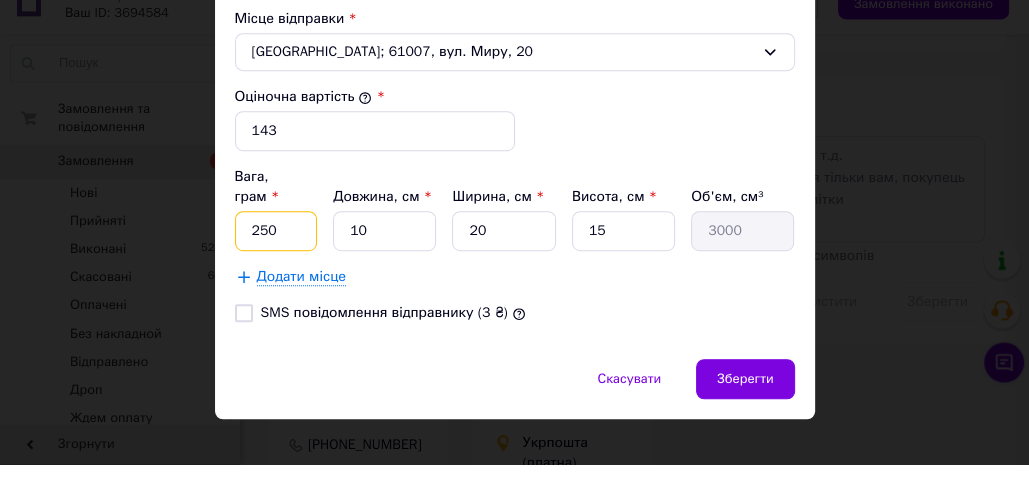 type on "250" 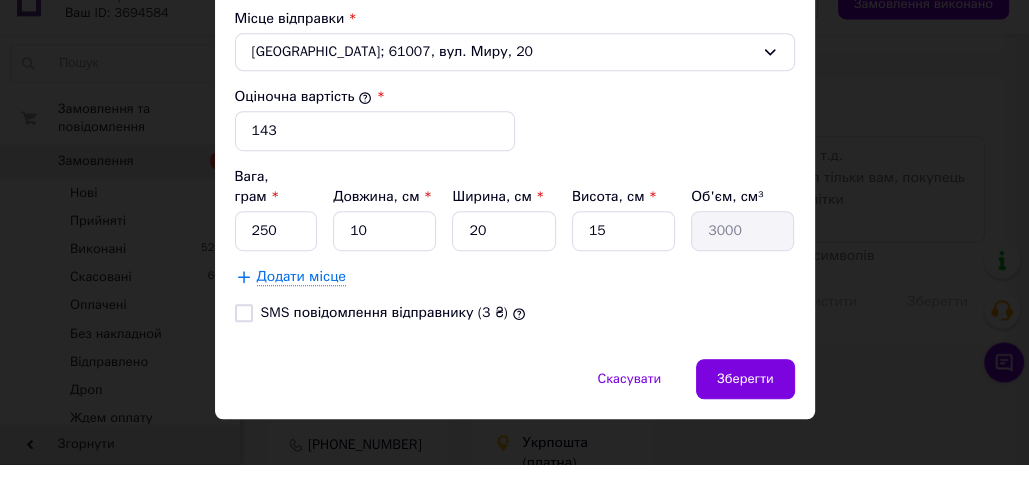 click on "Тариф     * Стандарт Платник   * Отримувач Прізвище отримувача   * Козловська Ім'я отримувача   * Ірина По батькові отримувача Телефон отримувача   * +380971830369 Тип доставки     * Склад - склад Місто Новий Розділ Відділення 81652, вул. Тараса Шевченка, 30 Місце відправки   * Харків; 61007, вул. Миру, 20 Оціночна вартість     * 143 Вага, грам   * 250 Довжина, см   * 10 Ширина, см   * 20 Висота, см   * 15 Об'єм, см³ 3000 Додати місце SMS повідомлення відправнику (3 ₴)" at bounding box center (515, -80) 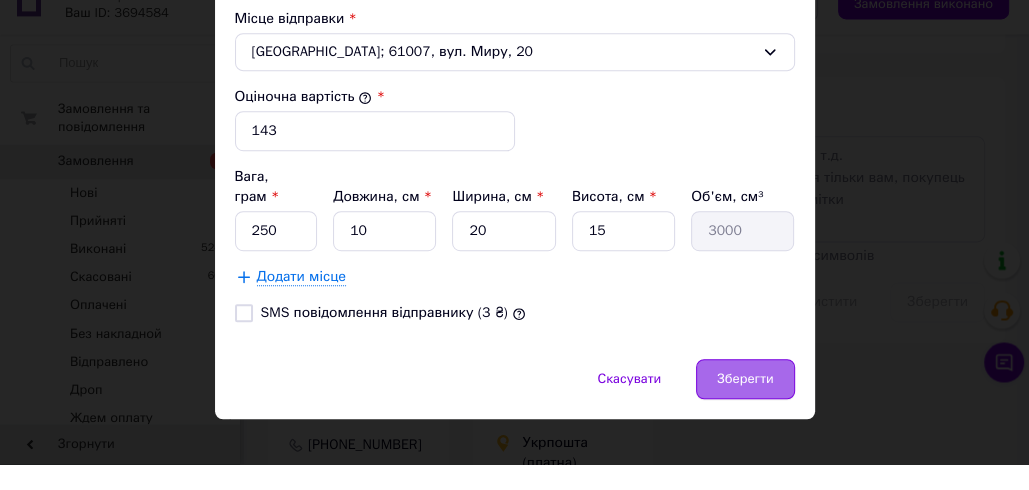 click on "Зберегти" at bounding box center (745, 405) 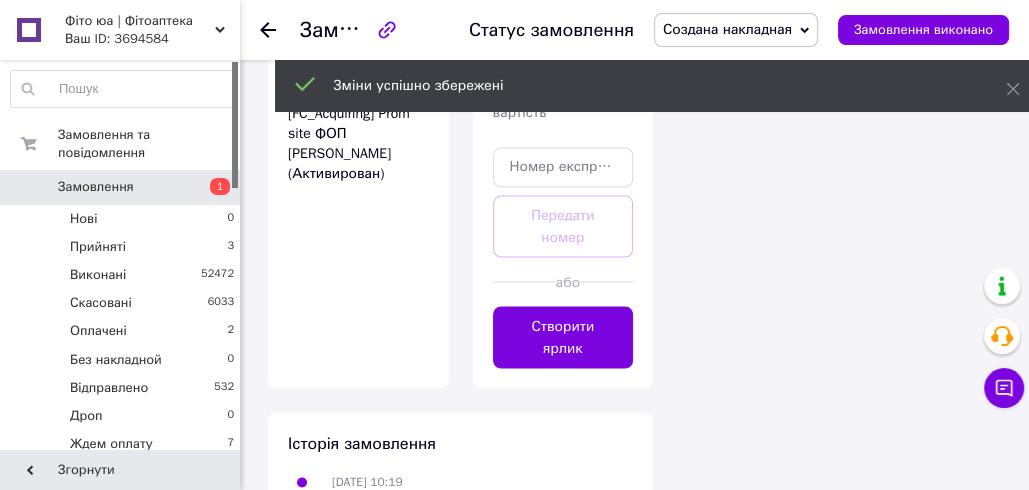 scroll, scrollTop: 2372, scrollLeft: 0, axis: vertical 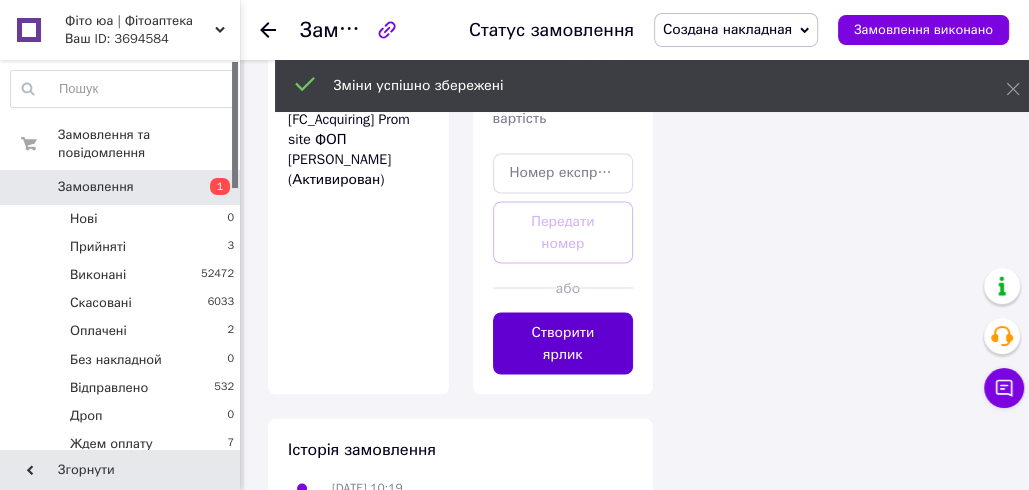 click on "Створити ярлик" at bounding box center [563, 343] 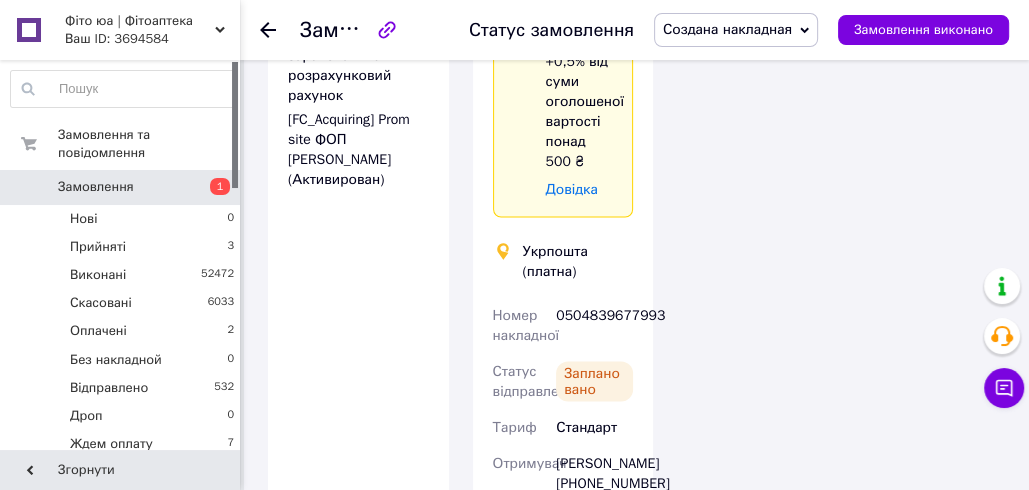 click on "0504839677993" at bounding box center (594, 325) 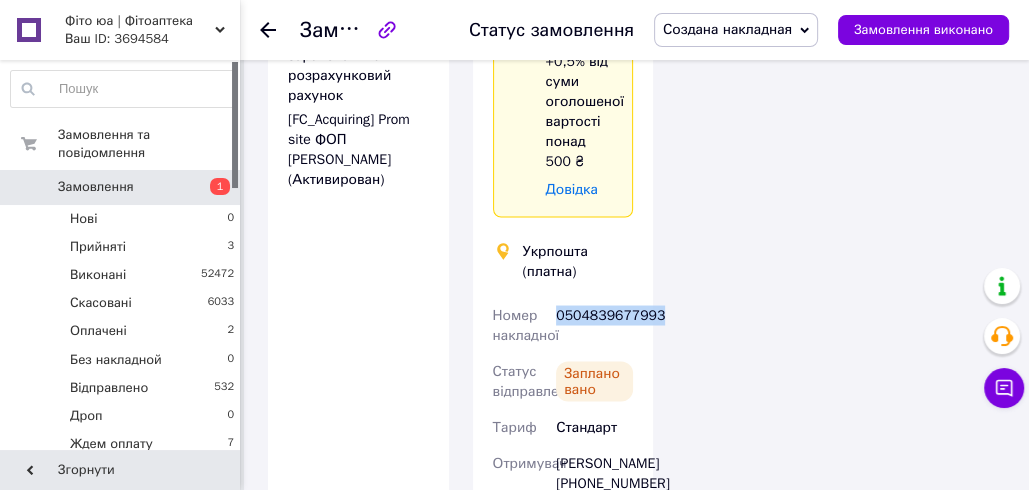 click on "0504839677993" at bounding box center (594, 325) 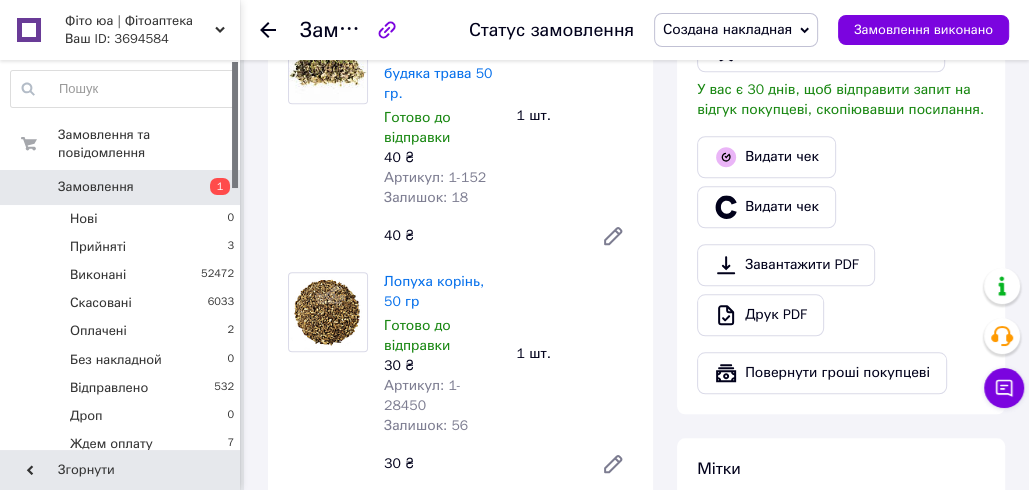scroll, scrollTop: 737, scrollLeft: 0, axis: vertical 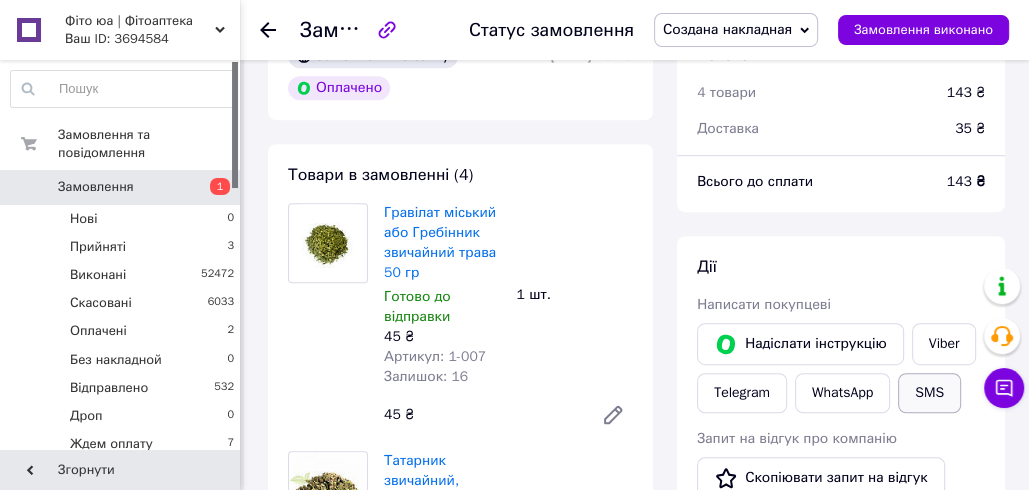 click on "SMS" at bounding box center (929, 393) 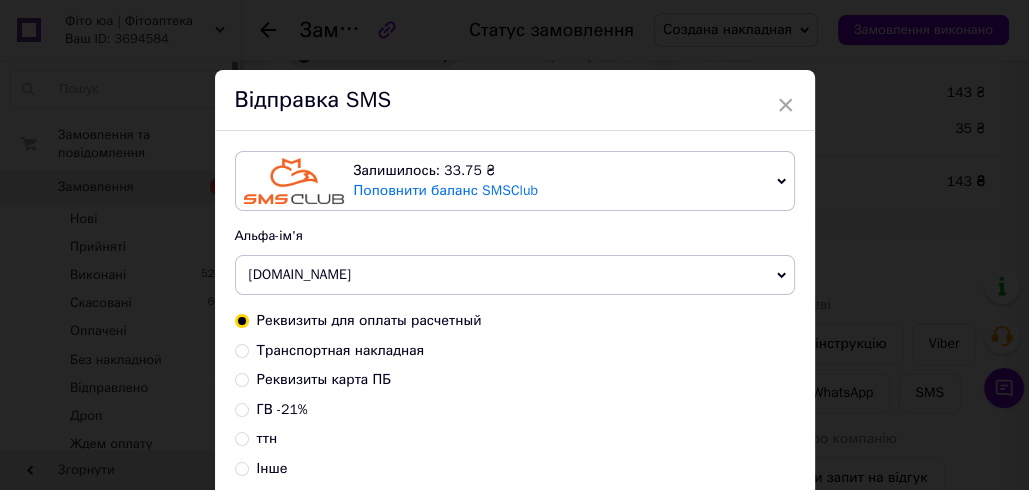 drag, startPoint x: 329, startPoint y: 346, endPoint x: 356, endPoint y: 329, distance: 31.906113 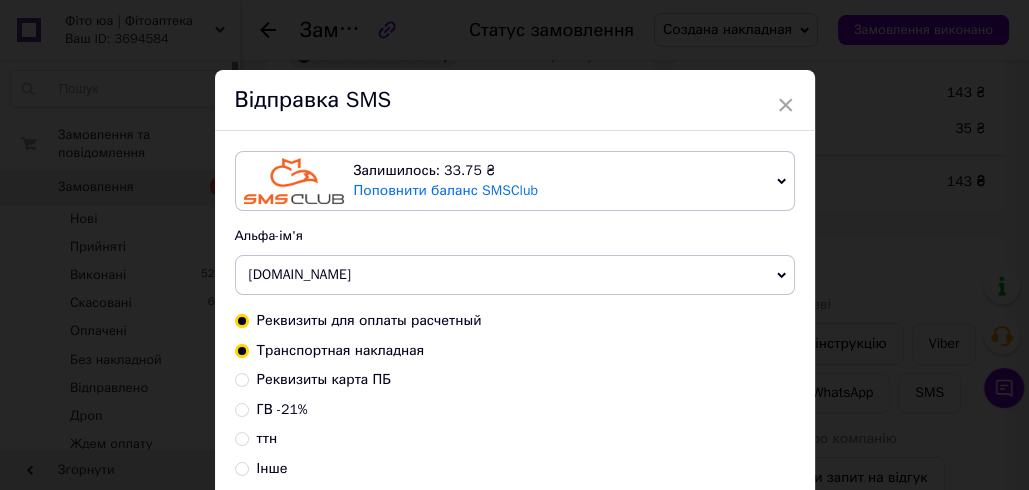 radio on "true" 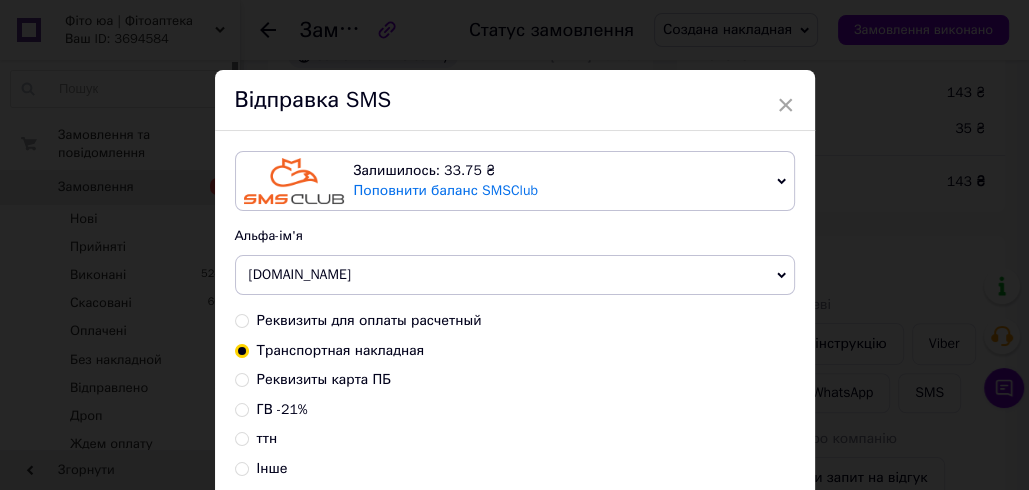 scroll, scrollTop: 302, scrollLeft: 0, axis: vertical 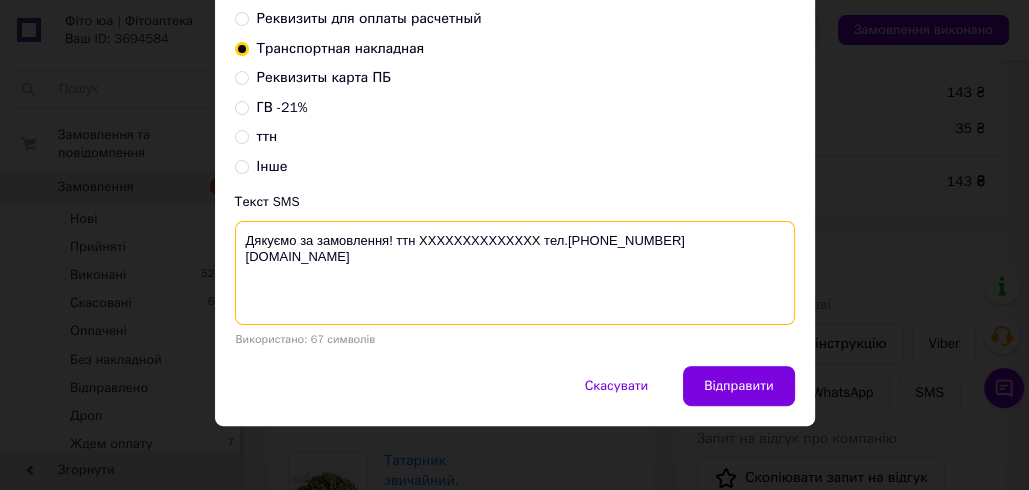 click on "Дякуємо за замовлення! ттн XXXXXXXXXXXXXX тел.+380988847717 fito.ua" at bounding box center [515, 273] 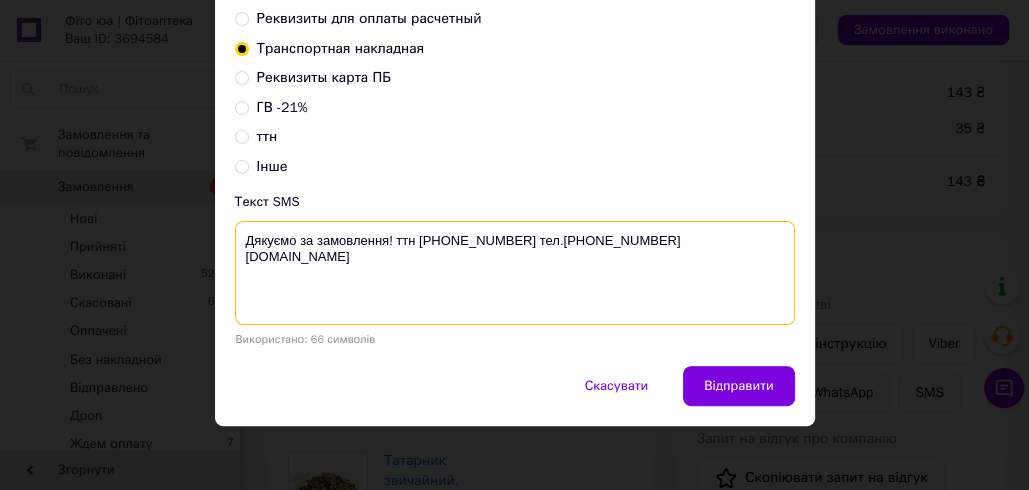drag, startPoint x: 516, startPoint y: 235, endPoint x: 238, endPoint y: 227, distance: 278.11508 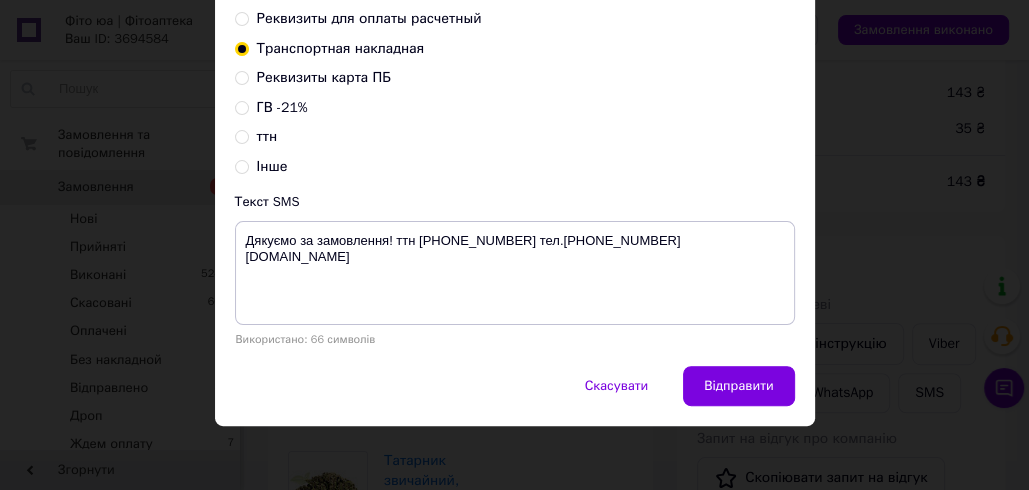click on "× Відправка SMS Залишилось: 33.75 ₴ Поповнити баланс SMSClub Підключити LetsAds Альфа-ім'я  Fito.ua Оновити список альфа-імен Реквизиты для оплаты расчетный Транспортная накладная Реквизиты карта ПБ ГВ -21% ттн Інше Текст SMS Дякуємо за замовлення! ттн 0504839677993 тел.+380988847717 fito.ua Використано: 66 символів Скасувати   Відправити" at bounding box center [514, 245] 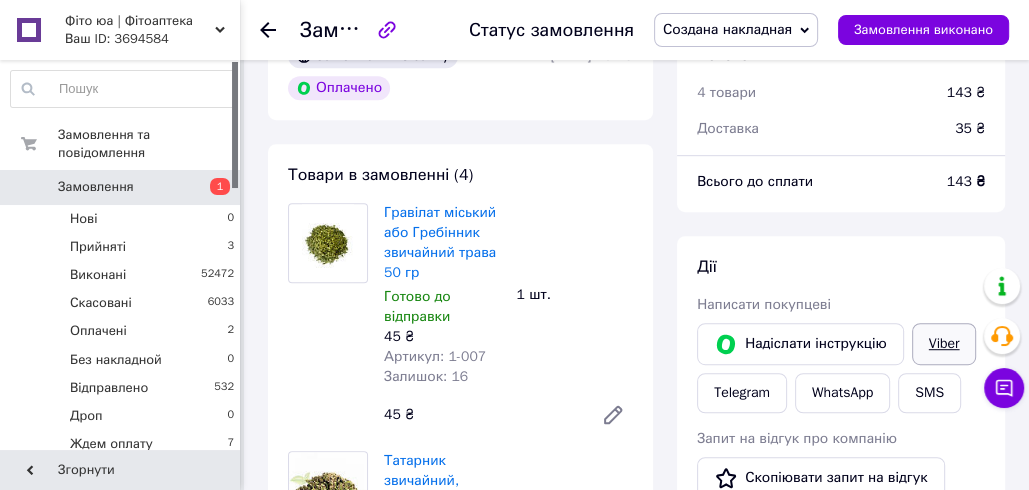 click on "Viber" at bounding box center (944, 344) 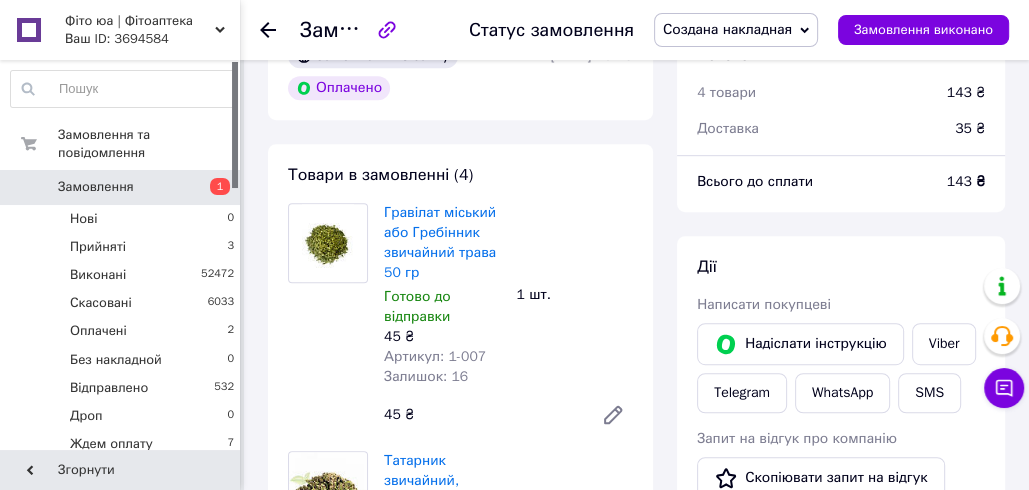 click on "Товари в замовленні (4) Гравілат міський або Гребінник звичайний трава 50 гр Готово до відправки 45 ₴ Артикул: 1-007 Залишок: 16 1 шт. 45 ₴ Татарник звичайний, будяка трава 50 гр. Готово до відправки 40 ₴ Артикул: 1-152 Залишок: 18 1 шт. 40 ₴ Лопуха корінь, 50 гр Готово до відправки 30 ₴ Артикул: 1-28450 Залишок: 56 1 шт. 30 ₴ Буркун трава, донник жовтий 100 гр. Карпати Готово до відправки 28 ₴ Артикул: 1-220 Залишок: 18 1 шт. 28 ₴ Приховати товари" at bounding box center (460, 669) 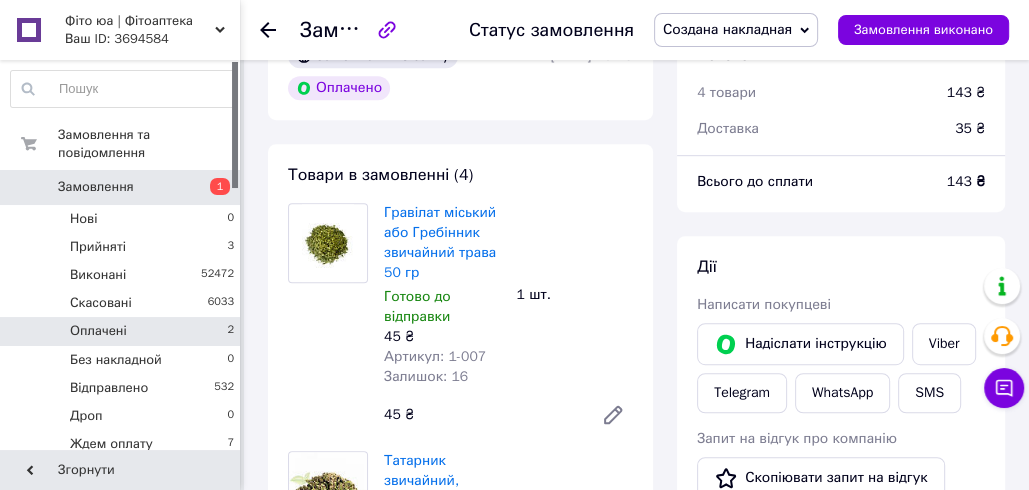 click on "Оплачені 2" at bounding box center (123, 331) 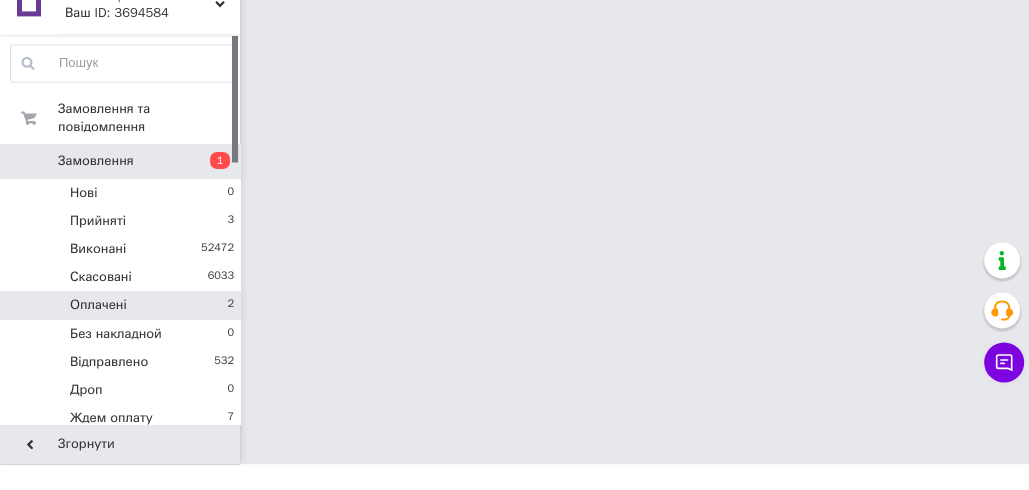 click on "Оплачені 2" at bounding box center (123, 331) 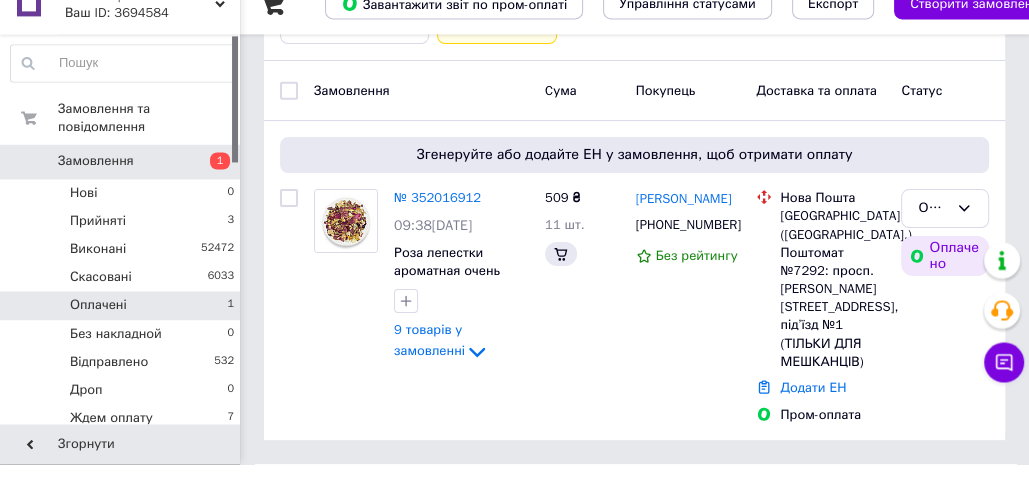 scroll, scrollTop: 0, scrollLeft: 0, axis: both 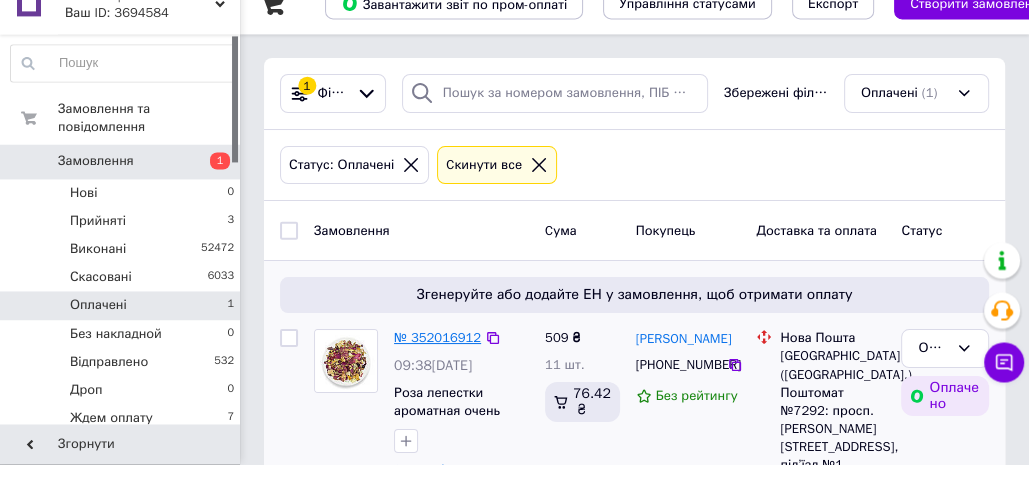 click on "№ 352016912" at bounding box center (437, 363) 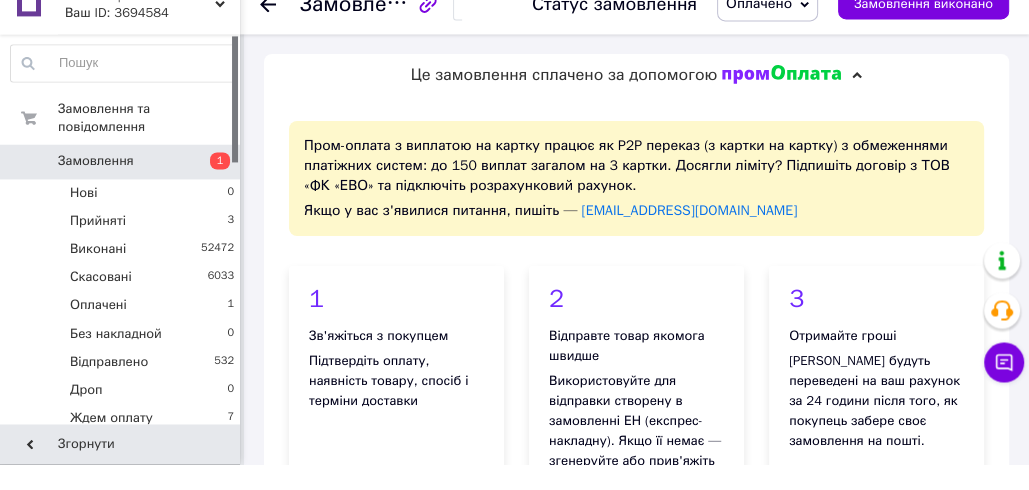 drag, startPoint x: 775, startPoint y: 38, endPoint x: 774, endPoint y: 58, distance: 20.024984 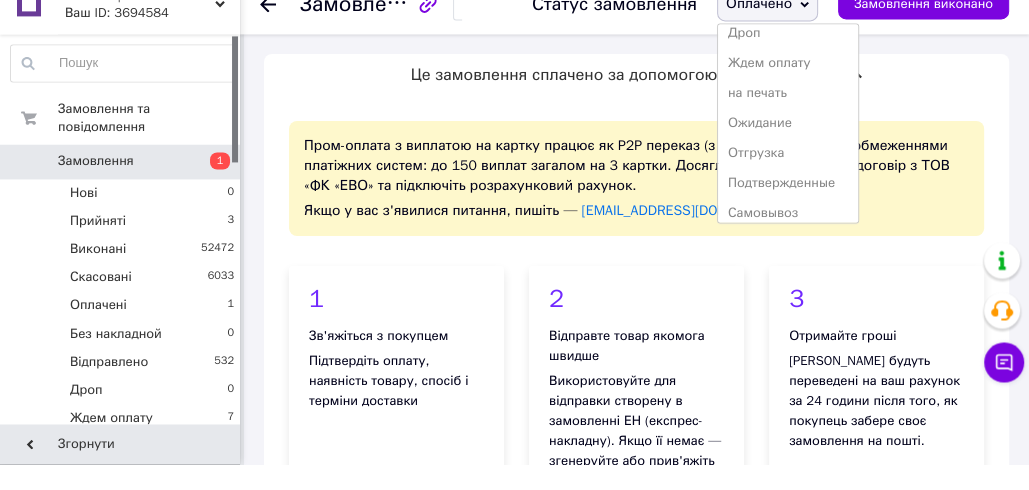 scroll, scrollTop: 232, scrollLeft: 0, axis: vertical 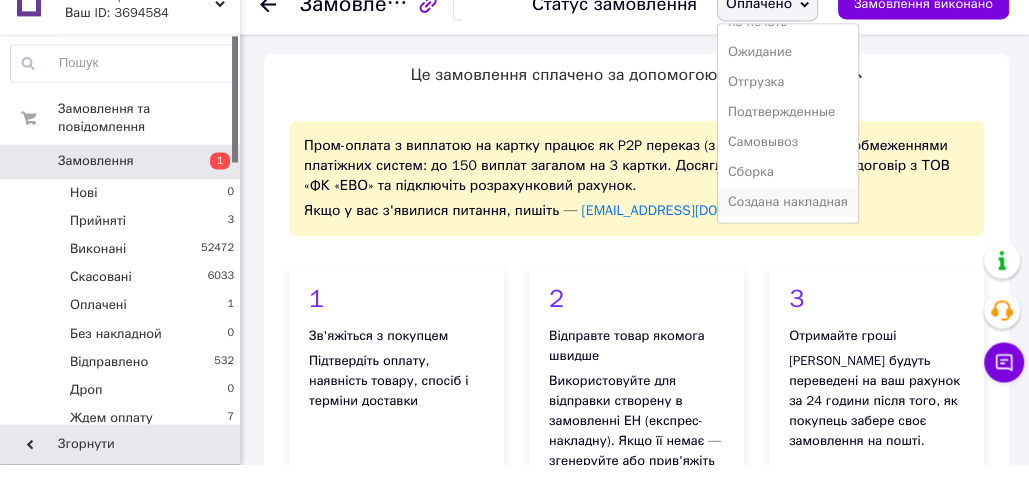 click on "Создана накладная" at bounding box center (788, 228) 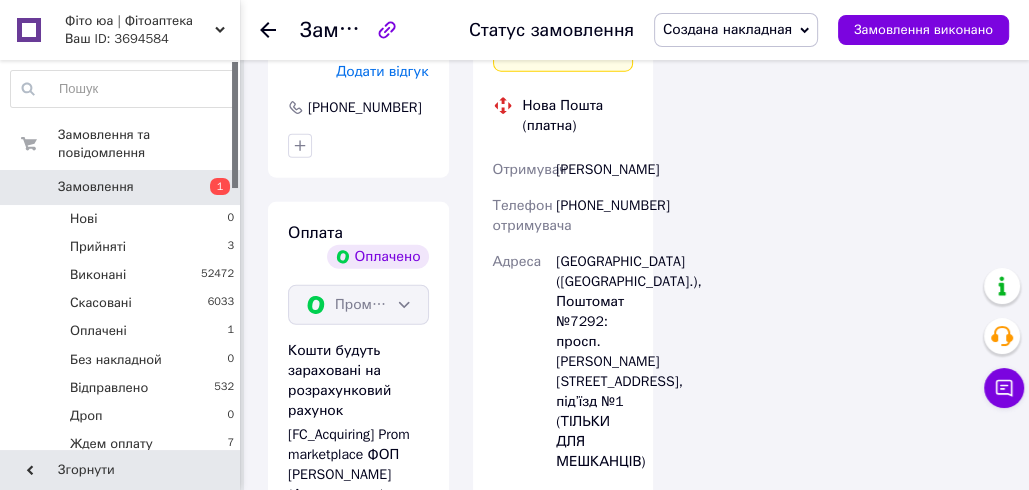 scroll, scrollTop: 3454, scrollLeft: 0, axis: vertical 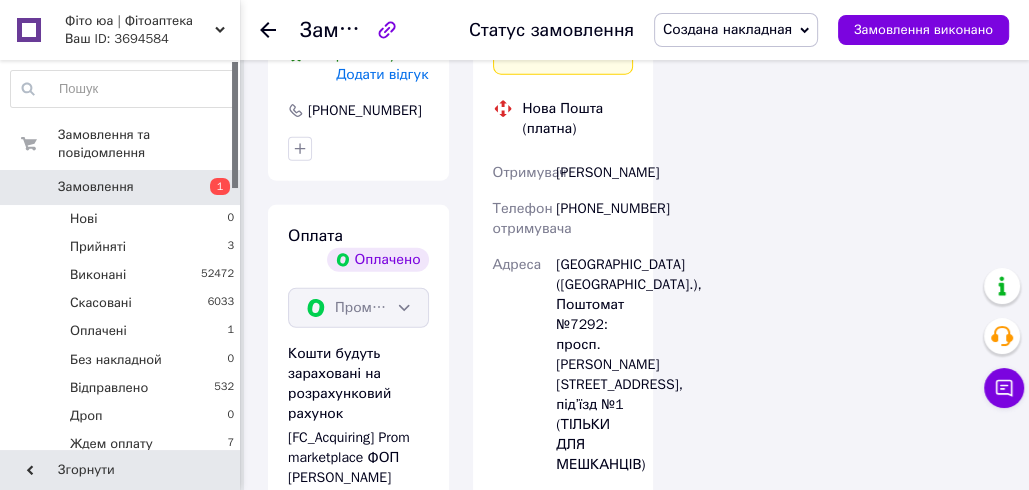 click on "[PHONE_NUMBER]" at bounding box center [594, 219] 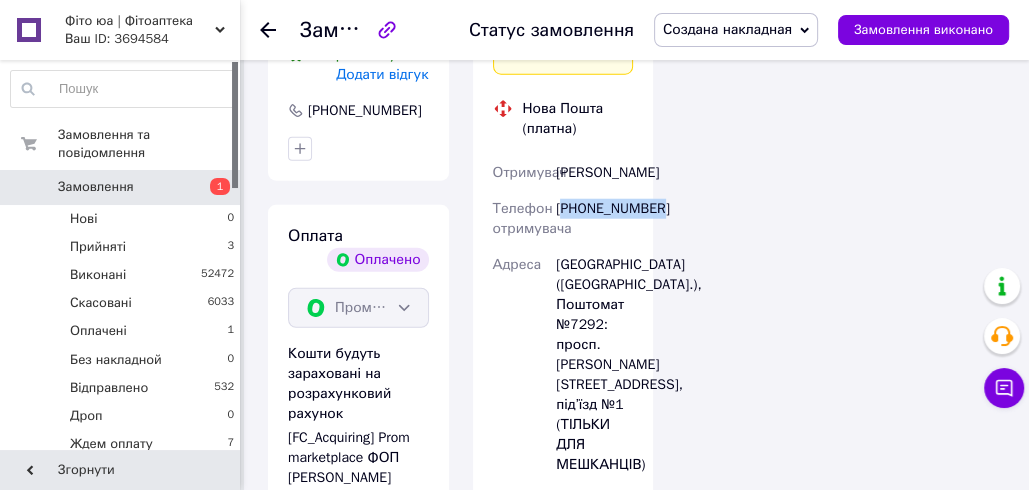 click on "[PHONE_NUMBER]" at bounding box center (594, 219) 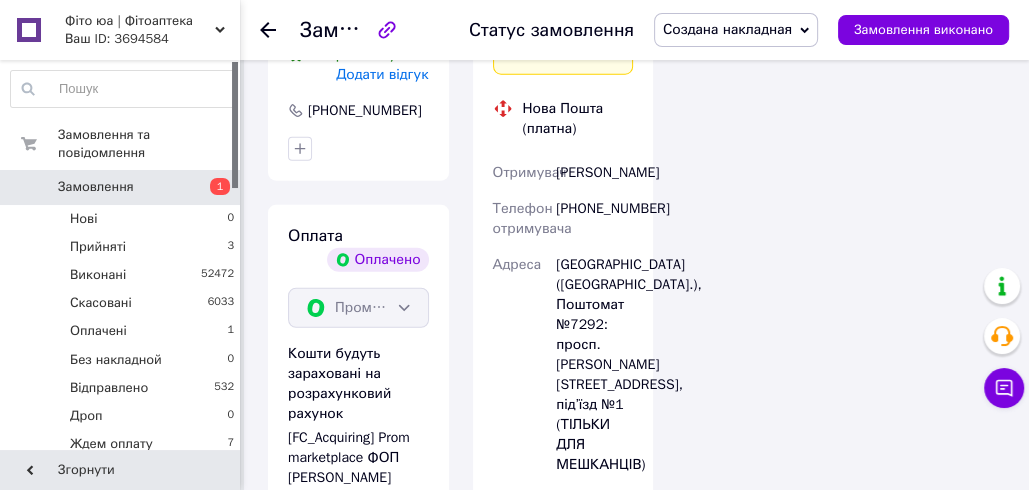 click on "Нандриш Диана" at bounding box center (594, 173) 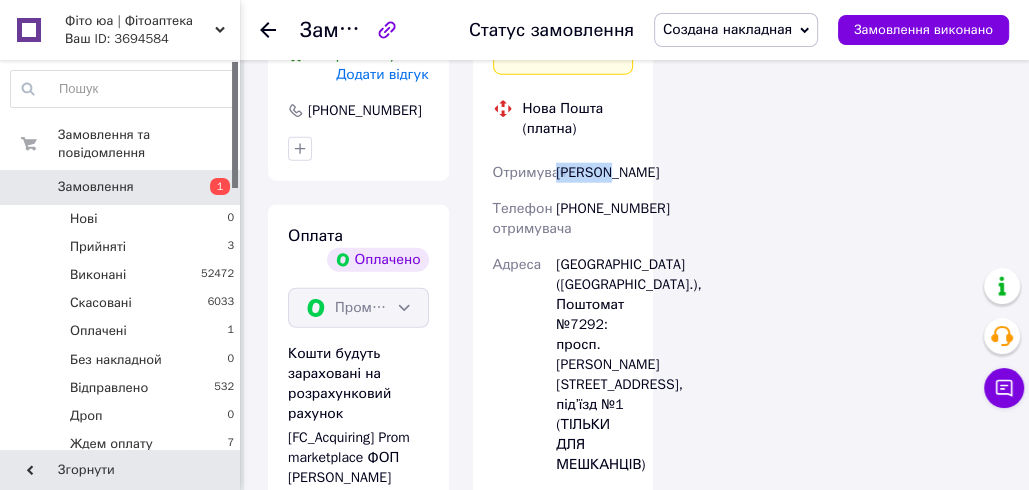 click on "Нандриш Диана" at bounding box center (594, 173) 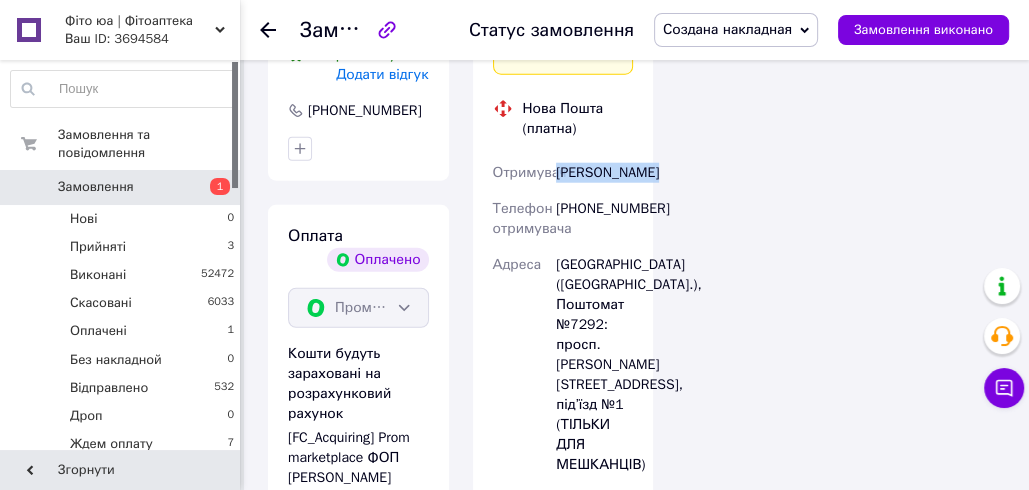click on "Нандриш Диана" at bounding box center [594, 173] 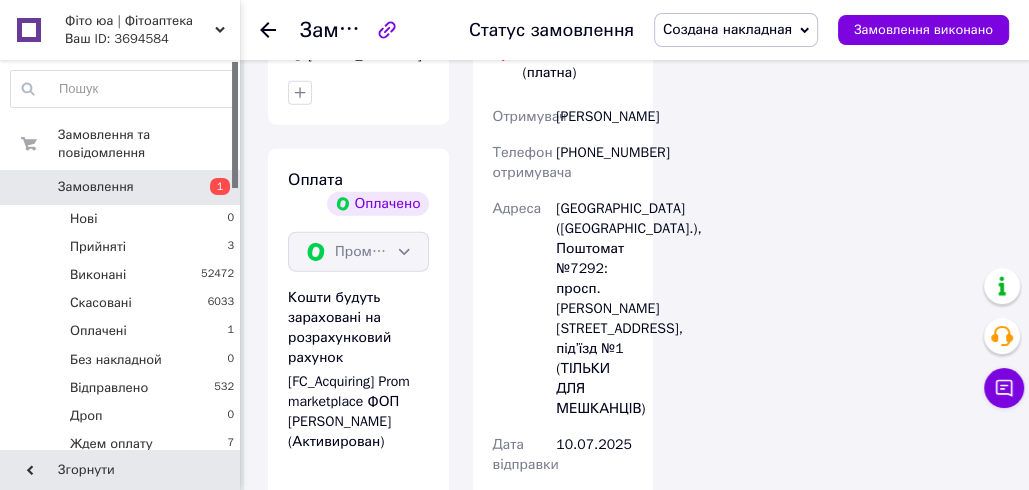 scroll, scrollTop: 3509, scrollLeft: 0, axis: vertical 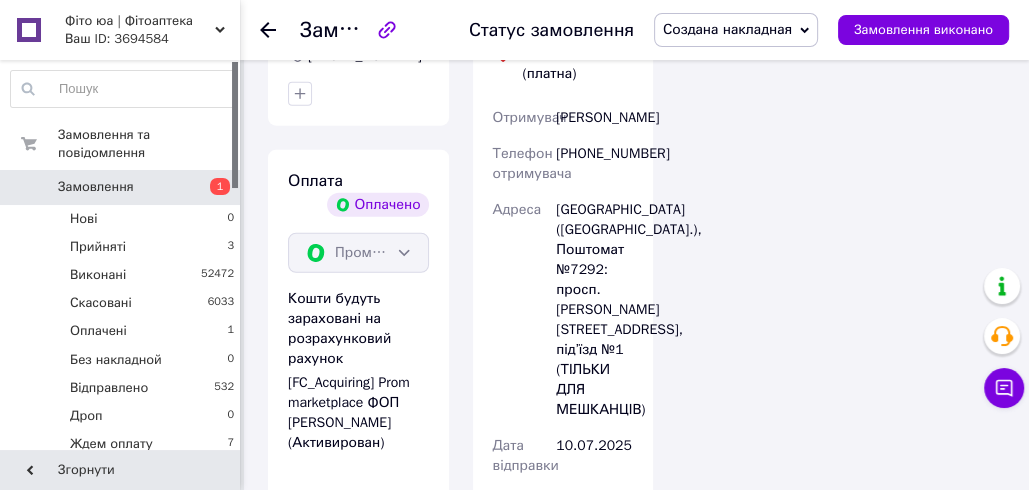 click on "Нандриш Диана" at bounding box center (594, 118) 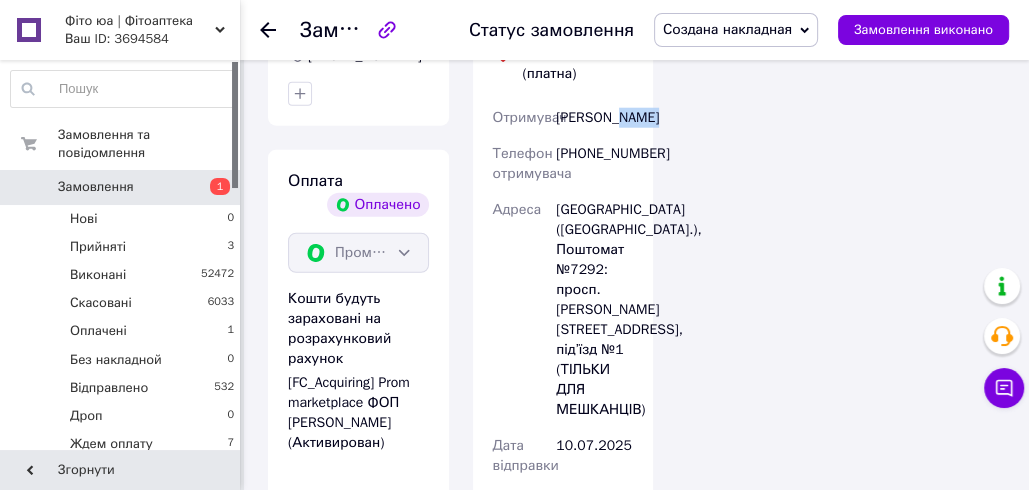 click on "Нандриш Диана" at bounding box center (594, 118) 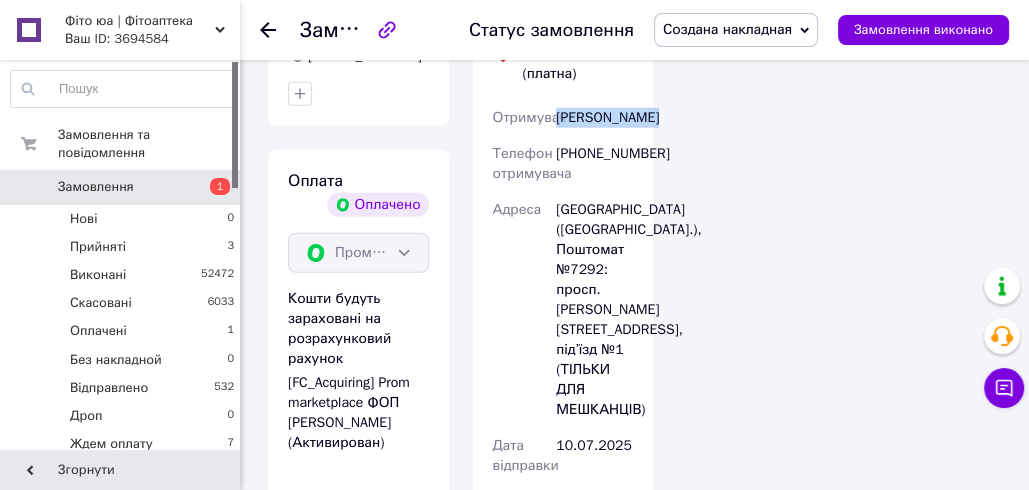 click on "Нандриш Диана" at bounding box center (594, 118) 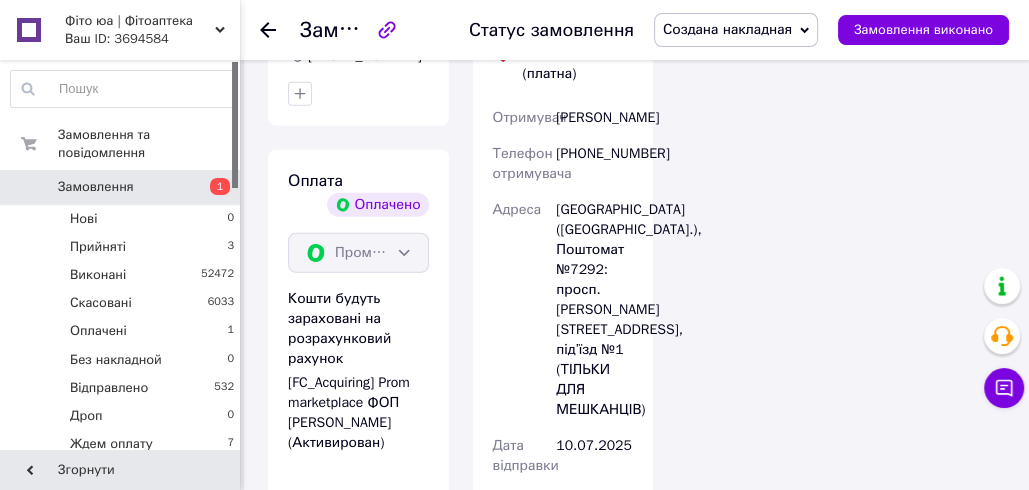 click on "Київ (Київська обл.), Поштомат №7292: просп. Лобановського, 6г, під’їзд №1 (ТІЛЬКИ ДЛЯ МЕШКАНЦІВ)" at bounding box center [594, 310] 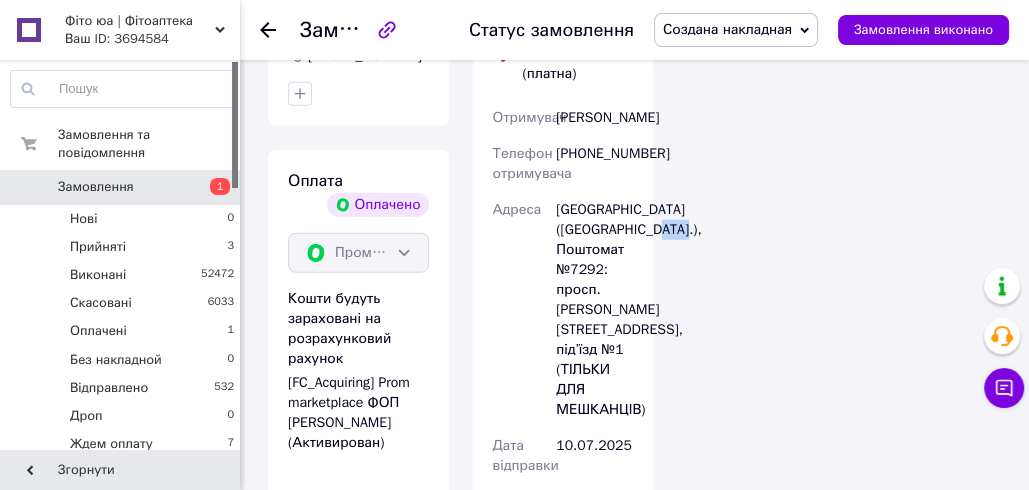 click on "Київ (Київська обл.), Поштомат №7292: просп. Лобановського, 6г, під’їзд №1 (ТІЛЬКИ ДЛЯ МЕШКАНЦІВ)" at bounding box center [594, 310] 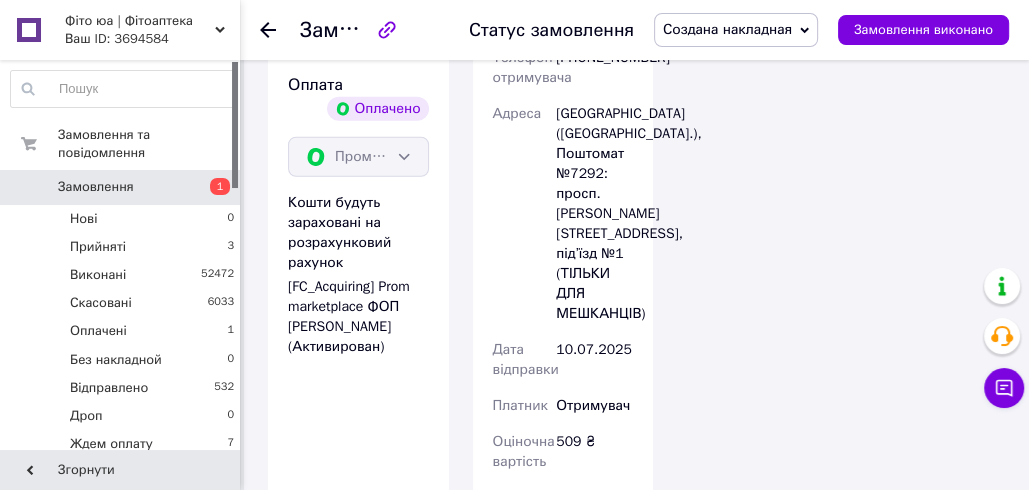 scroll, scrollTop: 3907, scrollLeft: 0, axis: vertical 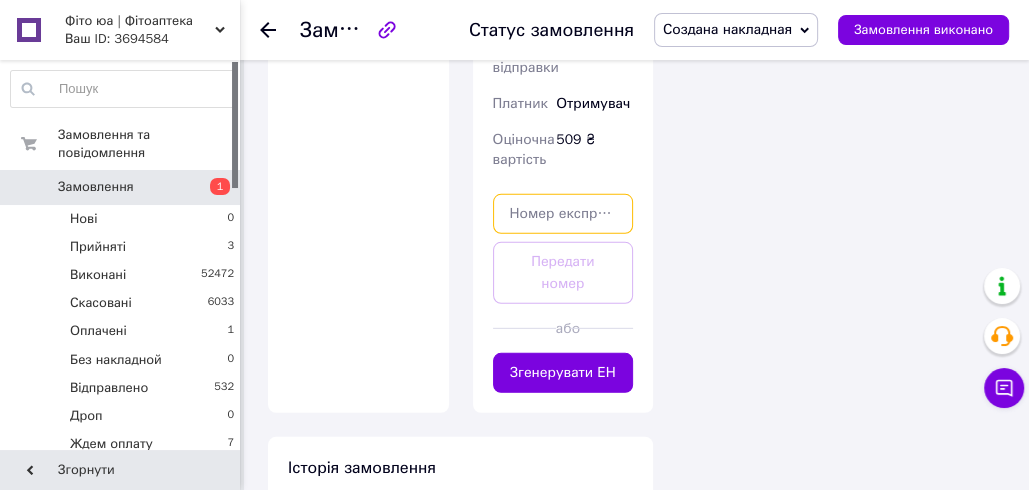 paste on "20451202821870" 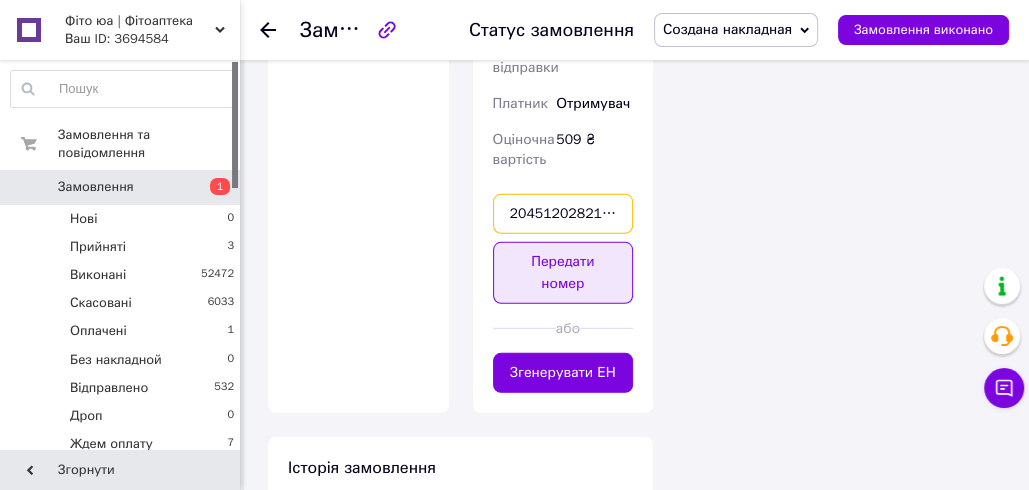 scroll, scrollTop: 0, scrollLeft: 3, axis: horizontal 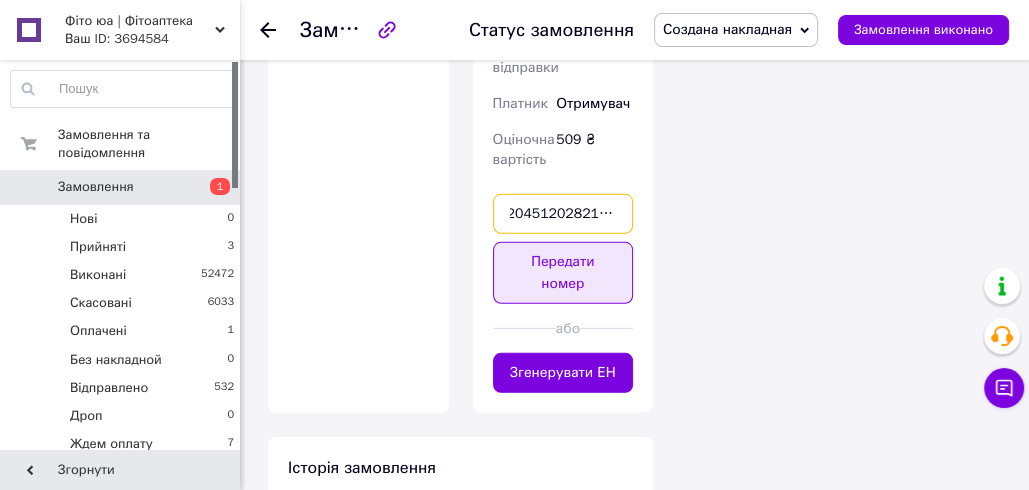 type on "20451202821870" 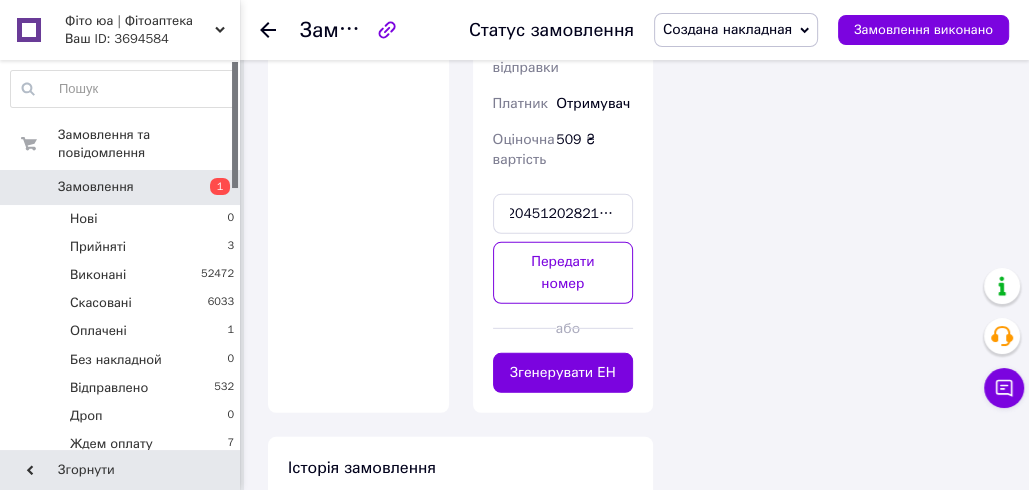 click on "Передати номер" at bounding box center (563, 273) 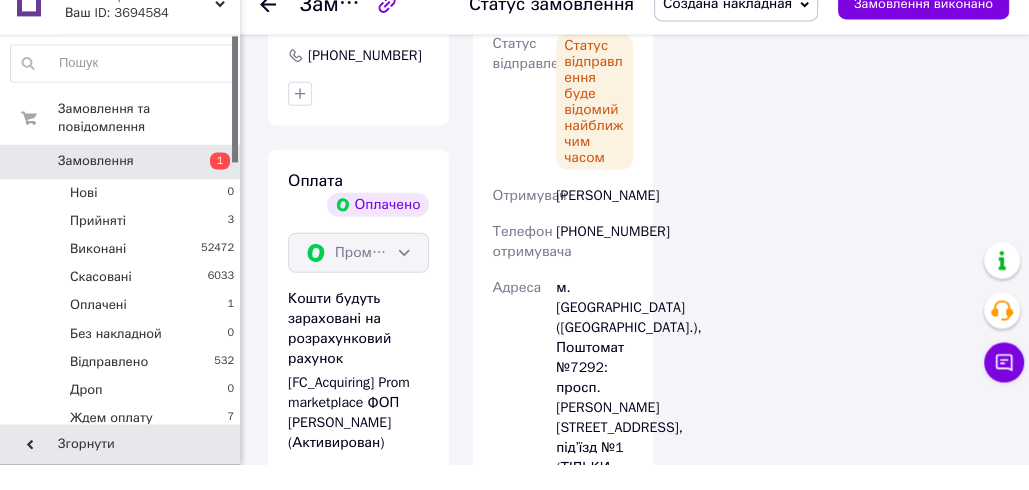 scroll, scrollTop: 3484, scrollLeft: 0, axis: vertical 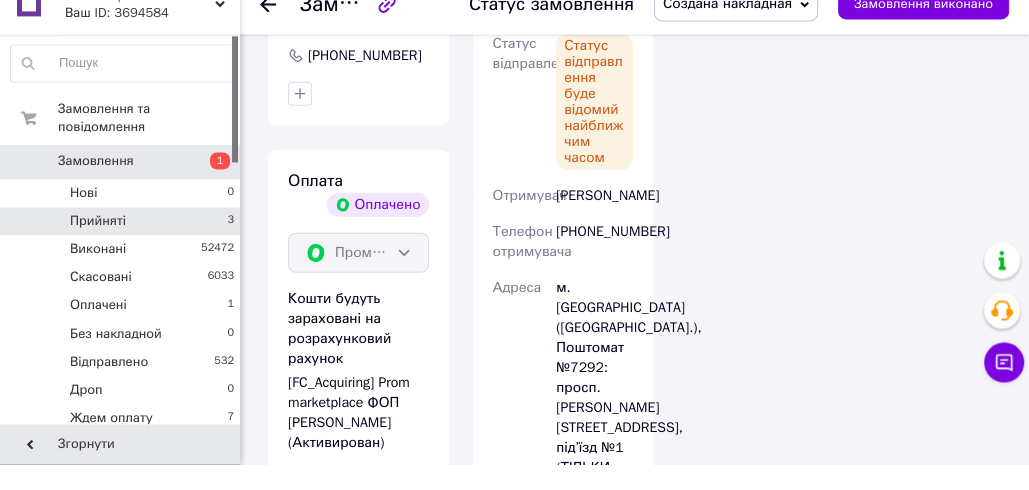 click on "Прийняті 3" at bounding box center (123, 247) 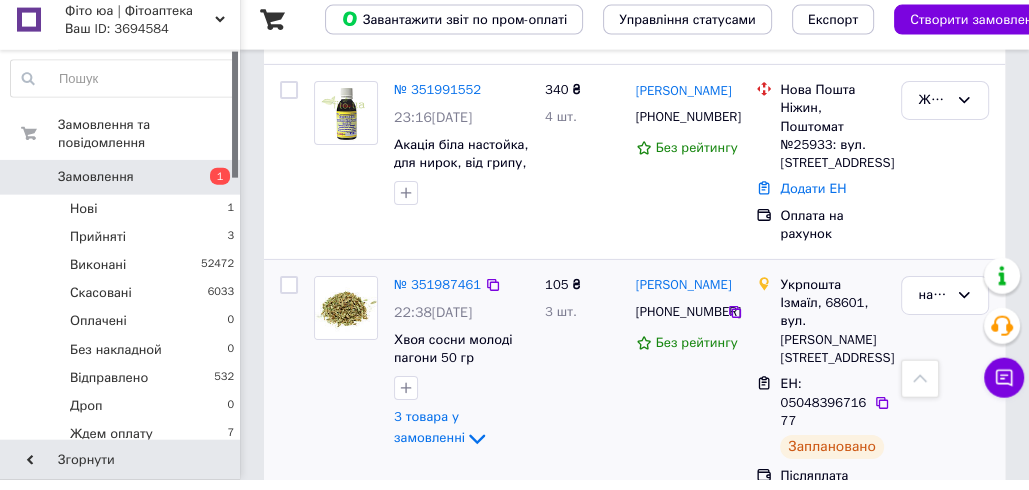 scroll, scrollTop: 4445, scrollLeft: 0, axis: vertical 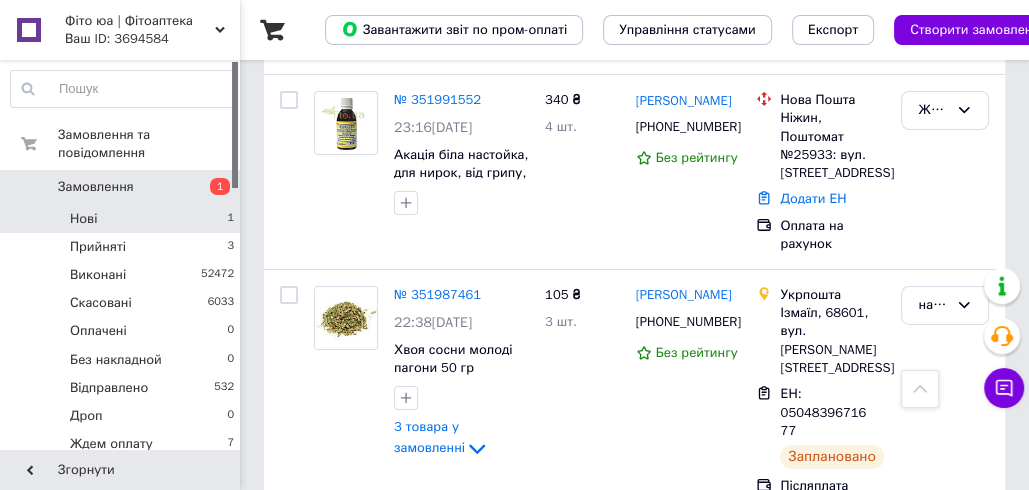 click on "Нові 1" at bounding box center [123, 219] 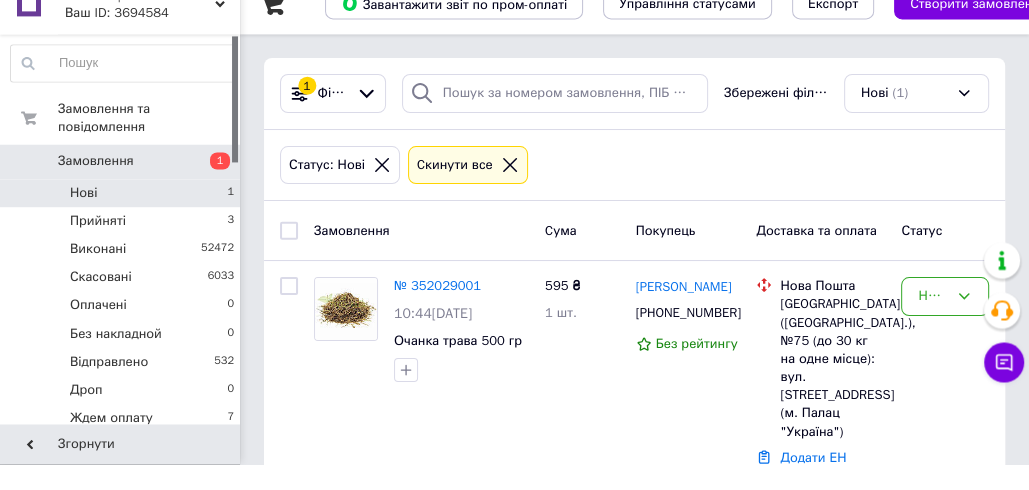 scroll, scrollTop: 69, scrollLeft: 0, axis: vertical 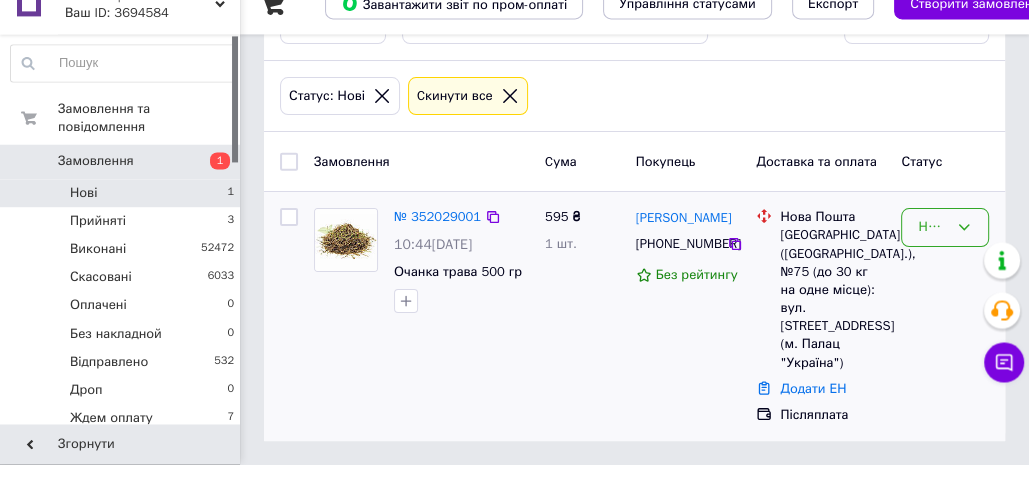 click 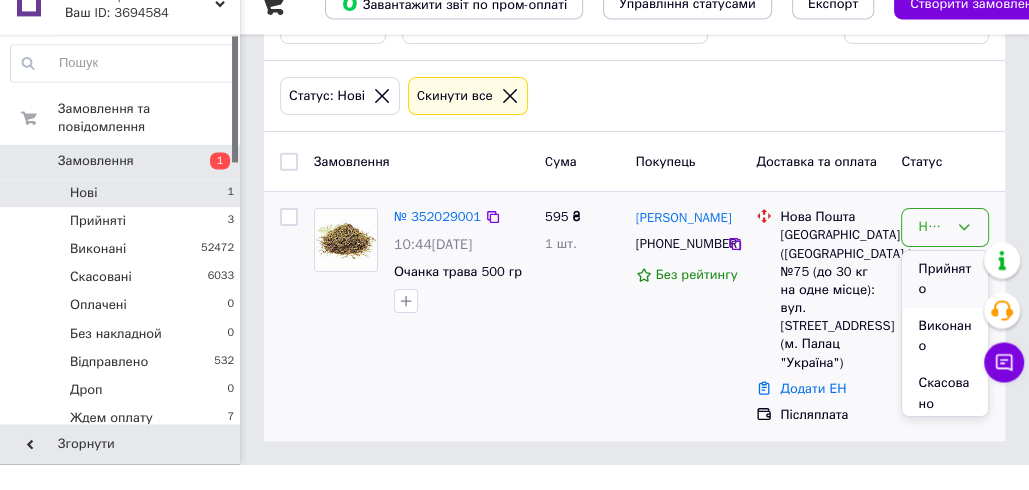 click on "Прийнято" at bounding box center [945, 305] 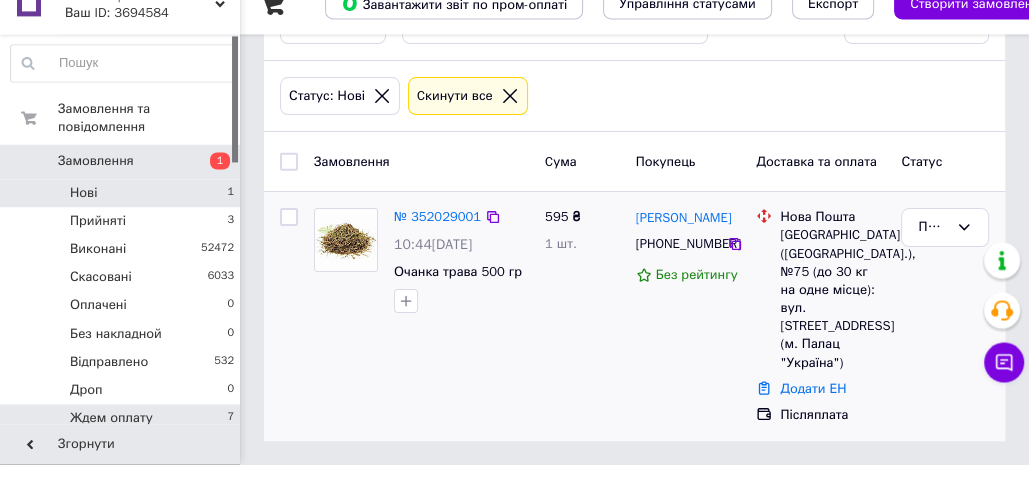 click on "Ждем оплату 7" at bounding box center [123, 444] 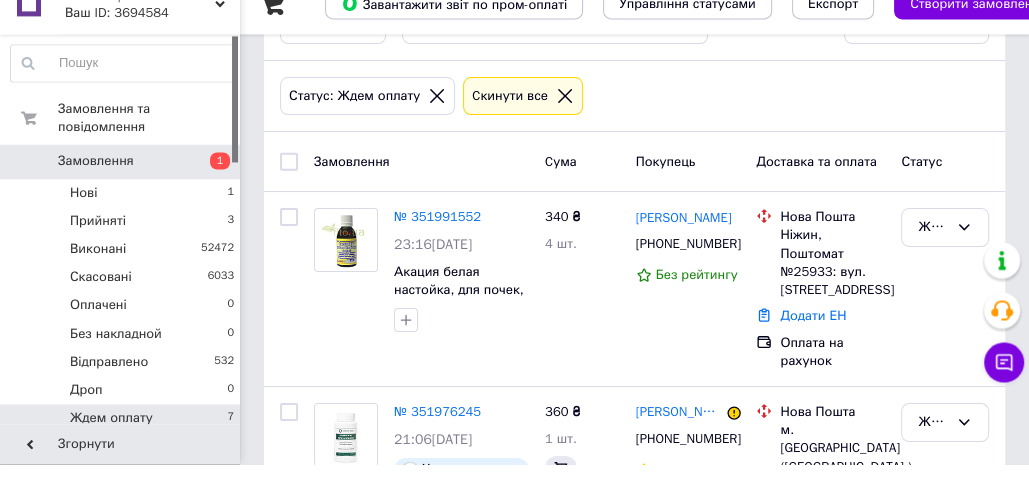 scroll, scrollTop: 0, scrollLeft: 0, axis: both 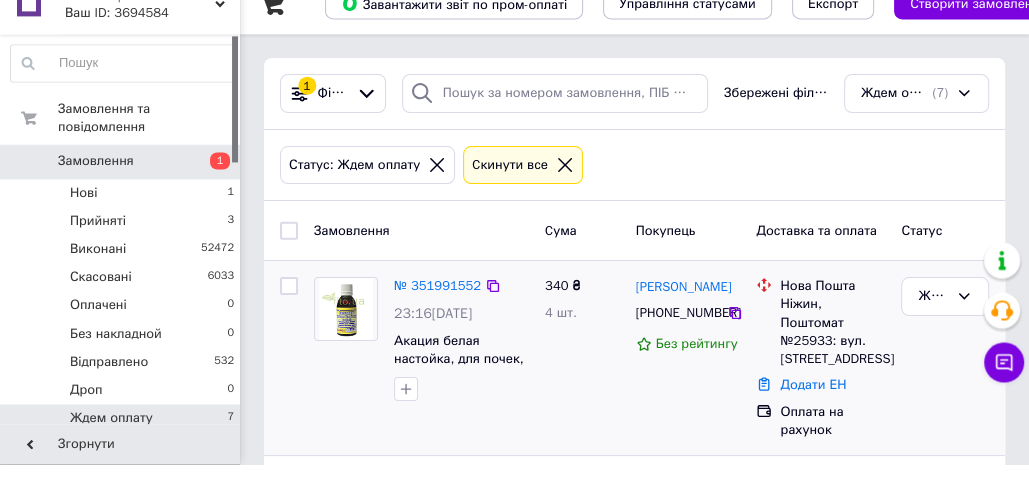 click at bounding box center [346, 335] 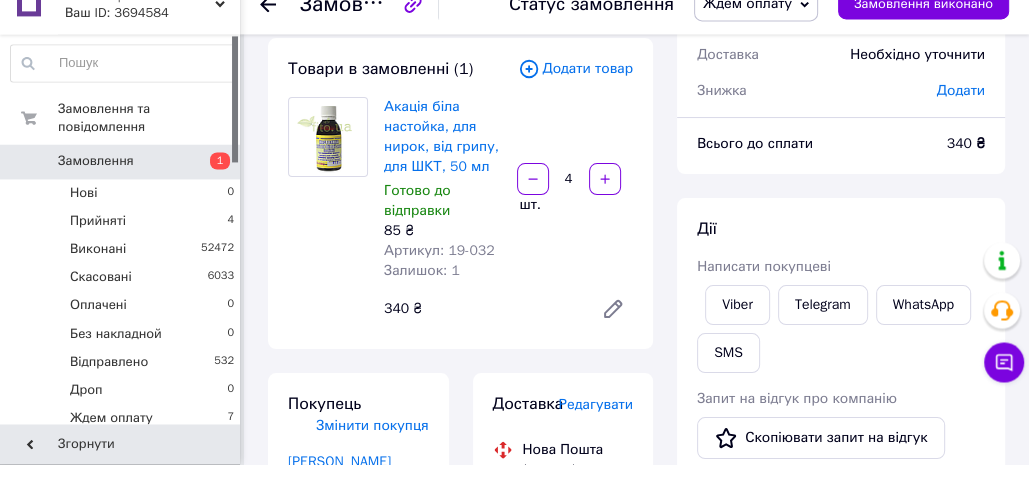 scroll, scrollTop: 160, scrollLeft: 0, axis: vertical 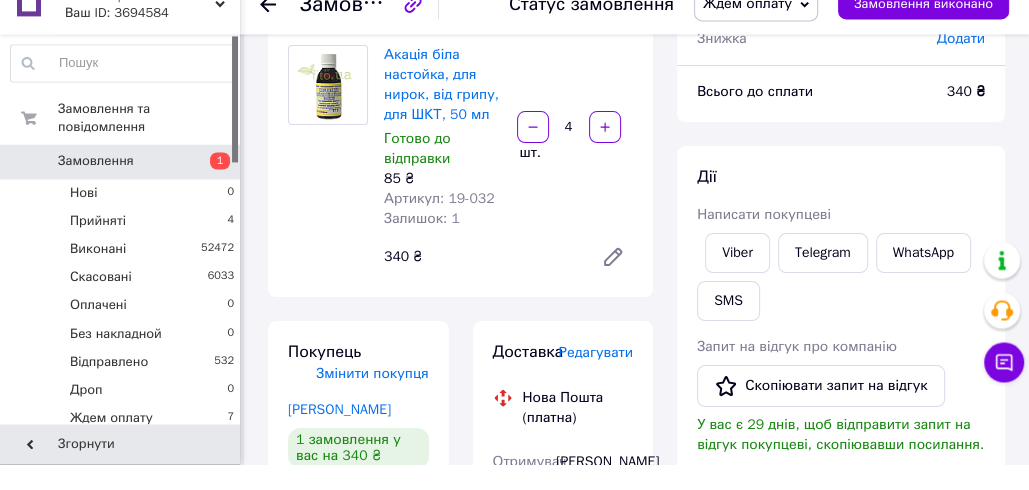 click on "Редагувати" at bounding box center [596, 378] 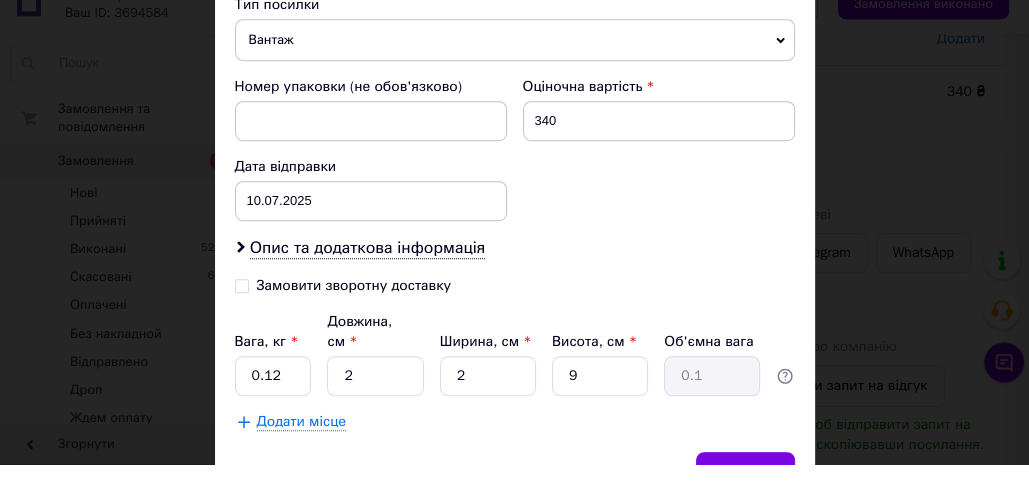 scroll, scrollTop: 869, scrollLeft: 0, axis: vertical 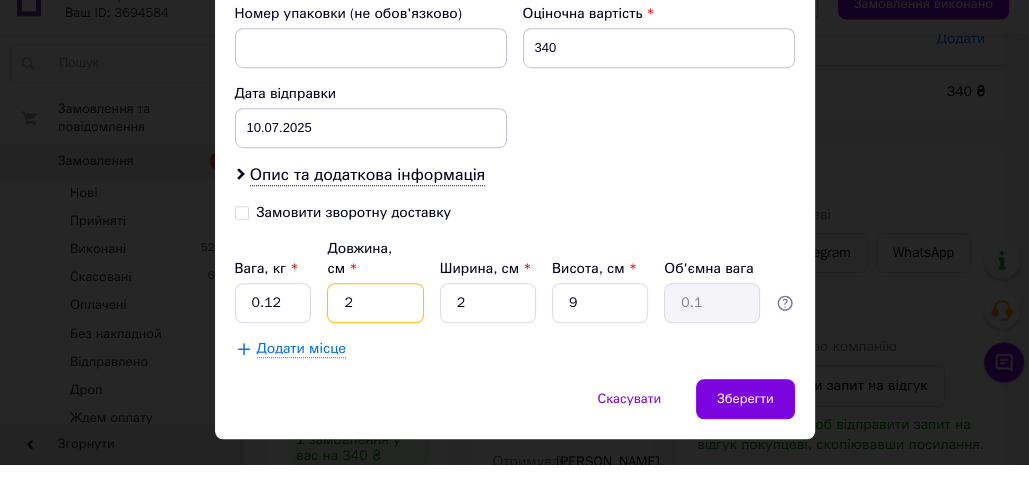 click on "2" at bounding box center [375, 329] 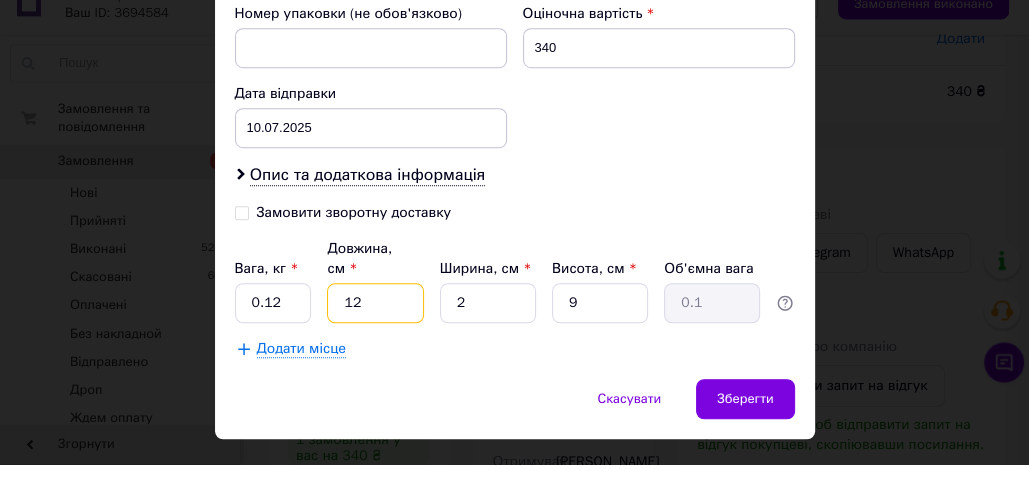 type on "12" 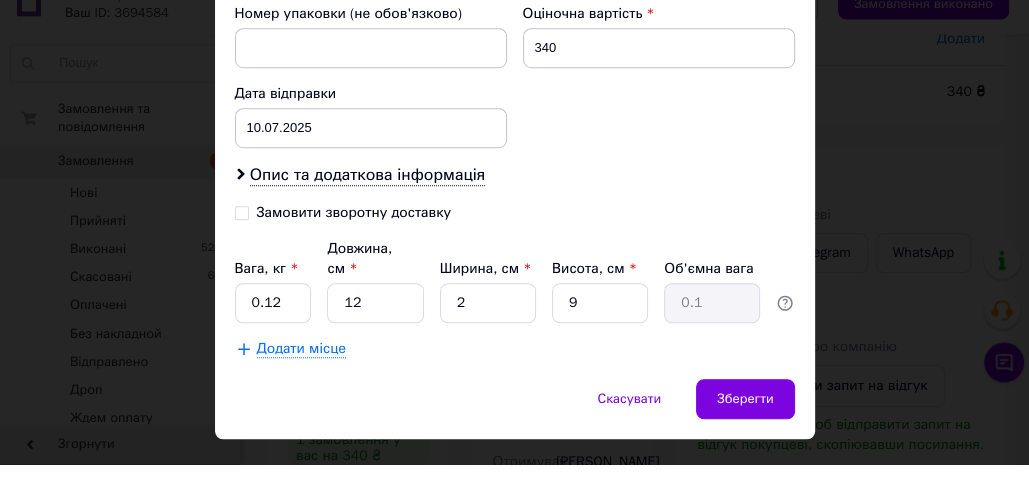 click on "Додати місце" at bounding box center [515, 375] 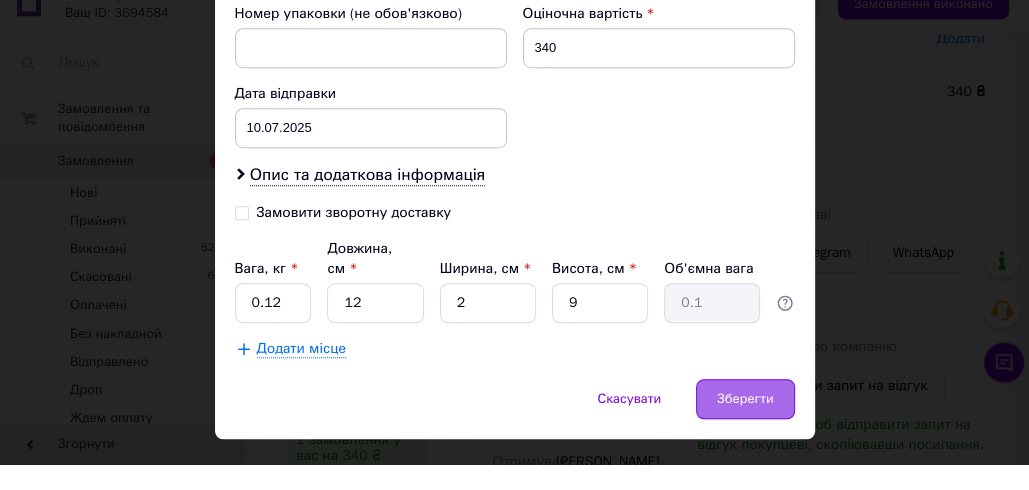 click on "Зберегти" at bounding box center [745, 425] 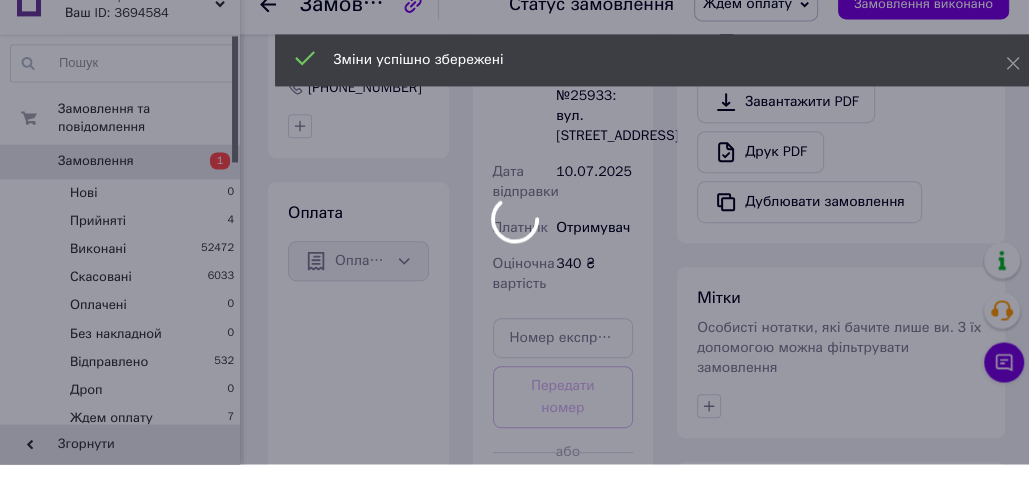 scroll, scrollTop: 1033, scrollLeft: 0, axis: vertical 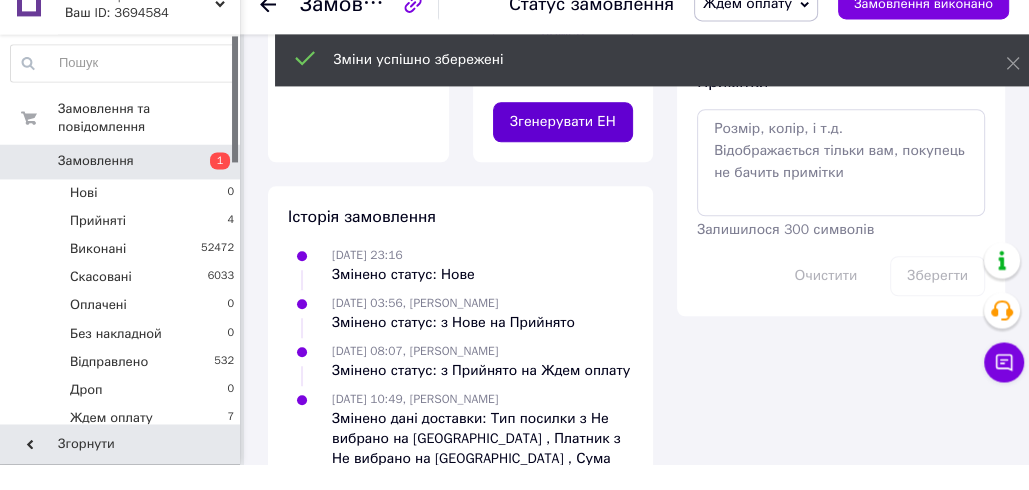 click on "Згенерувати ЕН" at bounding box center [563, 148] 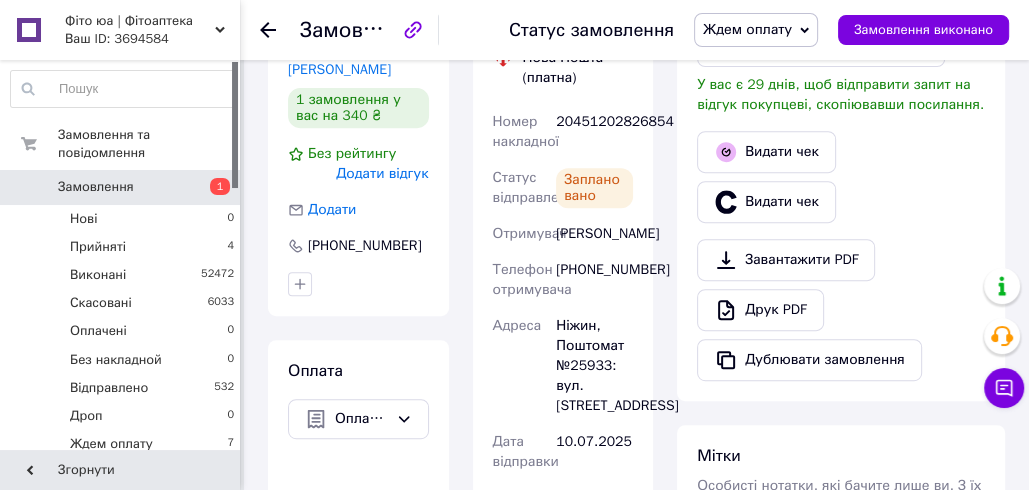 scroll, scrollTop: 507, scrollLeft: 0, axis: vertical 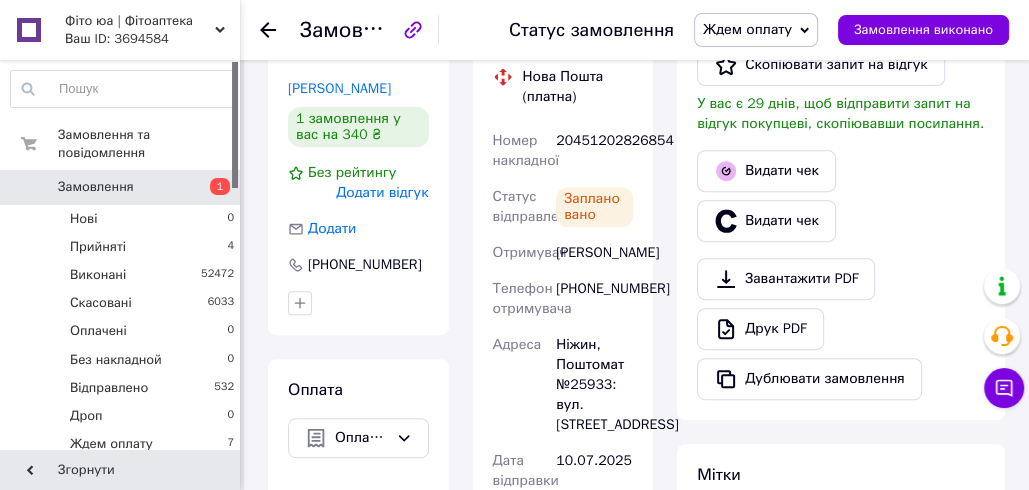 click on "20451202826854" at bounding box center [594, 151] 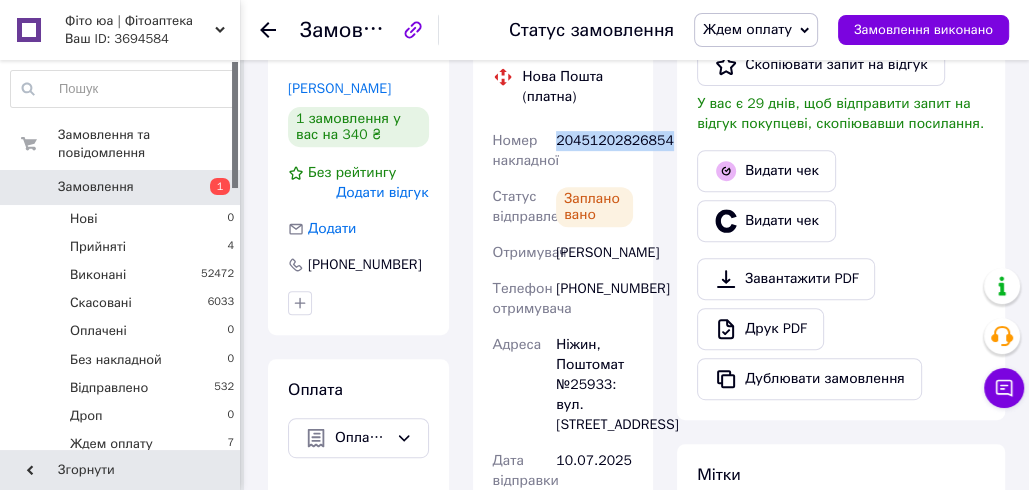 click on "20451202826854" at bounding box center (594, 151) 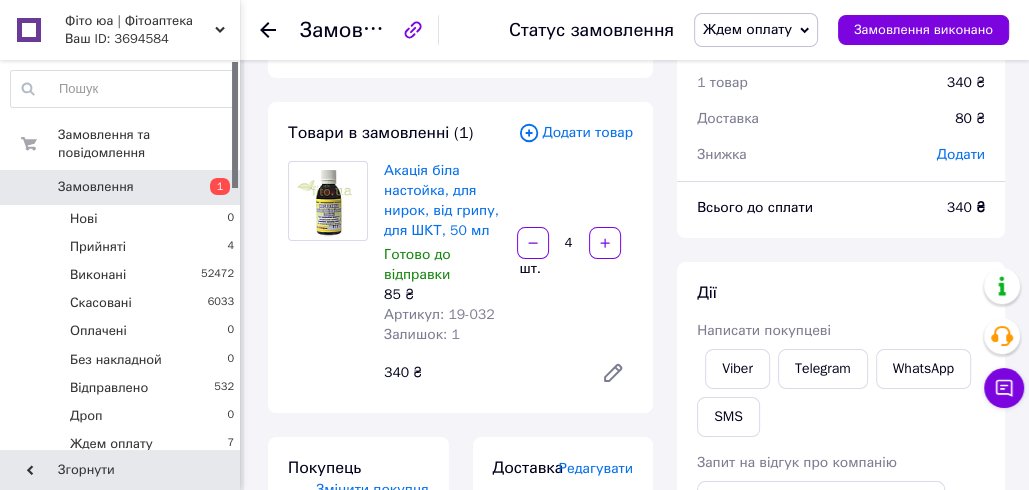 scroll, scrollTop: 40, scrollLeft: 0, axis: vertical 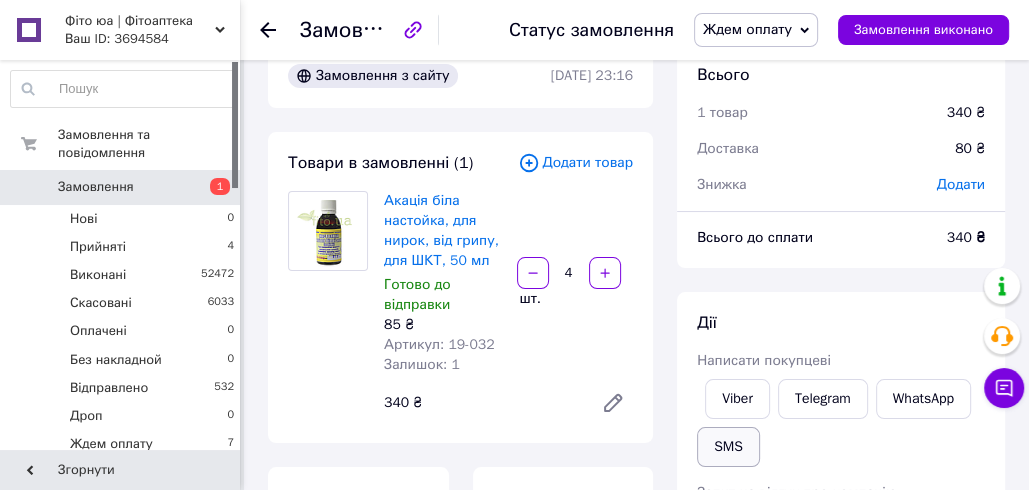 click on "SMS" at bounding box center (728, 447) 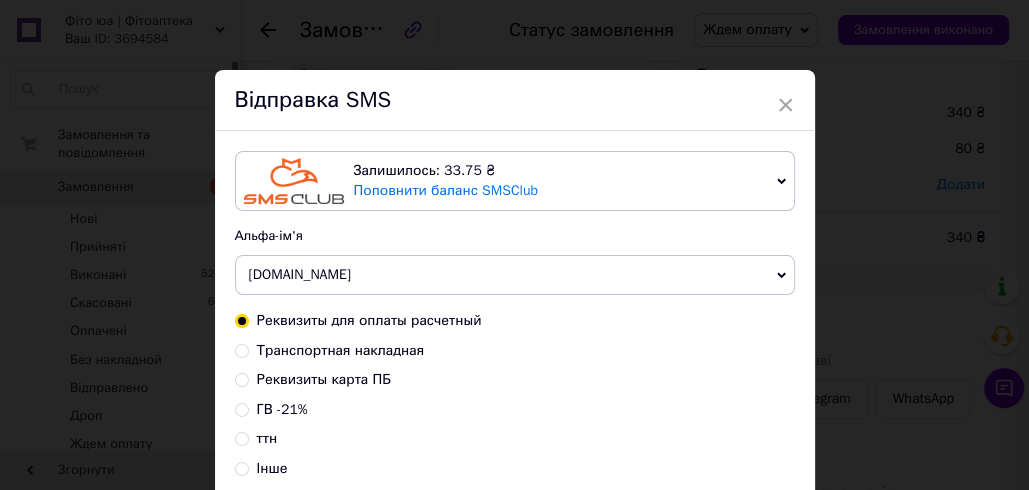 click on "Транспортная накладная" at bounding box center (341, 350) 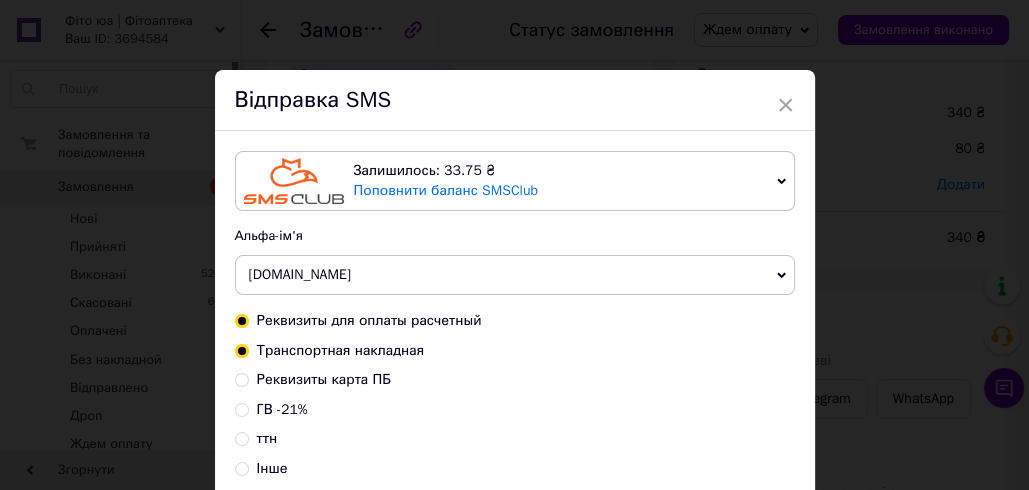 radio on "true" 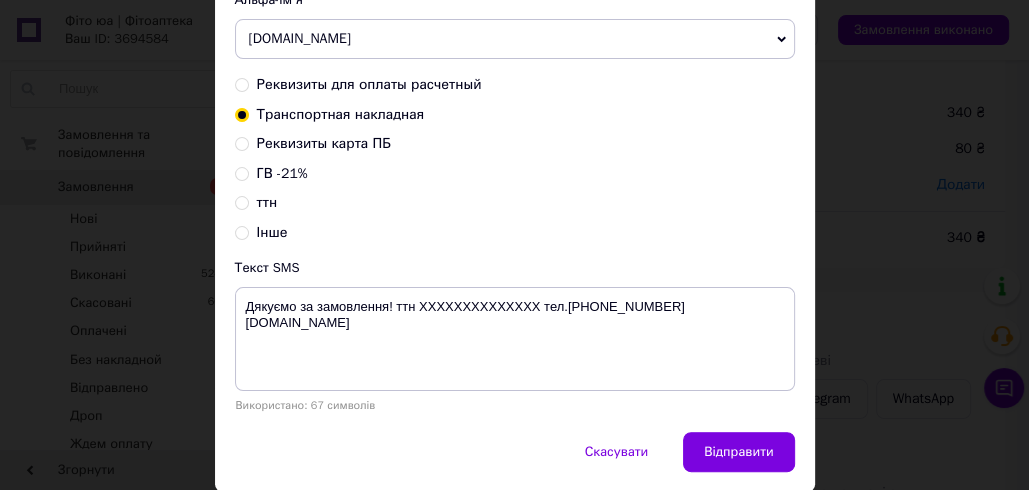 scroll, scrollTop: 302, scrollLeft: 0, axis: vertical 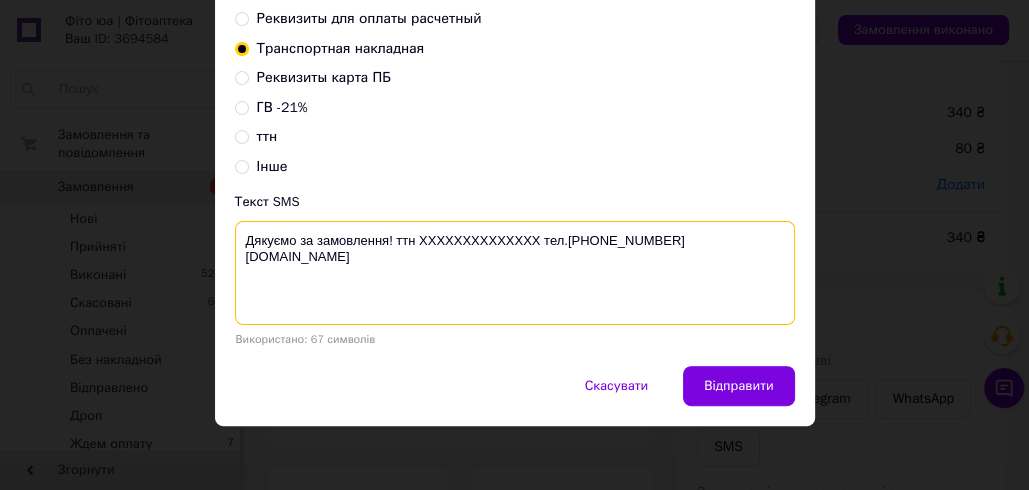 click on "Дякуємо за замовлення! ттн XXXXXXXXXXXXXX тел.+380988847717 fito.ua" at bounding box center [515, 273] 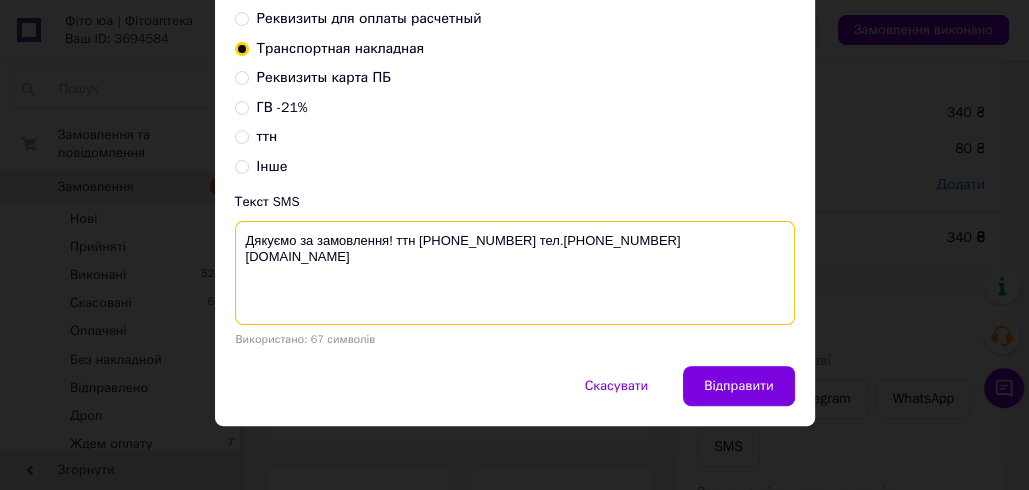 drag, startPoint x: 524, startPoint y: 233, endPoint x: 243, endPoint y: 226, distance: 281.0872 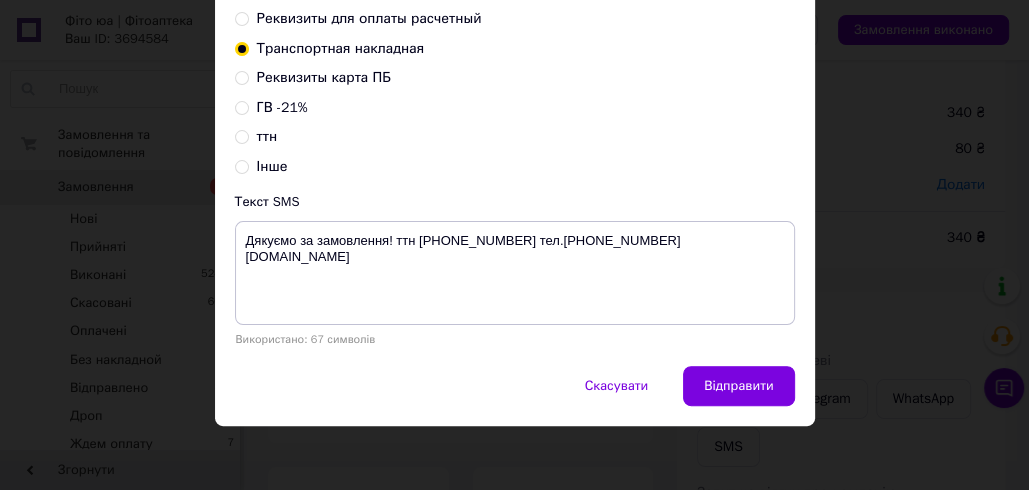 click on "× Відправка SMS Залишилось: 33.75 ₴ Поповнити баланс SMSClub Підключити LetsAds Альфа-ім'я  Fito.ua Оновити список альфа-імен Реквизиты для оплаты расчетный Транспортная накладная Реквизиты карта ПБ ГВ -21% ттн Інше Текст SMS Дякуємо за замовлення! ттн 20451202826854 тел.+380988847717 fito.ua Використано: 67 символів Скасувати   Відправити" at bounding box center [514, 245] 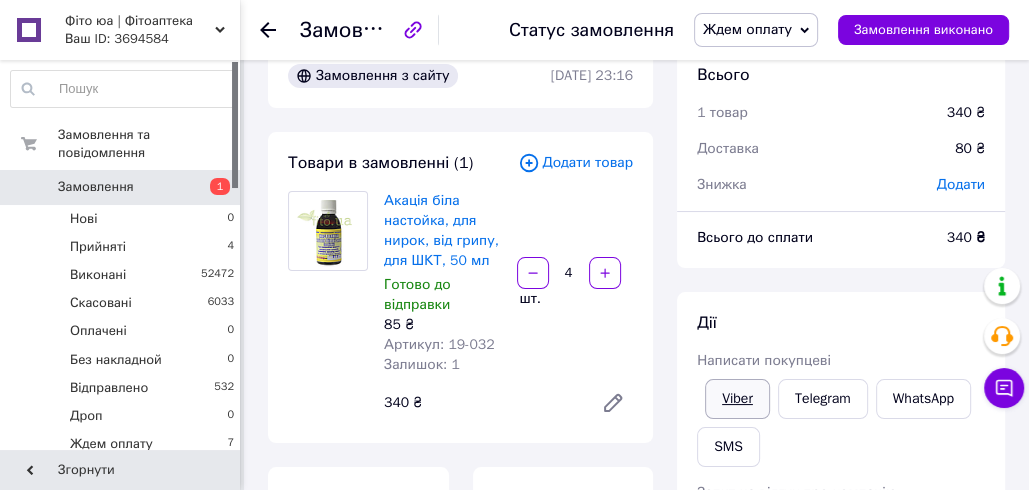 click on "Viber" at bounding box center [737, 399] 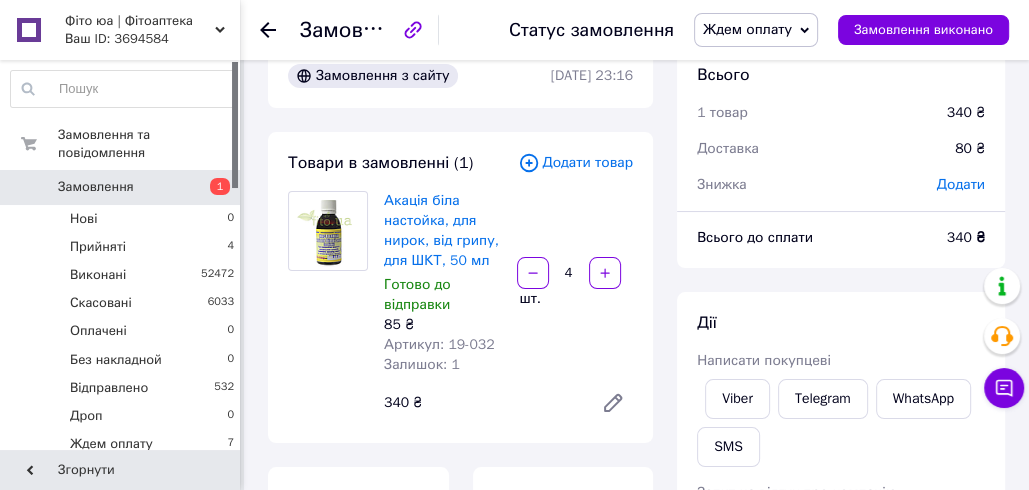 click on "Замовлення з сайту 09.07.2025 | 23:16 Товари в замовленні (1) Додати товар Акація біла настойка, для нирок, від грипу, для ШКТ, 50 мл Готово до відправки 85 ₴ Артикул: 19-032 Залишок: 1 4   шт. 340 ₴ Покупець Змінити покупця Євтушенко Людмила 1 замовлення у вас на 340 ₴ Без рейтингу   Додати відгук Додати +380682375982 Оплата Оплата на рахунок Доставка Редагувати Нова Пошта (платна) Номер накладної 20451202826854 Статус відправлення Заплановано Отримувач Євтушенко Людмила Телефон отримувача +380682375982 Адреса Ніжин, Поштомат №25933: вул. Прилуцька, 130 Дата відправки 10.07.2025 Платник Отримувач 80 ₴" at bounding box center [460, 925] 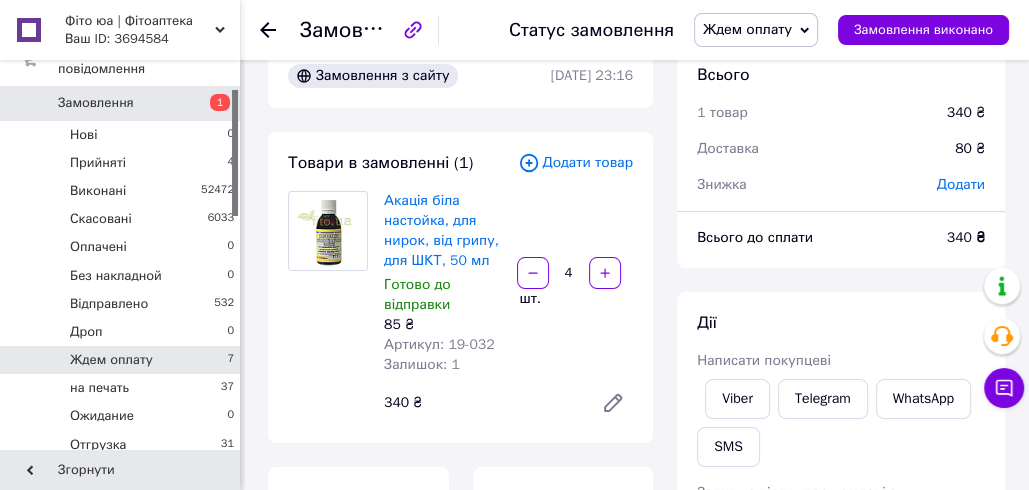 scroll, scrollTop: 87, scrollLeft: 0, axis: vertical 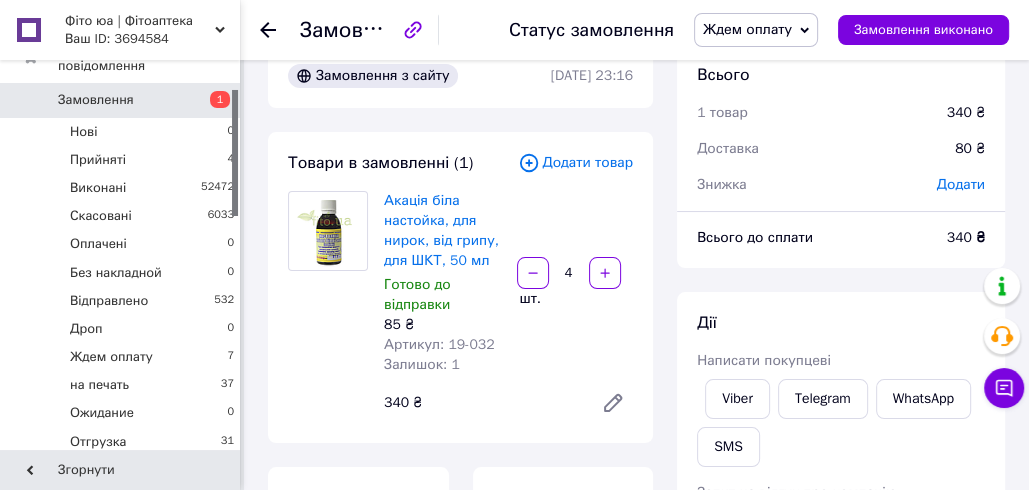 click at bounding box center [328, 307] 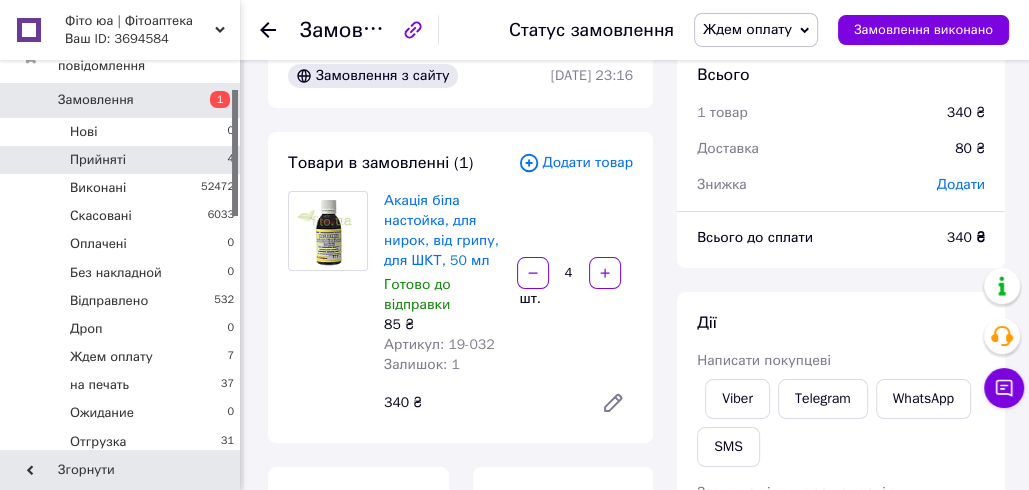 click on "Прийняті 4" at bounding box center (123, 160) 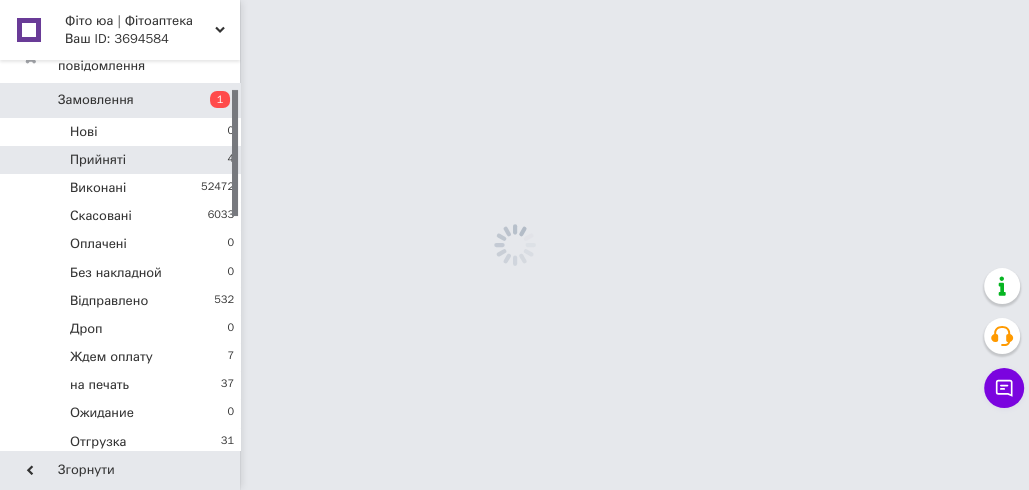 scroll, scrollTop: 0, scrollLeft: 0, axis: both 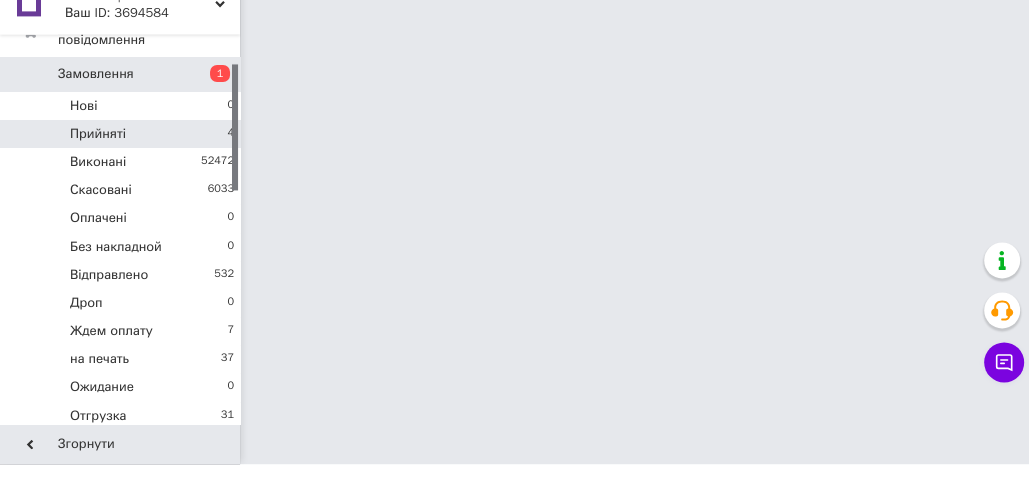 click on "Прийняті 4" at bounding box center (123, 160) 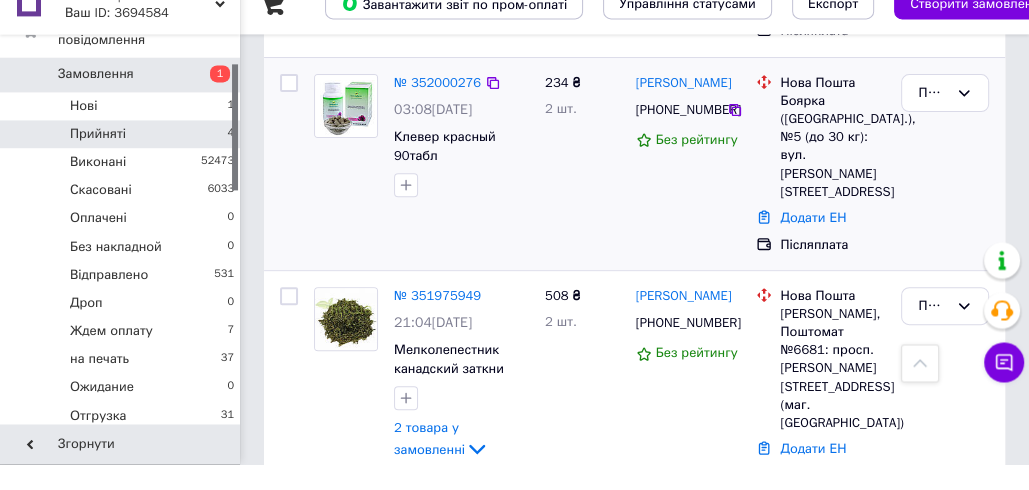 scroll, scrollTop: 460, scrollLeft: 0, axis: vertical 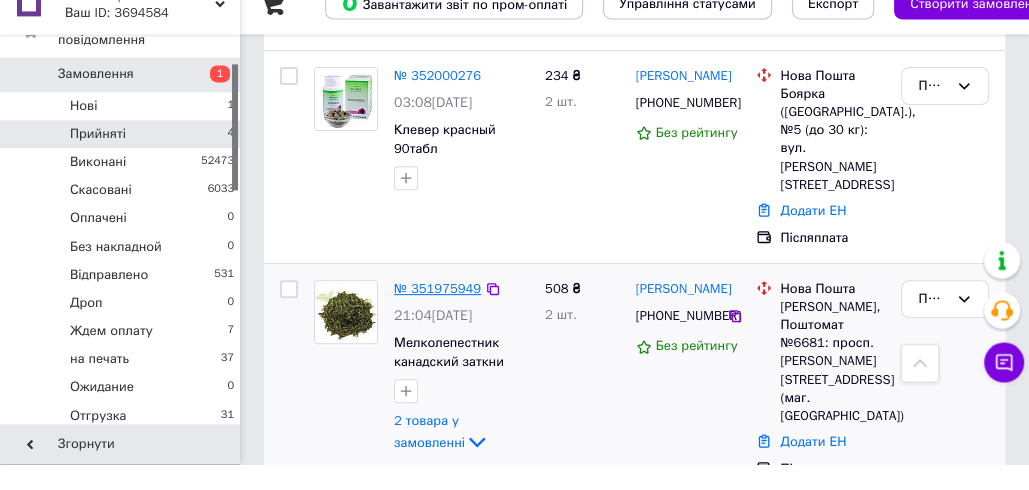 click on "№ 351975949" at bounding box center [437, 314] 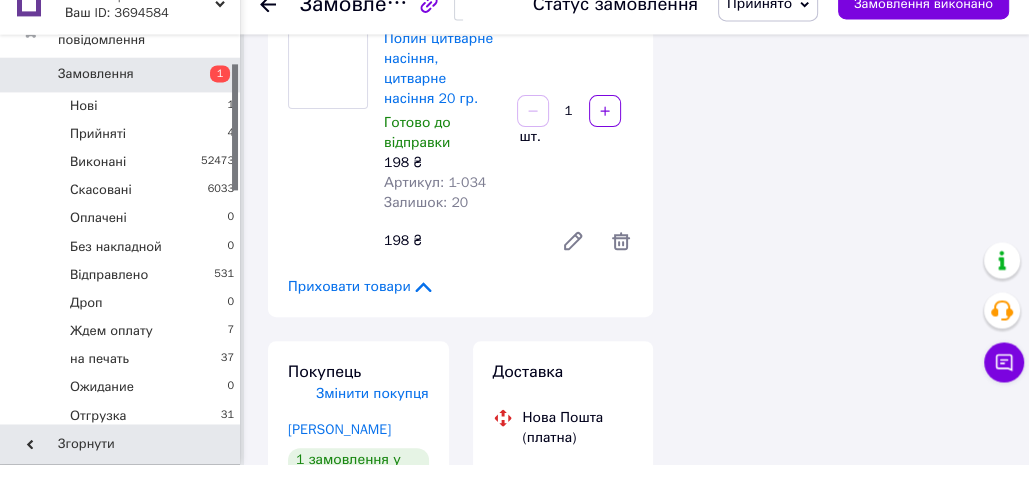 scroll, scrollTop: 460, scrollLeft: 0, axis: vertical 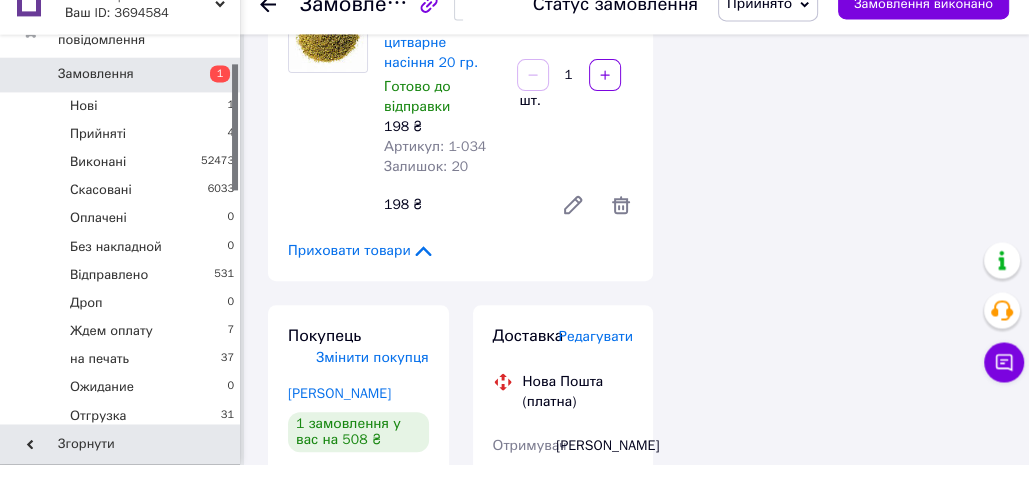 click on "Прийнято" at bounding box center [759, 29] 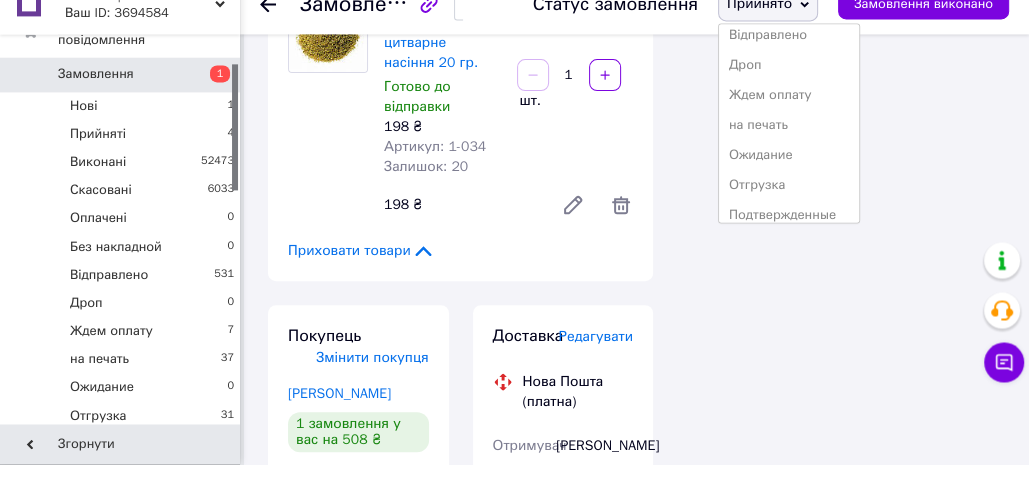 scroll, scrollTop: 232, scrollLeft: 0, axis: vertical 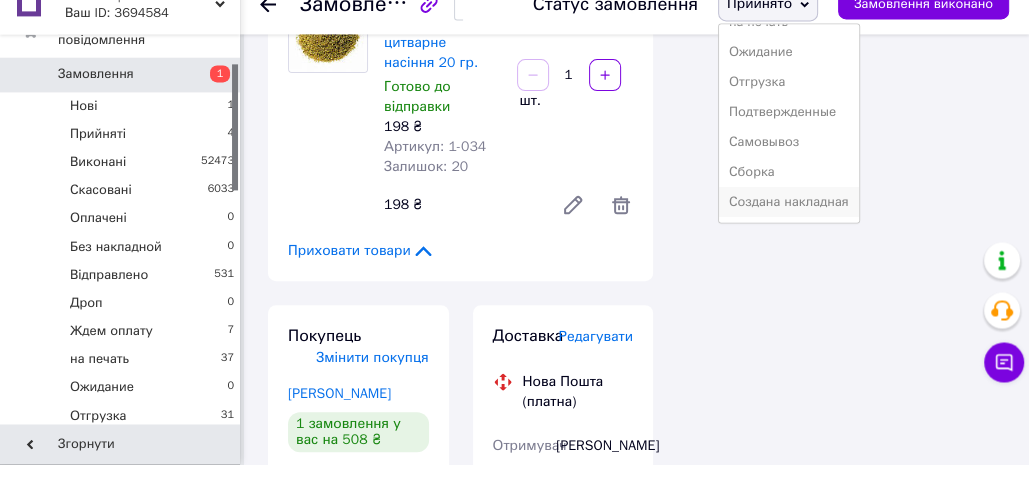 click on "Создана накладная" at bounding box center [789, 228] 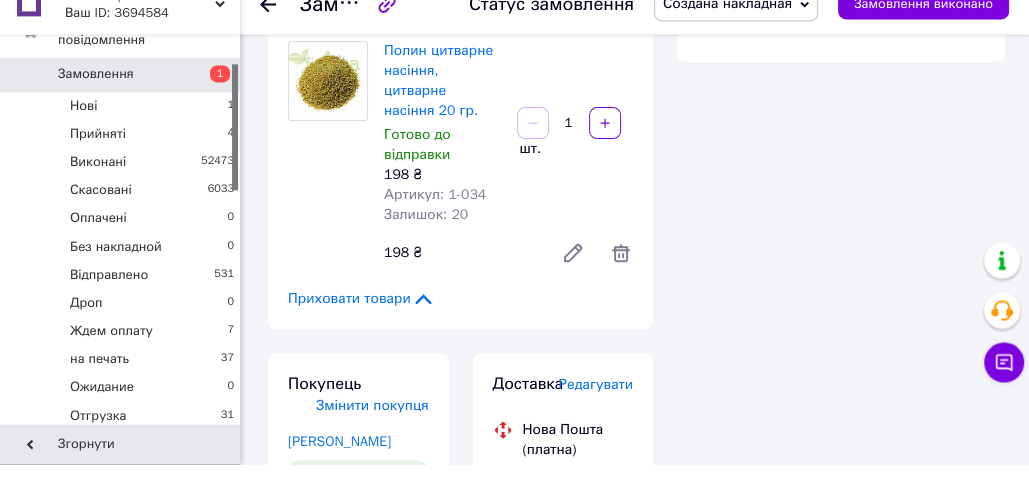 scroll, scrollTop: 430, scrollLeft: 0, axis: vertical 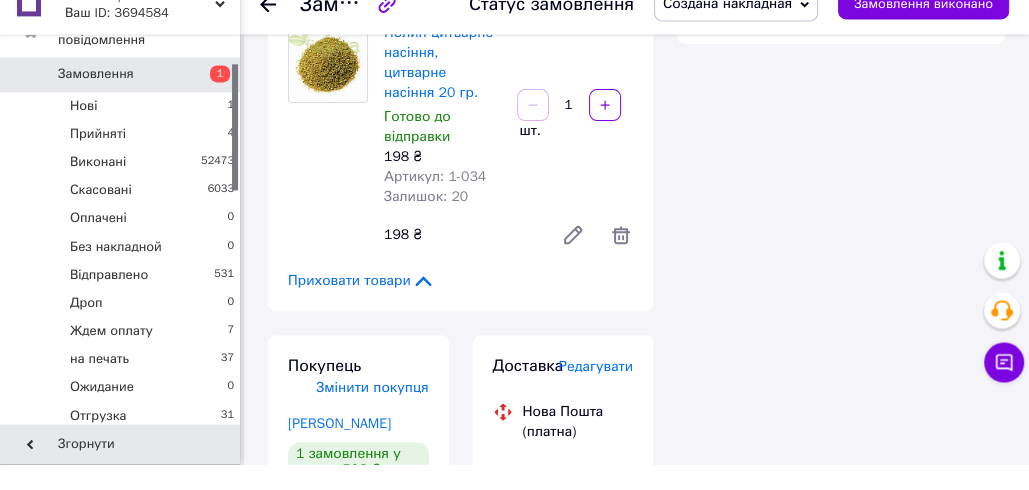 click on "Редагувати" at bounding box center (596, 392) 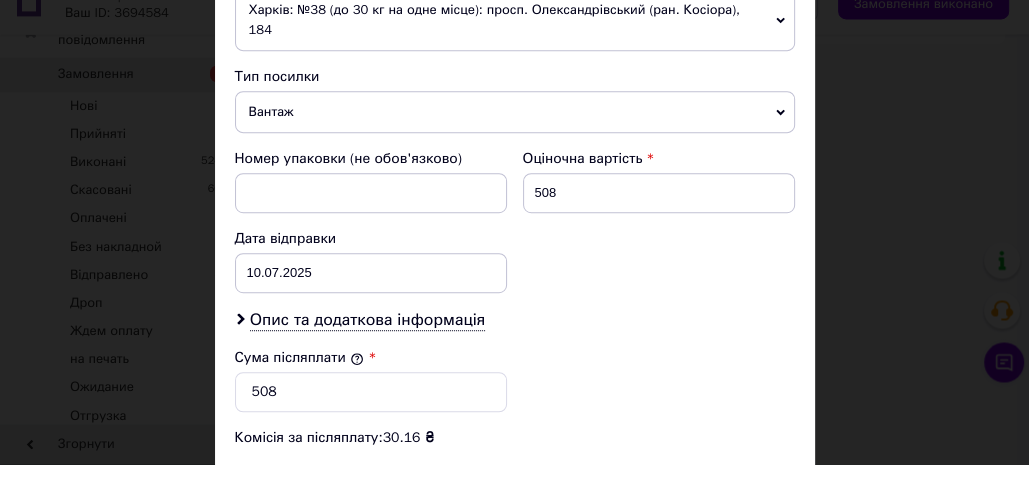 scroll, scrollTop: 948, scrollLeft: 0, axis: vertical 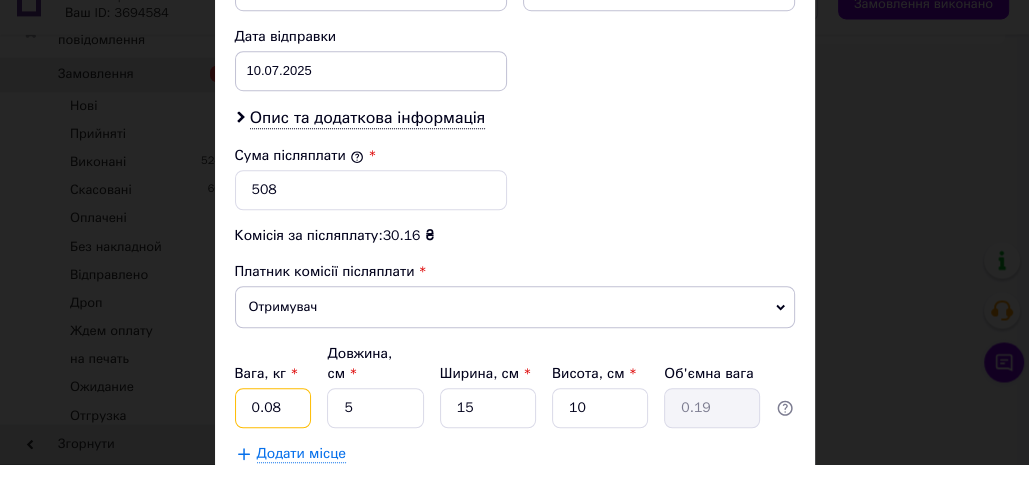 drag, startPoint x: 262, startPoint y: 366, endPoint x: 286, endPoint y: 366, distance: 24 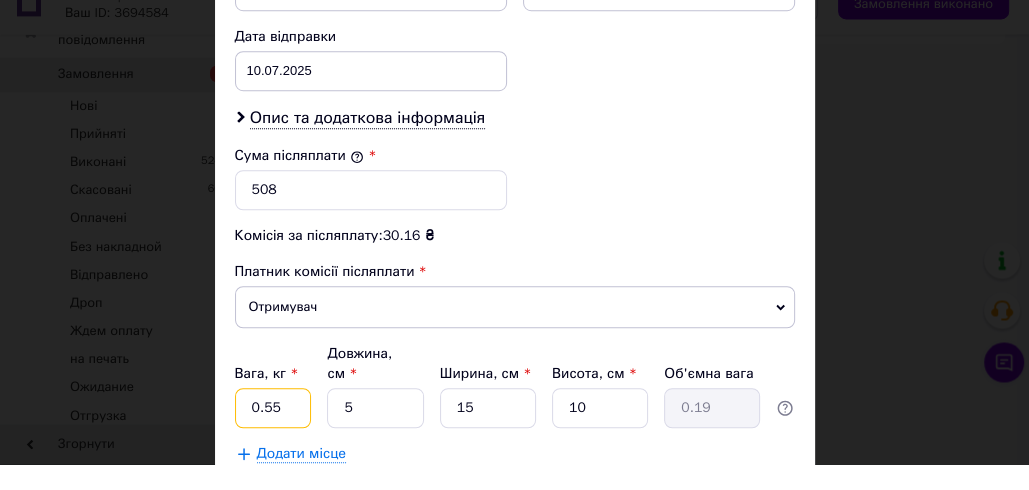 type on "0.55" 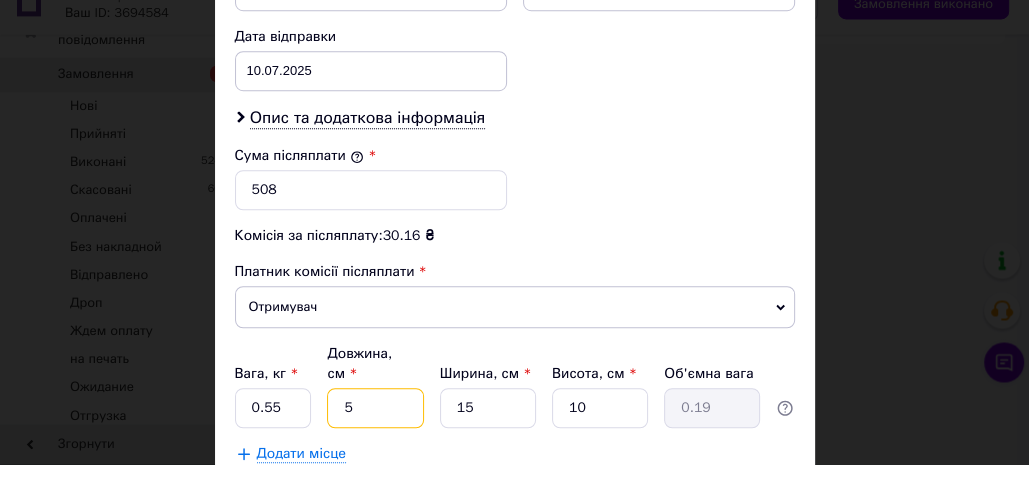 click on "5" at bounding box center (375, 434) 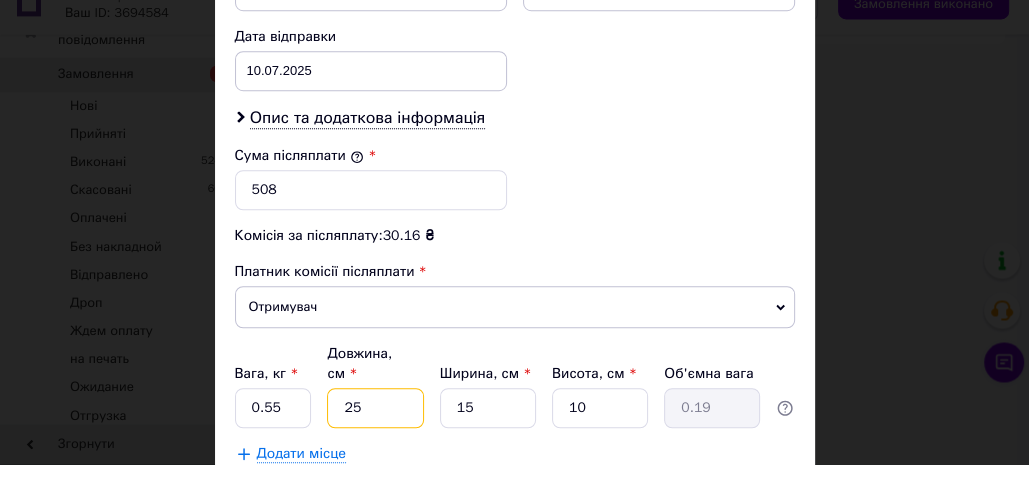 type on "0.94" 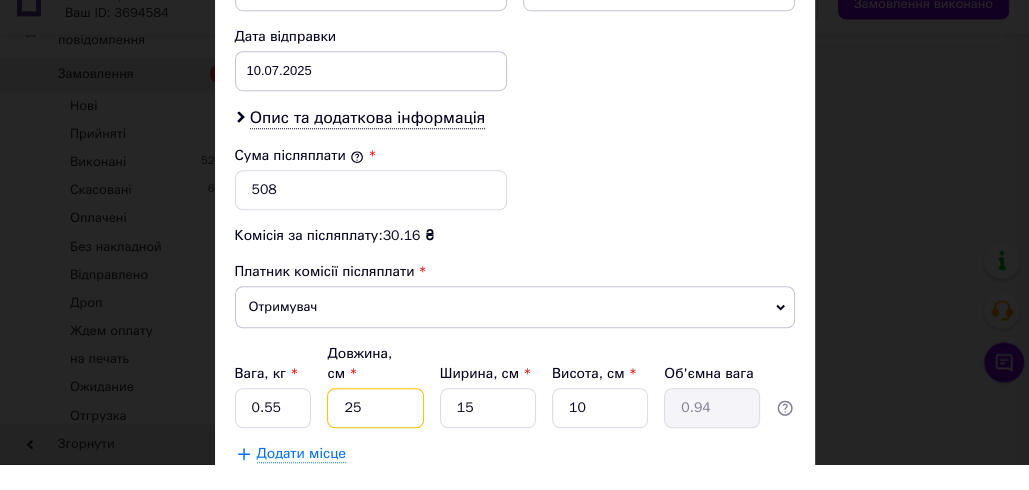 type on "25" 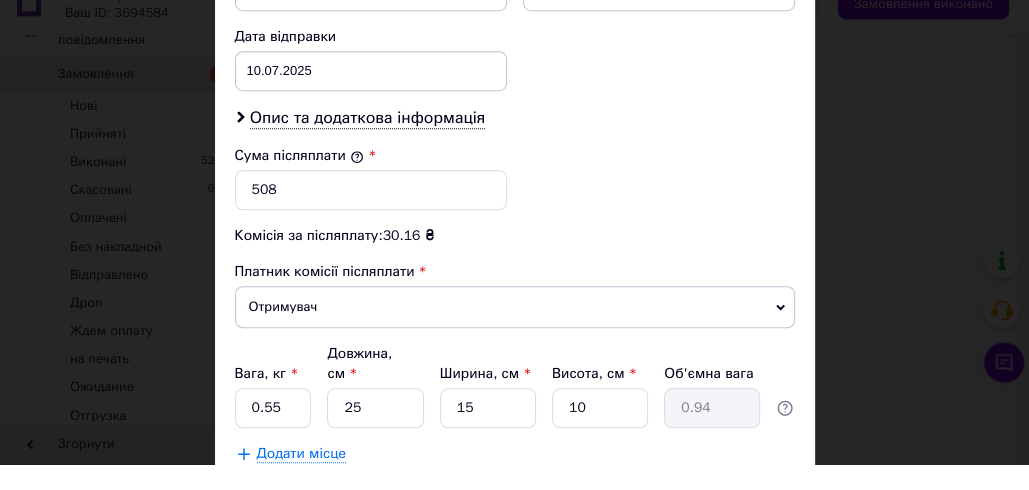 click on "Зберегти" at bounding box center (745, 530) 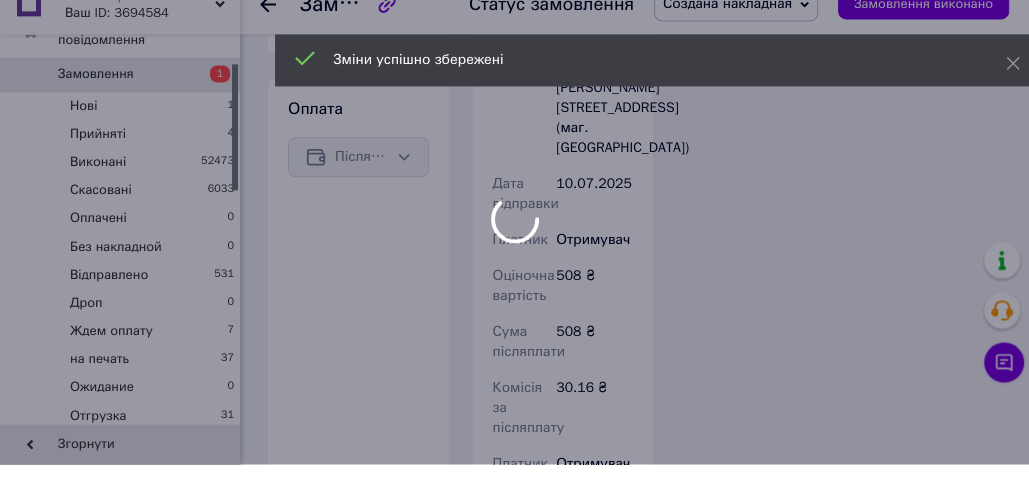 scroll, scrollTop: 1390, scrollLeft: 0, axis: vertical 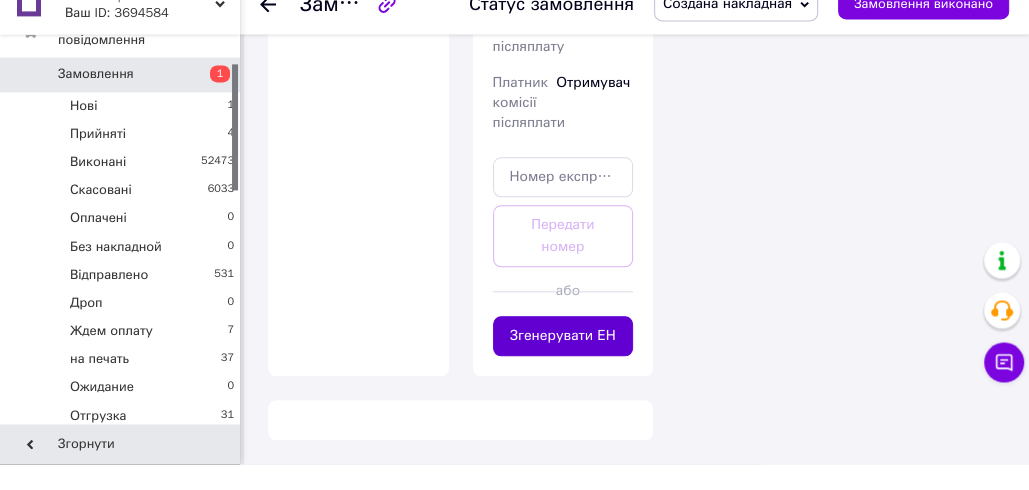 click on "Згенерувати ЕН" at bounding box center [563, 362] 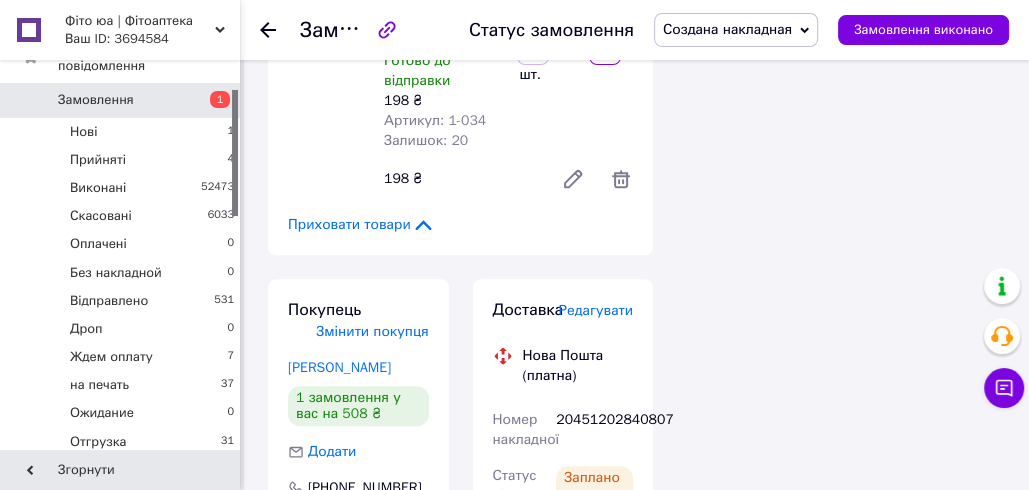 scroll, scrollTop: 96, scrollLeft: 0, axis: vertical 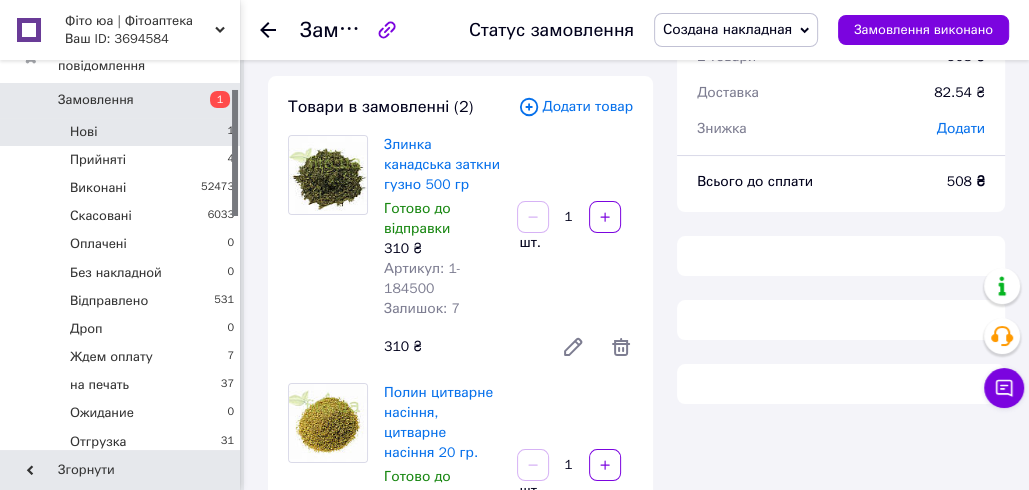 click on "Нові 1" at bounding box center (123, 132) 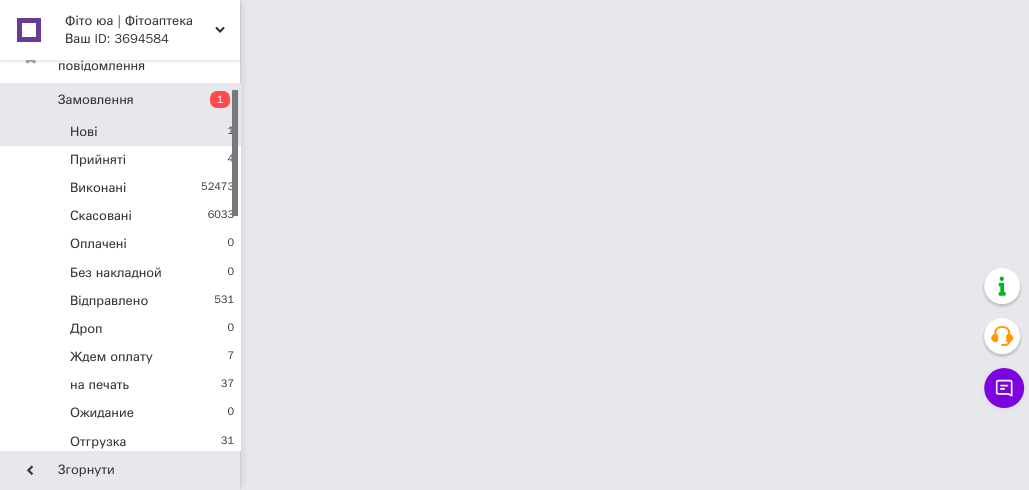 scroll, scrollTop: 0, scrollLeft: 0, axis: both 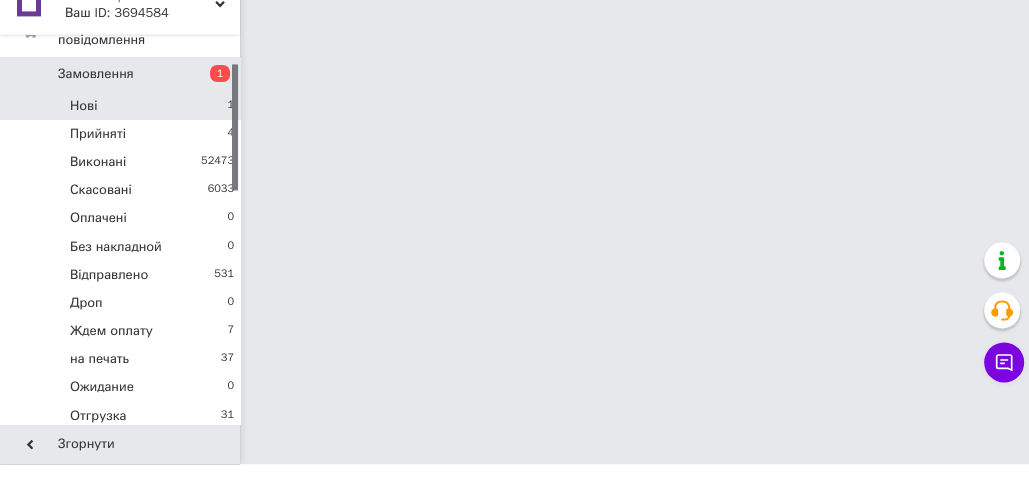 click on "Нові 1" at bounding box center (123, 132) 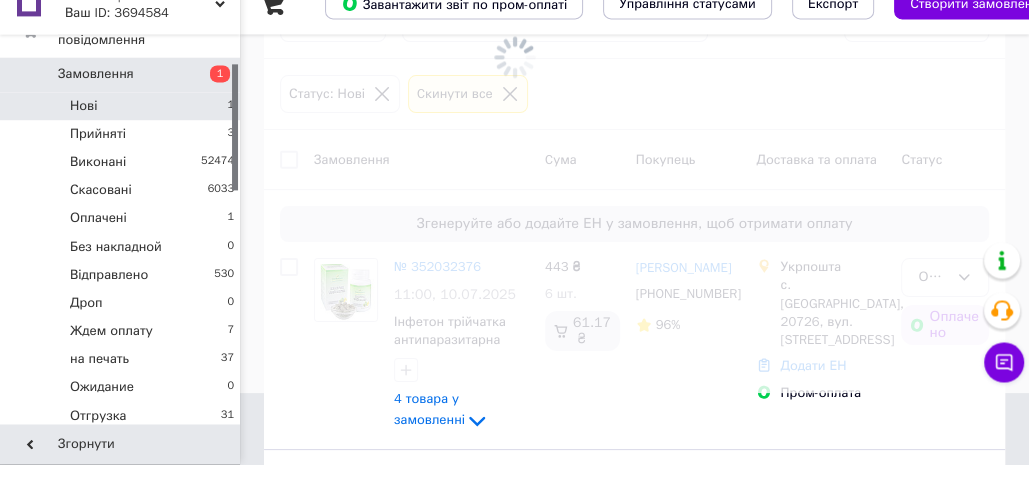 scroll, scrollTop: 0, scrollLeft: 0, axis: both 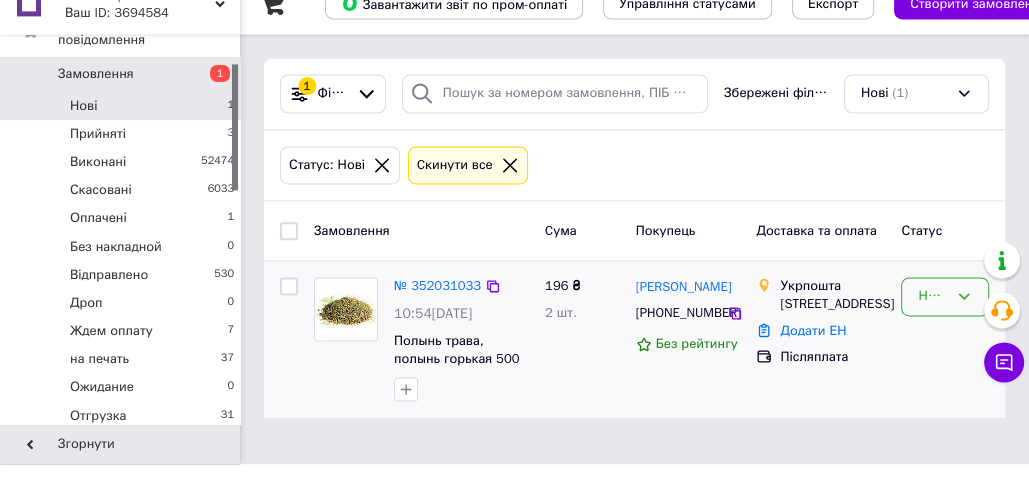click on "Нове" at bounding box center [933, 322] 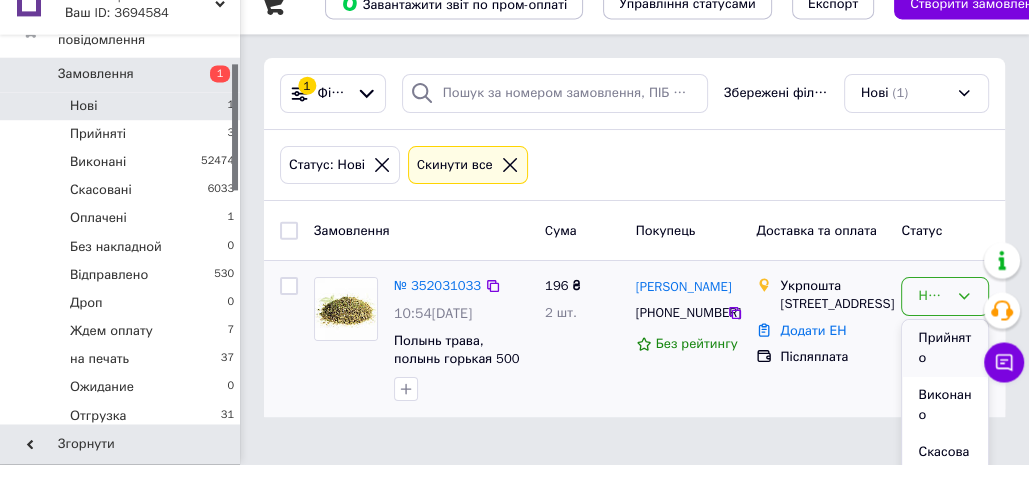 click on "Прийнято" at bounding box center (945, 374) 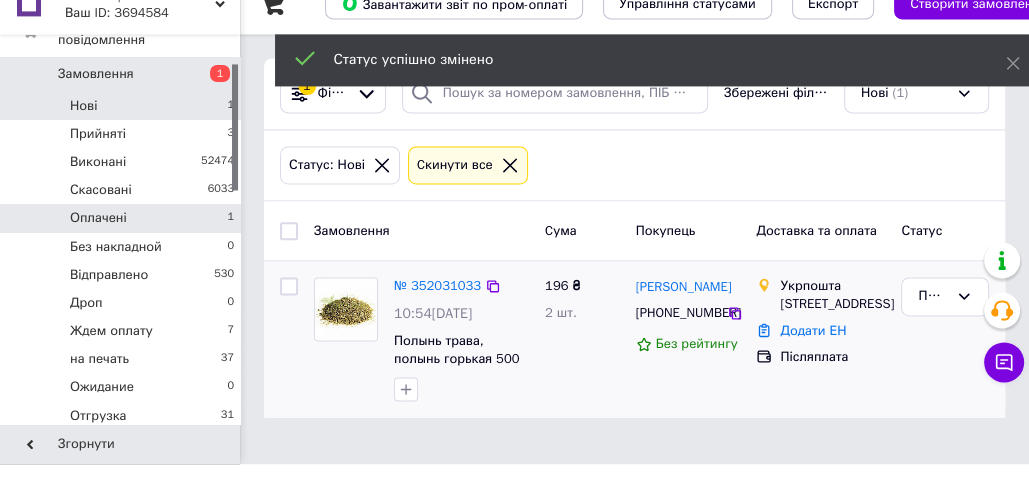 click on "Оплачені" at bounding box center (98, 244) 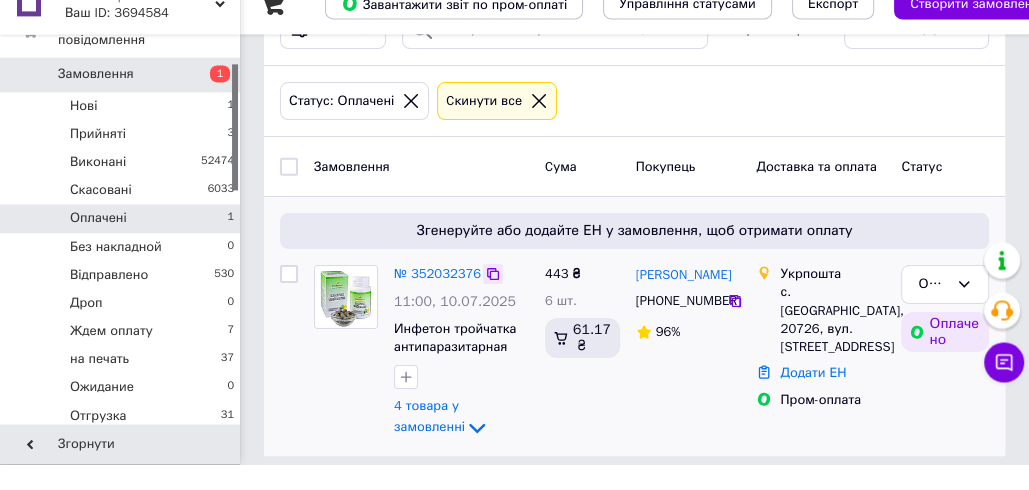 scroll, scrollTop: 79, scrollLeft: 0, axis: vertical 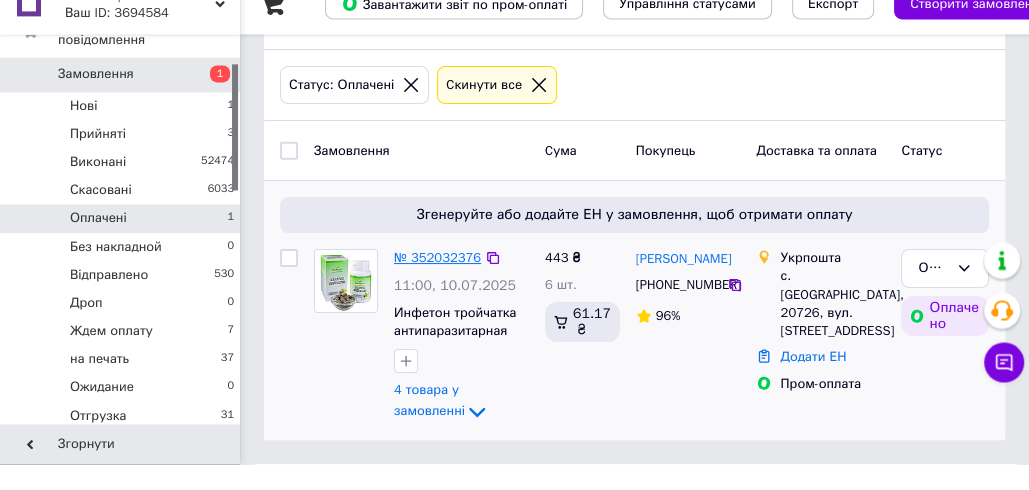 click on "№ 352032376" at bounding box center (437, 283) 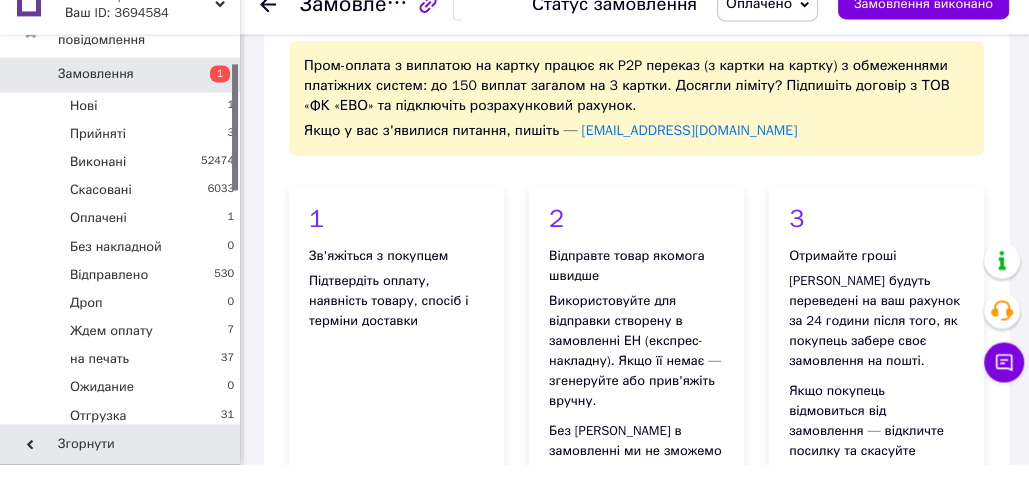 click on "Оплачено" at bounding box center [759, 29] 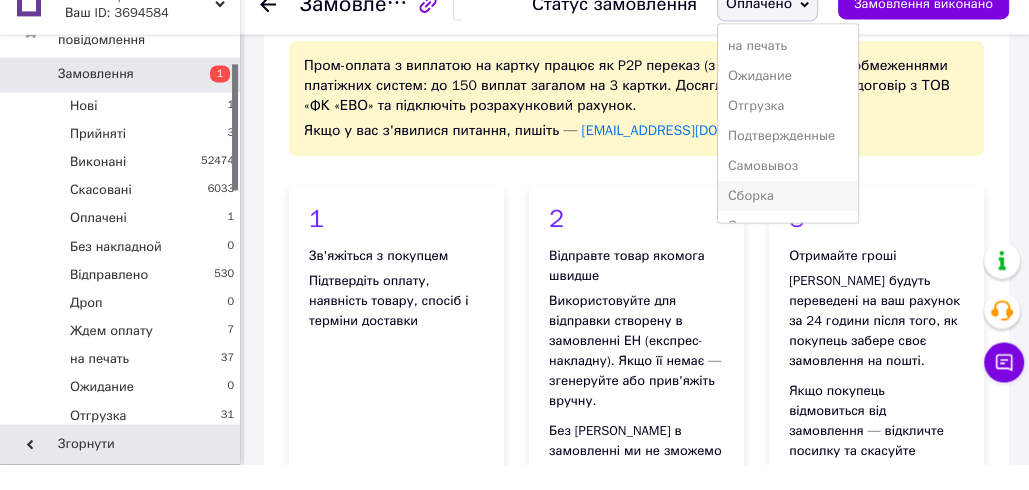 scroll, scrollTop: 232, scrollLeft: 0, axis: vertical 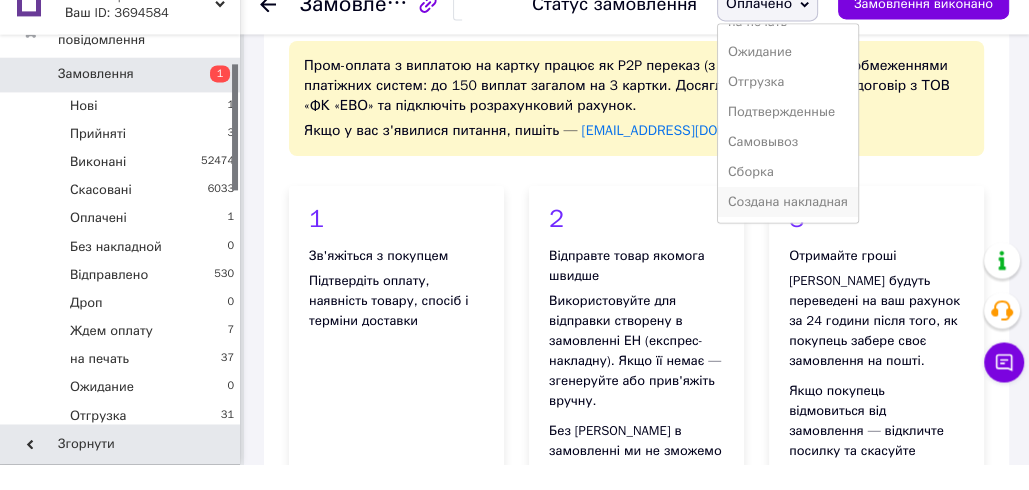 click on "Создана накладная" at bounding box center [788, 228] 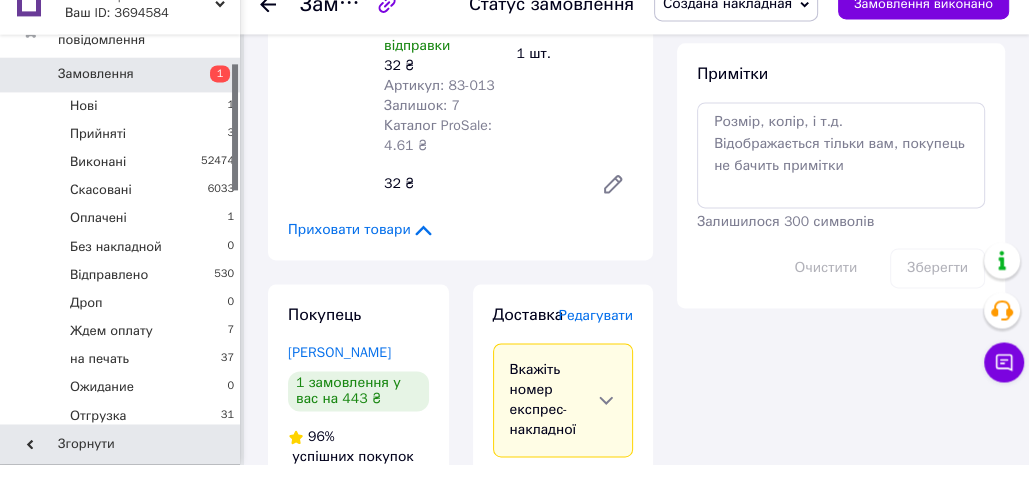 scroll, scrollTop: 1953, scrollLeft: 0, axis: vertical 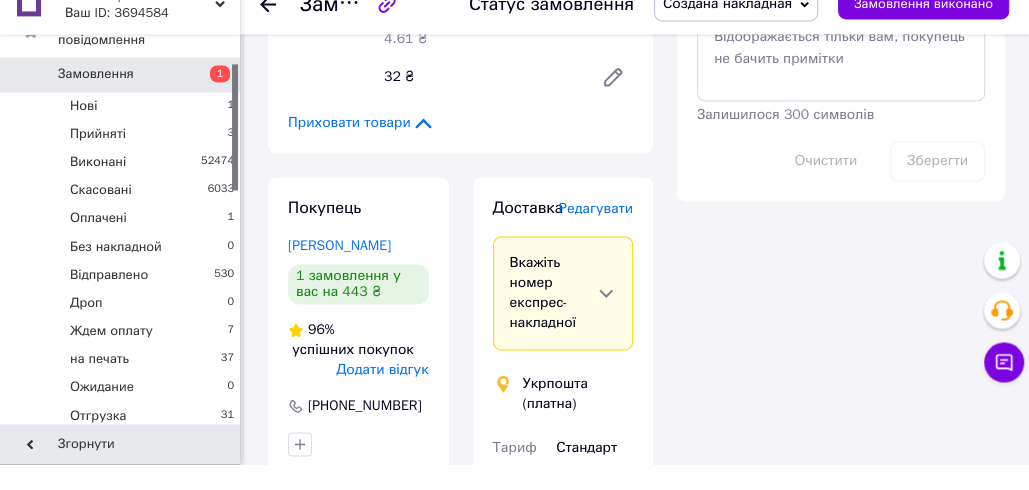 click on "Редагувати" at bounding box center [596, 234] 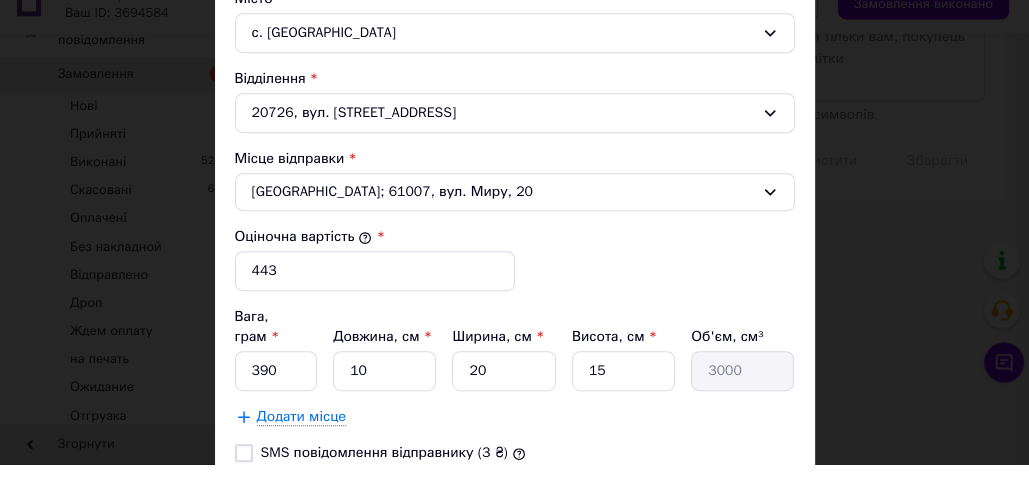 scroll, scrollTop: 756, scrollLeft: 0, axis: vertical 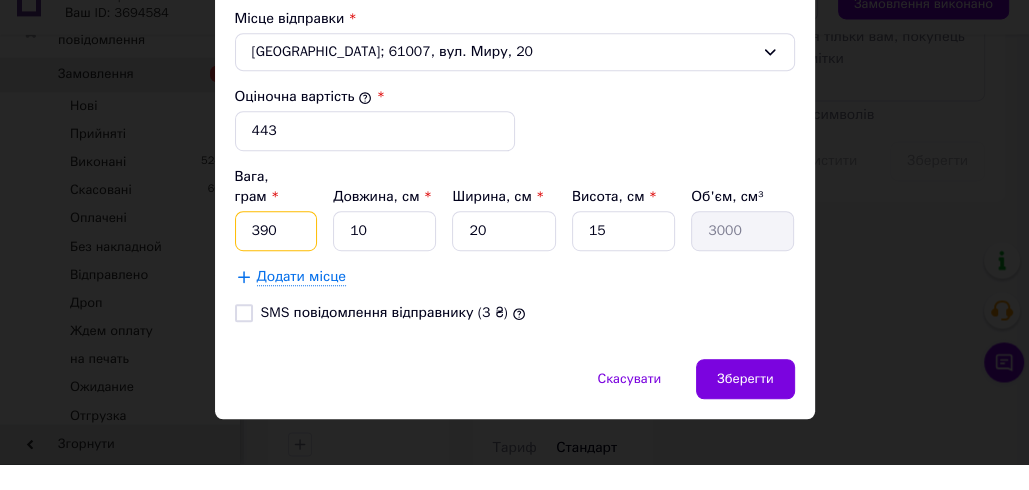 click on "390" at bounding box center [276, 257] 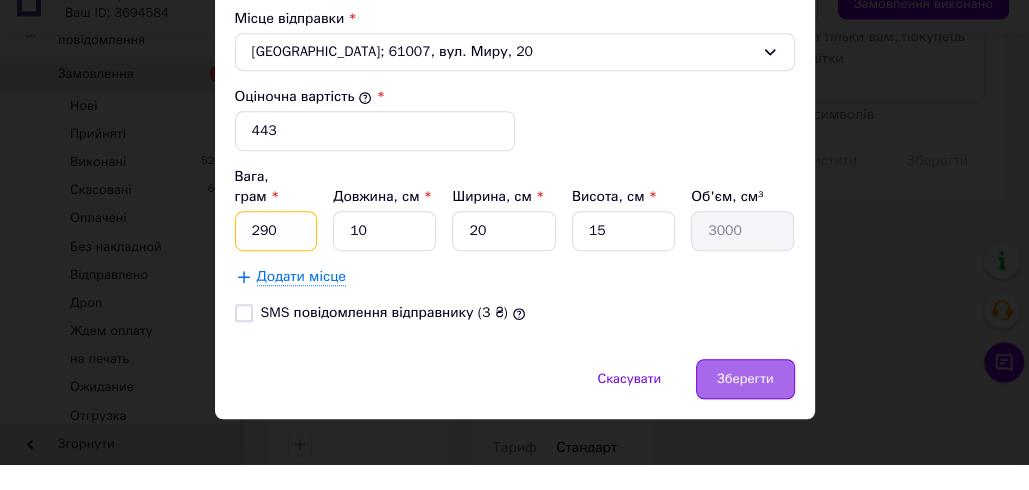type on "290" 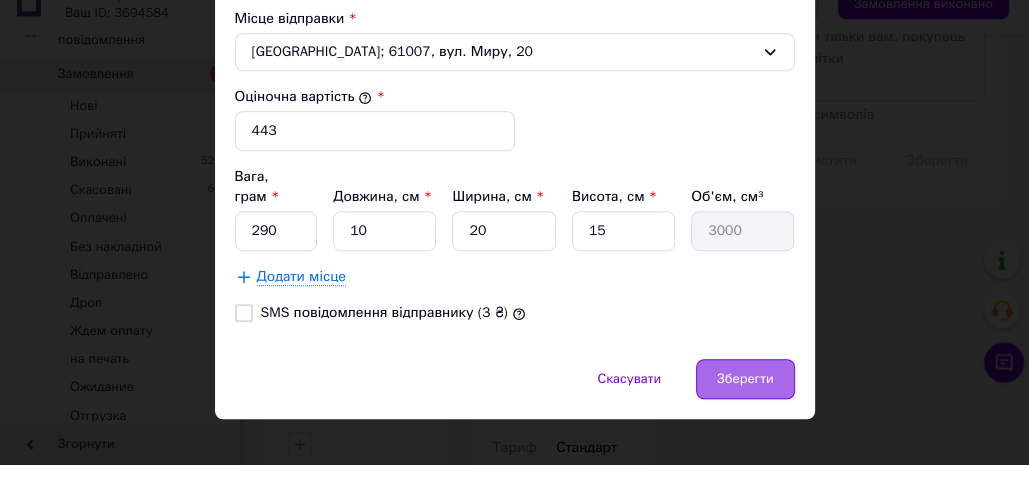 click on "Зберегти" at bounding box center (745, 405) 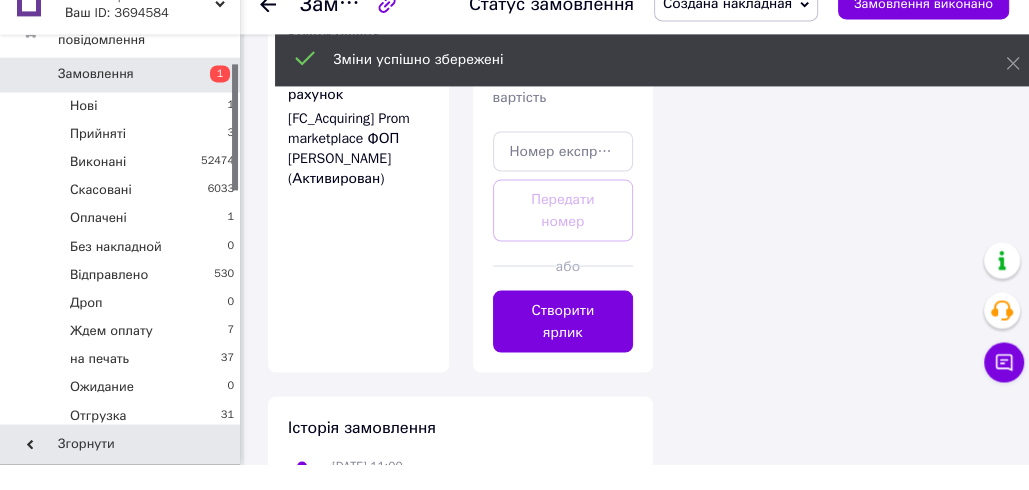 scroll, scrollTop: 2573, scrollLeft: 0, axis: vertical 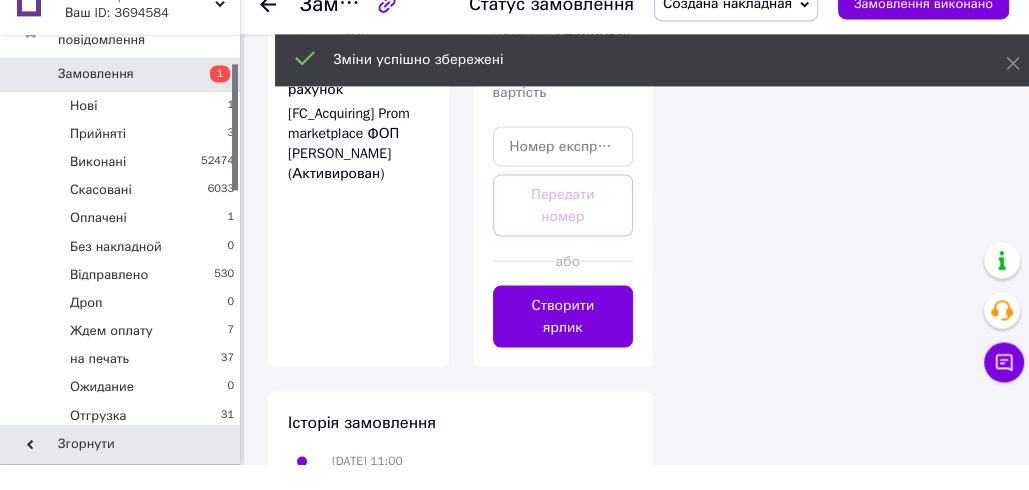 click on "Створити ярлик" at bounding box center [563, 342] 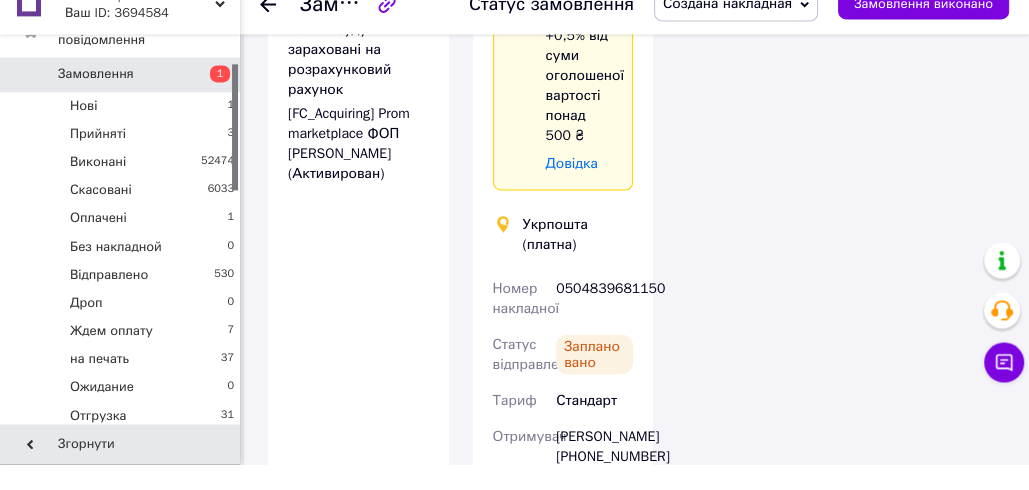 click on "0504839681150" at bounding box center [594, 324] 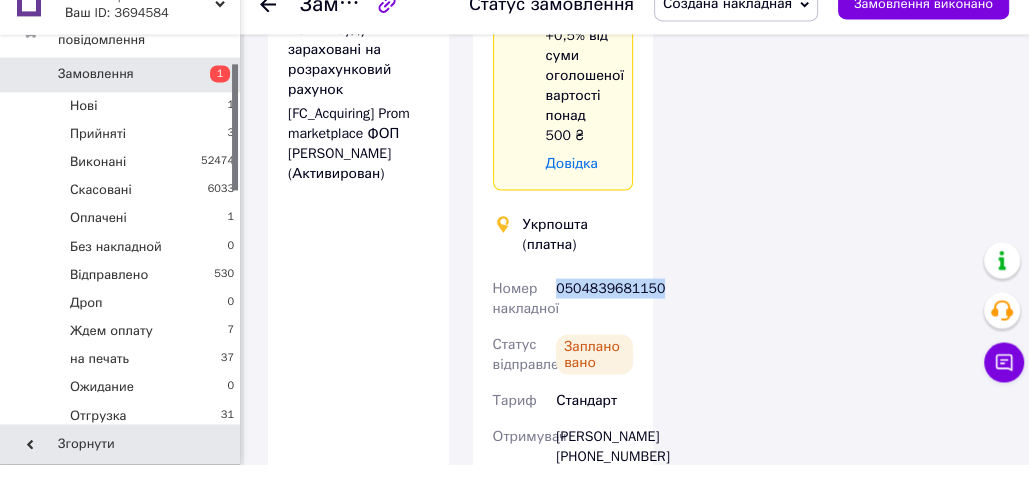click on "0504839681150" at bounding box center [594, 324] 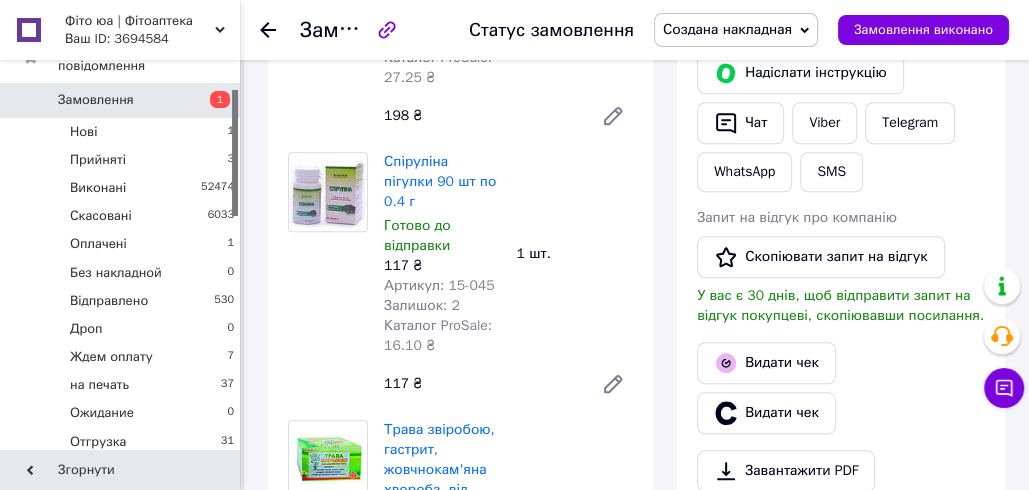 scroll, scrollTop: 1065, scrollLeft: 0, axis: vertical 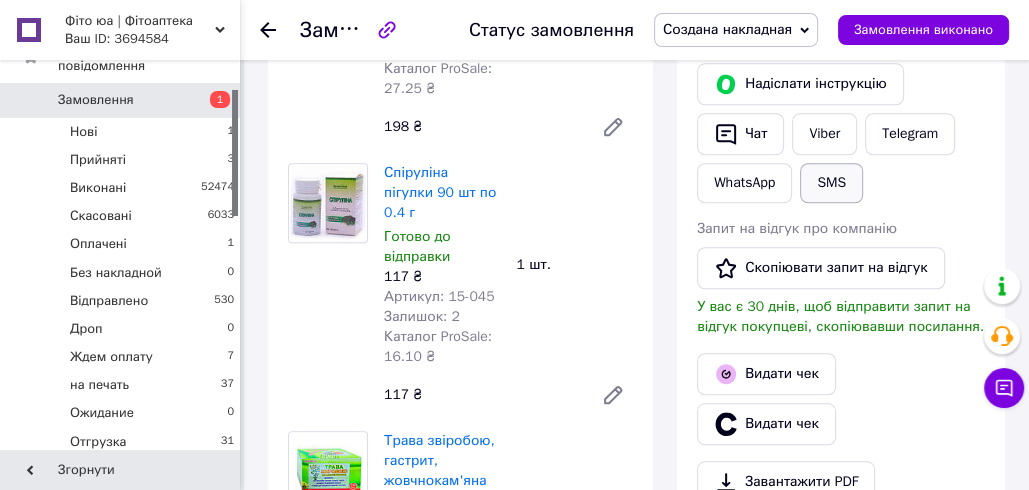 click on "SMS" at bounding box center (831, 183) 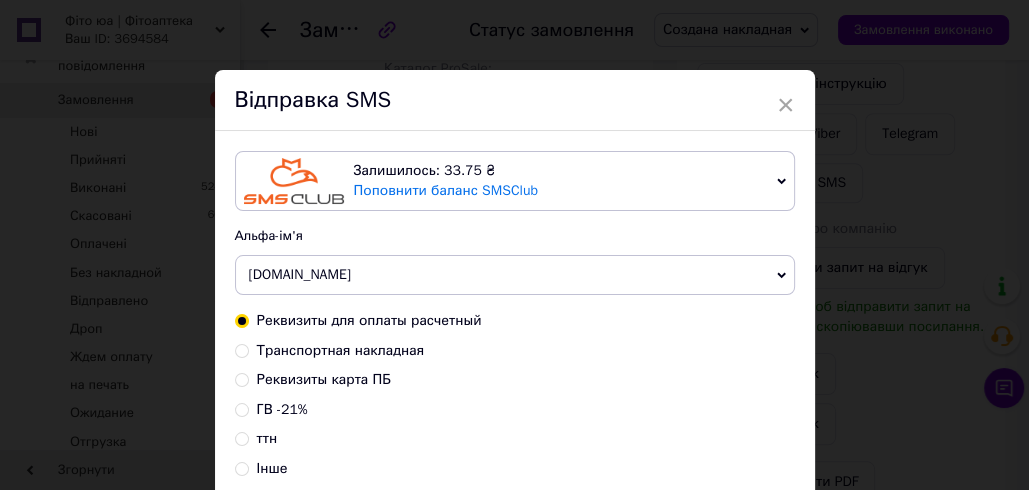 click on "Транспортная накладная" at bounding box center [341, 350] 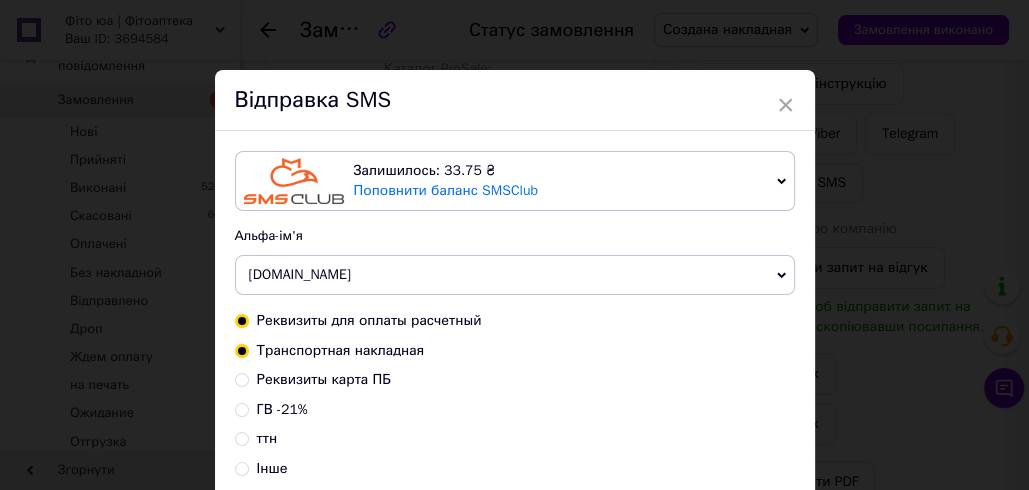 radio on "true" 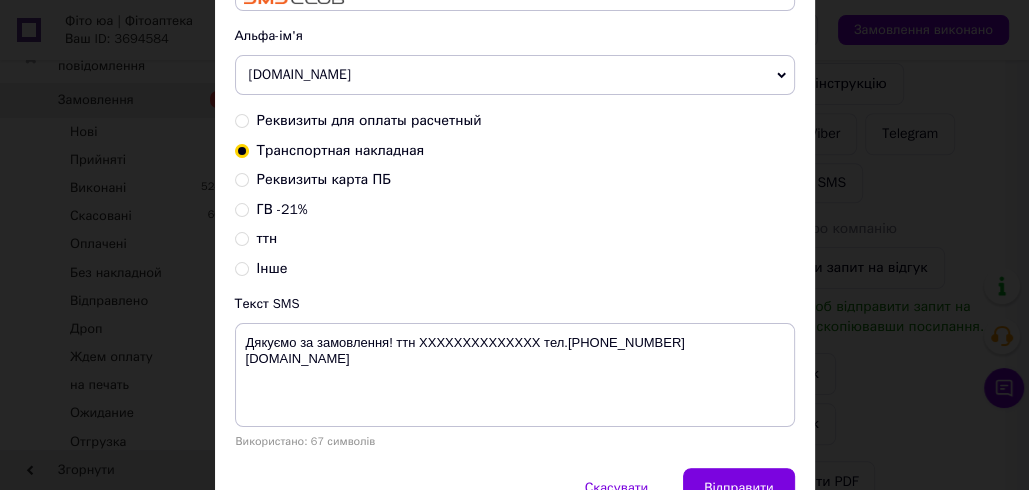 scroll, scrollTop: 302, scrollLeft: 0, axis: vertical 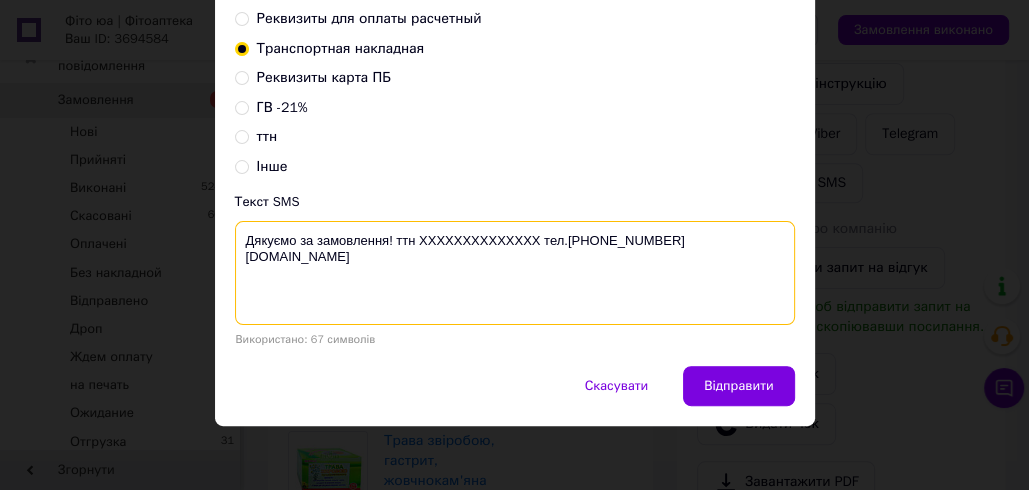 click on "Дякуємо за замовлення! ттн XXXXXXXXXXXXXX тел.+380988847717 fito.ua" at bounding box center [515, 273] 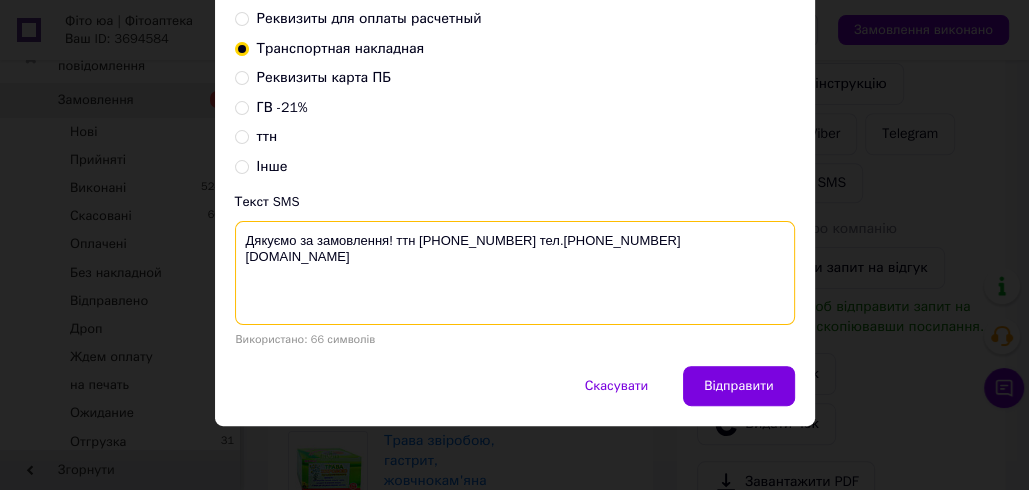click on "Дякуємо за замовлення! ттн 0504839681150 тел.+380988847717 fito.ua" at bounding box center (515, 273) 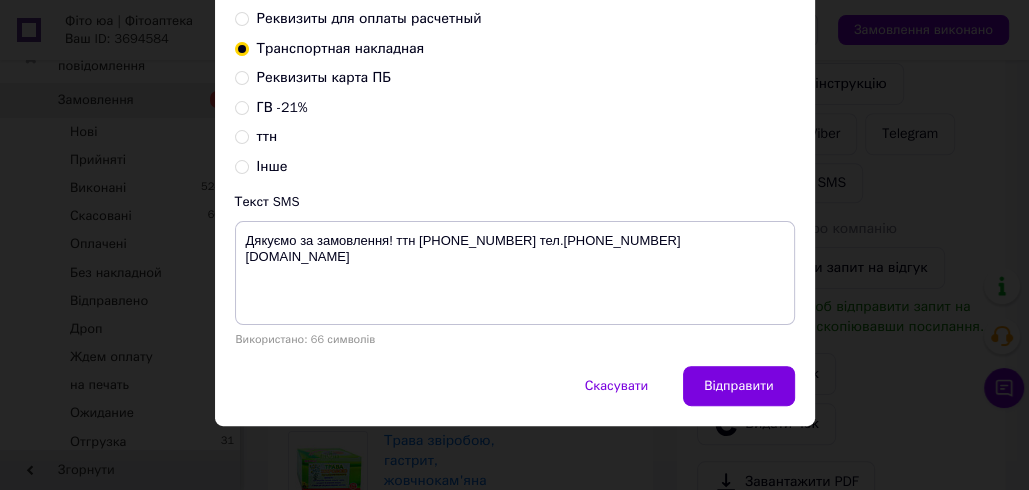 click on "× Відправка SMS Залишилось: 33.75 ₴ Поповнити баланс SMSClub Підключити LetsAds Альфа-ім'я  Fito.ua Оновити список альфа-імен Реквизиты для оплаты расчетный Транспортная накладная Реквизиты карта ПБ ГВ -21% ттн Інше Текст SMS Дякуємо за замовлення! ттн 0504839681150 тел.+380988847717 fito.ua Використано: 66 символів Скасувати   Відправити" at bounding box center [514, 245] 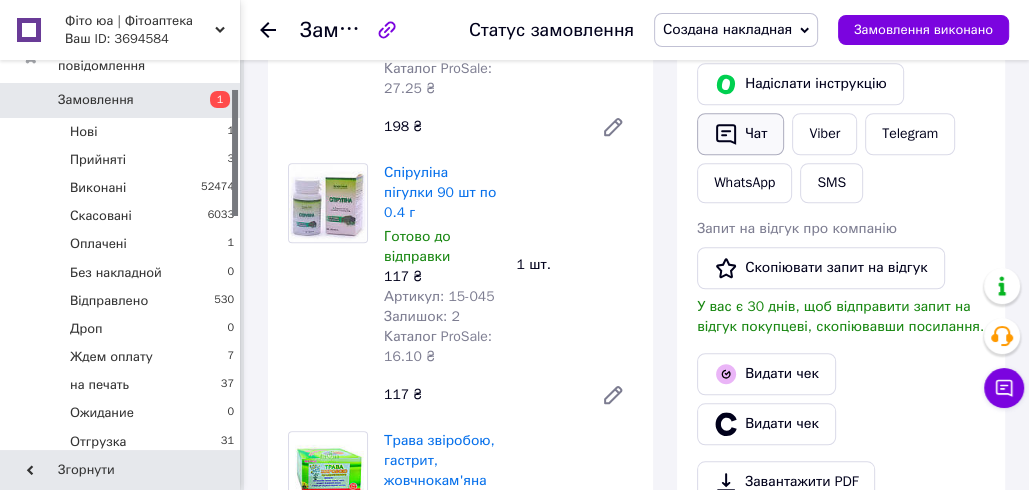 click on "Чат" at bounding box center (740, 134) 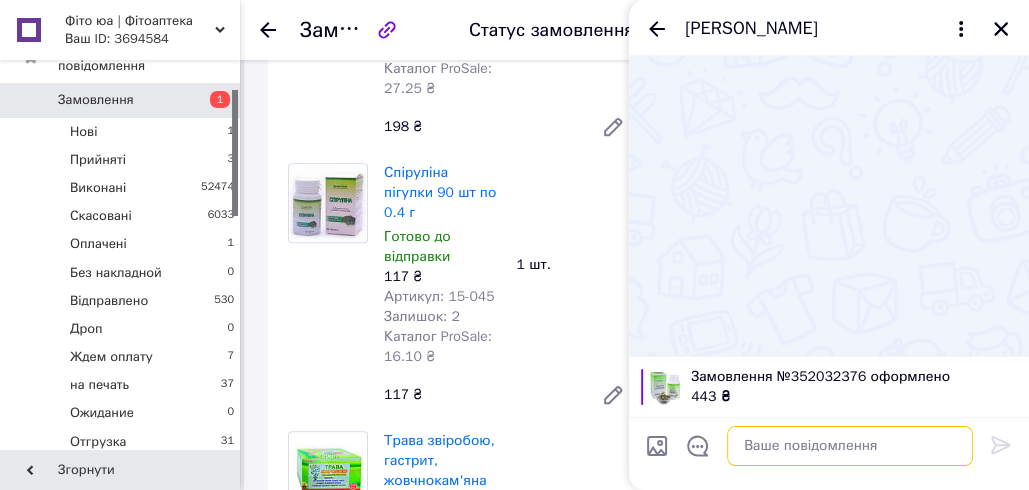 paste on "Дякуємо за замовлення! ттн 0504839681150 тел.+380988847717 fito.ua" 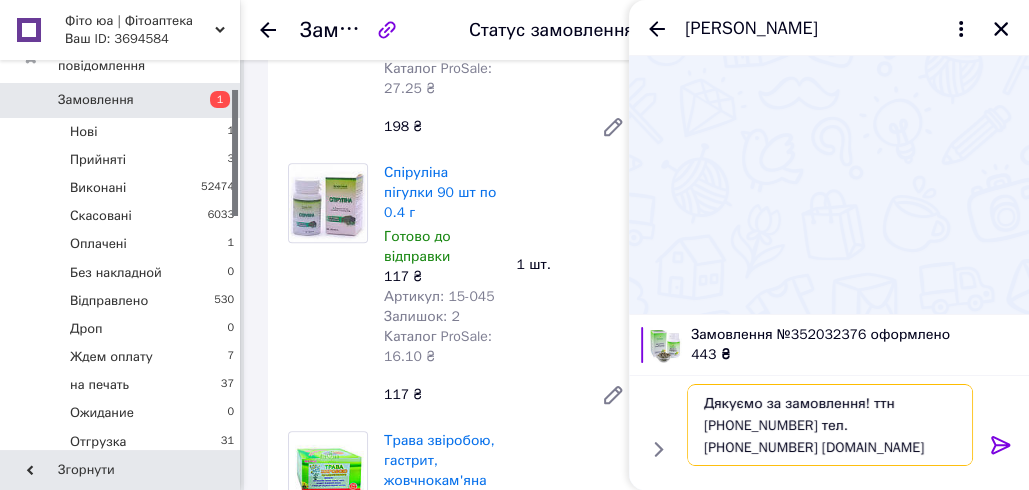 type on "Дякуємо за замовлення! ттн 0504839681150 тел.+380988847717 fito.ua" 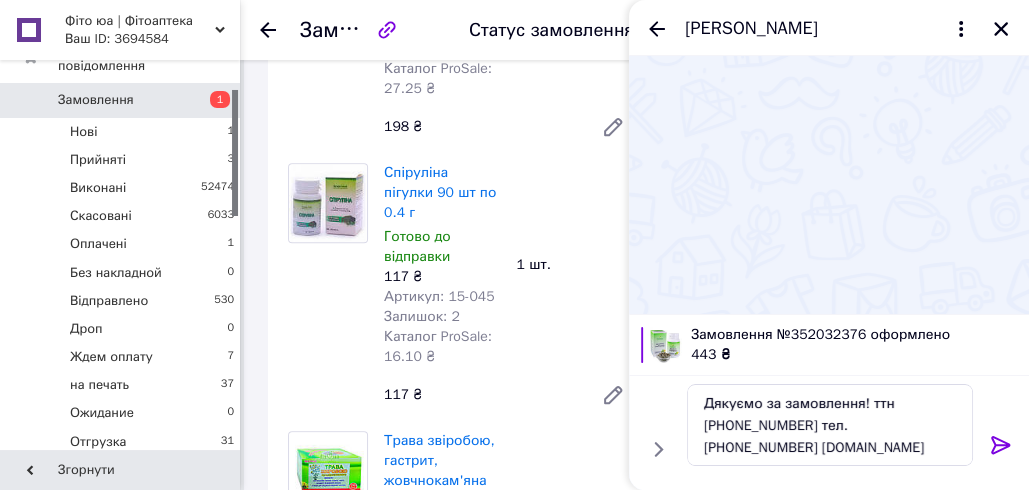 click 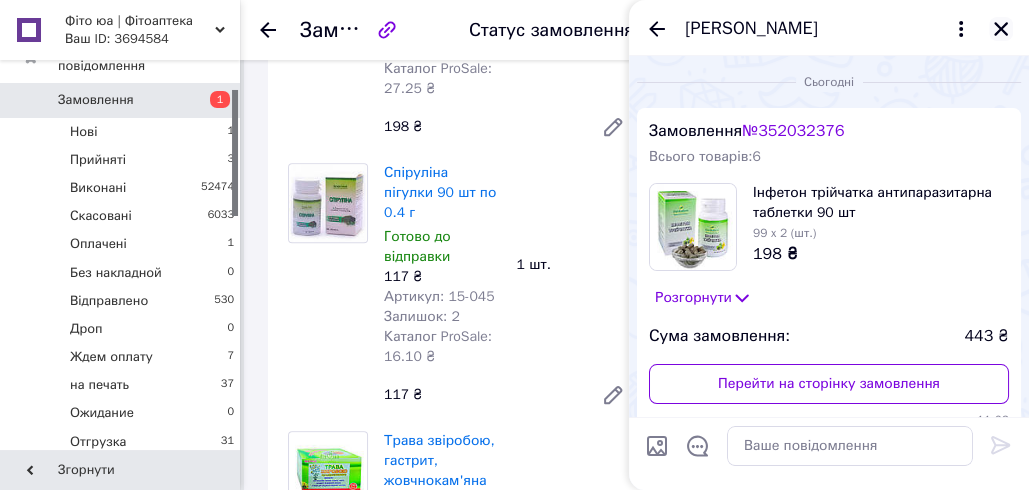 click 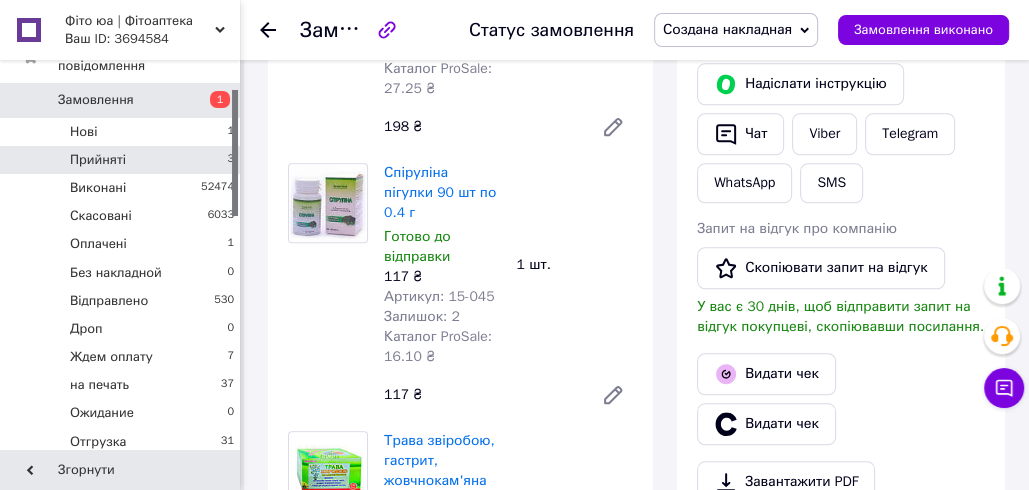 click on "Прийняті 3" at bounding box center (123, 160) 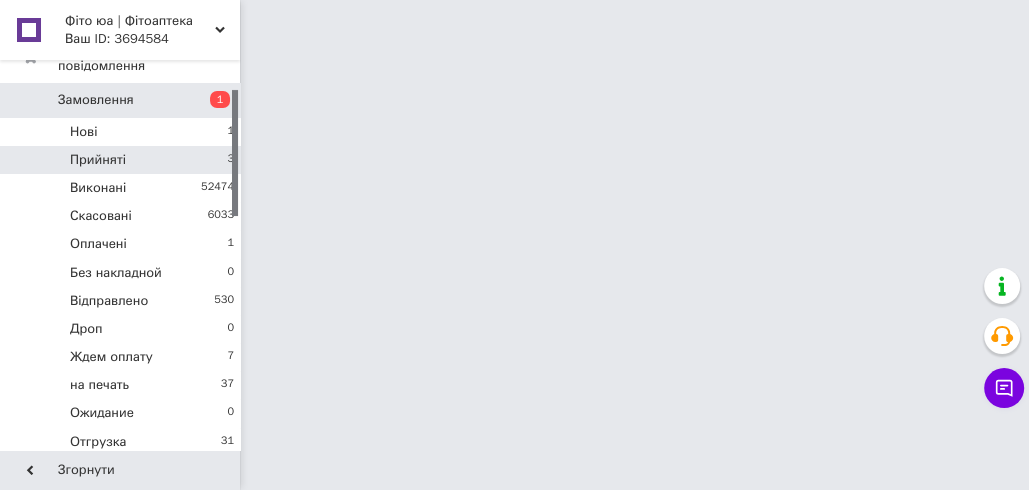 scroll, scrollTop: 0, scrollLeft: 0, axis: both 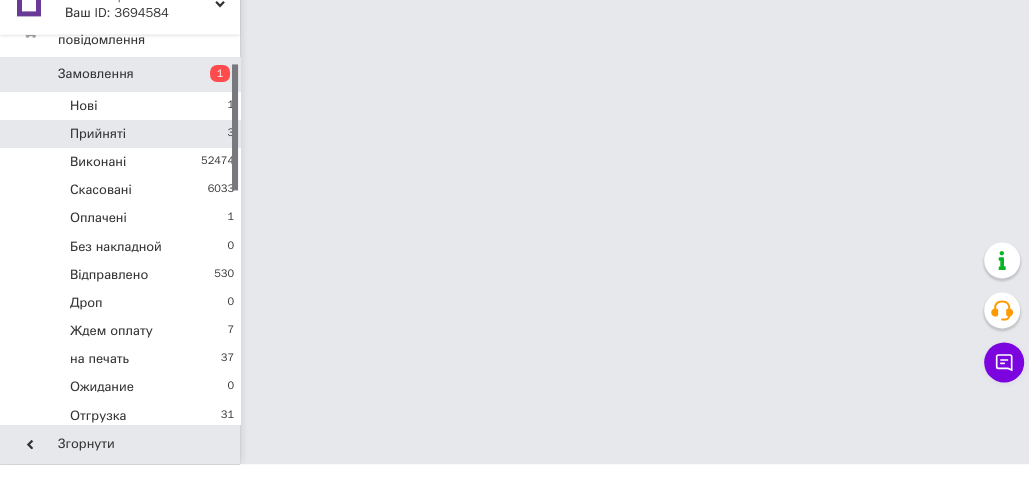 click on "Прийняті 3" at bounding box center [123, 160] 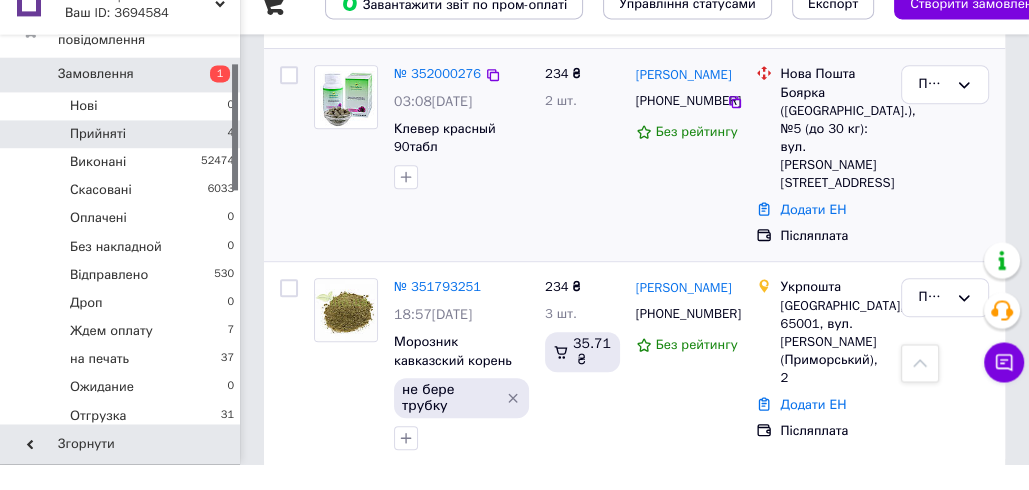 scroll, scrollTop: 621, scrollLeft: 0, axis: vertical 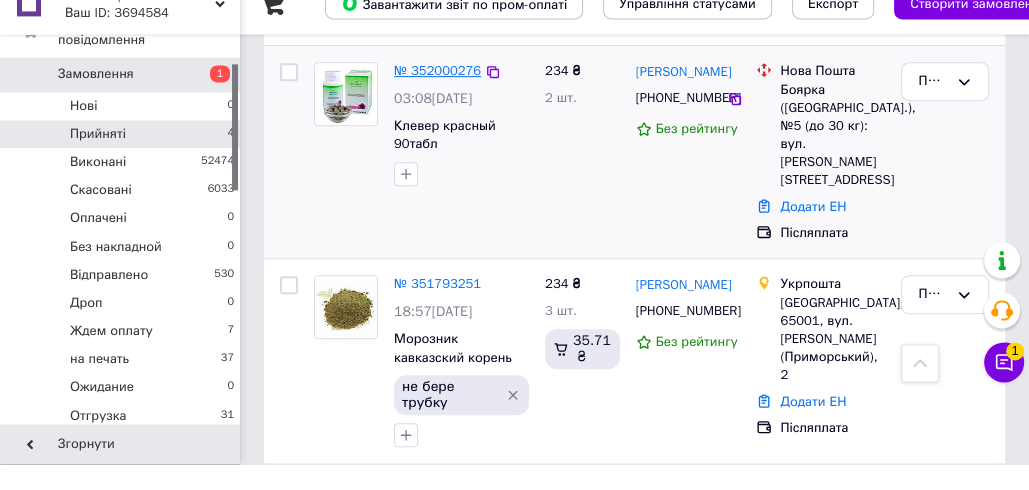 click on "№ 352000276" at bounding box center [437, 96] 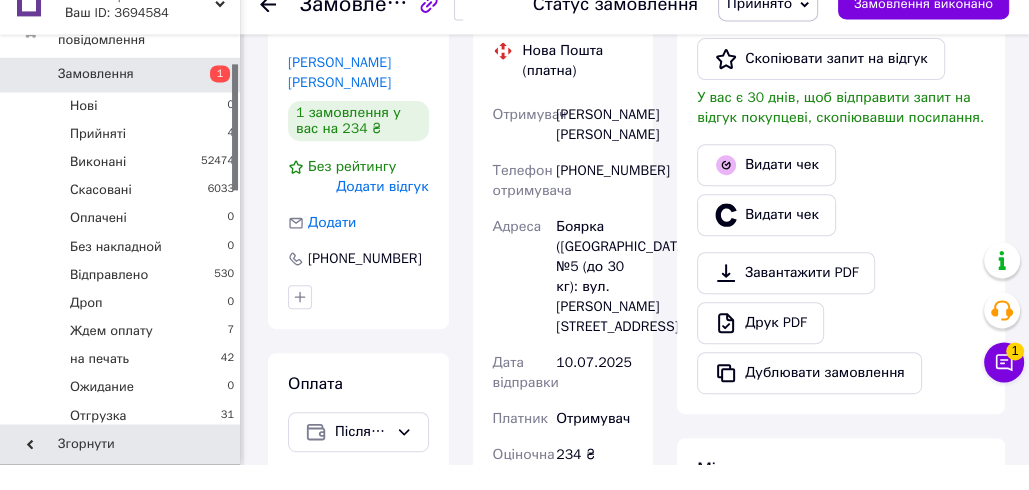 scroll, scrollTop: 621, scrollLeft: 0, axis: vertical 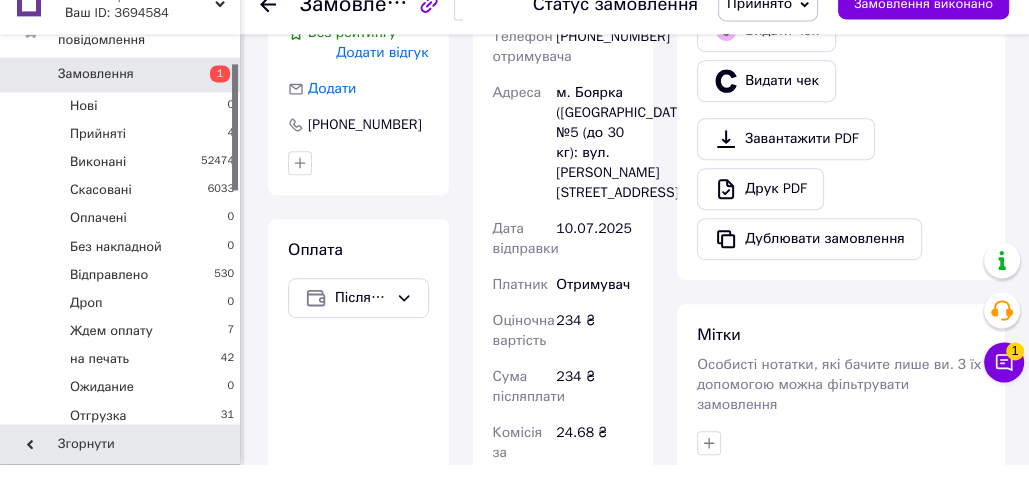 click on "Прийнято" at bounding box center [768, 30] 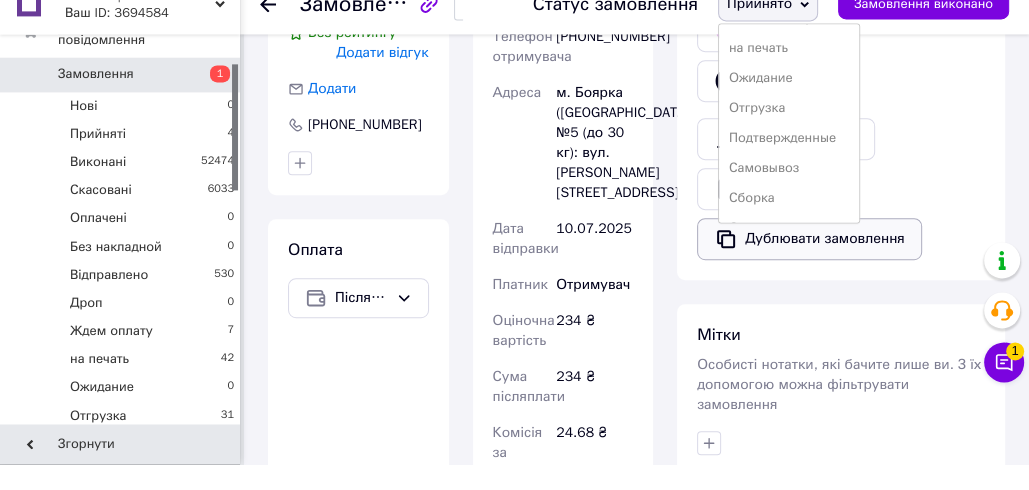 scroll, scrollTop: 232, scrollLeft: 0, axis: vertical 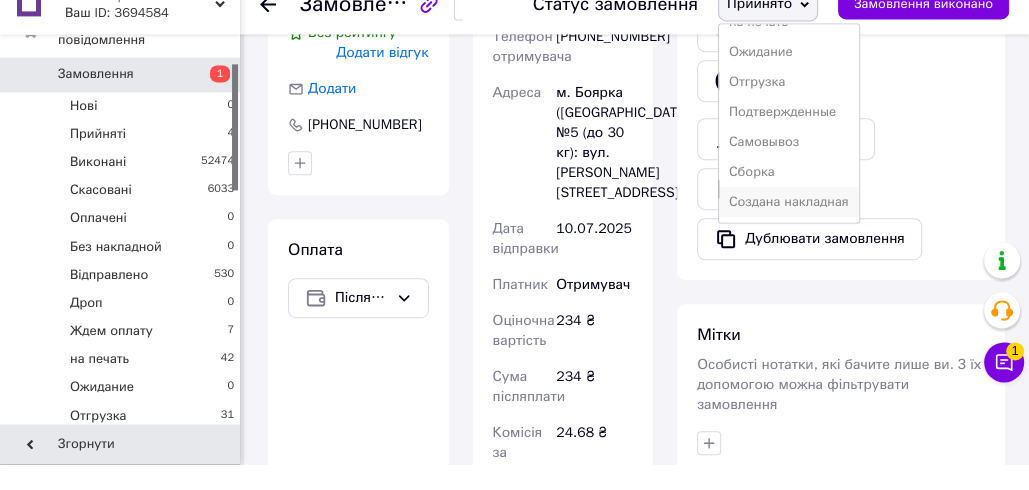 click on "Создана накладная" at bounding box center [789, 228] 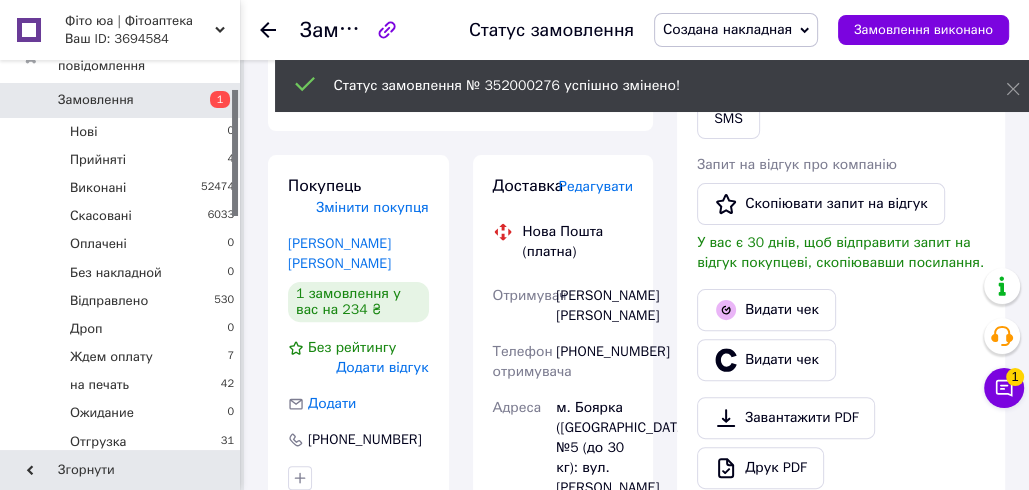 scroll, scrollTop: 280, scrollLeft: 0, axis: vertical 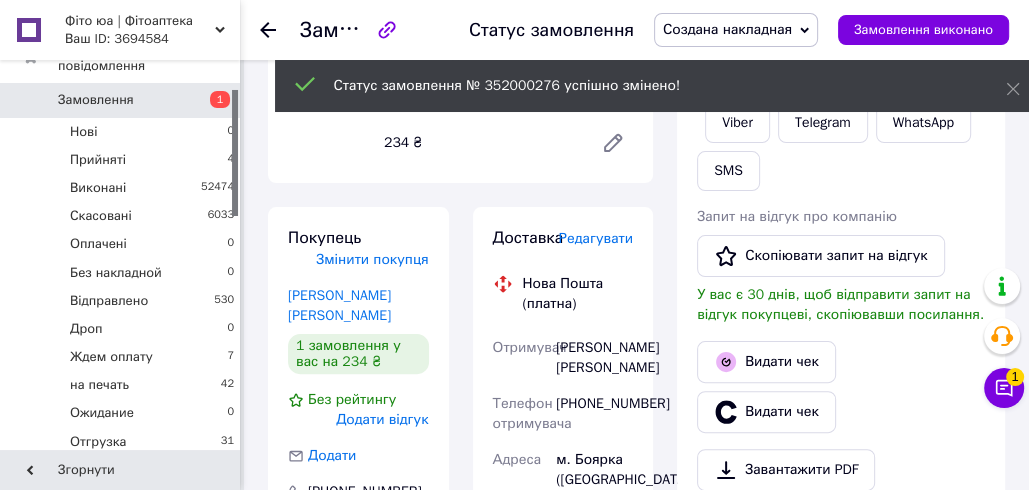 click on "Редагувати" at bounding box center [596, 238] 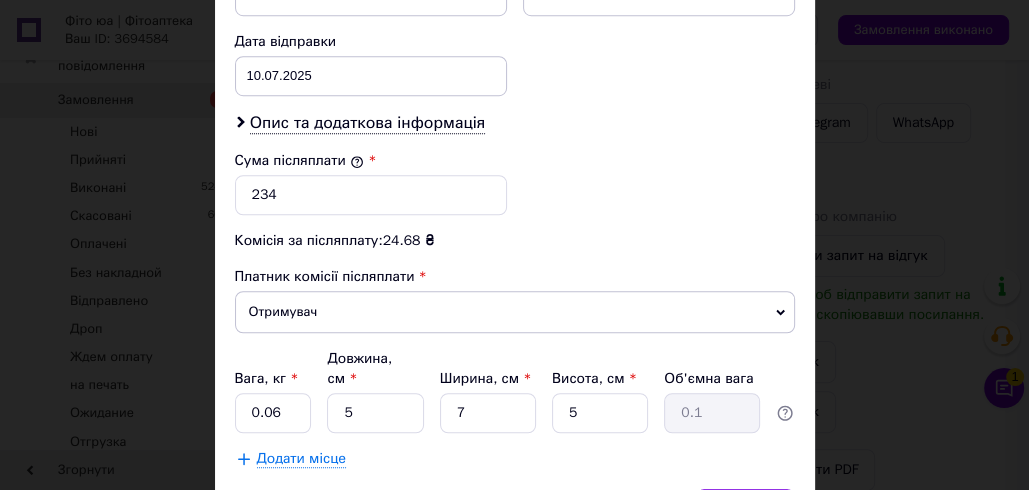 scroll, scrollTop: 1030, scrollLeft: 0, axis: vertical 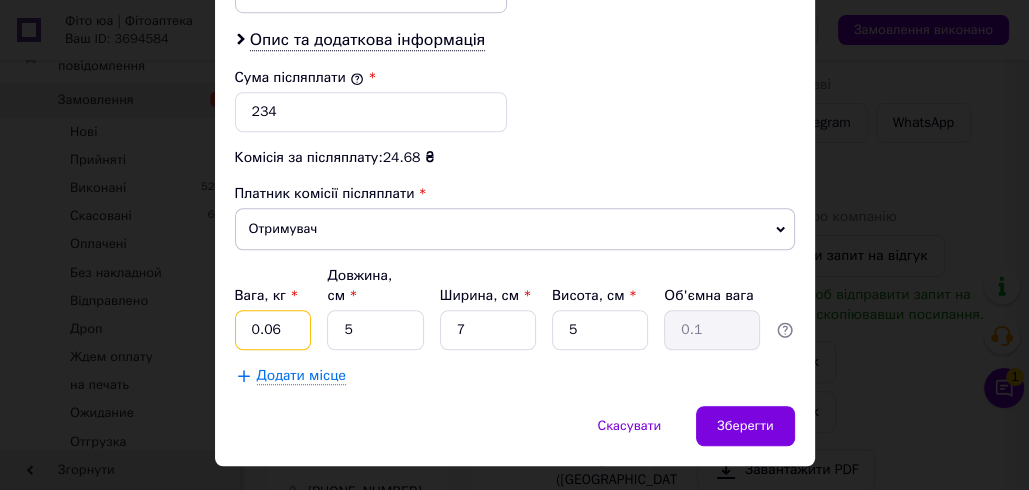 click on "0.06" at bounding box center [273, 330] 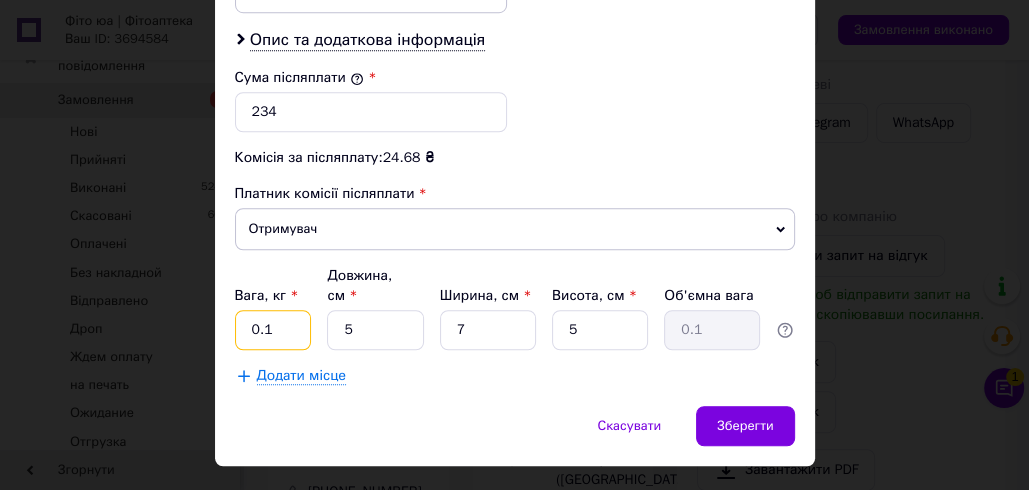 type on "0.1" 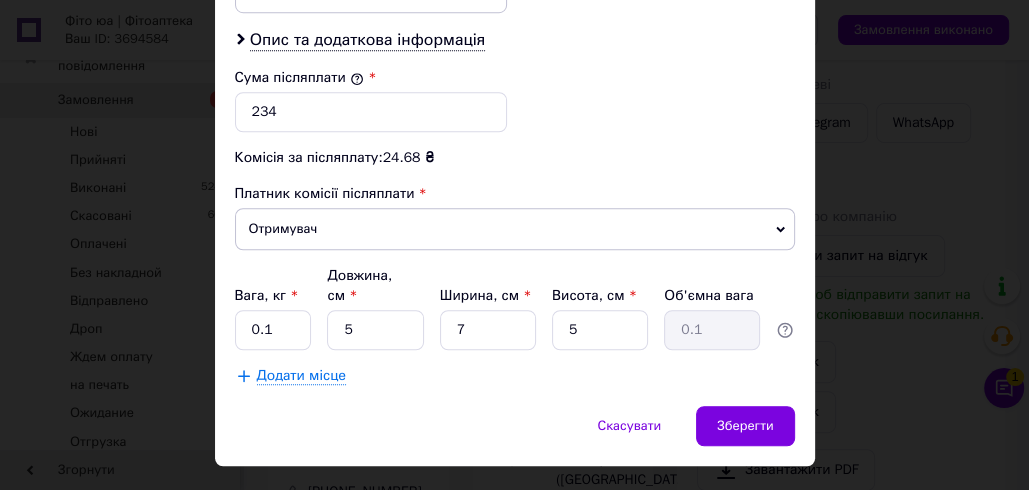 click on "Спосіб доставки Нова Пошта (платна) Платник Отримувач Відправник Прізвище отримувача Курелчук Ім'я отримувача Наталія По батькові отримувача Телефон отримувача +380682040874 Тип доставки У відділенні Кур'єром В поштоматі Місто м. Боярка (Київська обл.) Відділення №5 (до 30 кг): вул. Івана Франка, 101-А Місце відправки Харків: №38 (до 30 кг на одне місце): просп. Олександрівський (ран. Косіора), 184 Житомир: №8: вул. Металістів, 2 (заїзд з вул. Сергія Параджанова 66) Додати ще місце відправки Тип посилки Вантаж Документи Номер упаковки (не обов'язково) Оціночна вартість 234 < 2025 >" at bounding box center [515, -247] 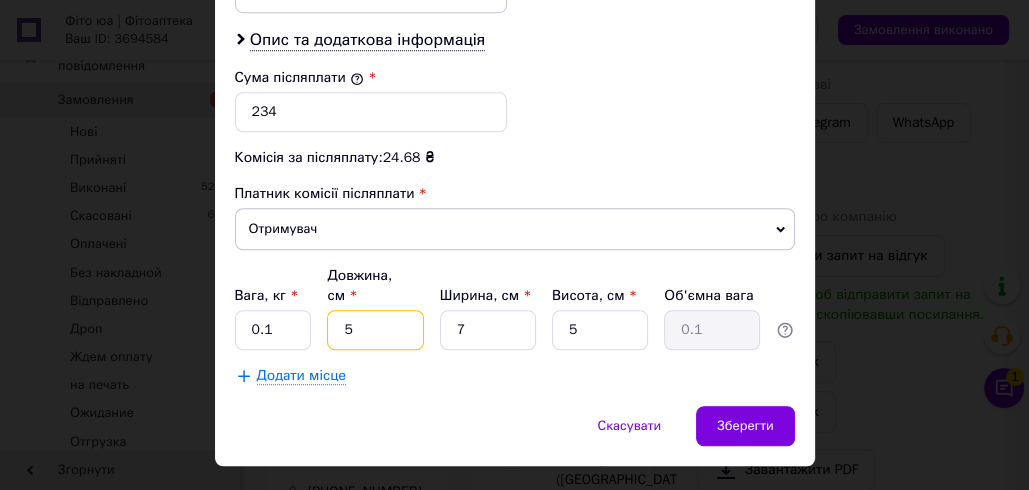 click on "5" at bounding box center [375, 330] 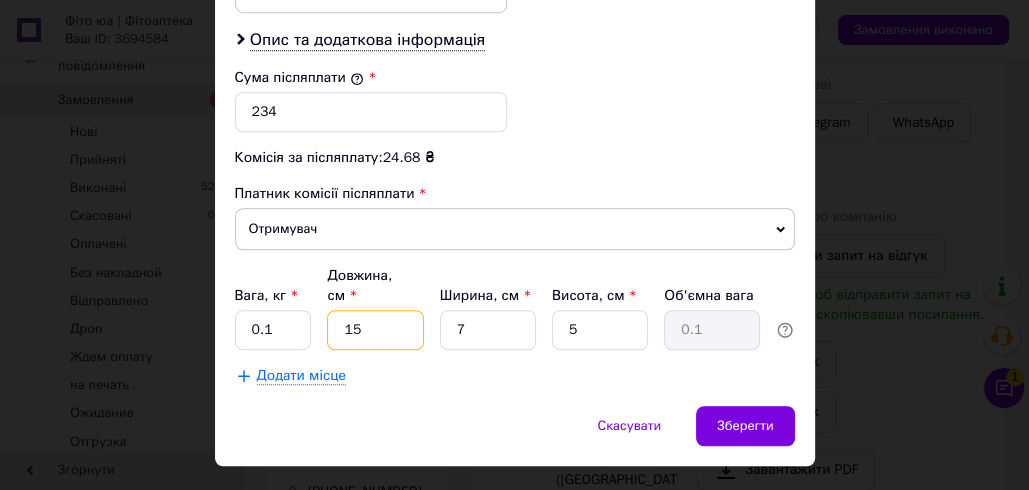 type on "0.13" 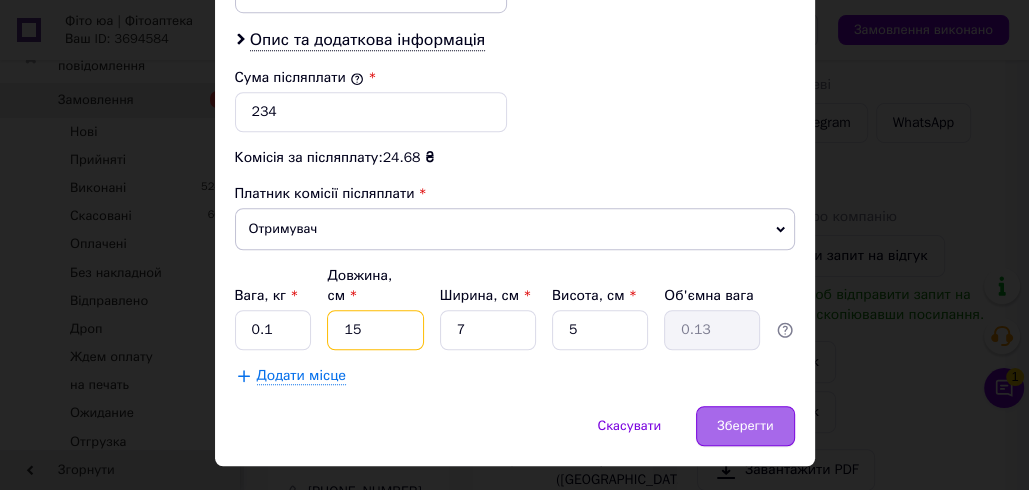 type on "15" 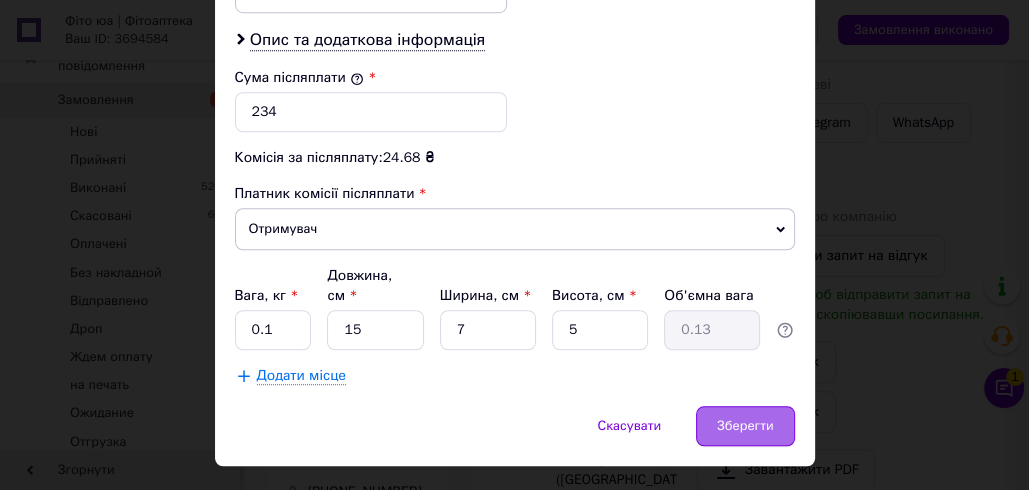 click on "Зберегти" at bounding box center [745, 426] 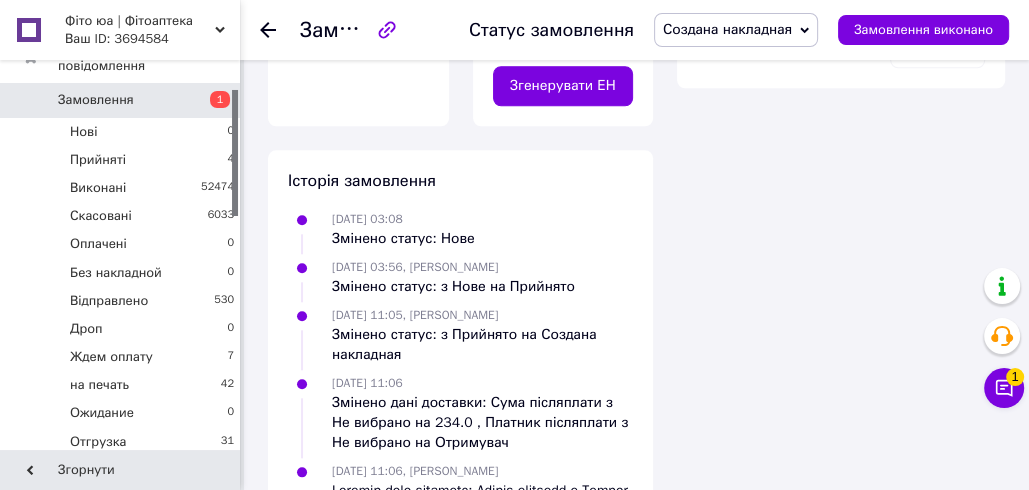scroll, scrollTop: 1086, scrollLeft: 0, axis: vertical 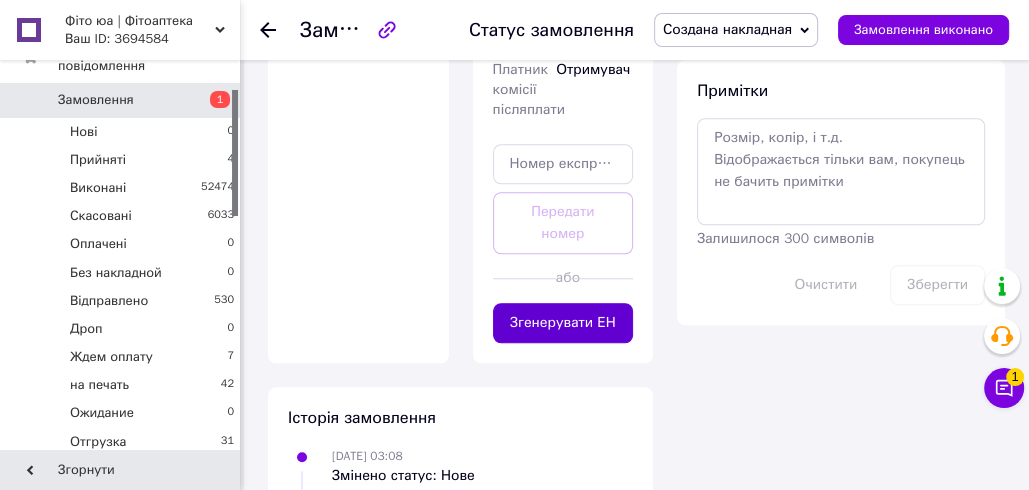 click on "Згенерувати ЕН" at bounding box center (563, 323) 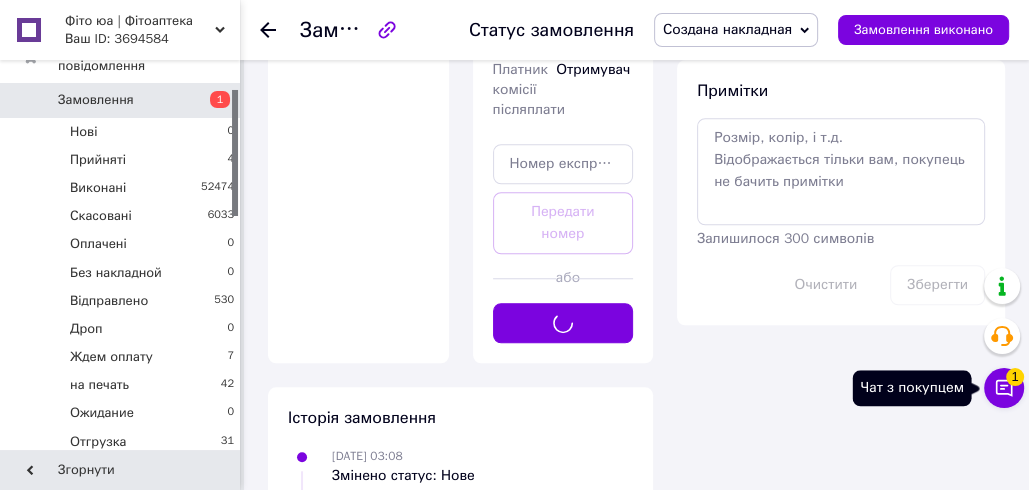 click 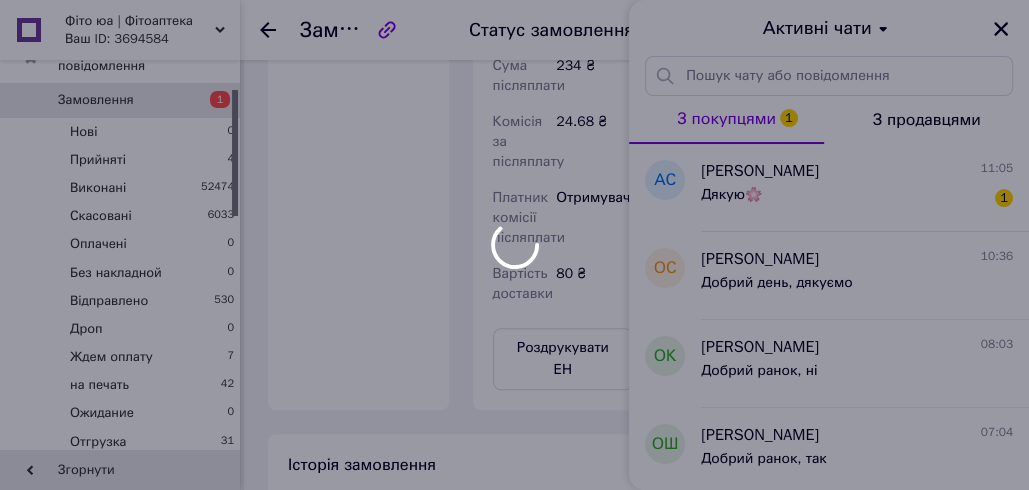 click on "Фіто юа | Фітоаптека Ваш ID: 3694584 Сайт Фіто юа | Фітоаптека Кабінет покупця Перевірити стан системи Сторінка на порталі Довідка Вийти Замовлення та повідомлення Замовлення 1 Нові 0 Прийняті 4 Виконані 52474 Скасовані 6033 Оплачені 0 Без накладной 0 Відправлено 530 Дроп 0 Ждем оплату 7 на печать 42 Ожидание 0 Отгрузка 31 Подтвержденные 2 Самовывоз 0 Сборка 0 Создана накладная 4 Замовлення з Розетки 0 Повідомлення 0 Товари та послуги Сповіщення 0 2 Показники роботи компанії Панель управління Відгуки Клієнти Каталог ProSale Дроп 2" at bounding box center (514, 11) 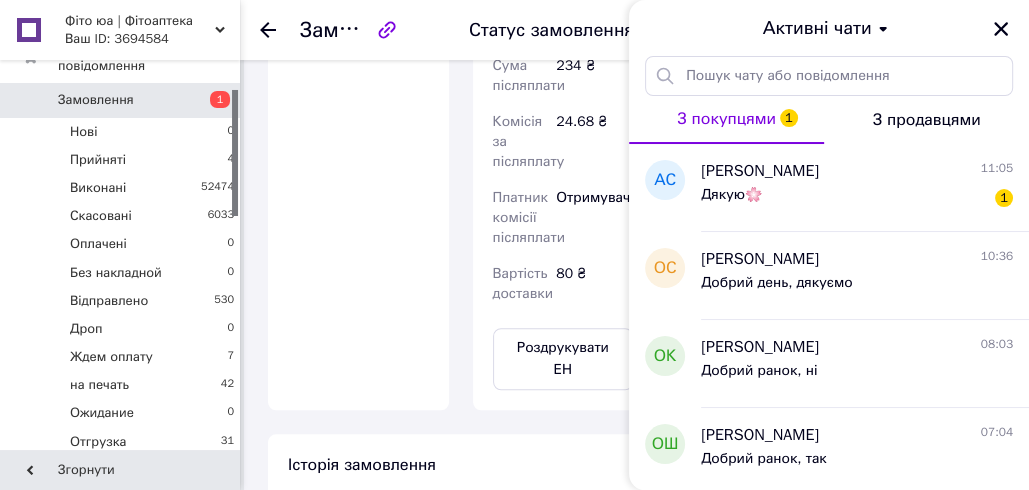 scroll, scrollTop: 60, scrollLeft: 0, axis: vertical 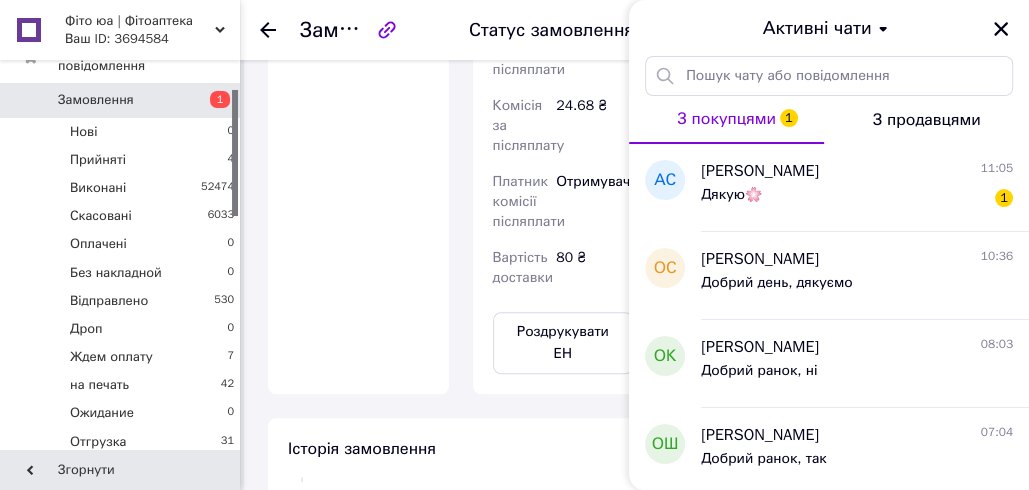click on "Дякую🌸 1" at bounding box center (857, 199) 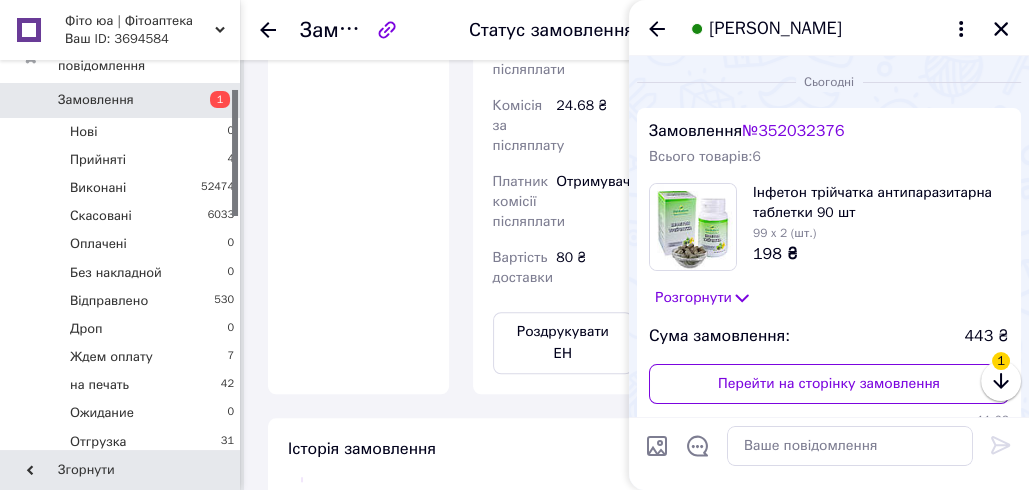 scroll, scrollTop: 1086, scrollLeft: 0, axis: vertical 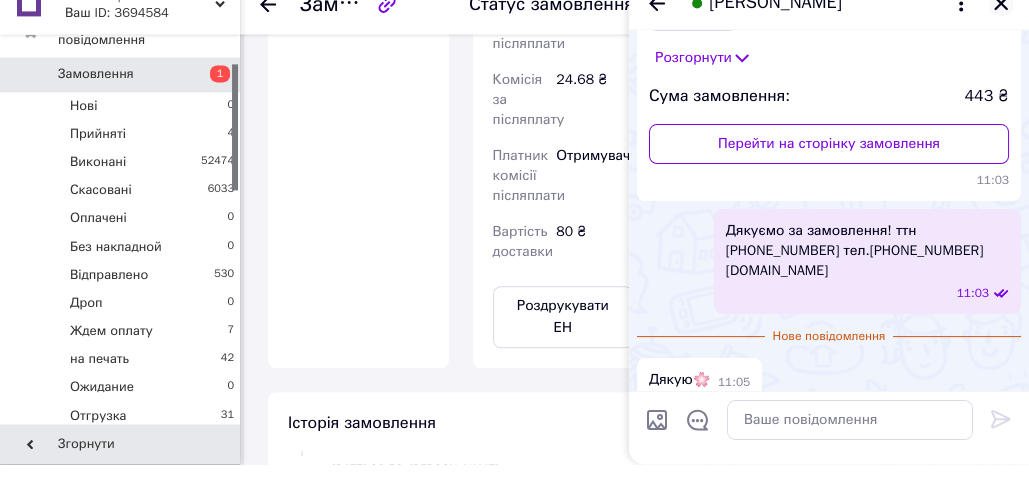 click 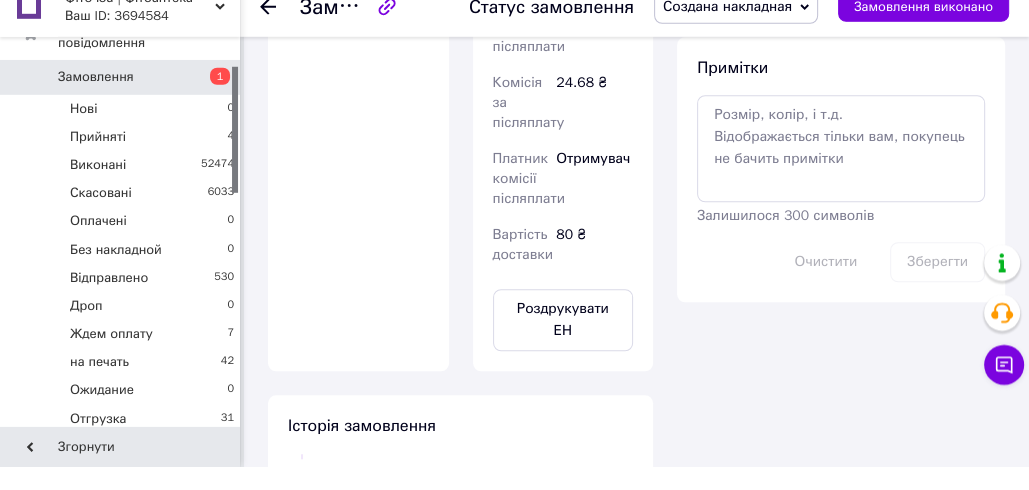scroll, scrollTop: 1086, scrollLeft: 0, axis: vertical 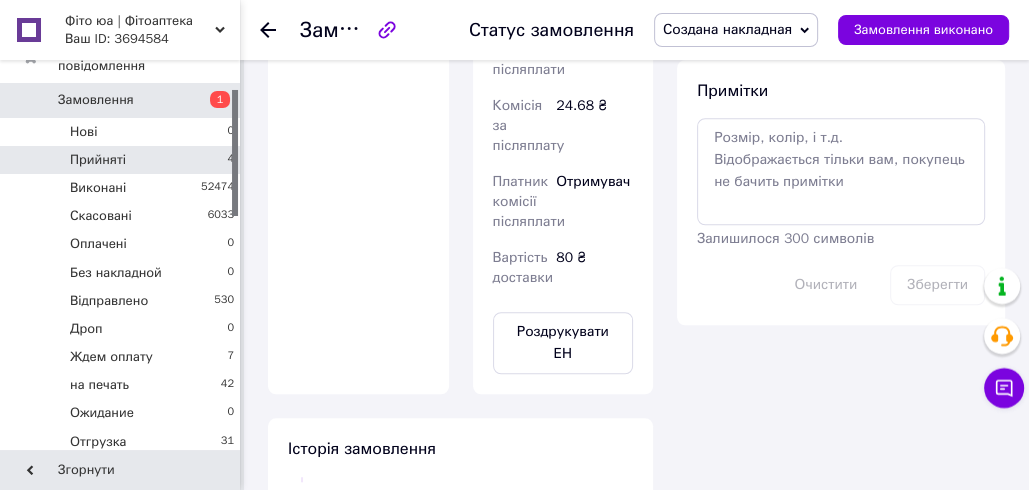 click on "Прийняті 4" at bounding box center [123, 160] 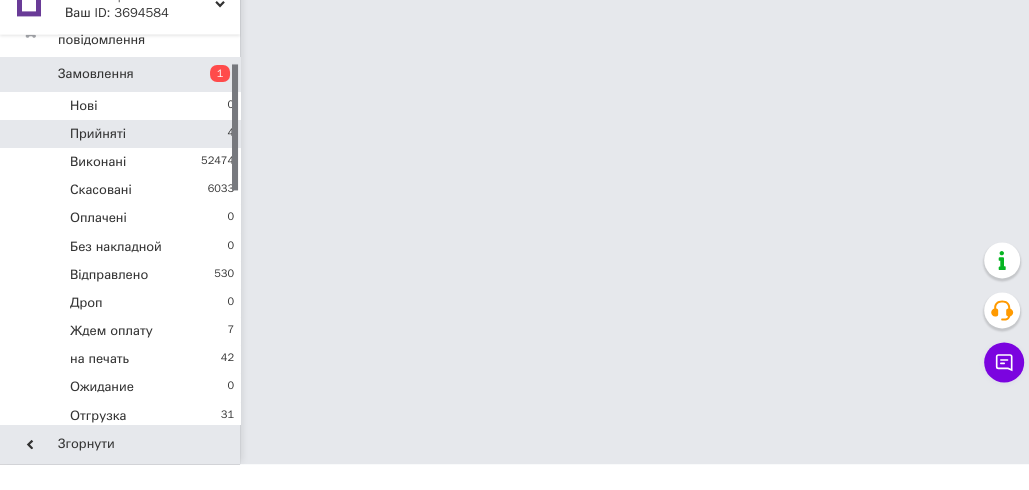 click on "Нові 0 Прийняті 4 Виконані 52474 Скасовані 6033 Оплачені 0 Без накладной 0 Відправлено 530 Дроп 0 Ждем оплату 7 на печать 42 Ожидание 0 Отгрузка 31 Подтвержденные 2 Самовывоз 0 Сборка 0 Создана накладная 4 Замовлення з Розетки 0" at bounding box center (123, 371) 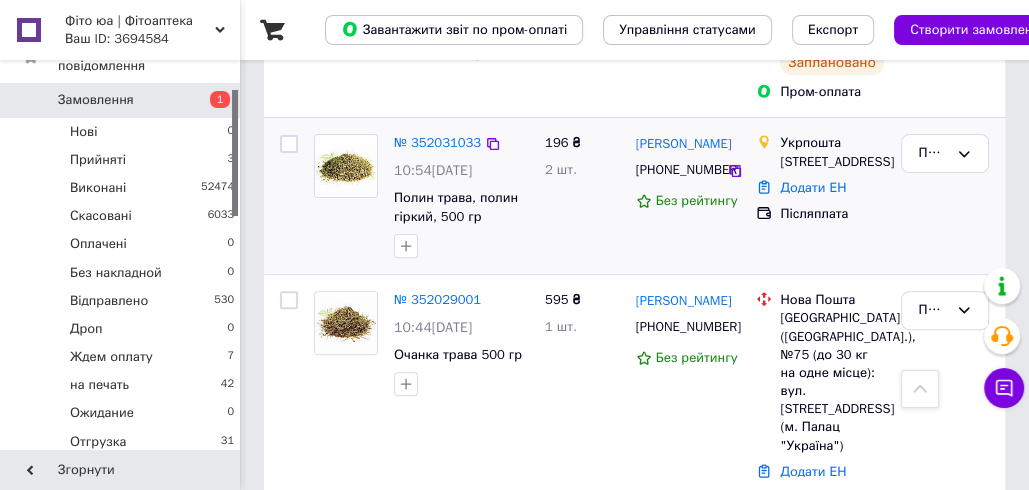 scroll, scrollTop: 389, scrollLeft: 0, axis: vertical 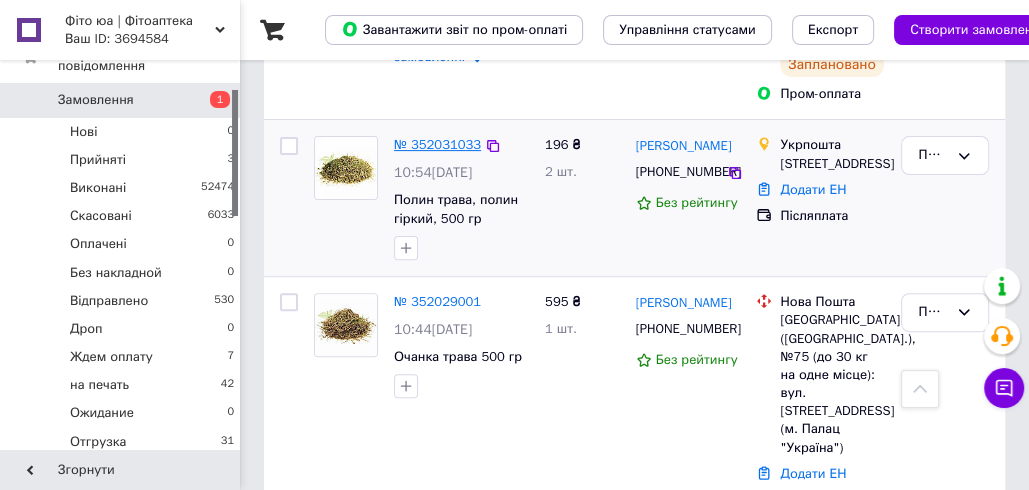 click on "№ 352031033" at bounding box center (437, 144) 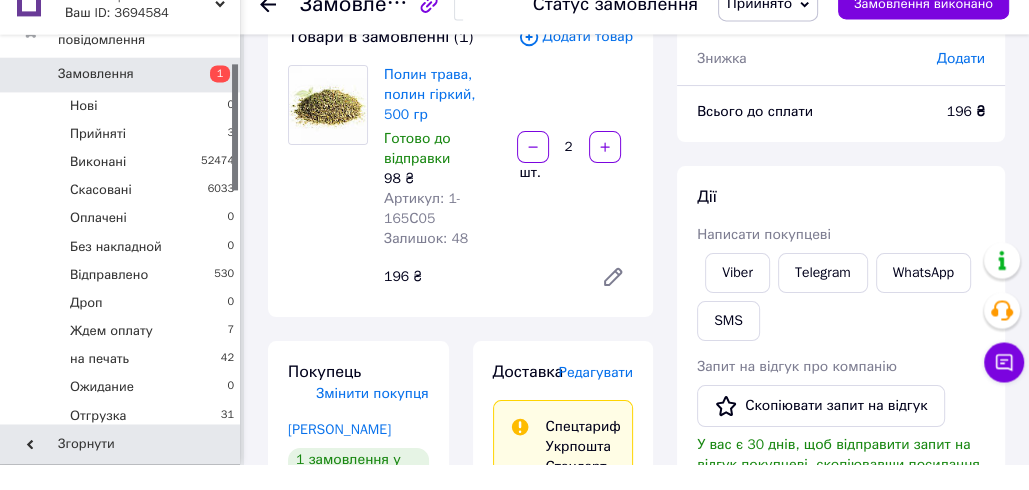 scroll, scrollTop: 214, scrollLeft: 0, axis: vertical 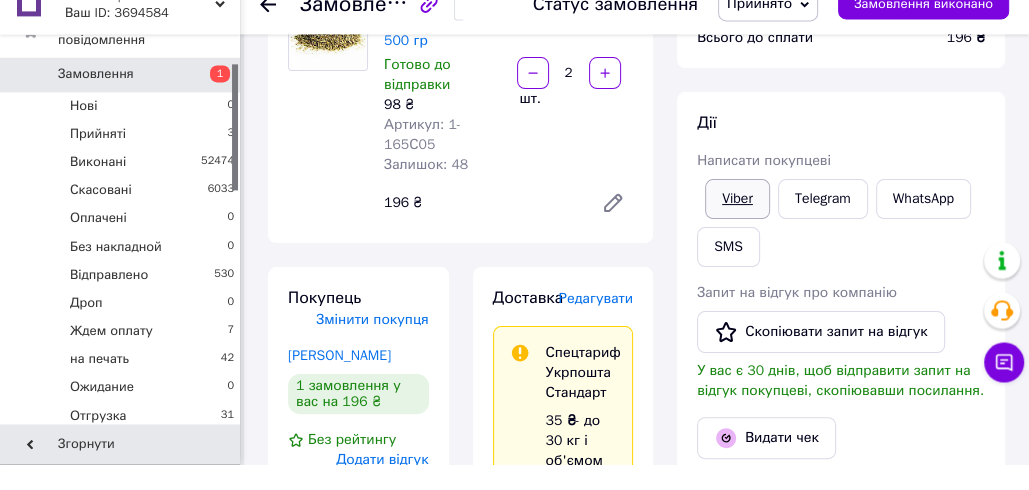 click on "Viber" at bounding box center [737, 225] 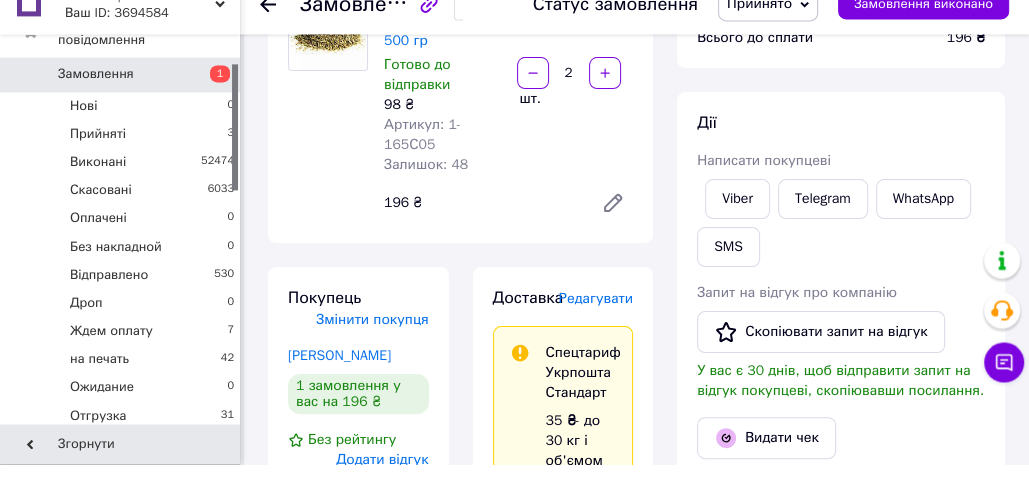 click on "Всього 1 товар 196 ₴ Доставка Необхідно уточнити Знижка Додати Всього до сплати 196 ₴ Дії Написати покупцеві Viber Telegram WhatsApp SMS Запит на відгук про компанію   Скопіювати запит на відгук У вас є 30 днів, щоб відправити запит на відгук покупцеві, скопіювавши посилання.   Видати чек   Видати чек   Завантажити PDF   Друк PDF   Дублювати замовлення Мітки Особисті нотатки, які бачите лише ви. З їх допомогою можна фільтрувати замовлення Примітки Залишилося 300 символів Очистити Зберегти" at bounding box center [841, 886] 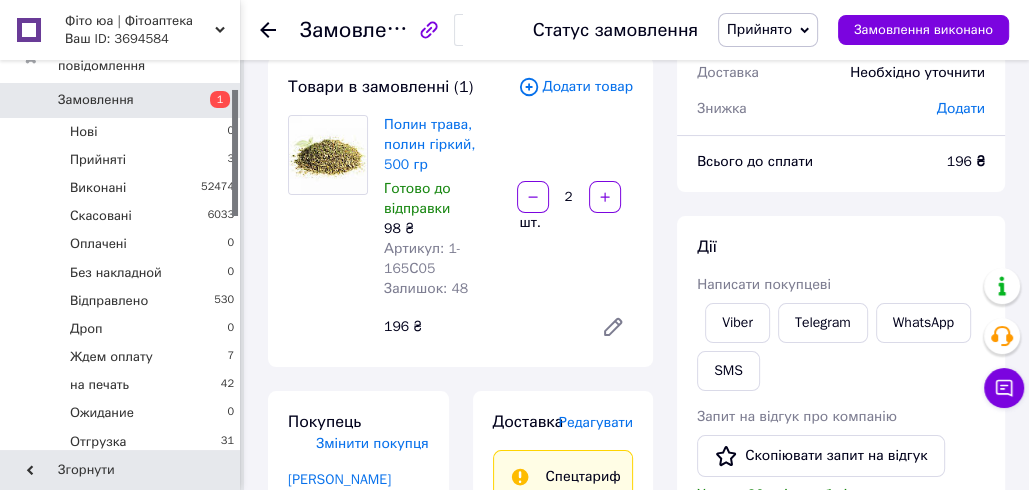 scroll, scrollTop: 0, scrollLeft: 0, axis: both 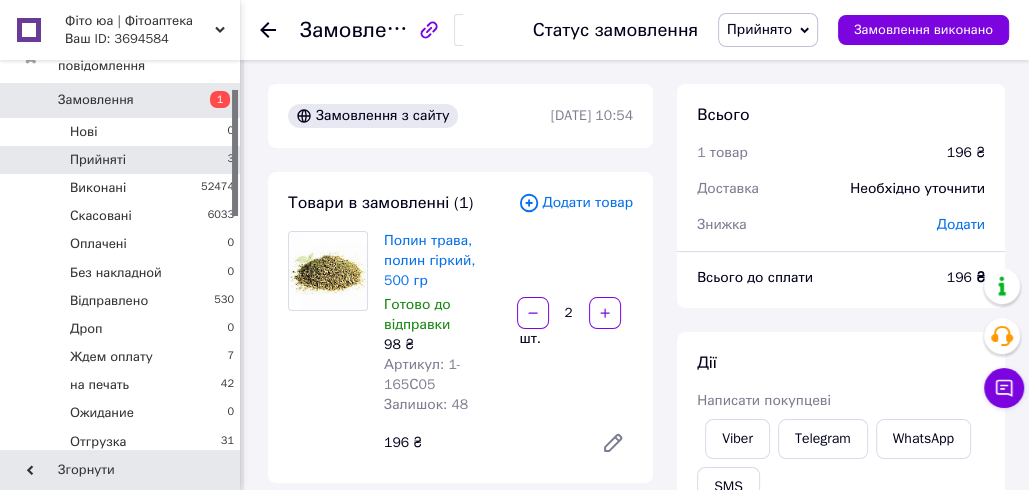 click on "Прийняті 3" at bounding box center [123, 160] 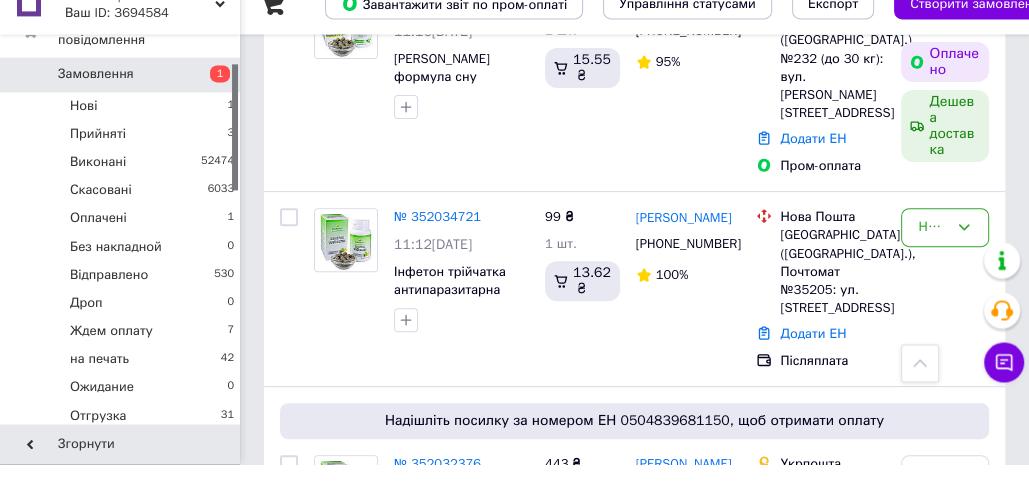 scroll, scrollTop: 485, scrollLeft: 0, axis: vertical 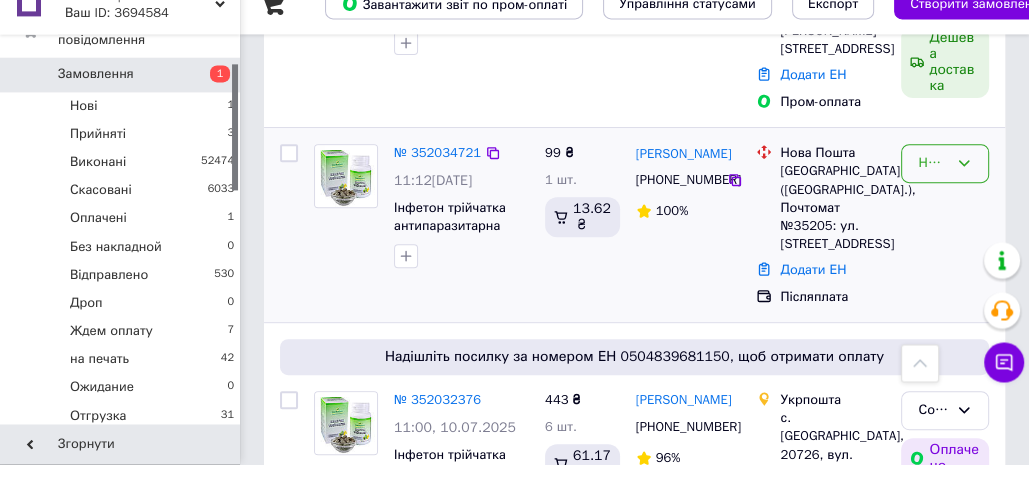 click on "Нове" at bounding box center (933, 189) 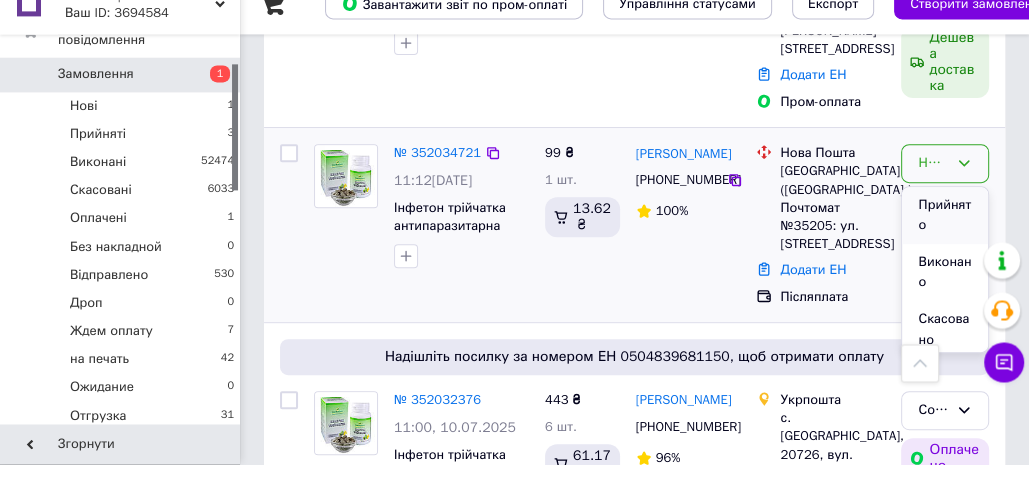 click on "Прийнято" at bounding box center [945, 241] 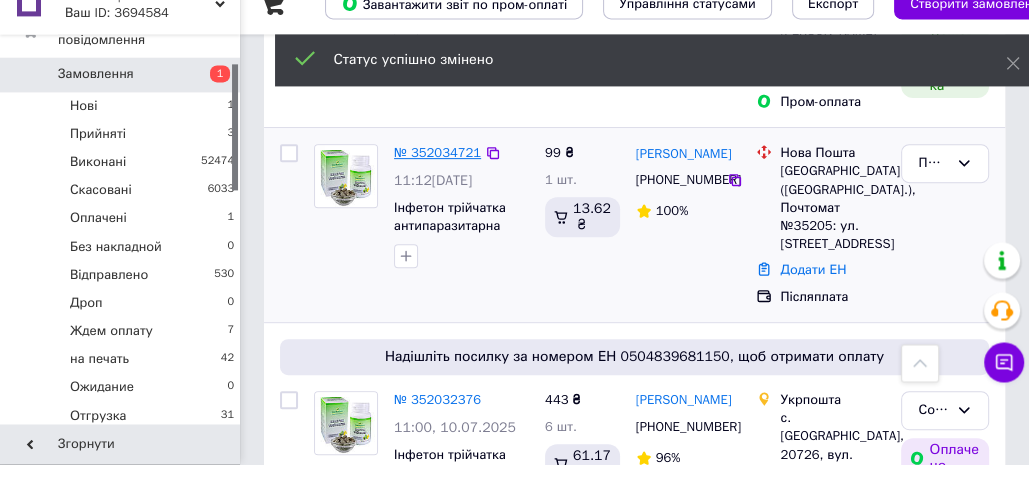 click on "№ 352034721" at bounding box center (437, 178) 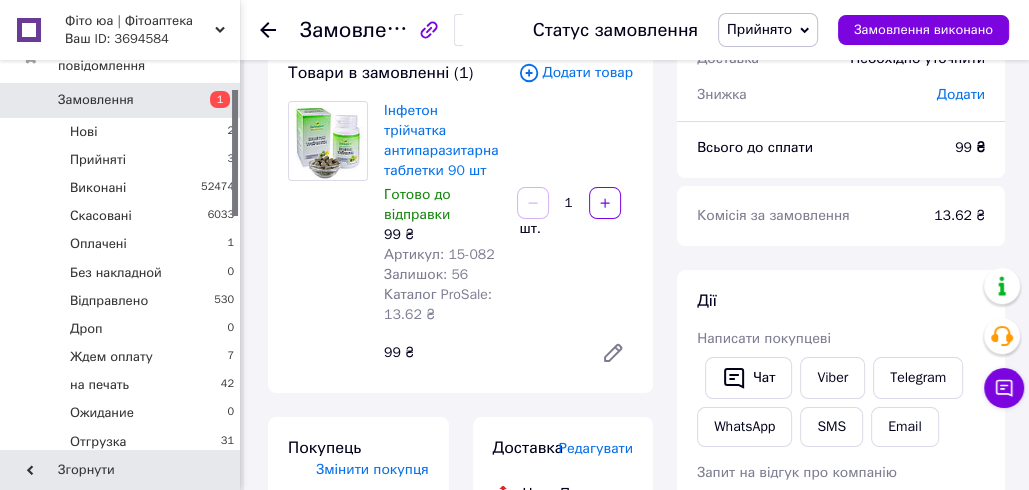 scroll, scrollTop: 127, scrollLeft: 0, axis: vertical 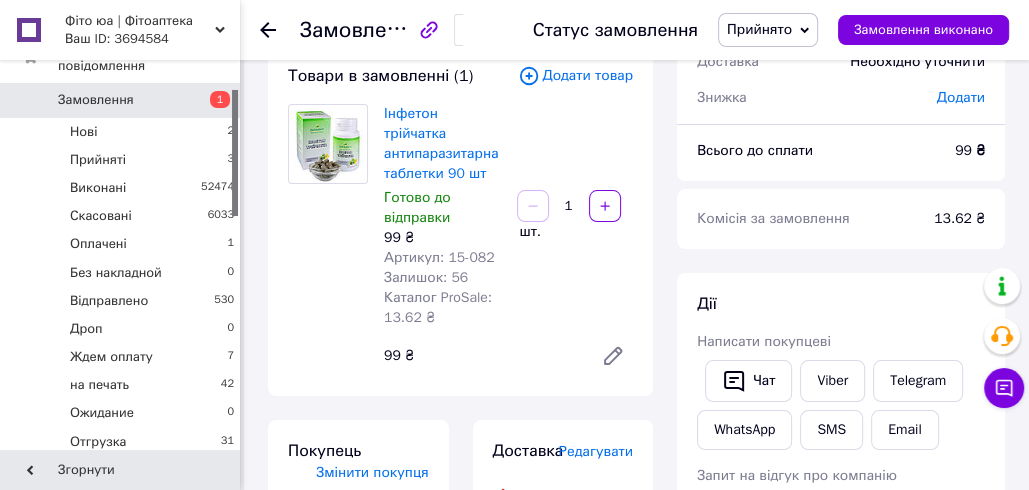 click on "Прийнято" at bounding box center [759, 29] 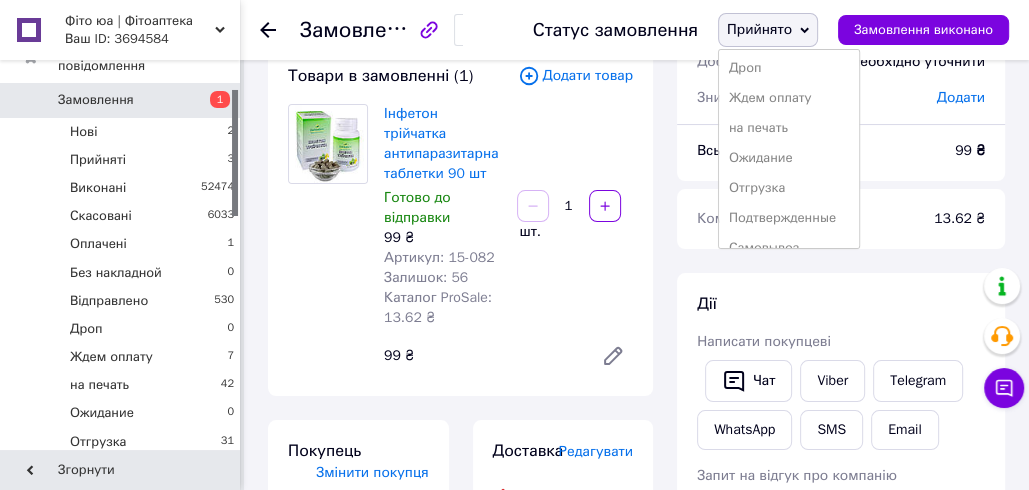scroll, scrollTop: 232, scrollLeft: 0, axis: vertical 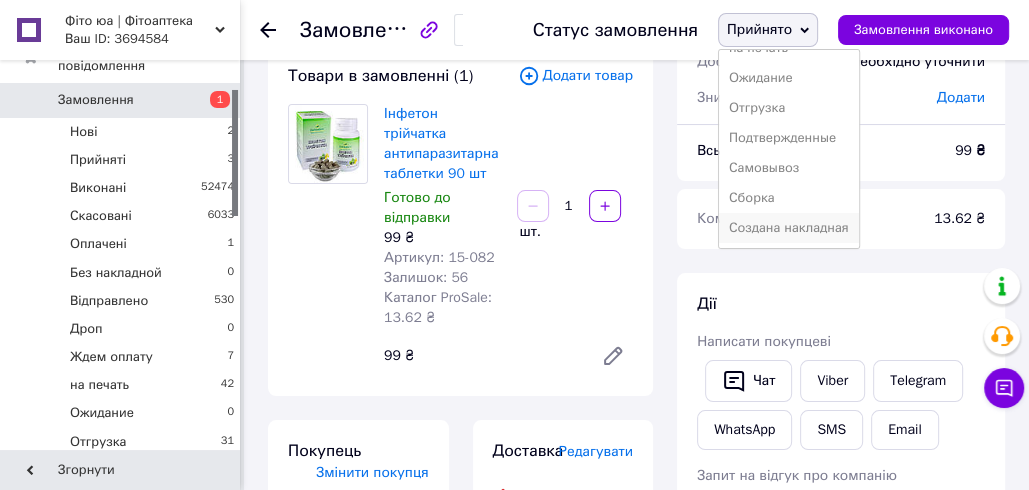 click on "Создана накладная" at bounding box center (789, 228) 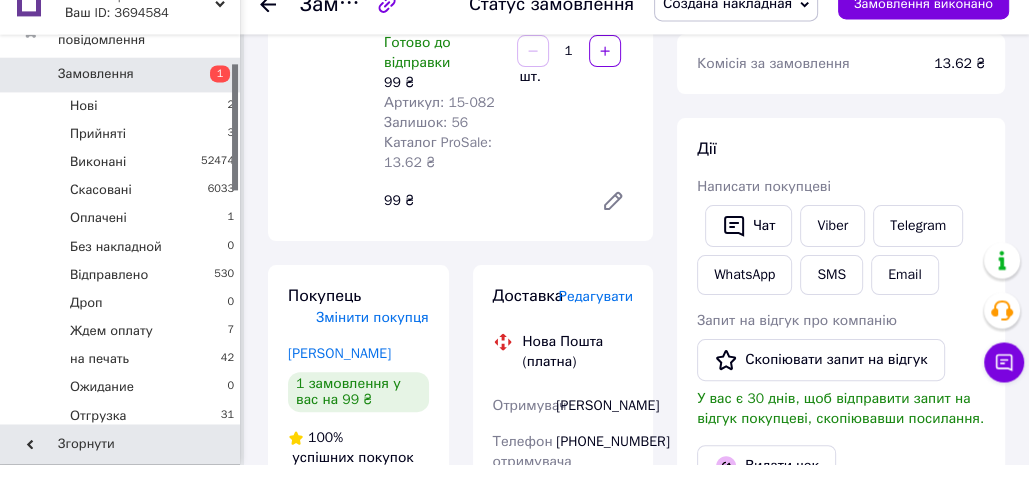 scroll, scrollTop: 272, scrollLeft: 0, axis: vertical 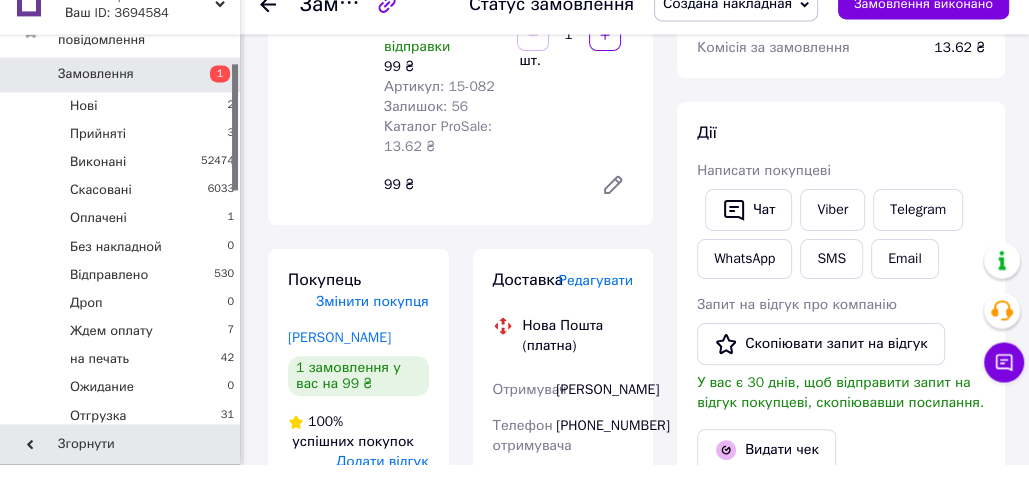 click on "Редагувати" at bounding box center (596, 306) 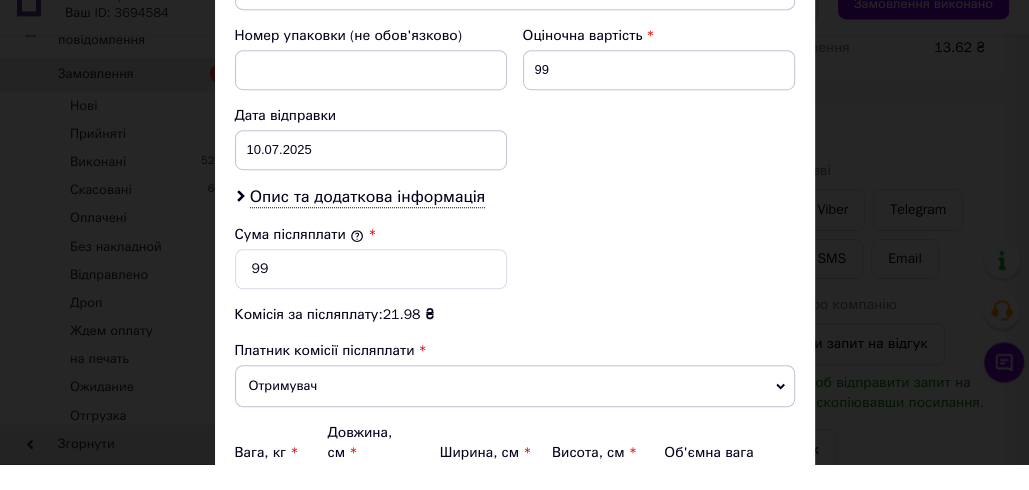 scroll, scrollTop: 964, scrollLeft: 0, axis: vertical 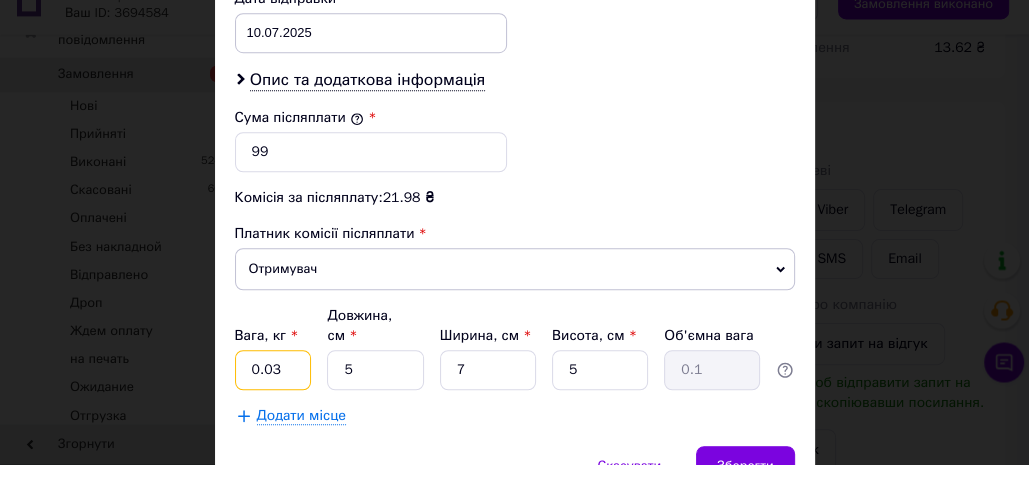 click on "0.03" at bounding box center [273, 396] 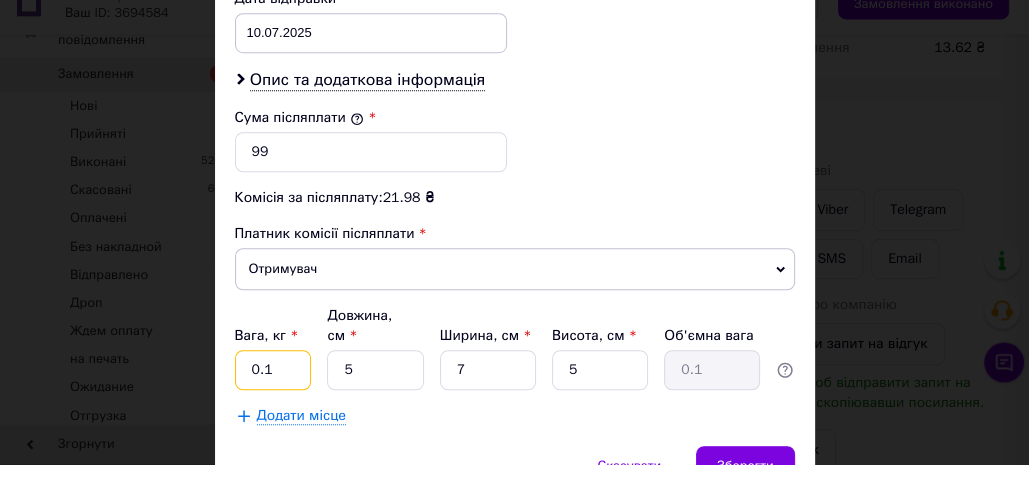 type on "0.1" 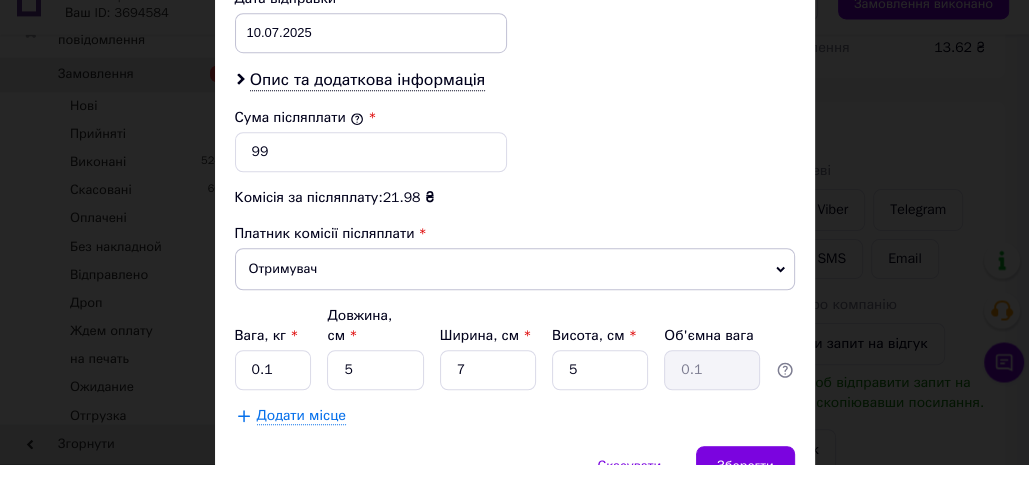 click on "Додати місце" at bounding box center (515, 442) 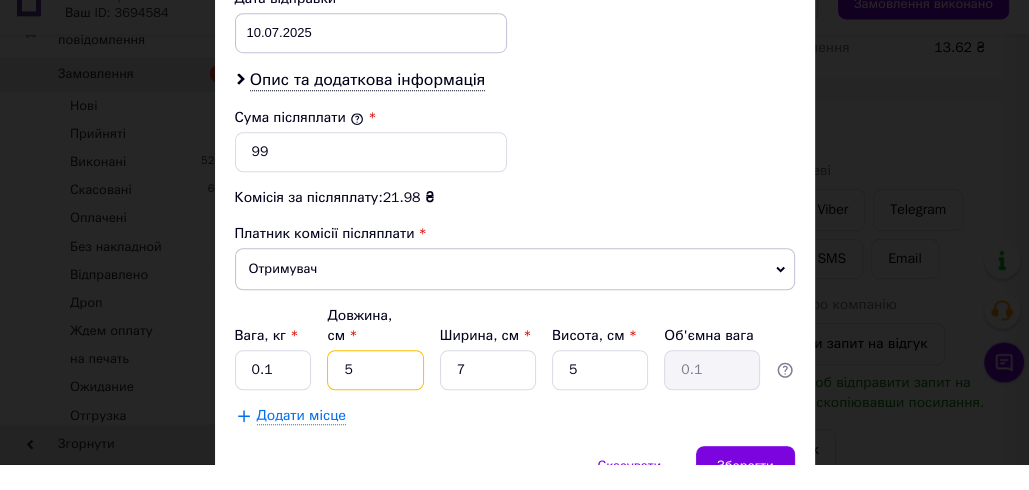 click on "5" at bounding box center [375, 396] 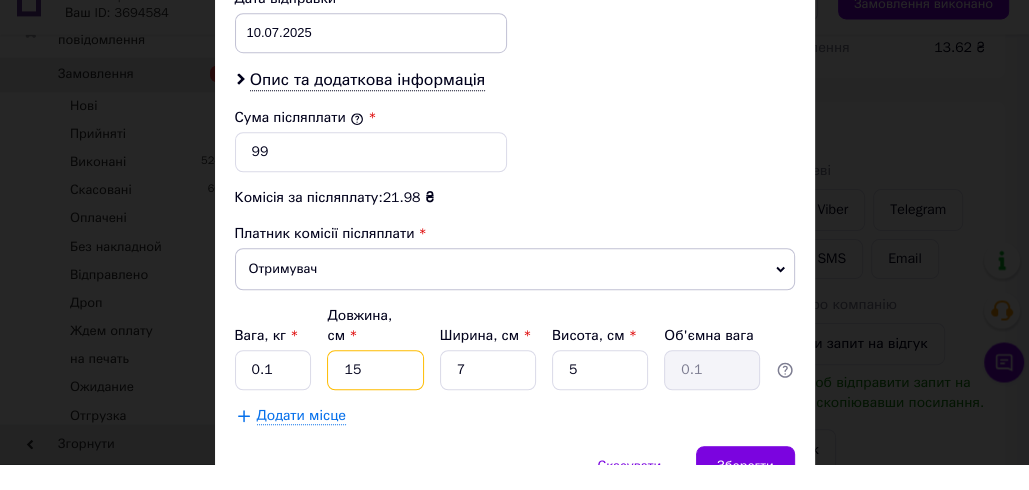 type on "0.13" 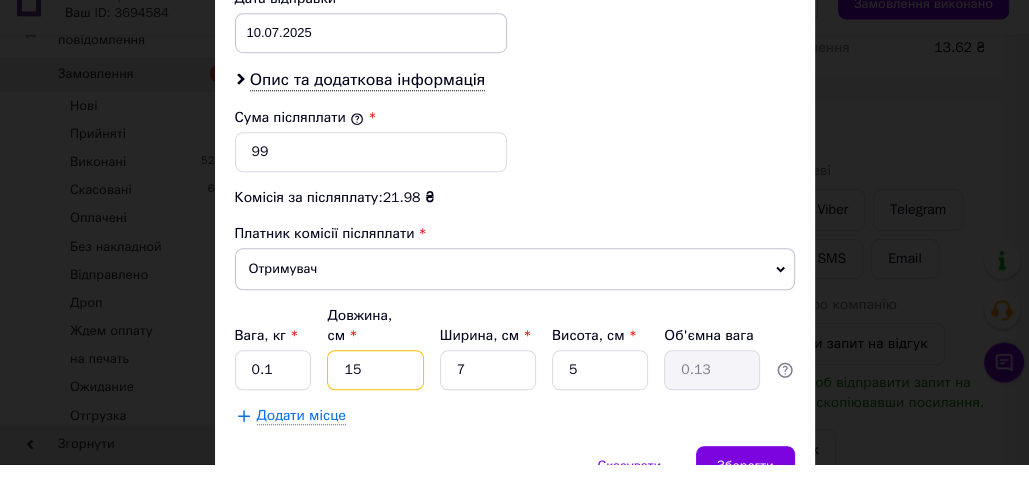 type on "5" 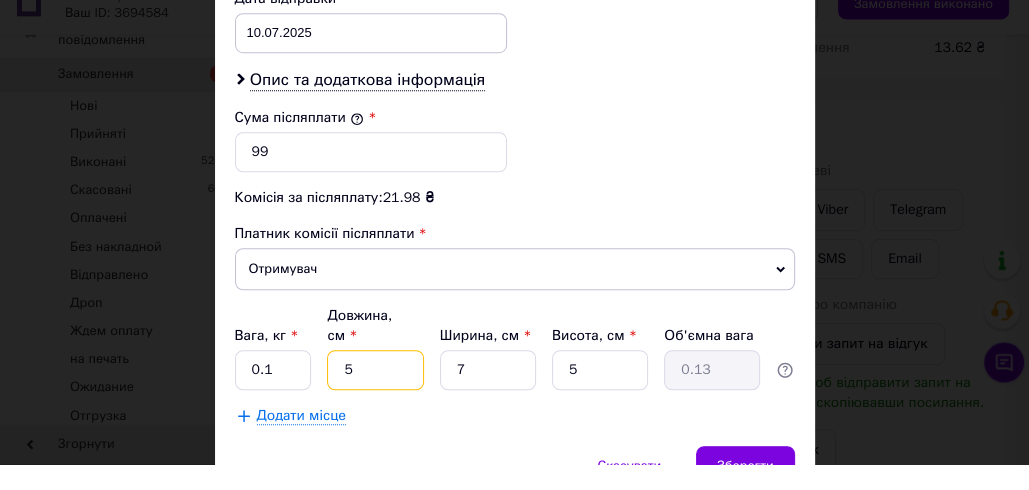type on "0.1" 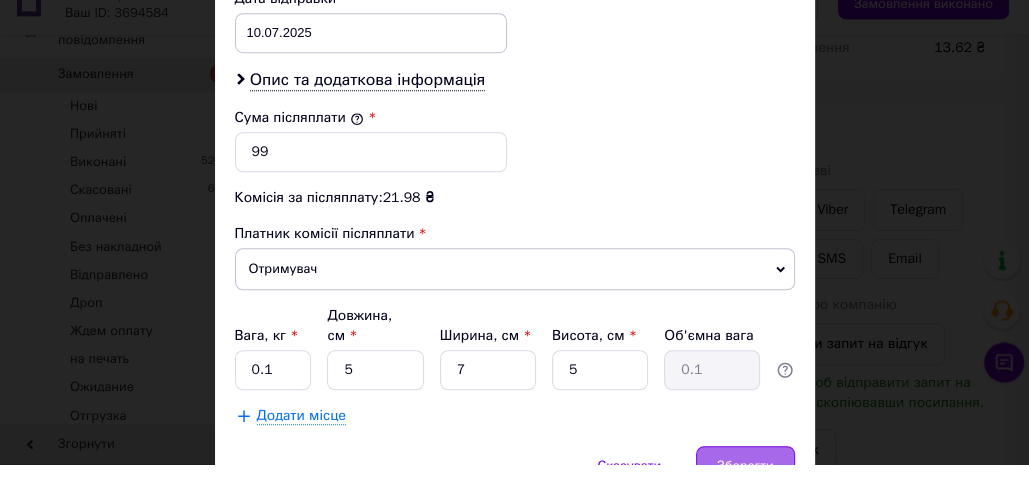 click on "Зберегти" at bounding box center [745, 492] 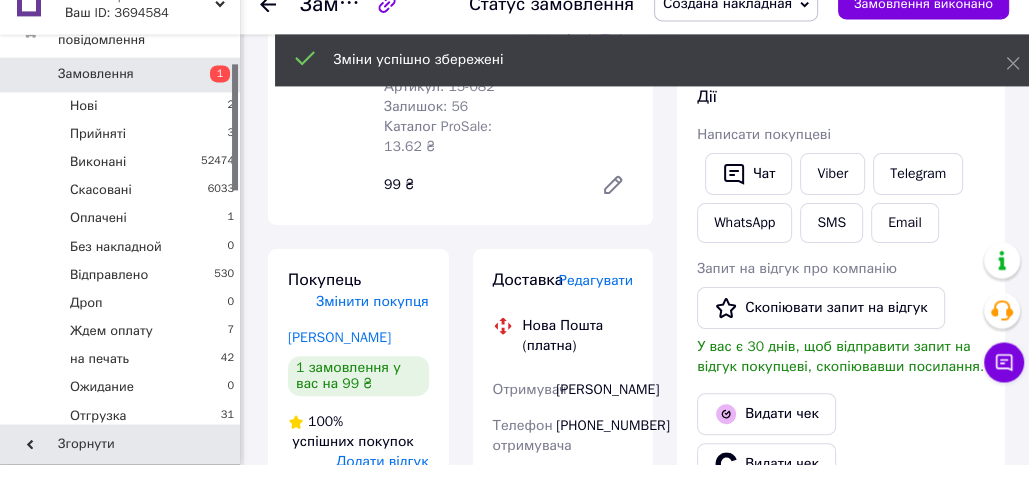 scroll, scrollTop: 52, scrollLeft: 0, axis: vertical 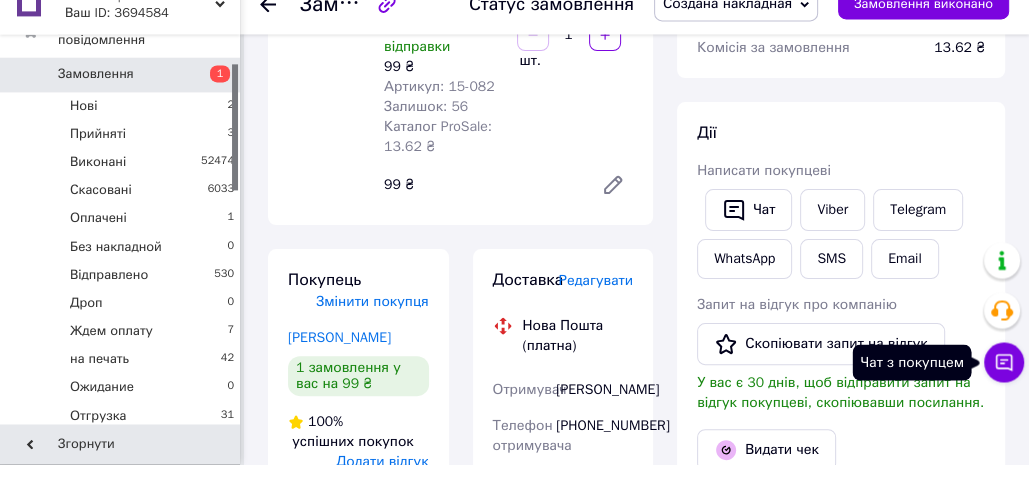 click 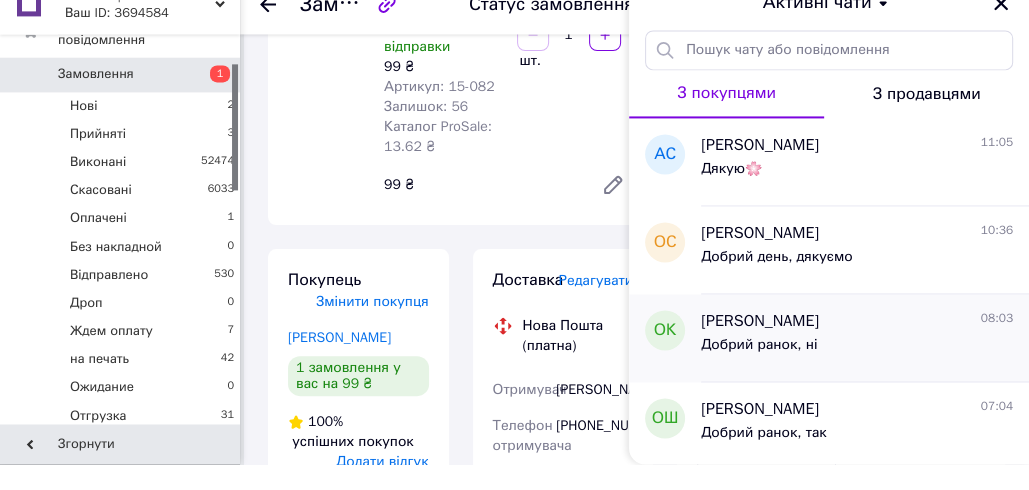 click on "Добрий ранок, ні" at bounding box center (857, 375) 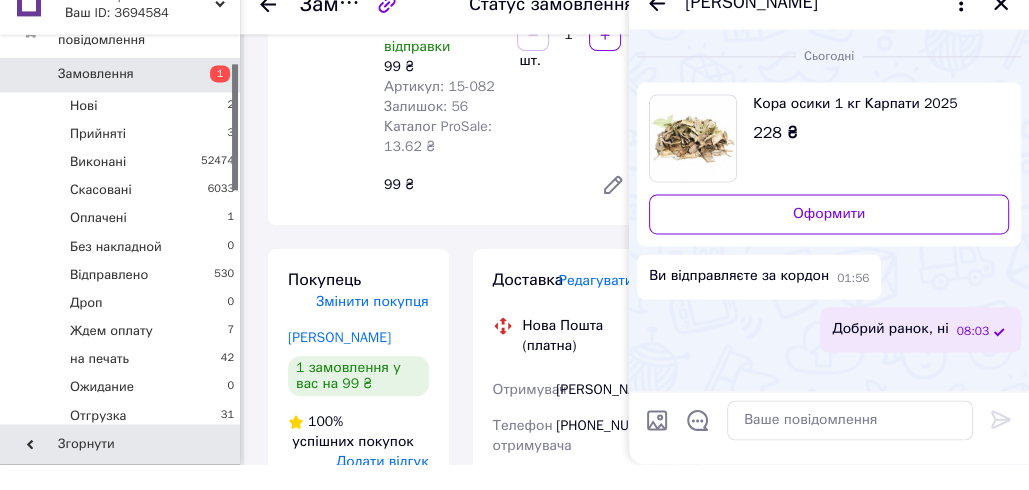 click 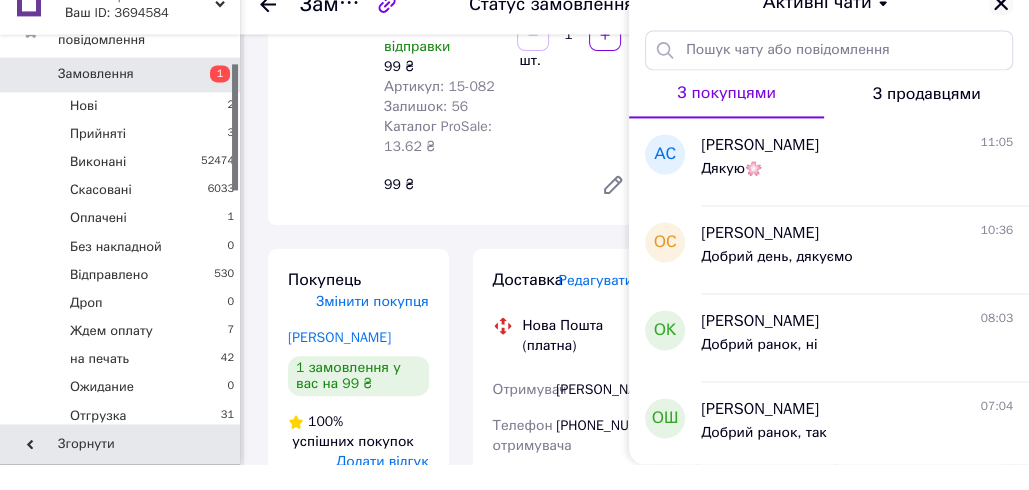 click at bounding box center (1001, 29) 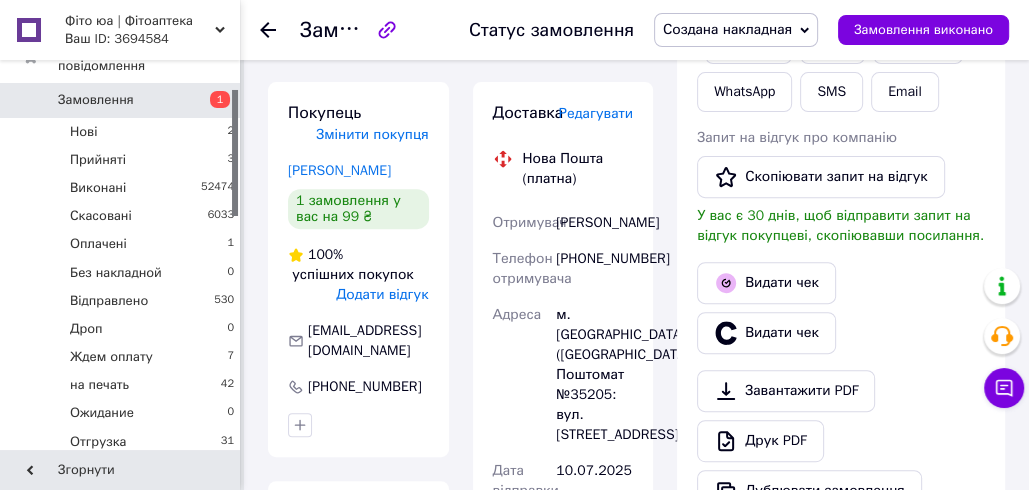 scroll, scrollTop: 464, scrollLeft: 0, axis: vertical 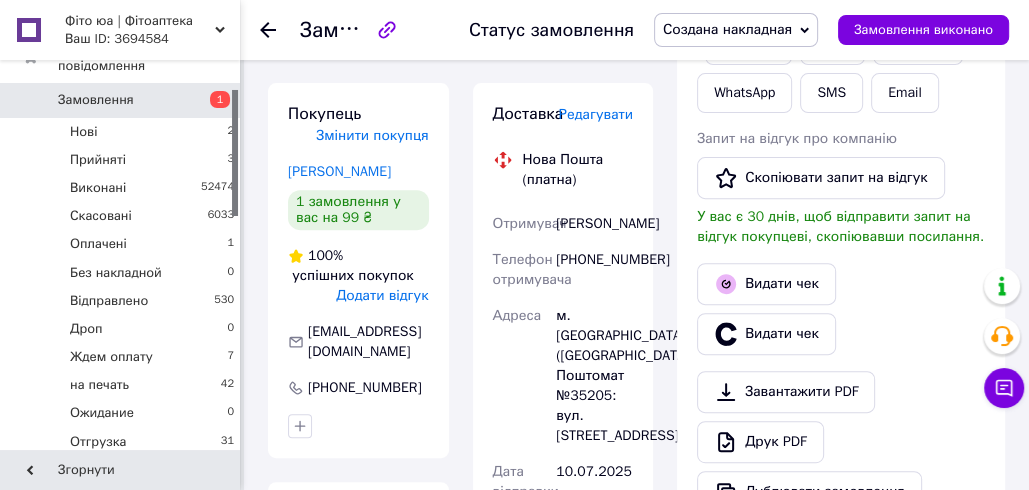 click on "Редагувати" at bounding box center (596, 114) 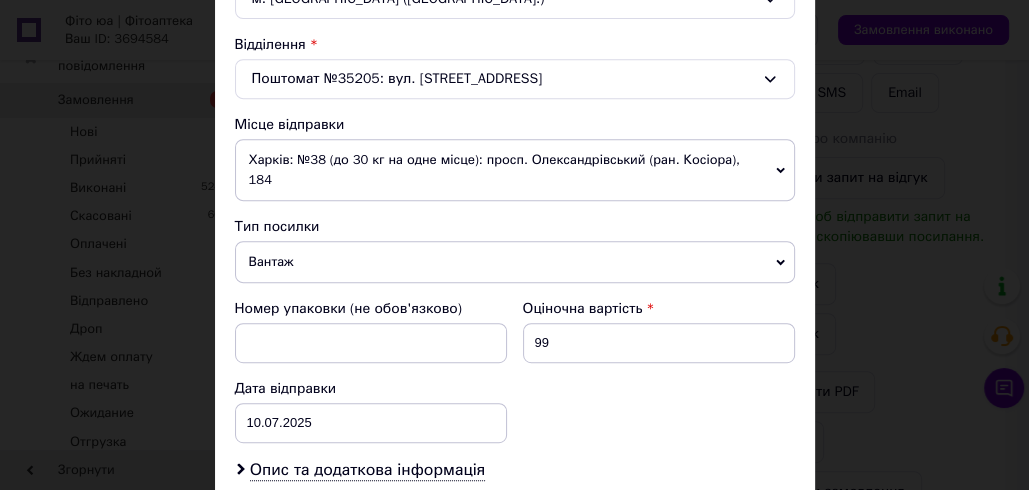 scroll, scrollTop: 1004, scrollLeft: 0, axis: vertical 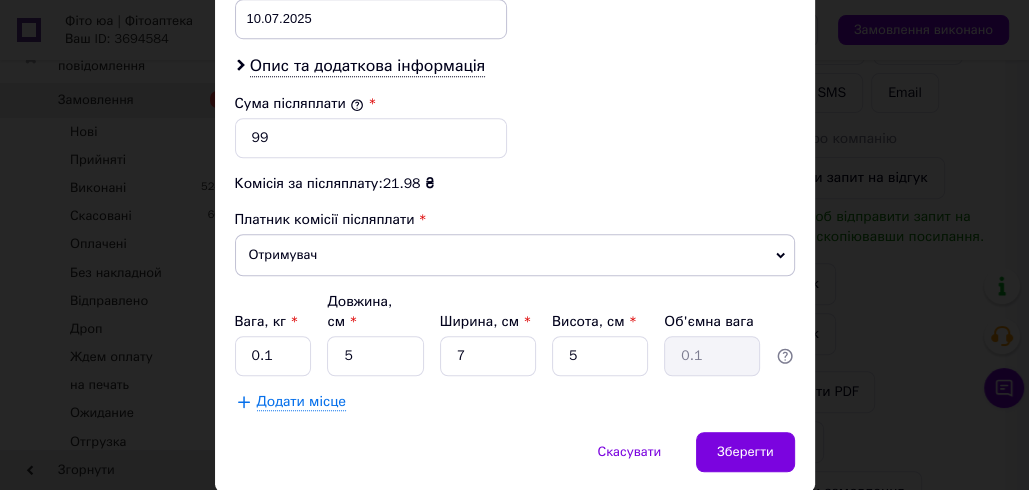 click on "× Редагування доставки Спосіб доставки Нова Пошта (платна) Платник Отримувач Відправник Прізвище отримувача Майборода Ім'я отримувача Анастасія По батькові отримувача Телефон отримувача +380969800965 Тип доставки У відділенні Кур'єром В поштоматі Місто м. Київ (Київська обл.) Відділення Поштомат №35205: вул. Антоновича, 43, біля відділення №150 Місце відправки Харків: №38 (до 30 кг на одне місце): просп. Олександрівський (ран. Косіора), 184 Житомир: №8: вул. Металістів, 2 (заїзд з вул. Сергія Параджанова 66) Додати ще місце відправки Тип посилки Вантаж Документи 99 10.07.2025 < 2025 >" at bounding box center [514, 245] 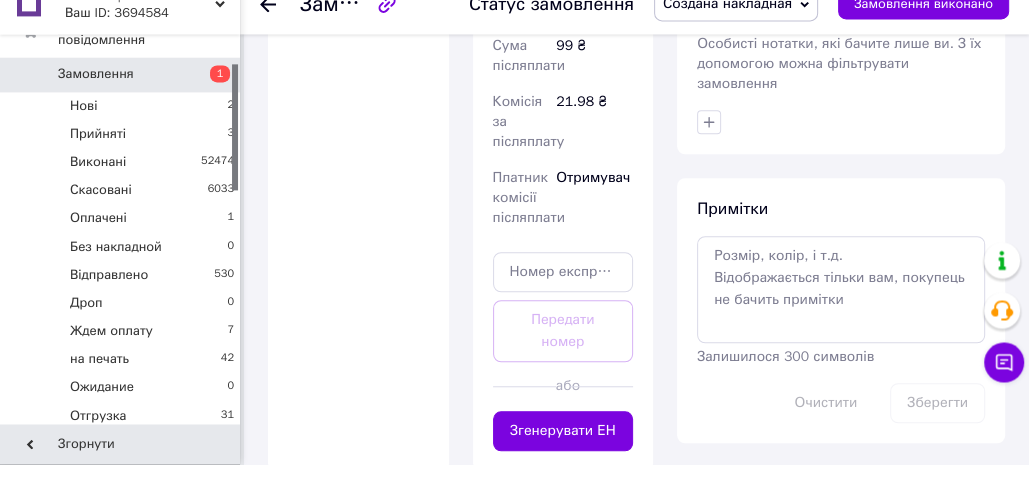 scroll, scrollTop: 1166, scrollLeft: 0, axis: vertical 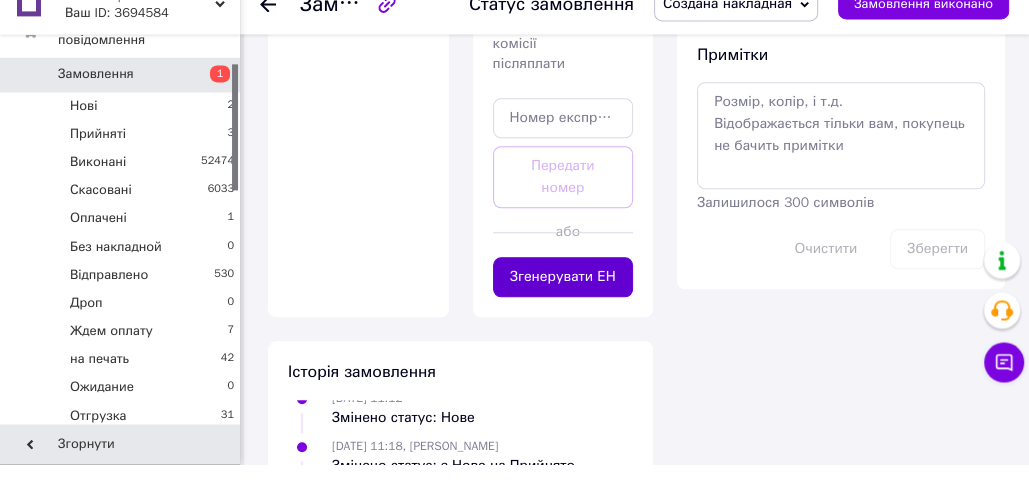 click on "Згенерувати ЕН" at bounding box center [563, 303] 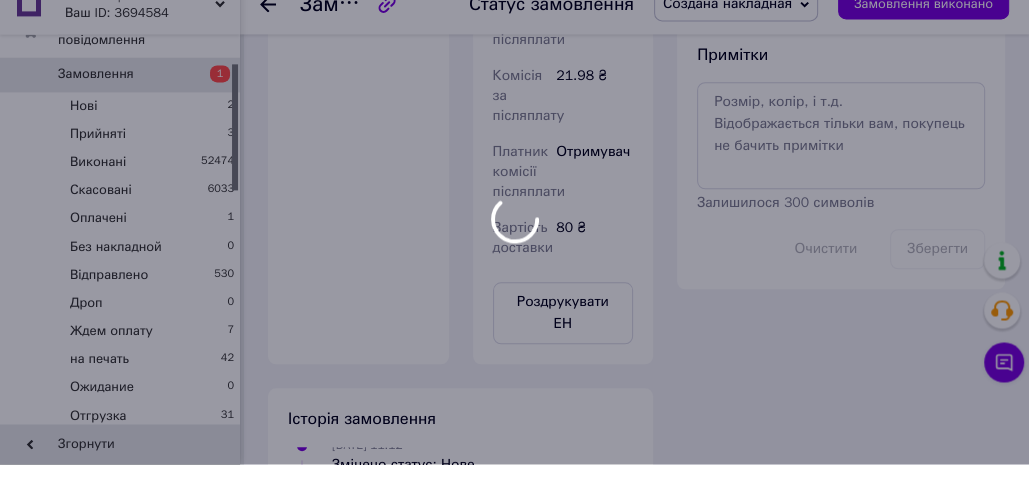 scroll, scrollTop: 120, scrollLeft: 0, axis: vertical 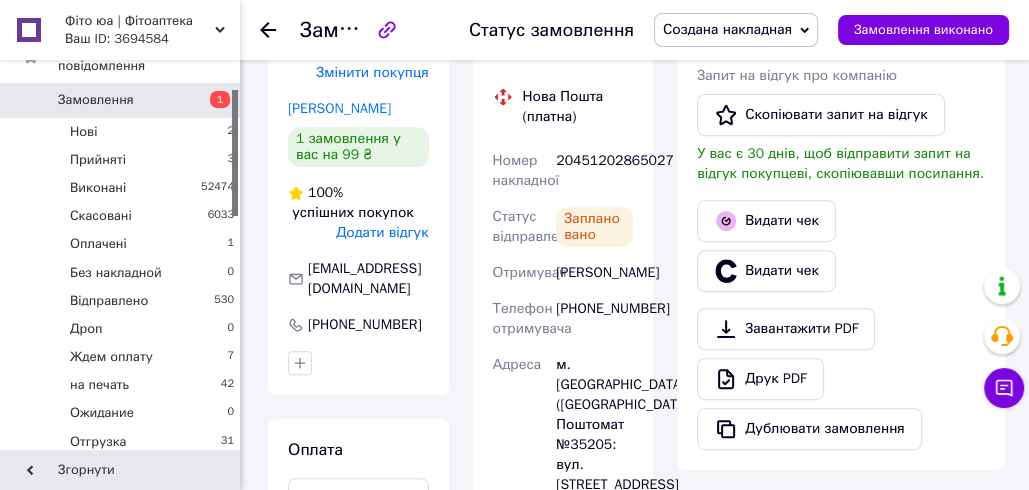 click on "20451202865027" at bounding box center [594, 171] 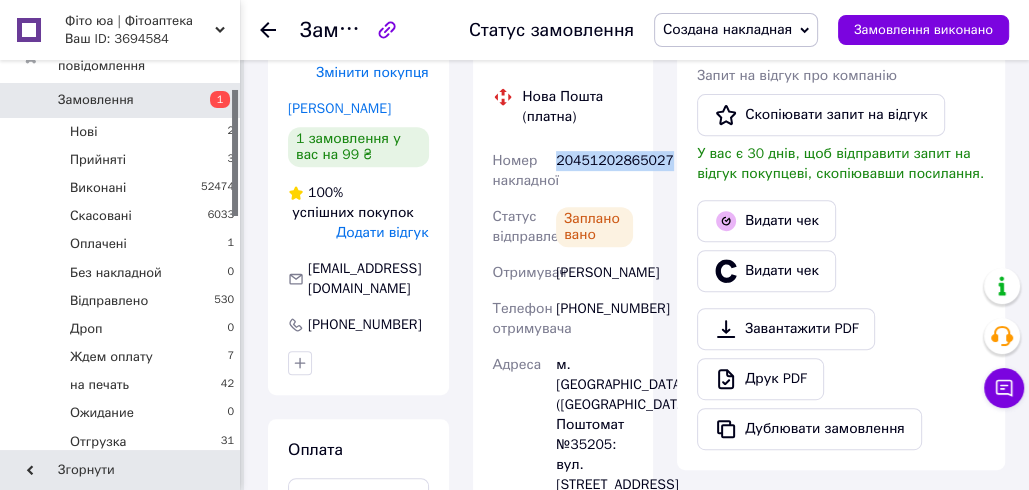 click on "20451202865027" at bounding box center [594, 171] 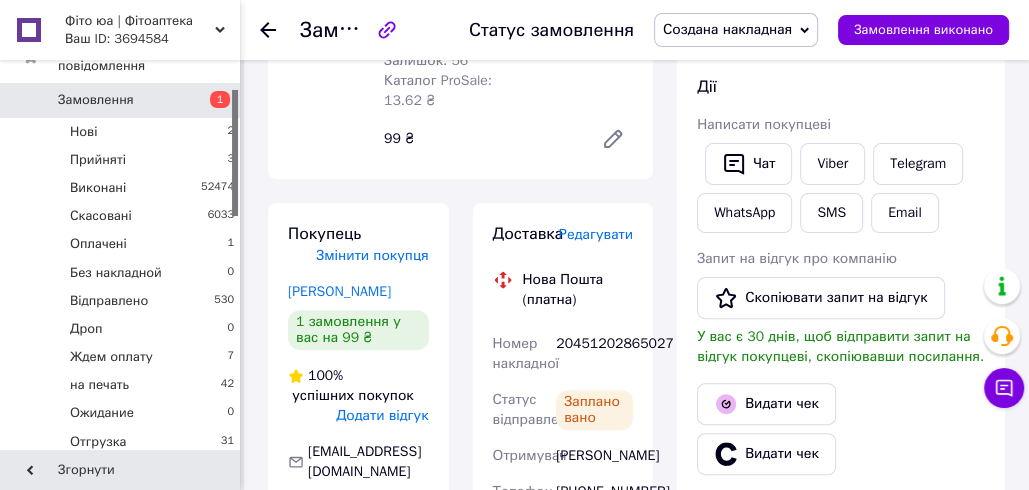 scroll, scrollTop: 308, scrollLeft: 0, axis: vertical 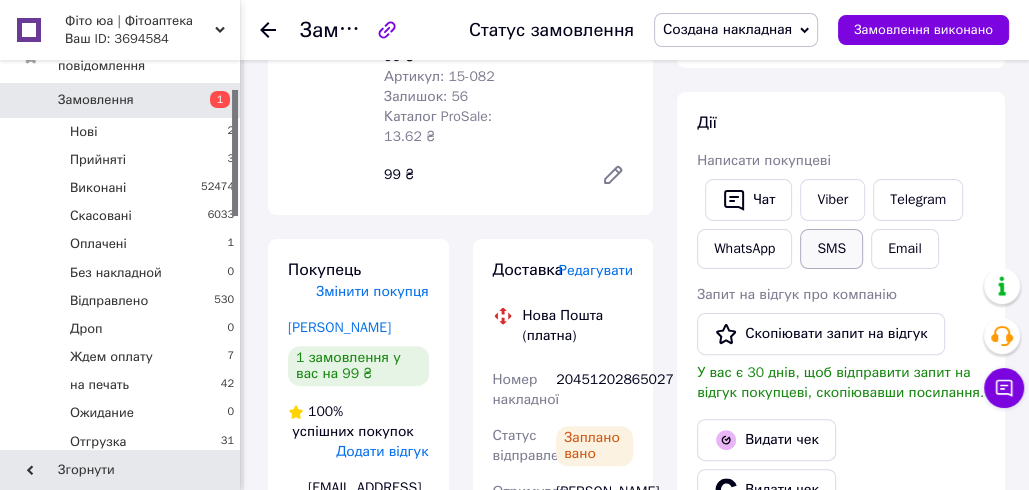 drag, startPoint x: 852, startPoint y: 268, endPoint x: 842, endPoint y: 260, distance: 12.806249 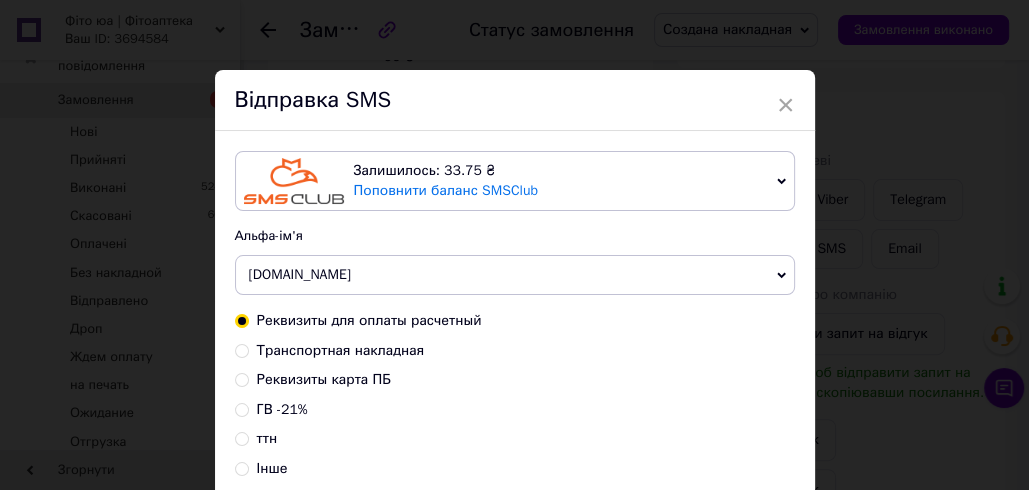 click on "Транспортная накладная" at bounding box center (341, 350) 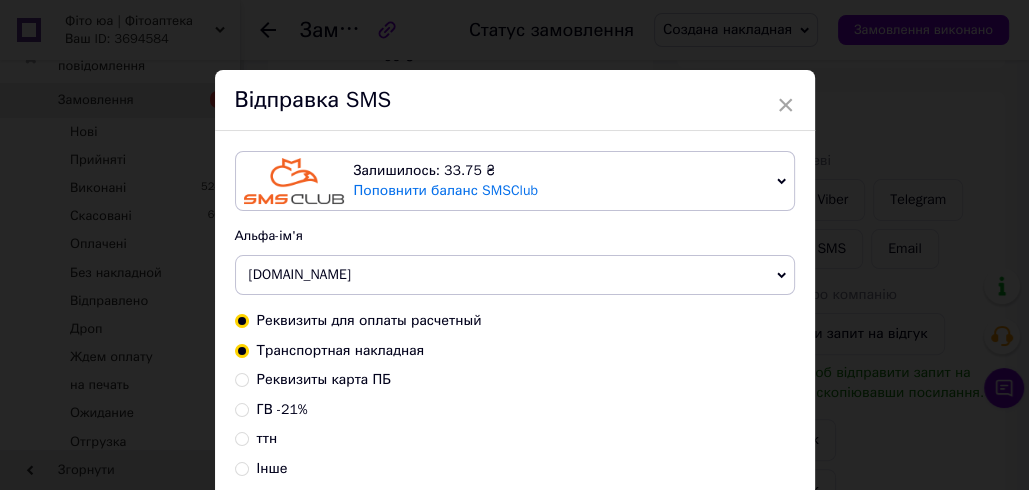 radio on "true" 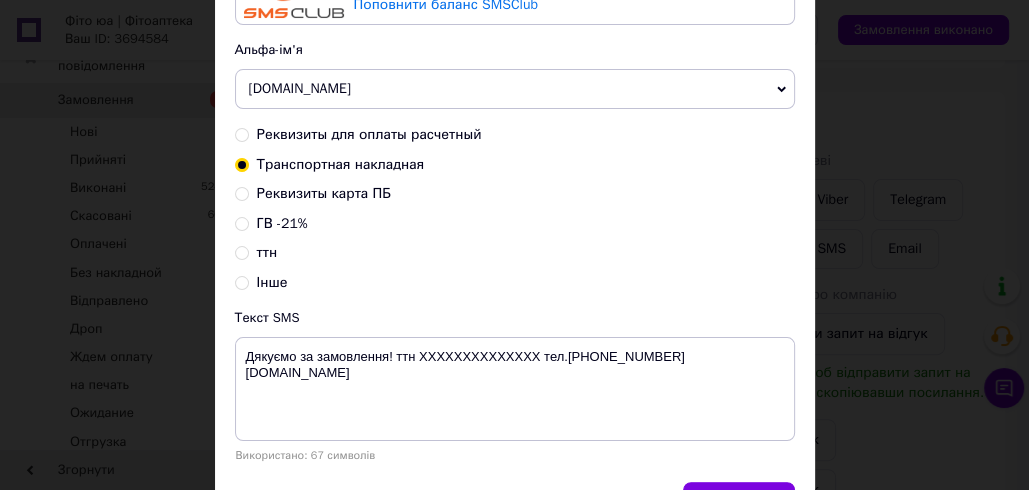 scroll, scrollTop: 302, scrollLeft: 0, axis: vertical 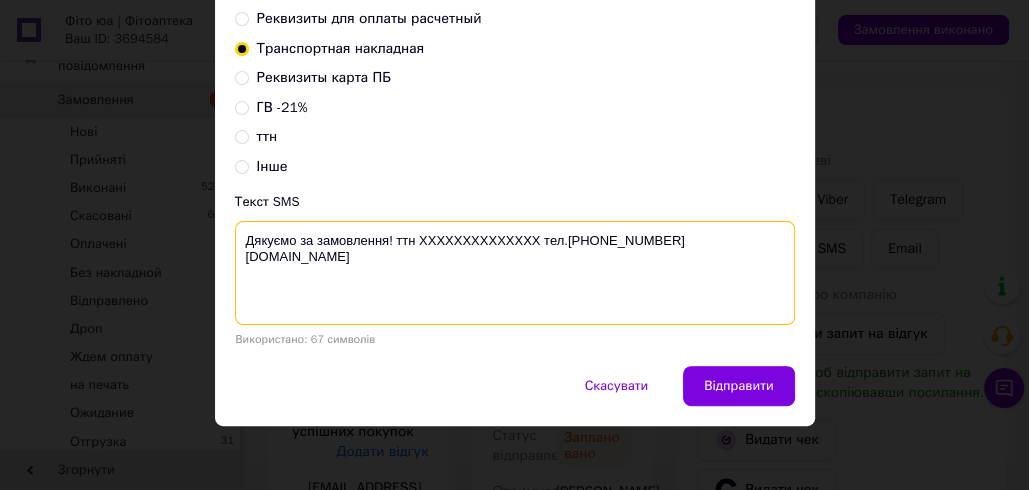 click on "Дякуємо за замовлення! ттн XXXXXXXXXXXXXX тел.+380988847717 fito.ua" at bounding box center [515, 273] 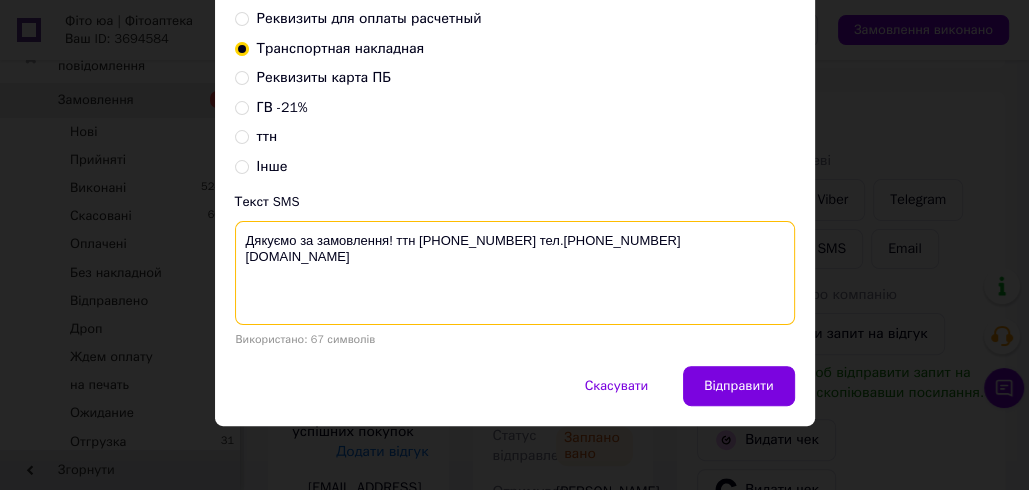 drag, startPoint x: 525, startPoint y: 232, endPoint x: 240, endPoint y: 233, distance: 285.00174 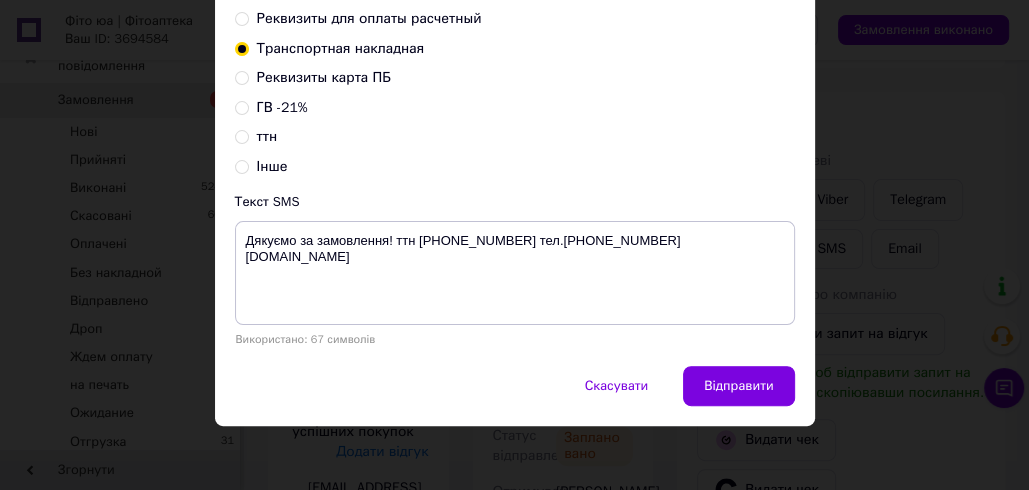 click on "× Відправка SMS Залишилось: 33.75 ₴ Поповнити баланс SMSClub Підключити LetsAds Альфа-ім'я  Fito.ua Оновити список альфа-імен Реквизиты для оплаты расчетный Транспортная накладная Реквизиты карта ПБ ГВ -21% ттн Інше Текст SMS Дякуємо за замовлення! ттн 20451202865027 тел.+380988847717 fito.ua Використано: 67 символів Скасувати   Відправити" at bounding box center [514, 245] 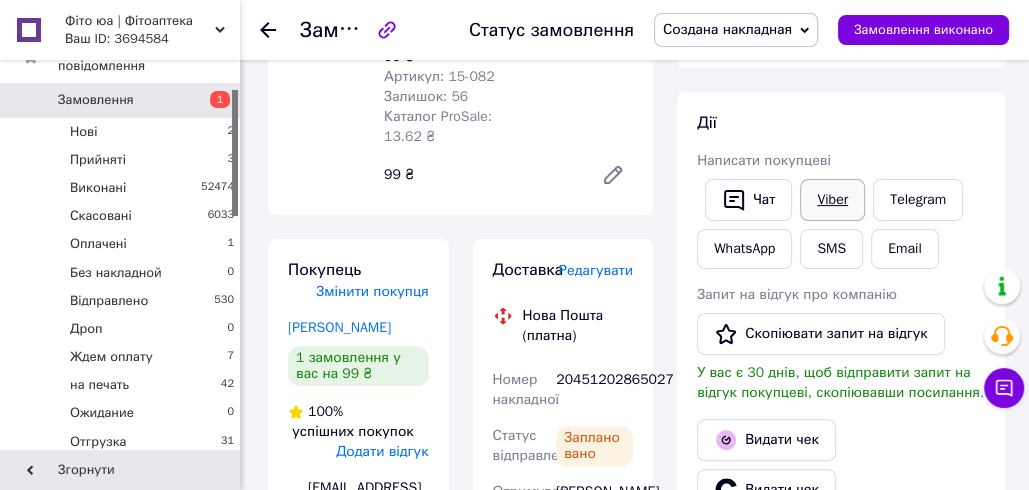 click on "Viber" at bounding box center [832, 200] 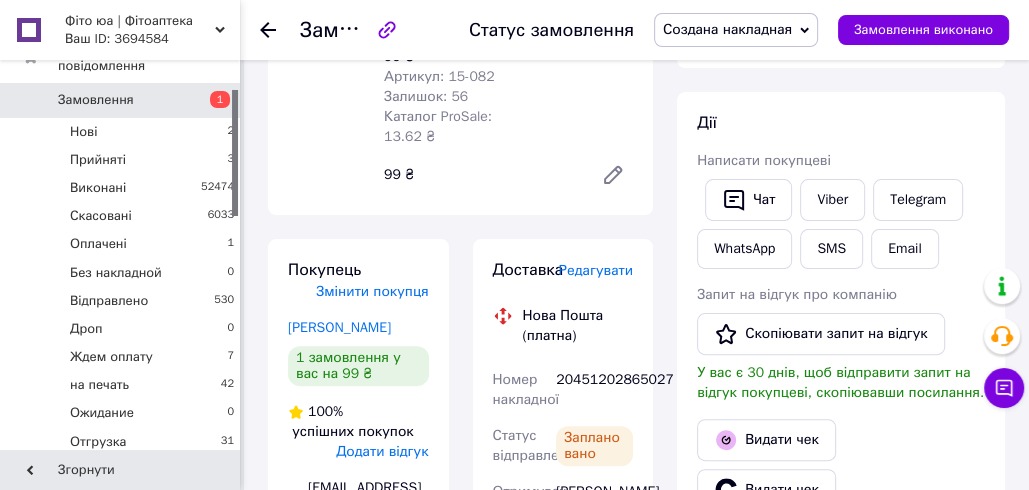 click on "Замовлення з каталогу 10.07.2025 | 11:12 Товари в замовленні (1) Додати товар Інфетон трійчатка антипаразитарна таблетки 90 шт Готово до відправки 99 ₴ Артикул: 15-082 Залишок: 56 Каталог ProSale: 13.62 ₴  1   шт. 99 ₴ Покупець Змінити покупця Майборода Анастасія 1 замовлення у вас на 99 ₴ 100%   успішних покупок Додати відгук methodgal@gmail.com +380969800965 Оплата Післяплата Доставка Редагувати Нова Пошта (платна) Номер накладної 20451202865027 Статус відправлення Заплановано Отримувач Майборода Анастасія Телефон отримувача +380969800965 Адреса Дата відправки 10.07.2025 Платник Отримувач 99 ₴ 99 ₴ 21.98 ₴ 99 <" at bounding box center [460, 855] 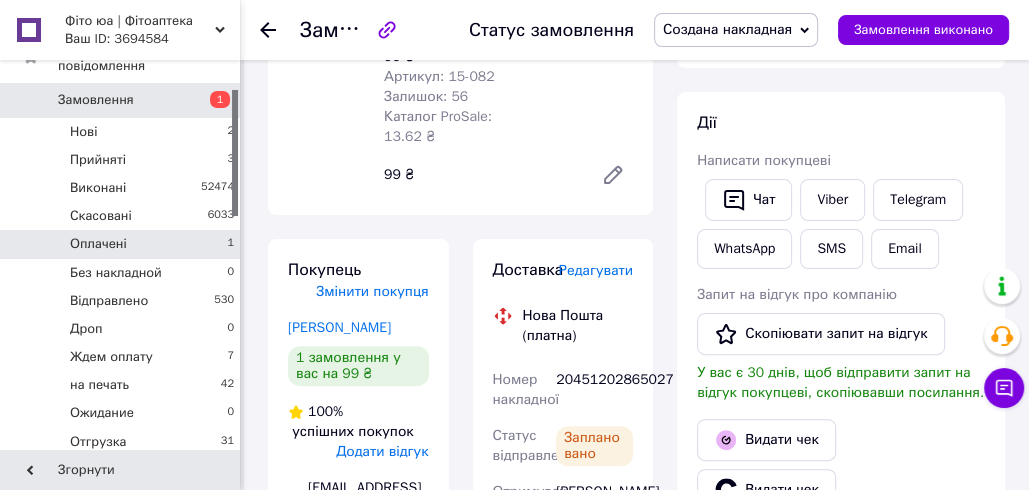 click on "Оплачені 1" at bounding box center (123, 244) 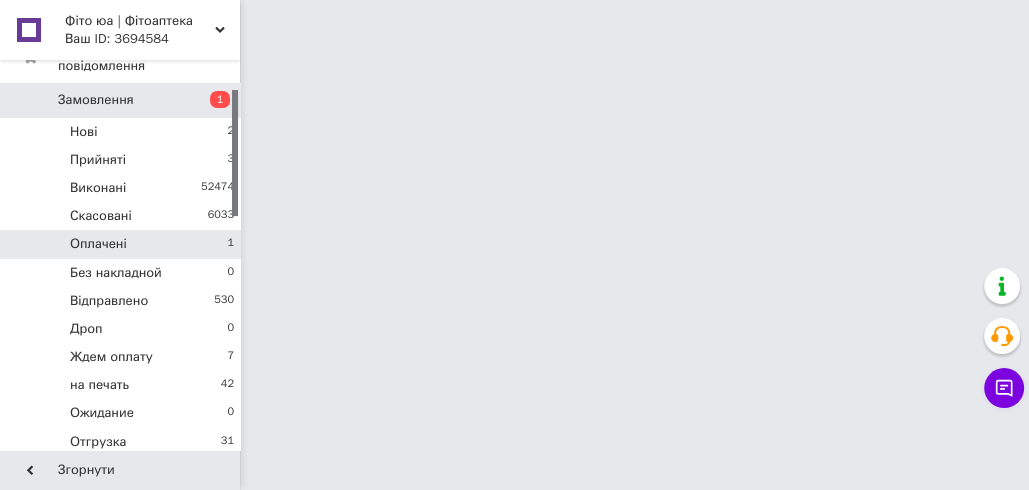 scroll, scrollTop: 0, scrollLeft: 0, axis: both 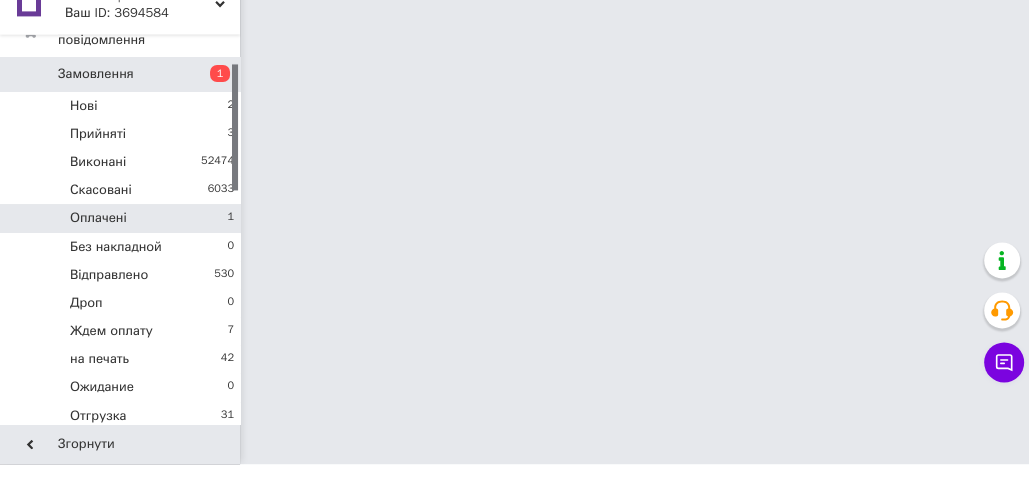 click on "Оплачені 1" at bounding box center [123, 244] 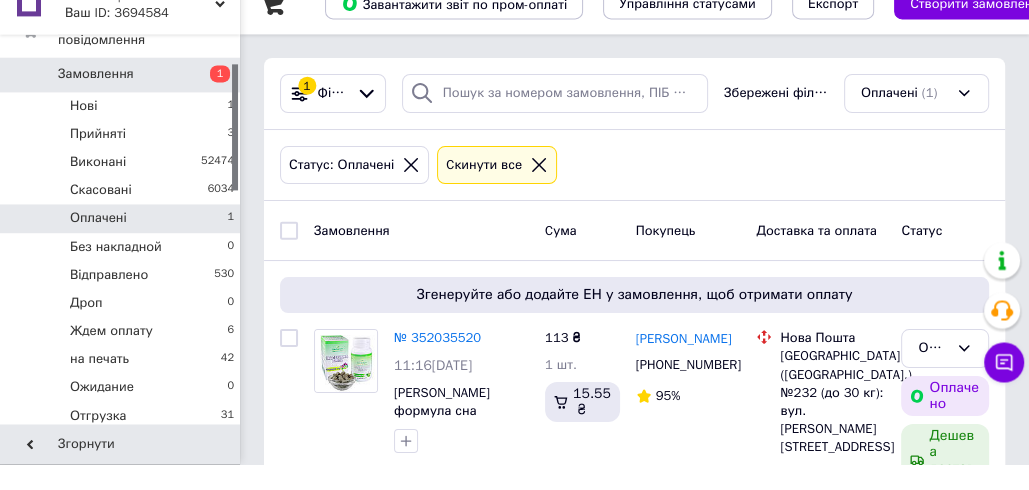 scroll, scrollTop: 70, scrollLeft: 0, axis: vertical 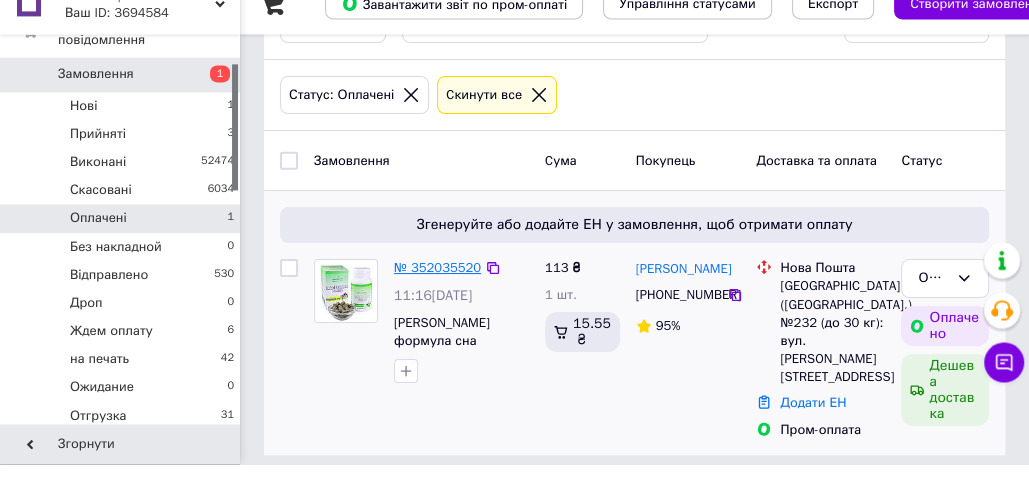 click on "№ 352035520" at bounding box center (437, 293) 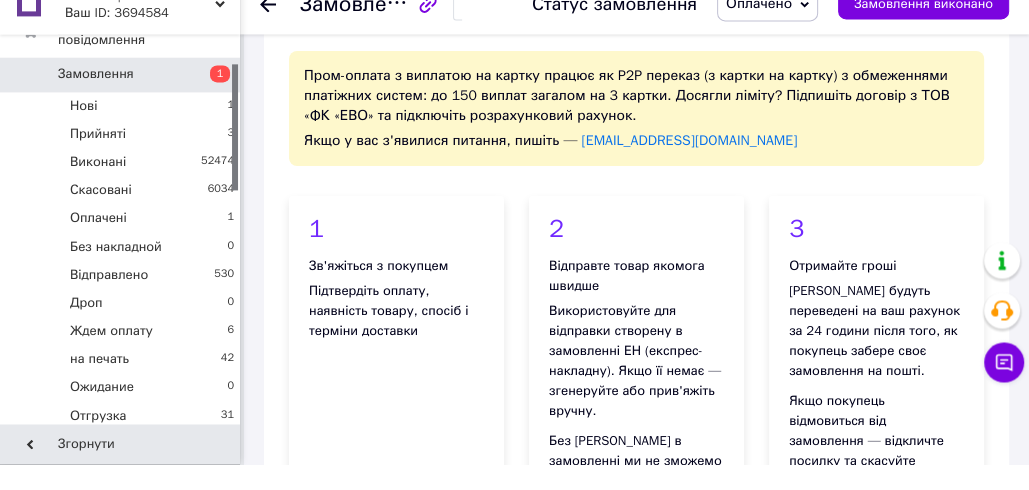 click on "Оплачено" at bounding box center (767, 30) 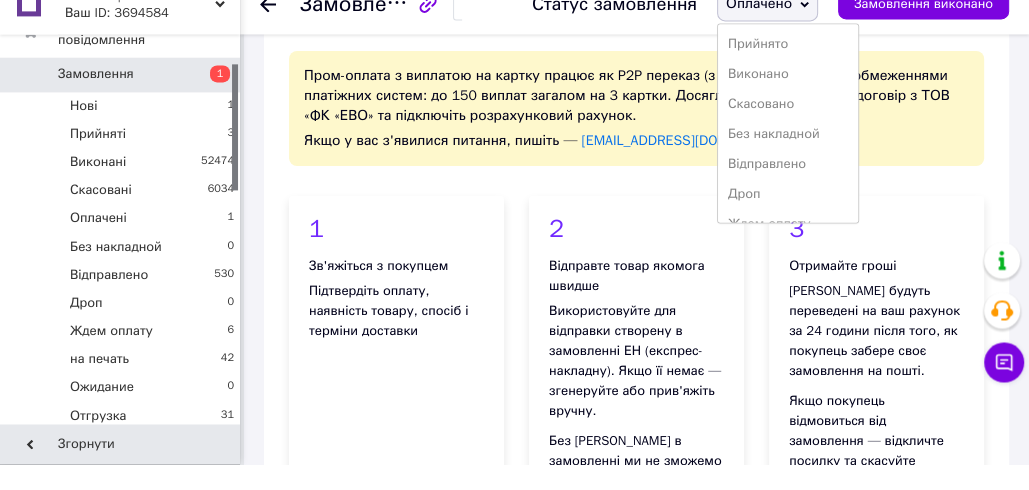 scroll, scrollTop: 232, scrollLeft: 0, axis: vertical 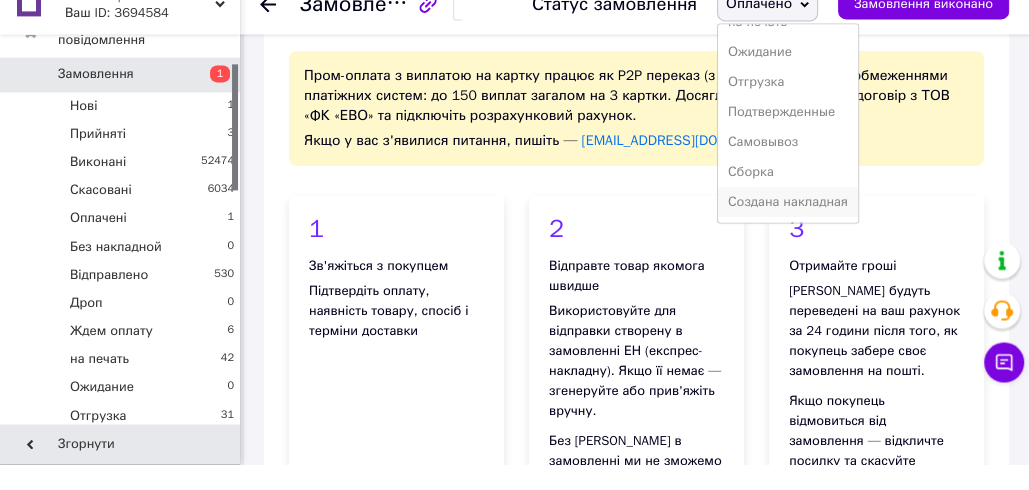 click on "Создана накладная" at bounding box center [788, 228] 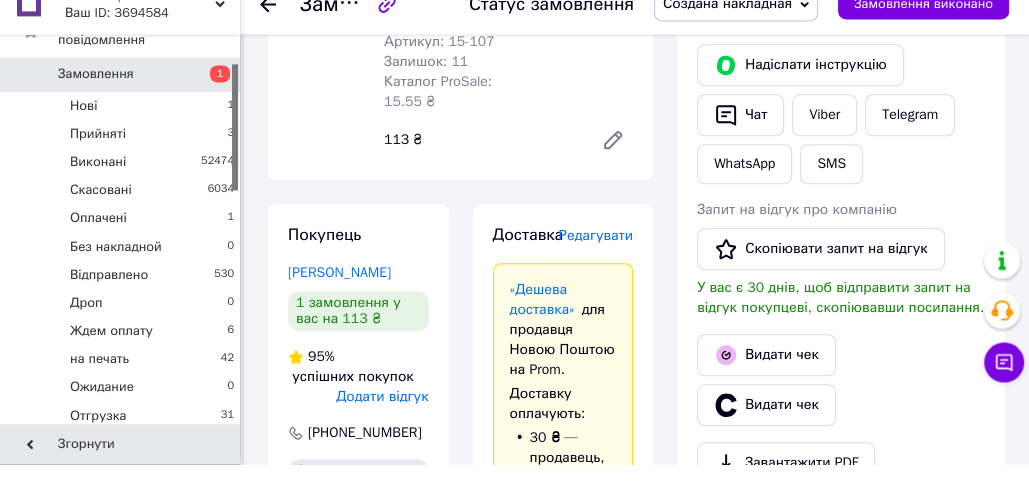 scroll, scrollTop: 1894, scrollLeft: 0, axis: vertical 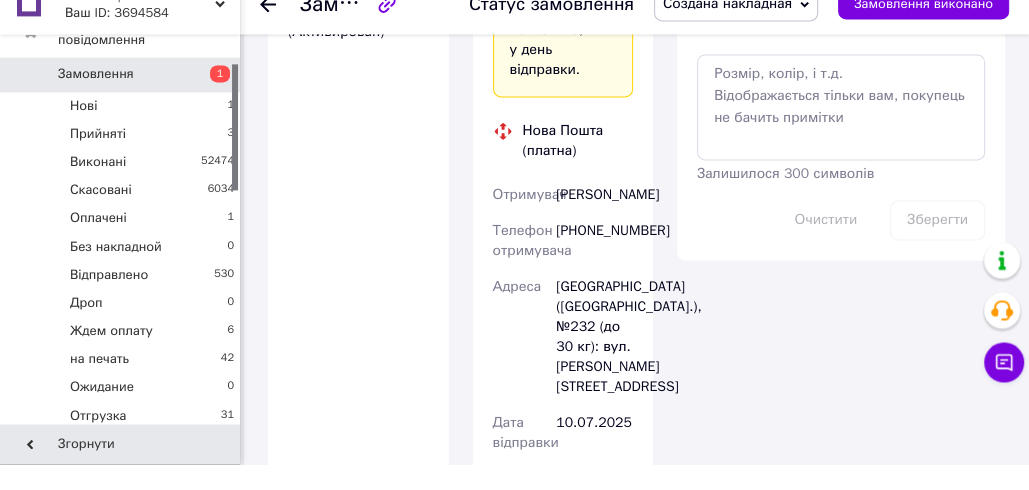 click on "[PHONE_NUMBER]" at bounding box center (594, 267) 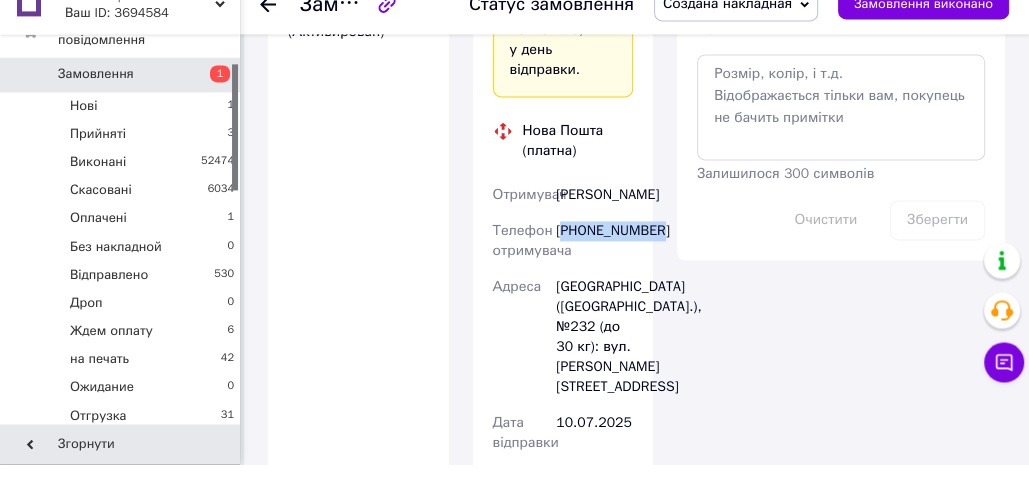 click on "[PHONE_NUMBER]" at bounding box center (594, 267) 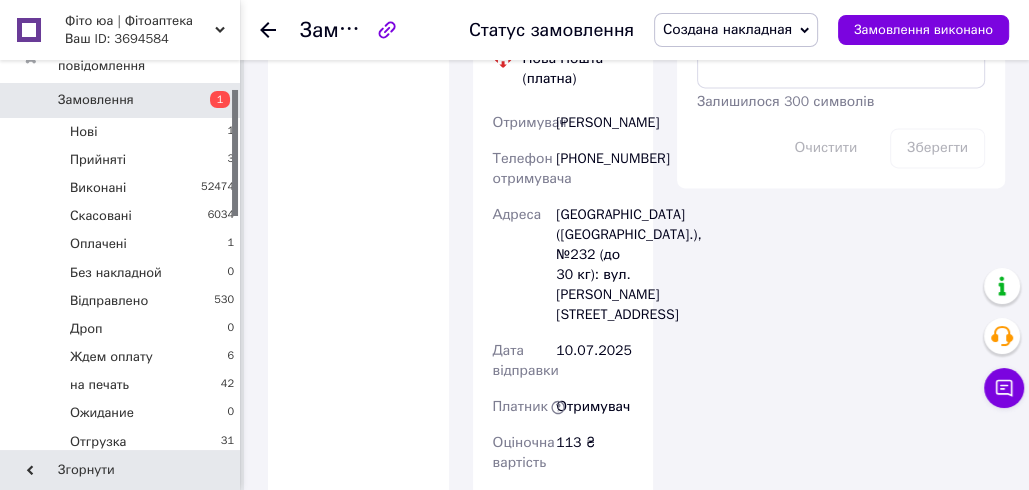 scroll, scrollTop: 1936, scrollLeft: 0, axis: vertical 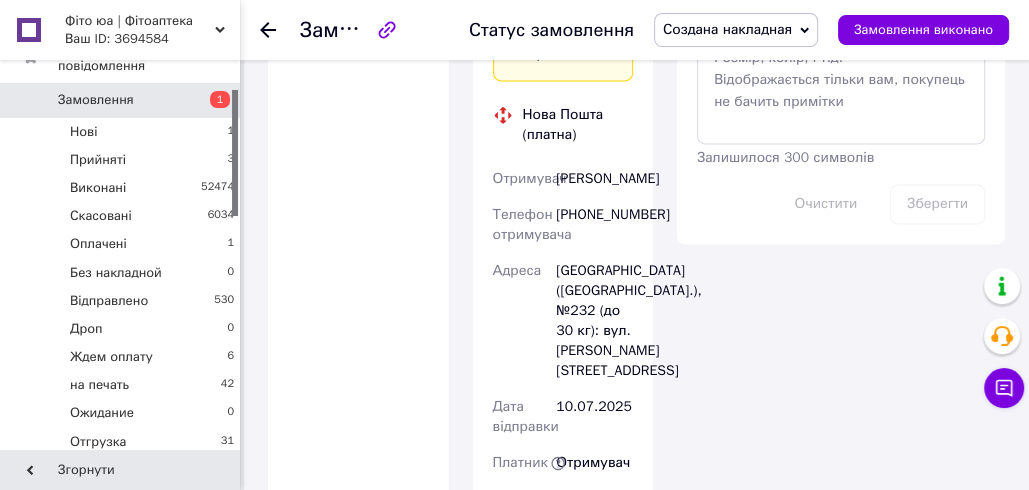 click on "Шаталова Олена" at bounding box center [594, 179] 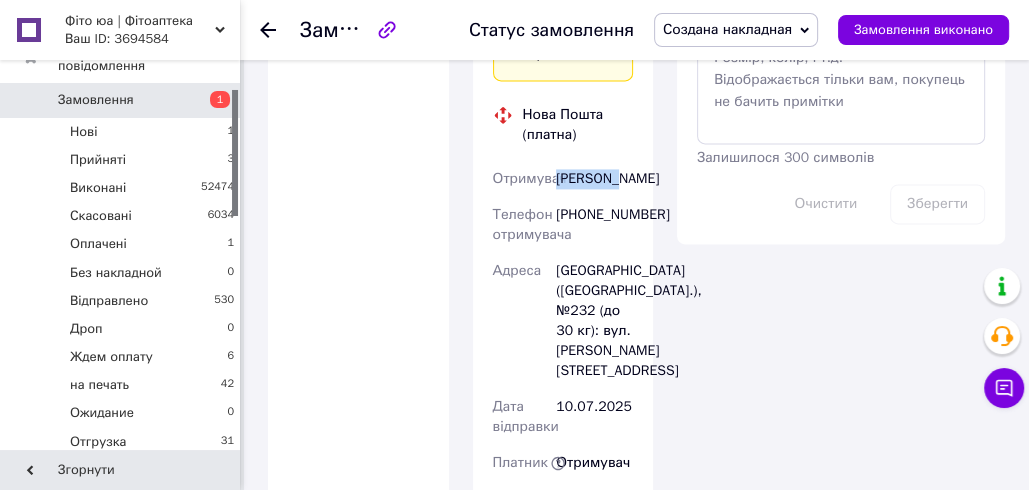 click on "Шаталова Олена" at bounding box center (594, 179) 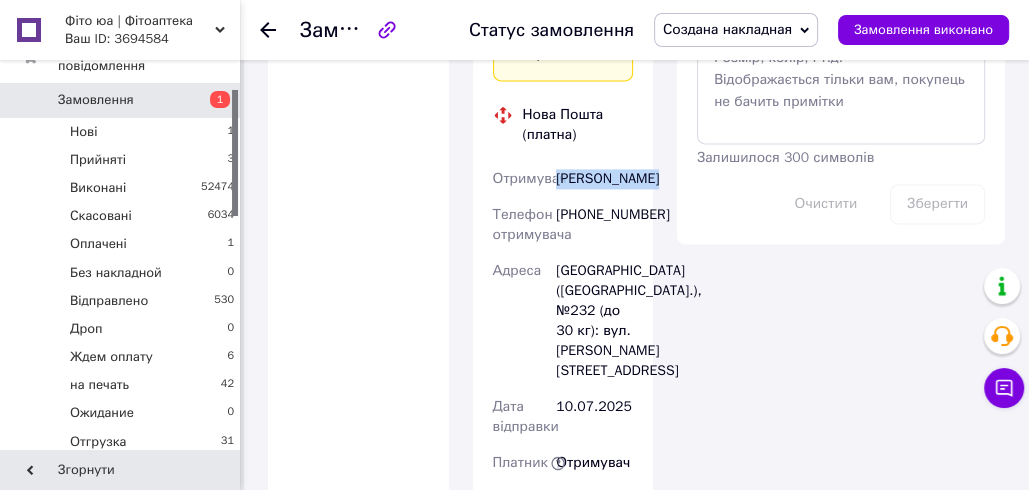 click on "Шаталова Олена" at bounding box center (594, 179) 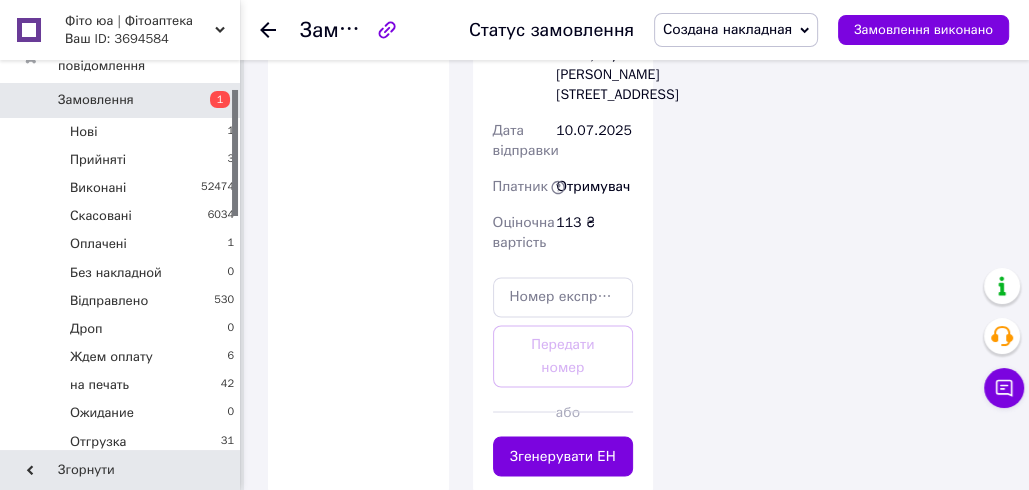 scroll, scrollTop: 2224, scrollLeft: 0, axis: vertical 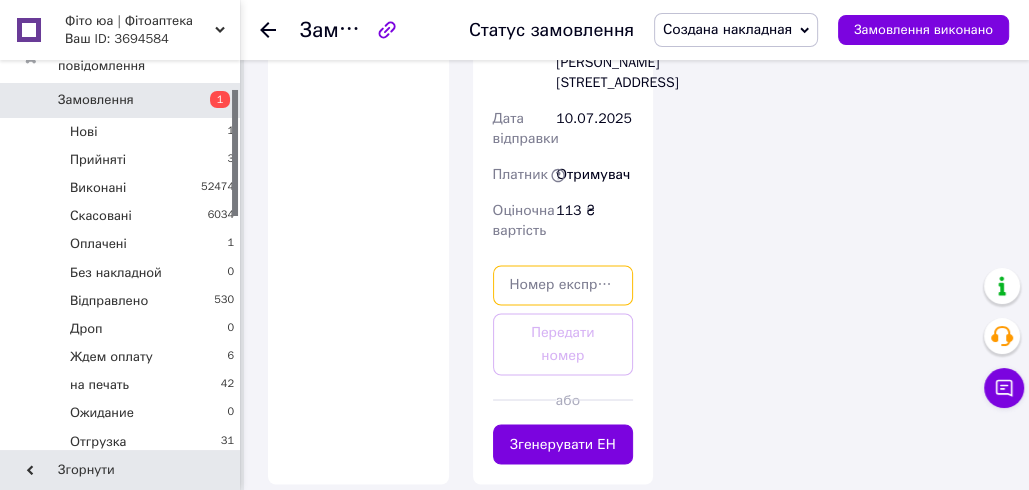 paste on "20451202867724" 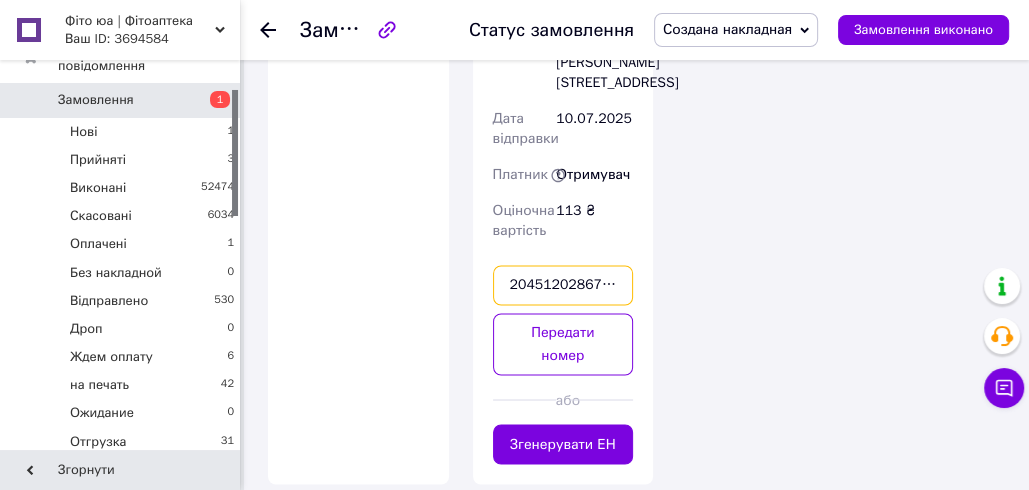 scroll, scrollTop: 0, scrollLeft: 3, axis: horizontal 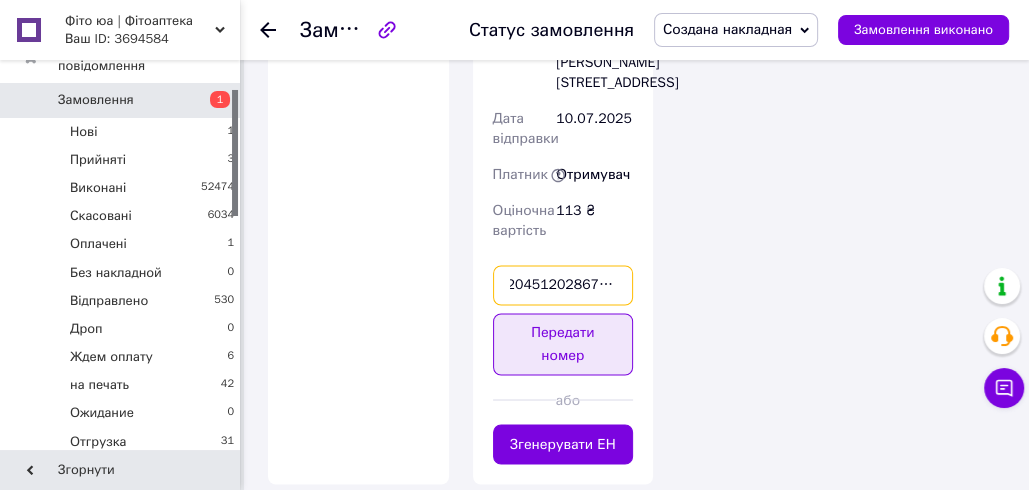 type on "20451202867724" 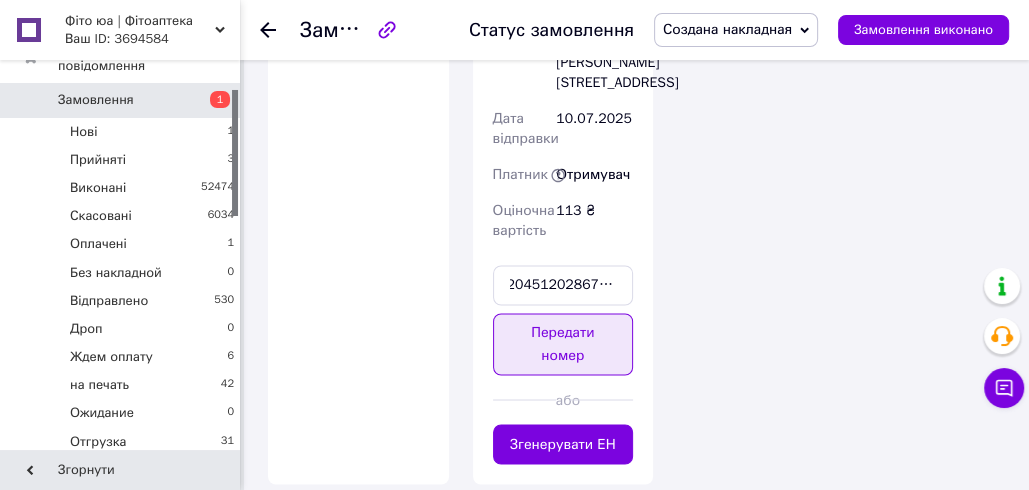 click on "Передати номер" at bounding box center [563, 344] 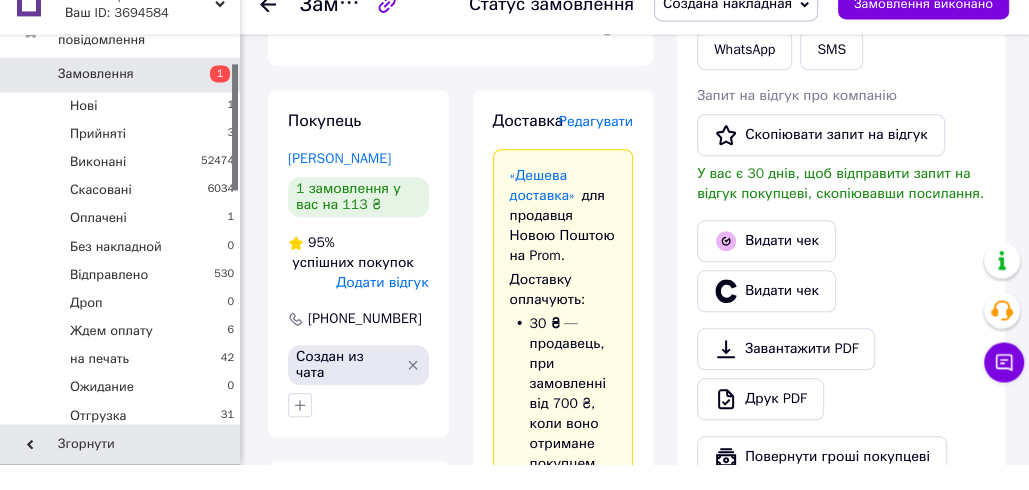 scroll, scrollTop: 1225, scrollLeft: 0, axis: vertical 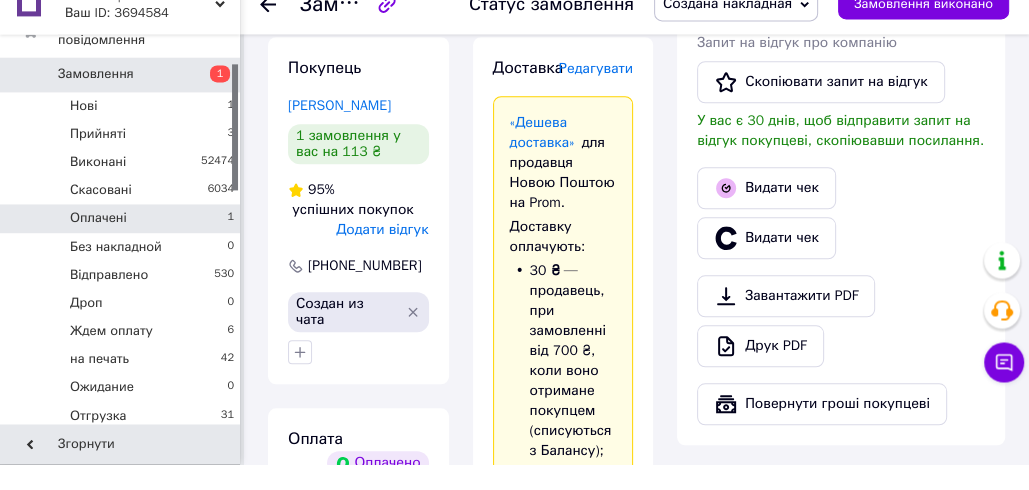click on "Оплачені 1" at bounding box center (123, 244) 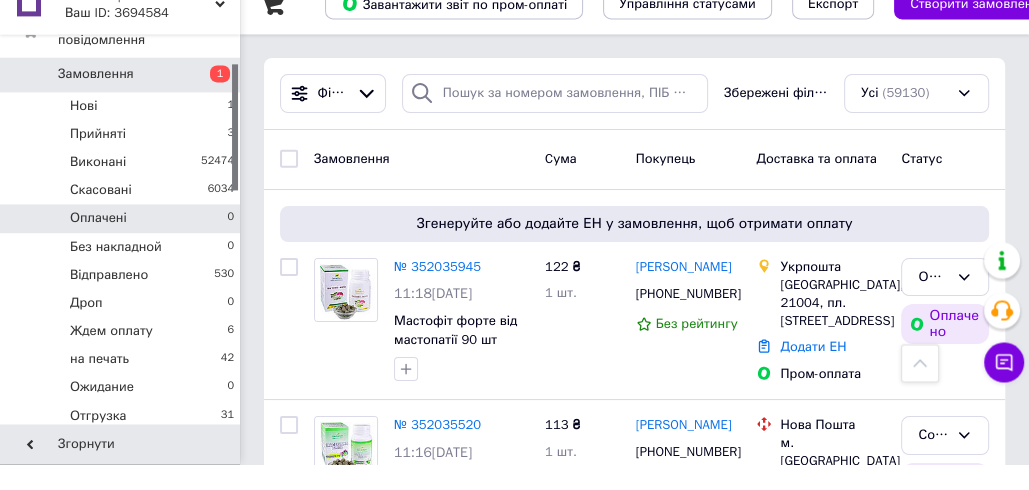 scroll, scrollTop: 1225, scrollLeft: 0, axis: vertical 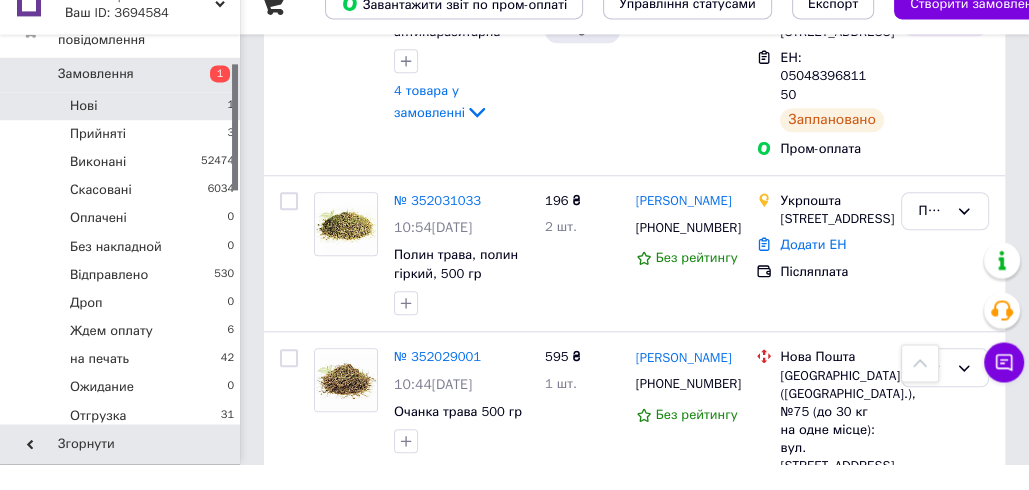 click on "Нові 1" at bounding box center [123, 132] 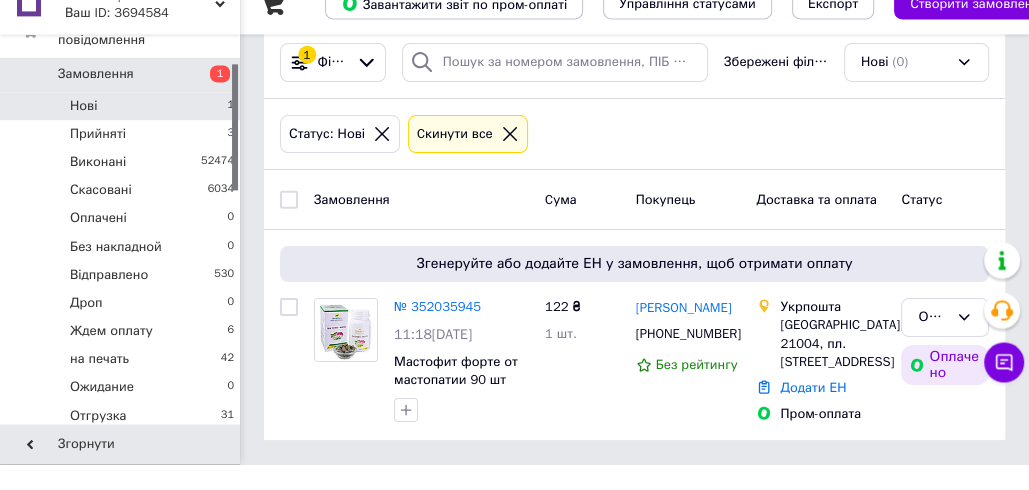 scroll, scrollTop: 0, scrollLeft: 0, axis: both 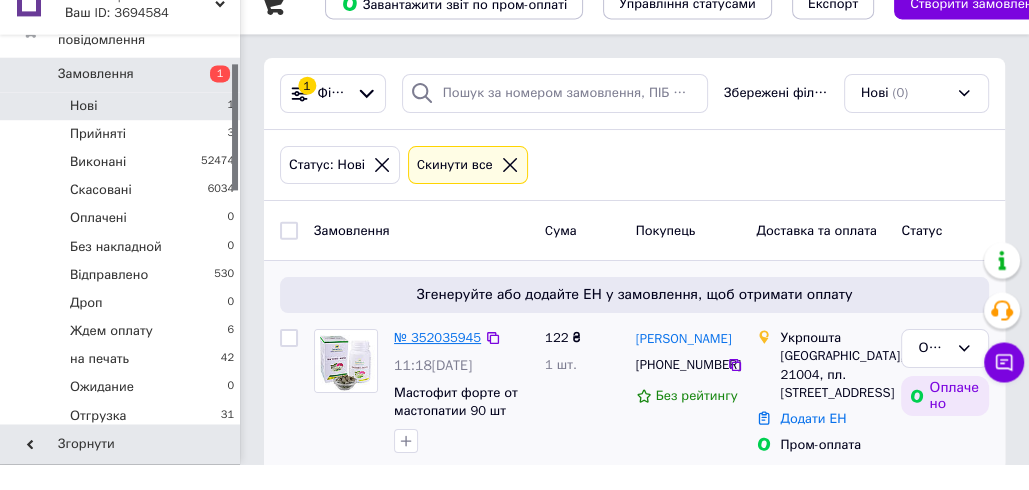 click on "№ 352035945" at bounding box center [437, 363] 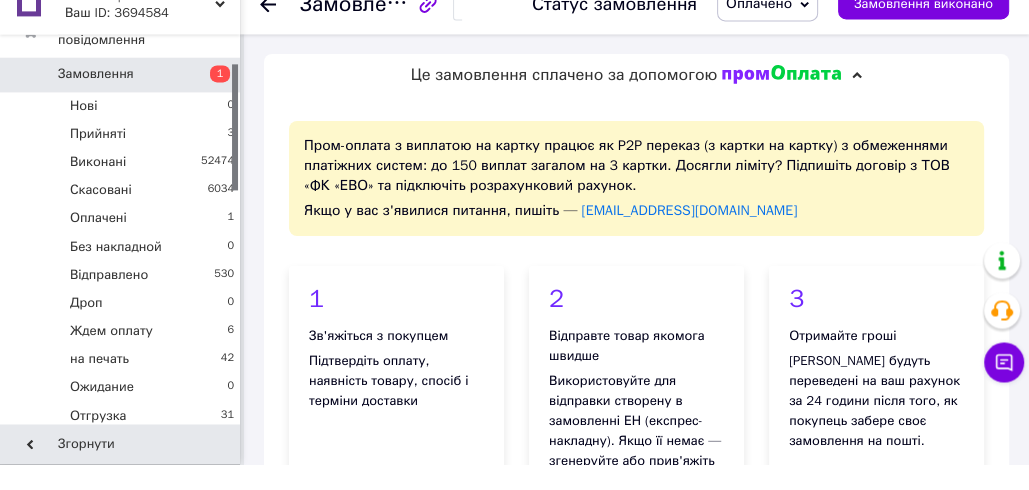 click 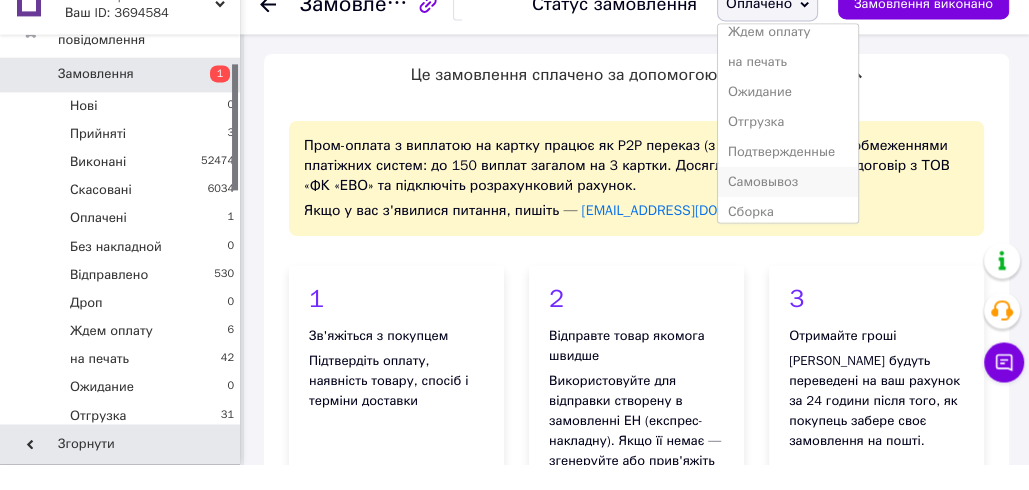 scroll, scrollTop: 232, scrollLeft: 0, axis: vertical 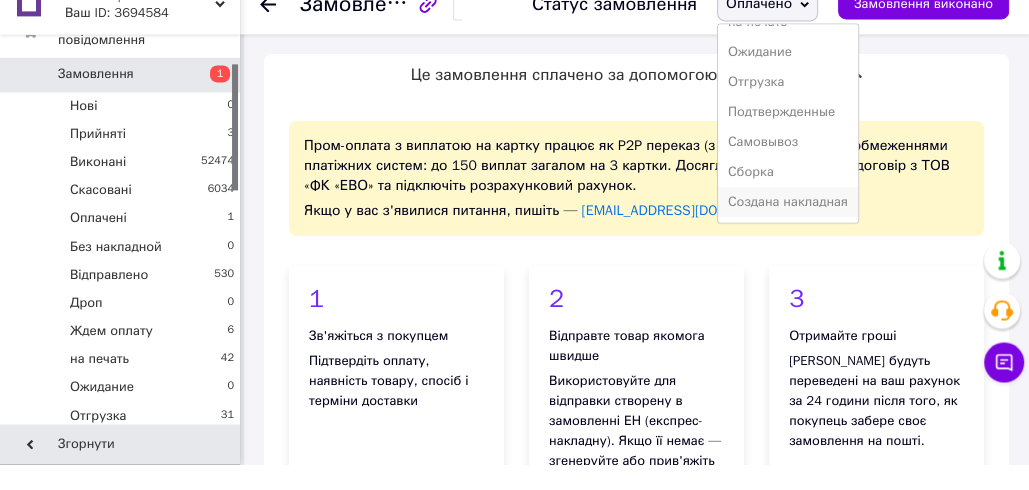 click on "Создана накладная" at bounding box center [788, 228] 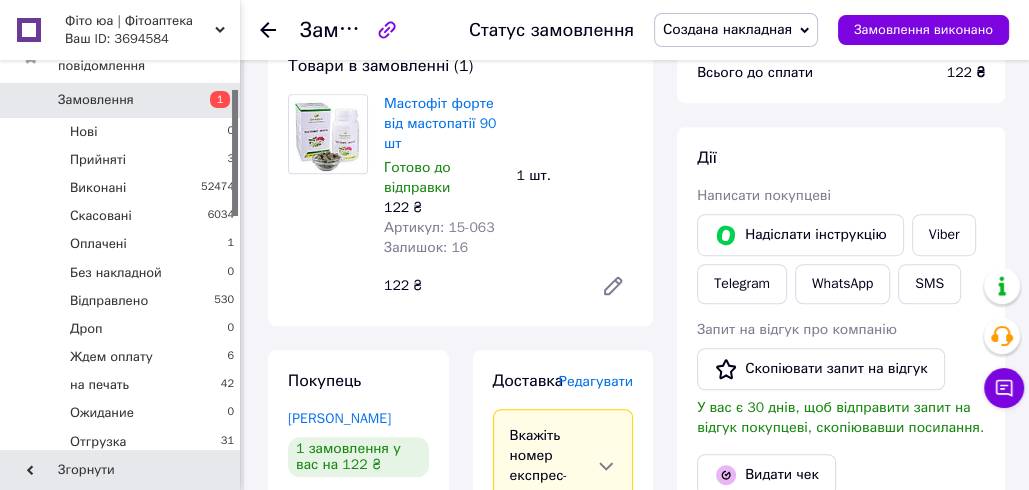 scroll, scrollTop: 846, scrollLeft: 0, axis: vertical 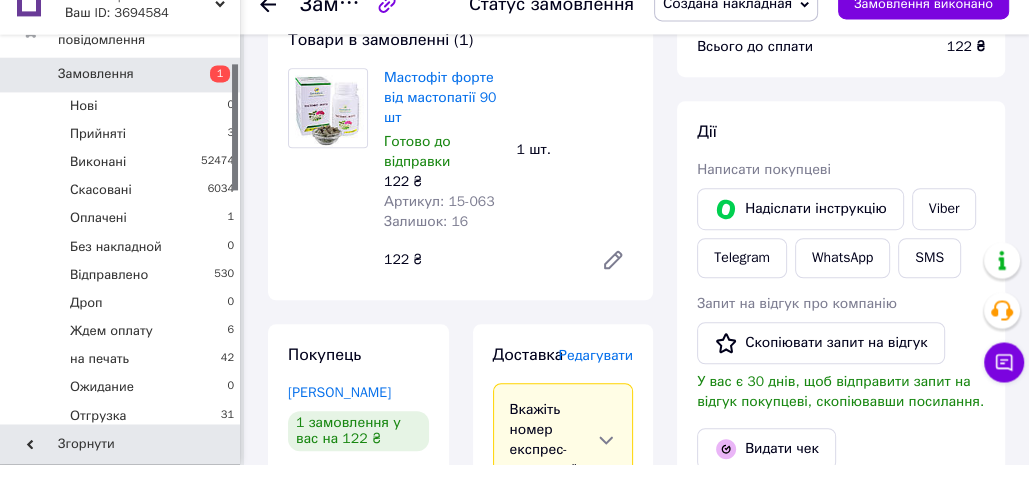 click on "Редагувати" at bounding box center (596, 381) 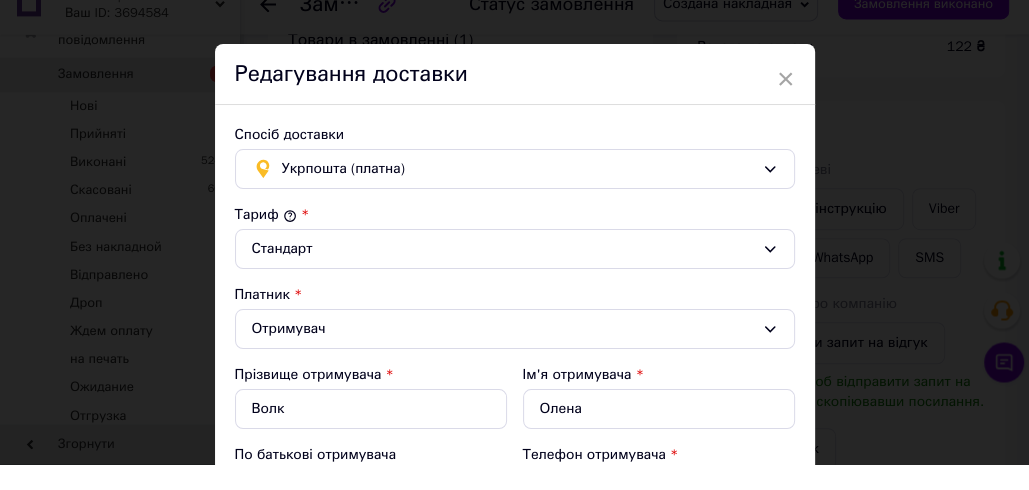 scroll, scrollTop: 756, scrollLeft: 0, axis: vertical 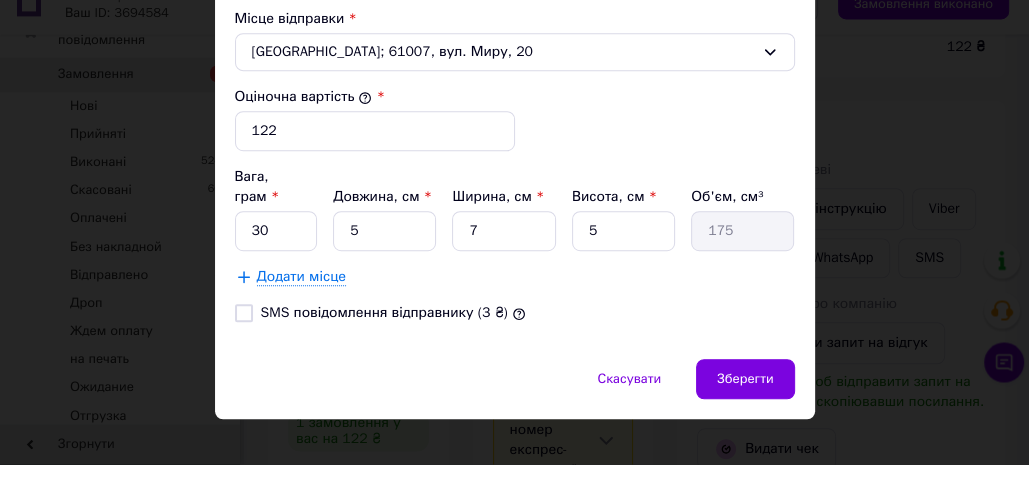 click on "× Редагування доставки Спосіб доставки Укрпошта (платна) Тариф     * Стандарт Платник   * Отримувач Прізвище отримувача   * Волк Ім'я отримувача   * Олена По батькові отримувача Телефон отримувача   * +380637106605 Тип доставки     * Склад - склад Місто Вінниця Відділення 21004, пл. Привокзальна, 2 Місце відправки   * Харків; 61007, вул. Миру, 20 Оціночна вартість     * 122 Вага, грам   * 30 Довжина, см   * 5 Ширина, см   * 7 Висота, см   * 5 Об'єм, см³ 175 Додати місце SMS повідомлення відправнику (3 ₴)   Скасувати   Зберегти" at bounding box center [514, 245] 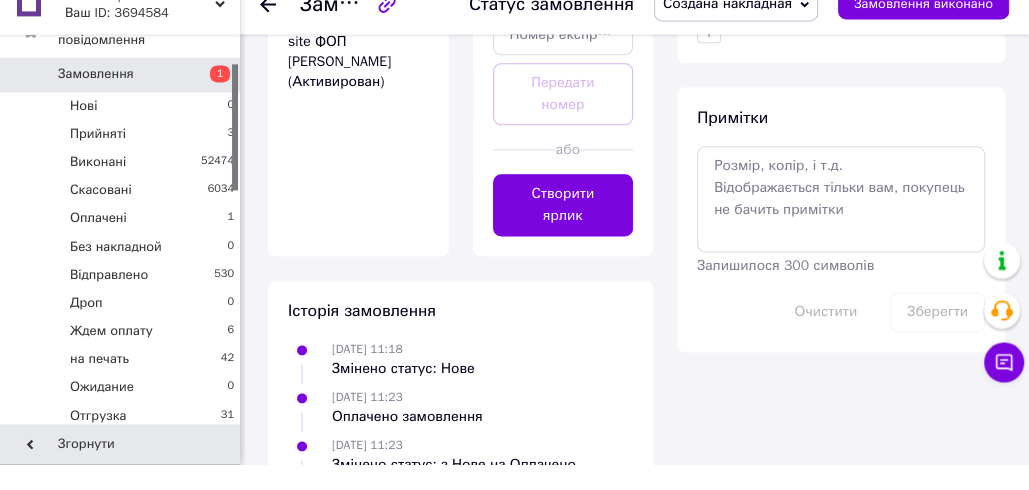 scroll, scrollTop: 1784, scrollLeft: 0, axis: vertical 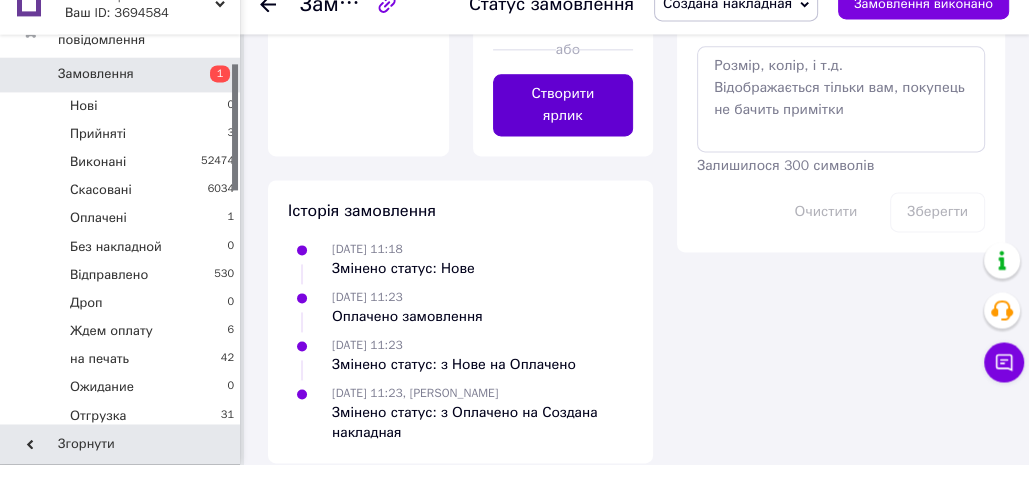 click on "Створити ярлик" at bounding box center (563, 131) 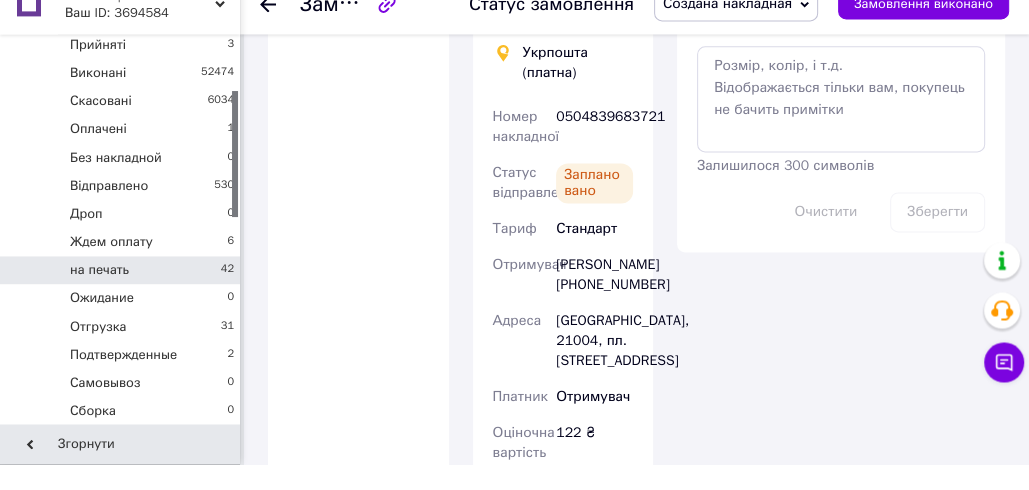 scroll, scrollTop: 159, scrollLeft: 0, axis: vertical 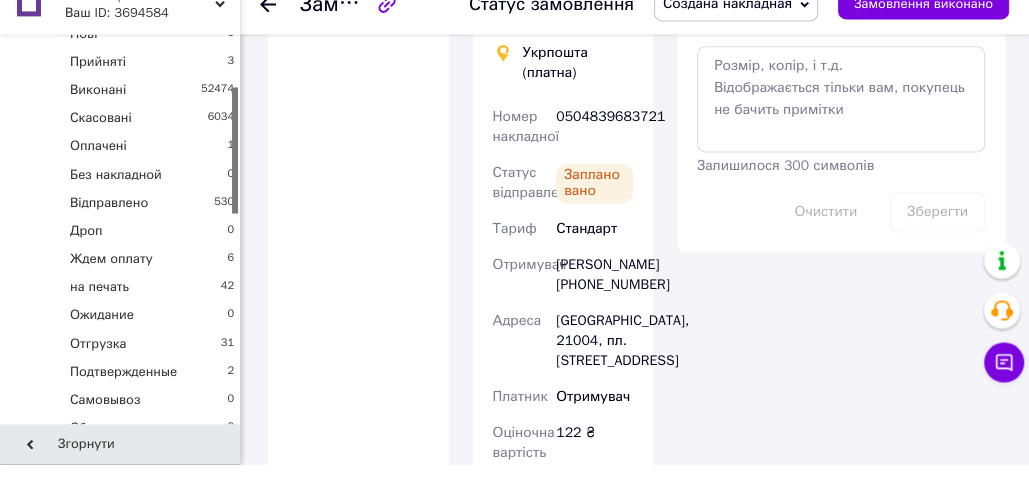 click on "0504839683721" at bounding box center (594, 153) 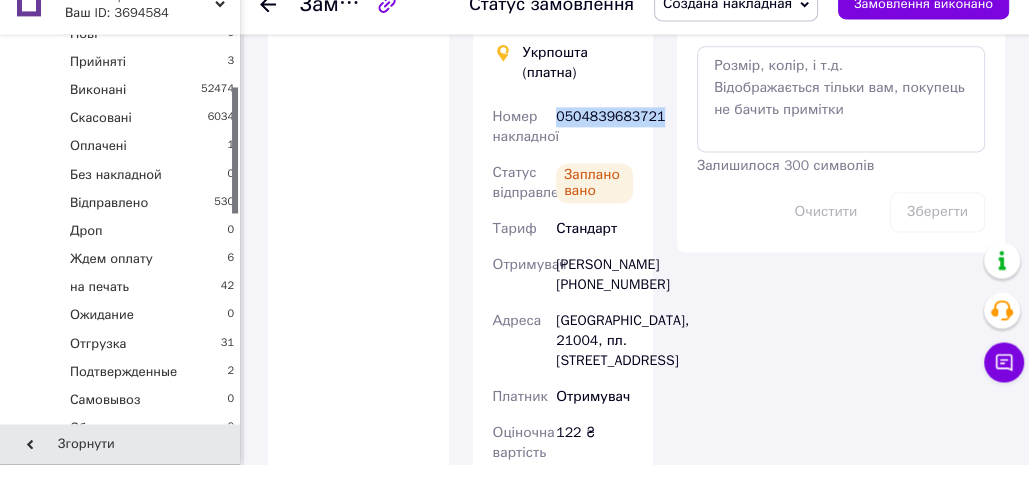 click on "0504839683721" at bounding box center [594, 153] 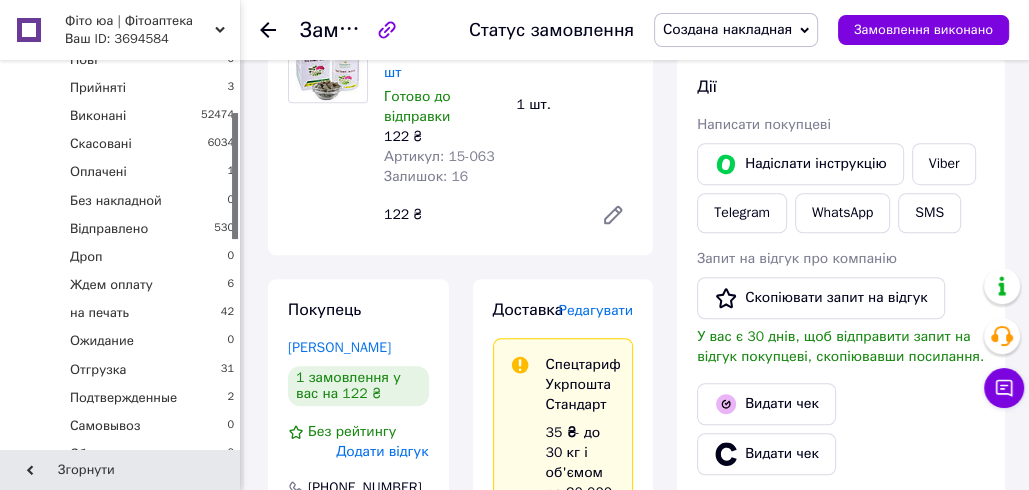 scroll, scrollTop: 912, scrollLeft: 0, axis: vertical 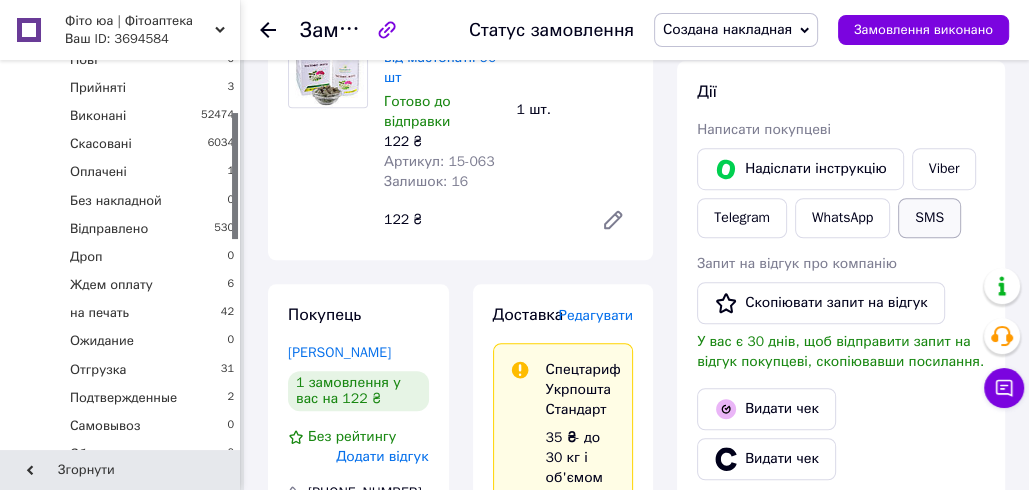 click on "SMS" at bounding box center [929, 218] 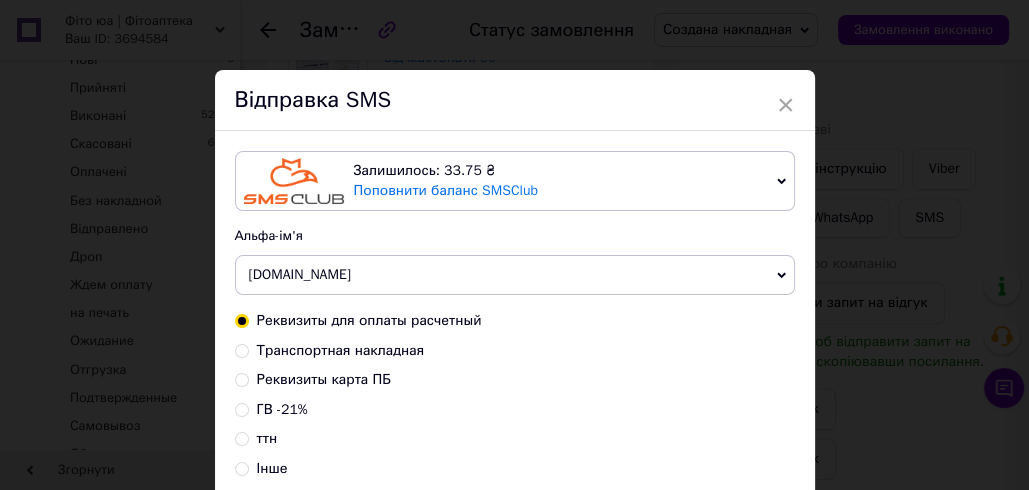 click on "Транспортная накладная" at bounding box center [341, 350] 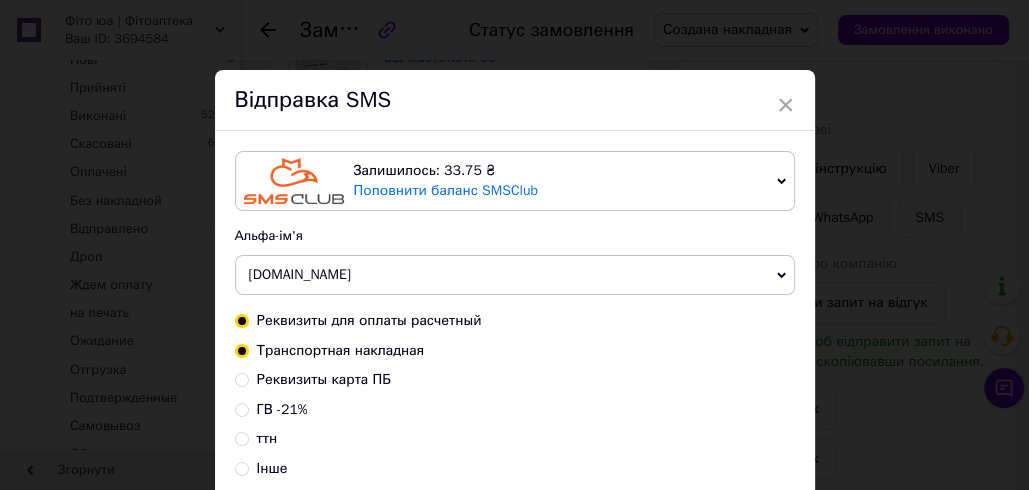 radio on "true" 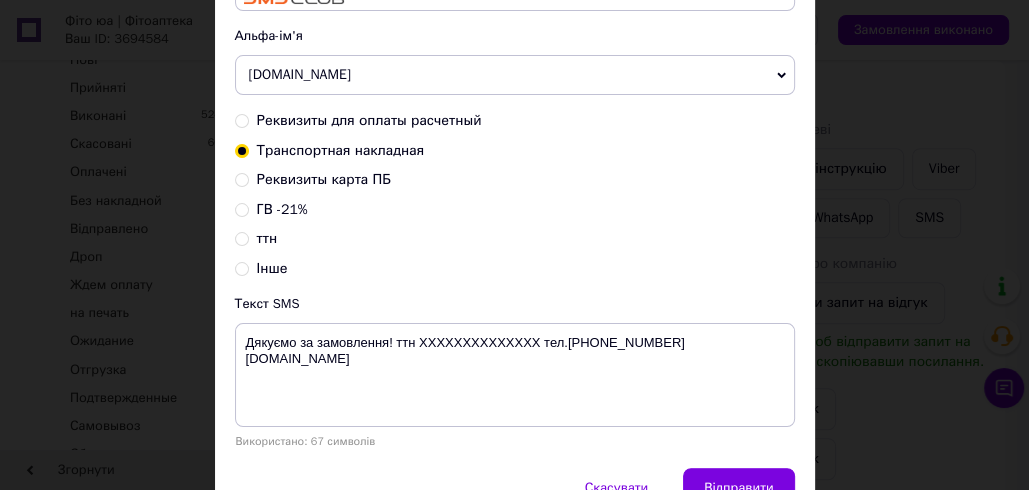 scroll, scrollTop: 302, scrollLeft: 0, axis: vertical 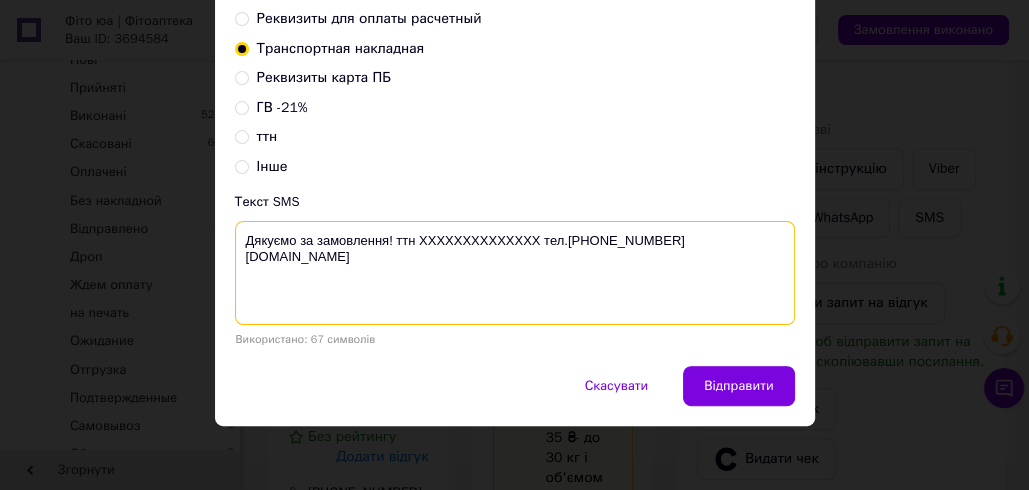 click on "Дякуємо за замовлення! ттн XXXXXXXXXXXXXX тел.+380988847717 fito.ua" at bounding box center [515, 273] 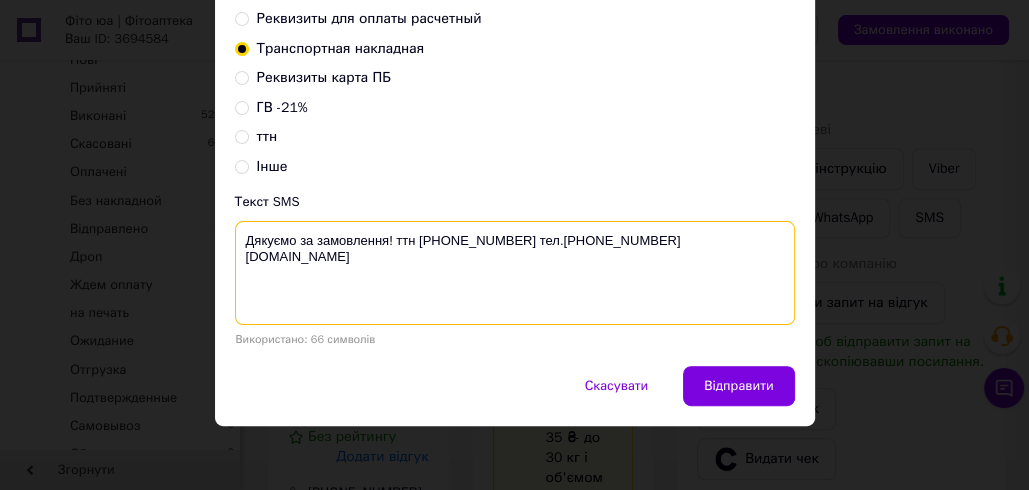 drag, startPoint x: 513, startPoint y: 235, endPoint x: 239, endPoint y: 243, distance: 274.11676 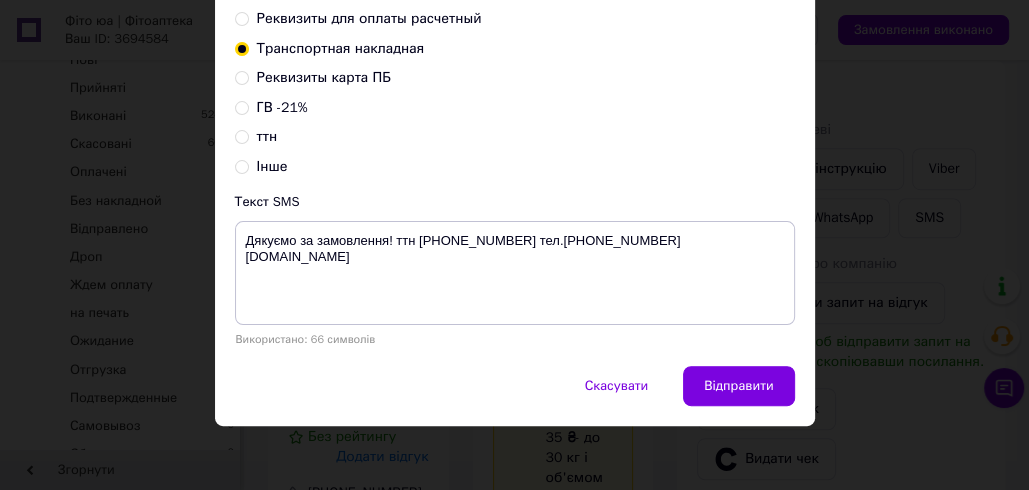 click on "× Відправка SMS Залишилось: 33.75 ₴ Поповнити баланс SMSClub Підключити LetsAds Альфа-ім'я  Fito.ua Оновити список альфа-імен Реквизиты для оплаты расчетный Транспортная накладная Реквизиты карта ПБ ГВ -21% ттн Інше Текст SMS Дякуємо за замовлення! ттн 0504839683721 тел.+380988847717 fito.ua Використано: 66 символів Скасувати   Відправити" at bounding box center [514, 245] 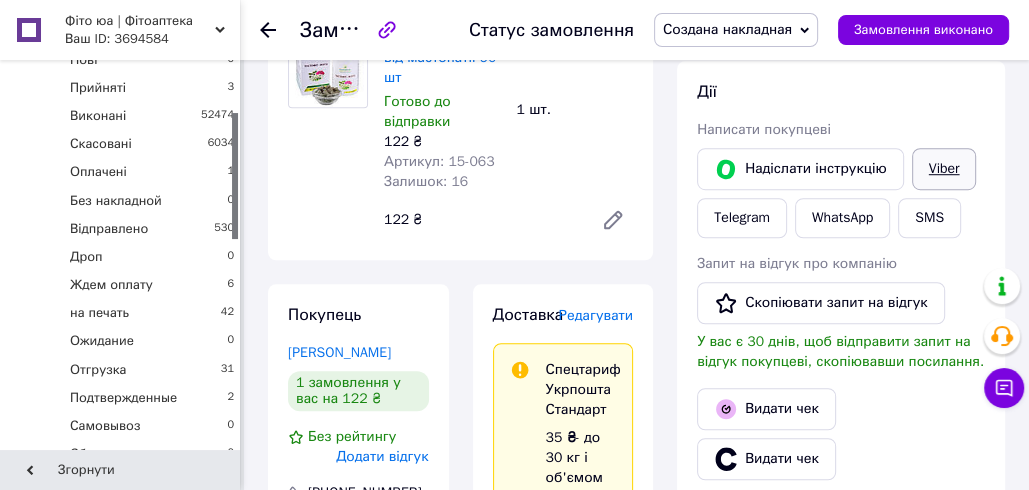 click on "Viber" at bounding box center (944, 169) 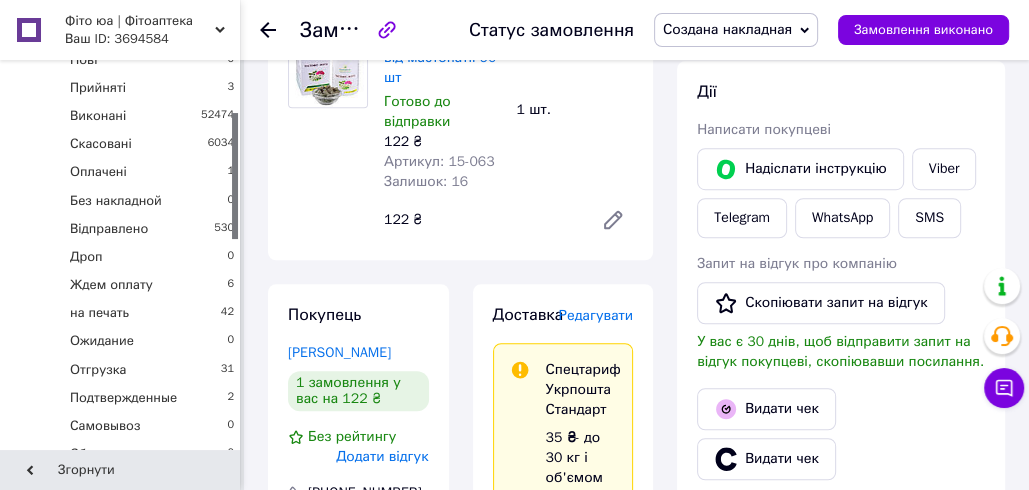 click on "Замовлення з сайту Оплачено 10.07.2025 | 11:18 Товари в замовленні (1) Мастофіт форте від мастопатії 90 шт Готово до відправки 122 ₴ Артикул: 15-063 Залишок: 16 1 шт. 122 ₴ Покупець Волк Олена 1 замовлення у вас на 122 ₴ Без рейтингу   Додати відгук +380637106605 Оплата Оплачено Пром-оплата Кошти будуть зараховані на розрахунковий рахунок [FC_Acquiring] Prom site ФОП КОЛОМОЄЦЬ КАТЕРИНА ПАВЛІВНА (Активирован) Доставка Редагувати Спецтариф Укрпошта Стандарт 35 ₴  - до 30 кг і об'ємом до 20 000 см³ 100 ₴  — до 30 кг і об'ємом від 20 000 до 120 000 см³ Об'єм = довжина × ширина × висота Довідка Укрпошта (платна)" at bounding box center [460, 839] 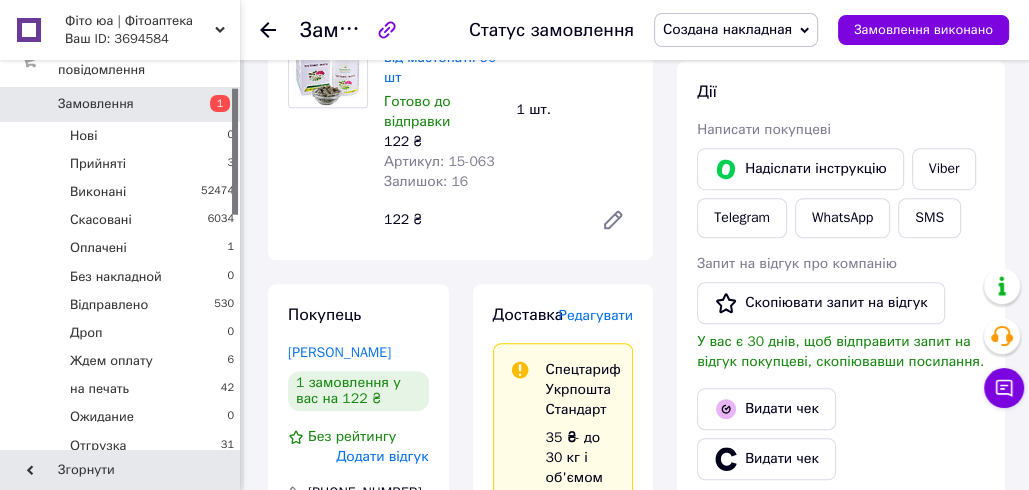 scroll, scrollTop: 71, scrollLeft: 0, axis: vertical 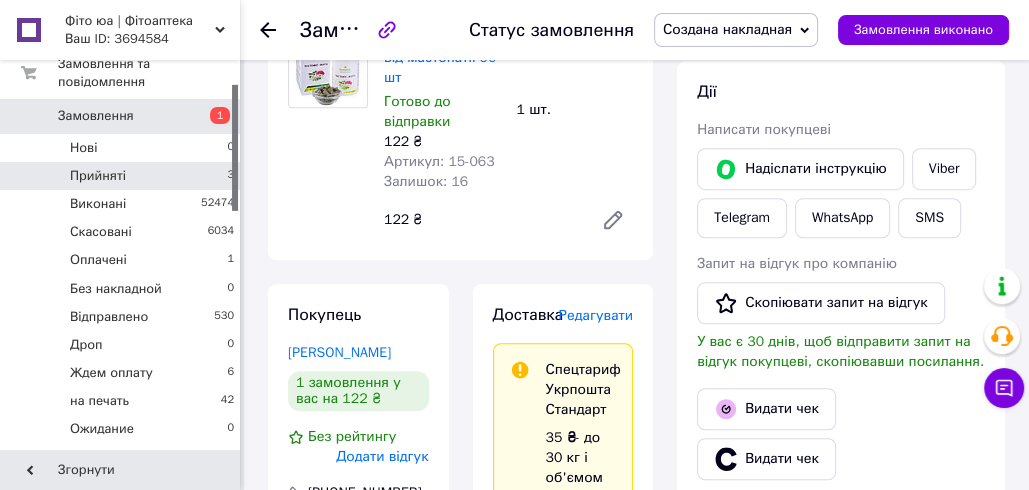 click on "Прийняті 3" at bounding box center [123, 176] 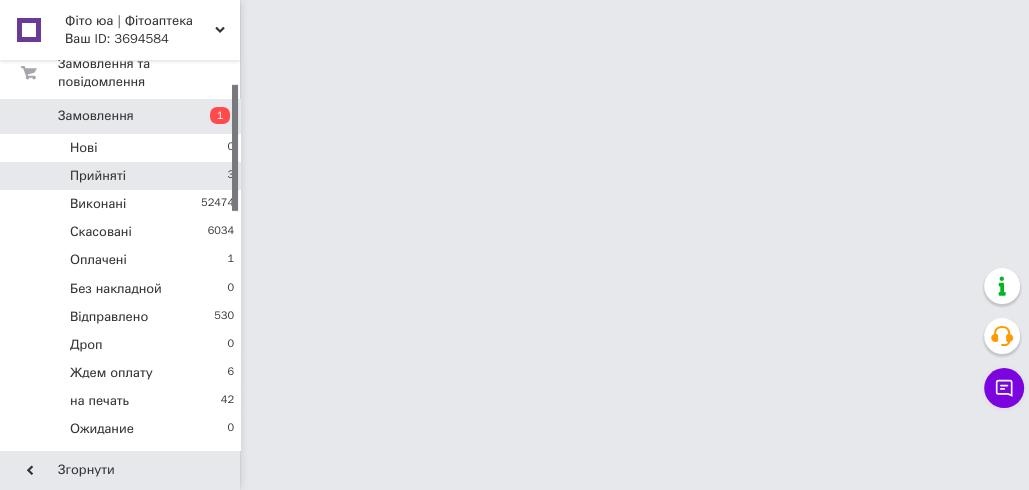 scroll, scrollTop: 0, scrollLeft: 0, axis: both 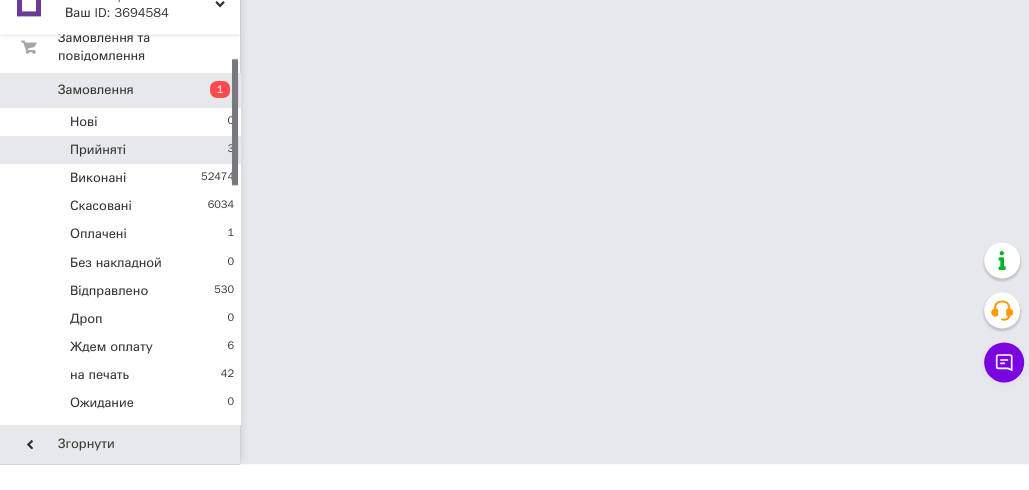 click on "Прийняті 3" at bounding box center [123, 176] 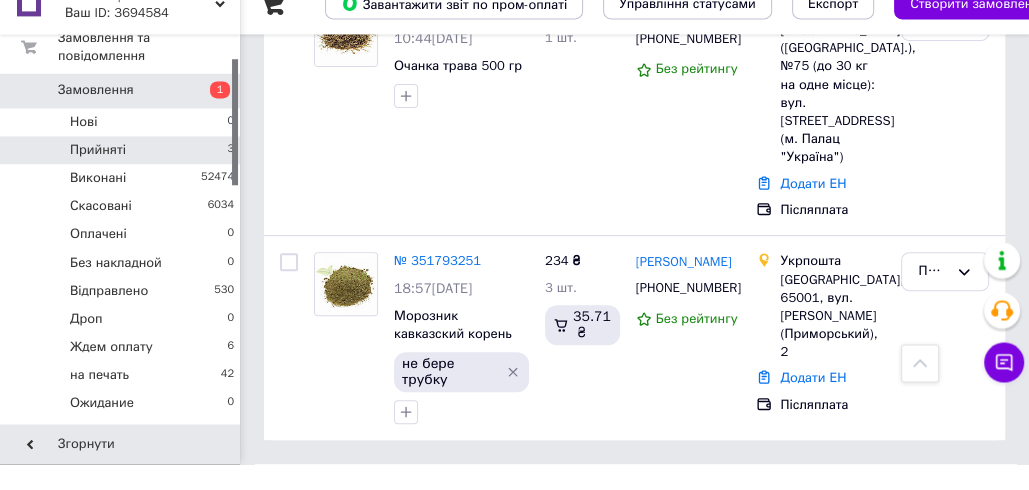 scroll, scrollTop: 451, scrollLeft: 0, axis: vertical 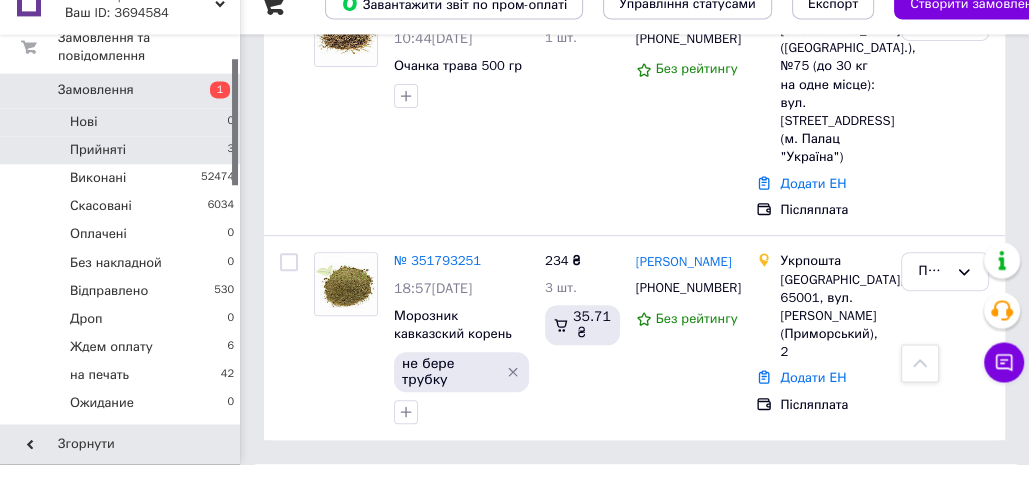 click on "Нові 0" at bounding box center (123, 148) 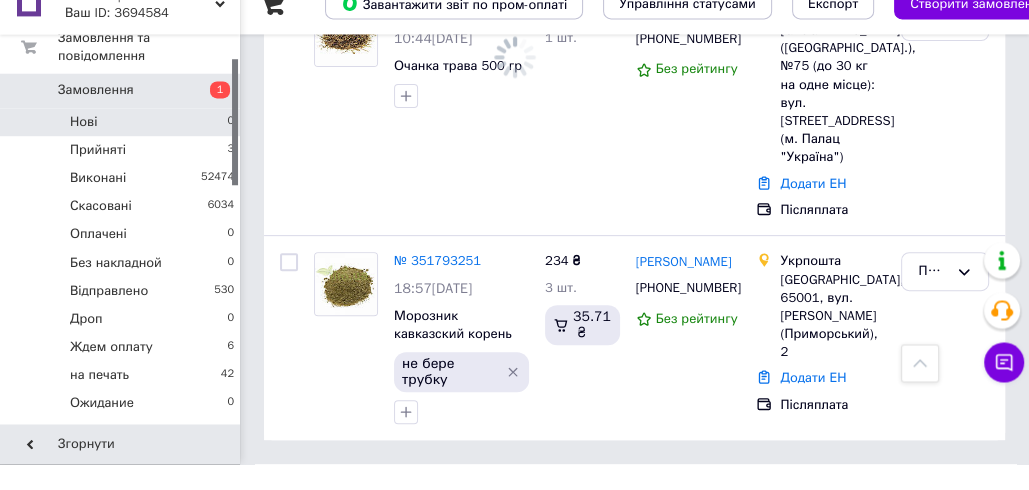 scroll, scrollTop: 0, scrollLeft: 0, axis: both 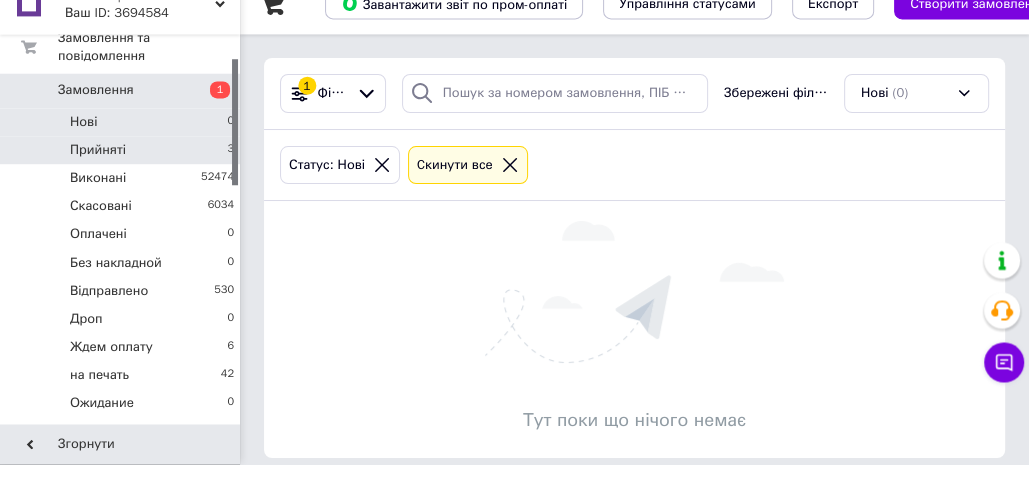 click on "Прийняті 3" at bounding box center (123, 176) 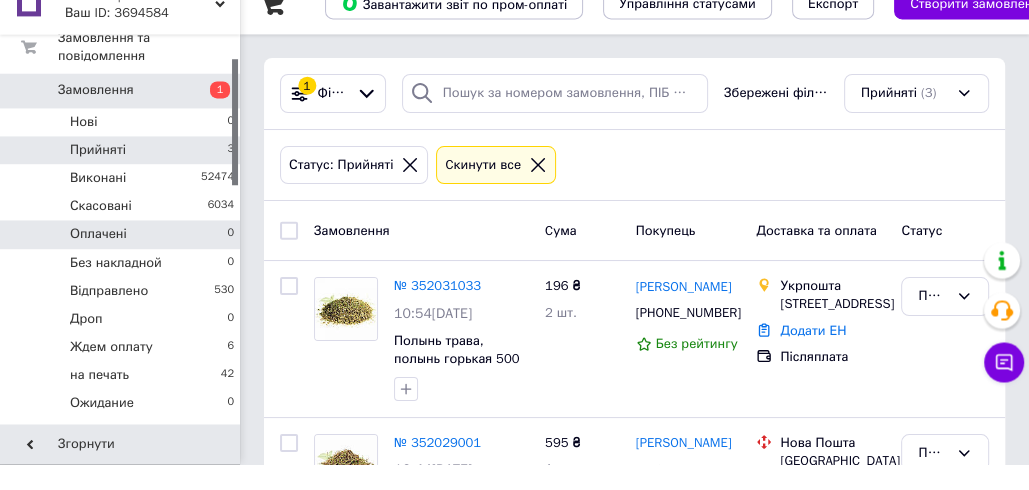 click on "Оплачені 0" at bounding box center (123, 260) 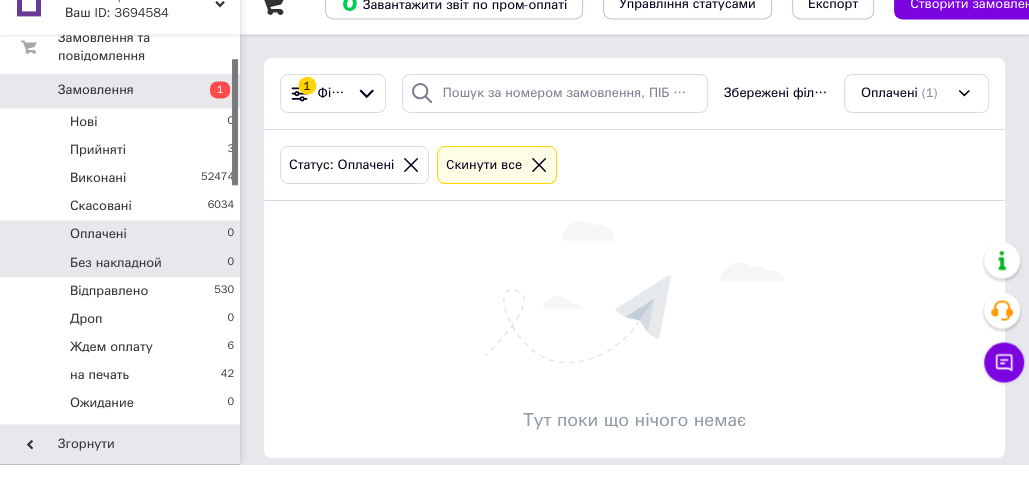click on "Без накладной 0" at bounding box center [123, 289] 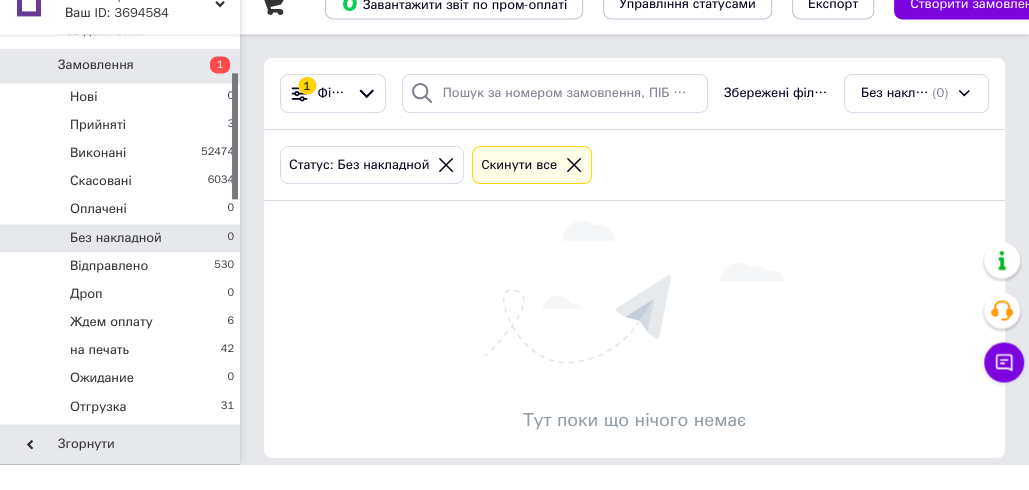 scroll, scrollTop: 139, scrollLeft: 0, axis: vertical 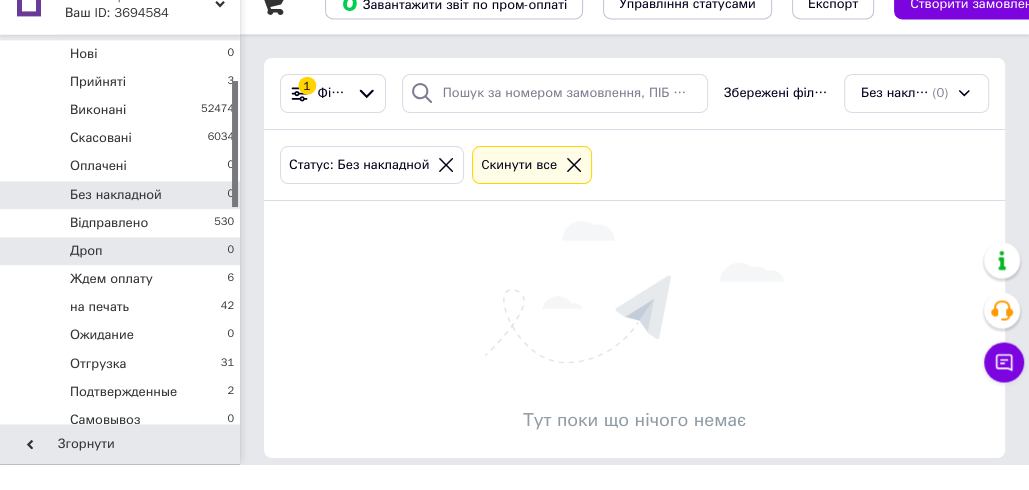 click on "Дроп 0" at bounding box center [123, 277] 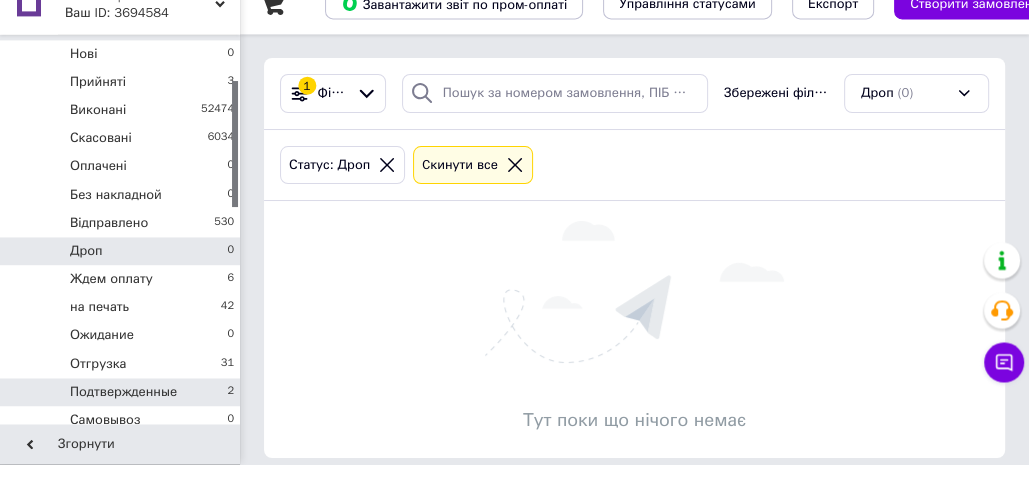 click on "Подтвержденные 2" at bounding box center [123, 418] 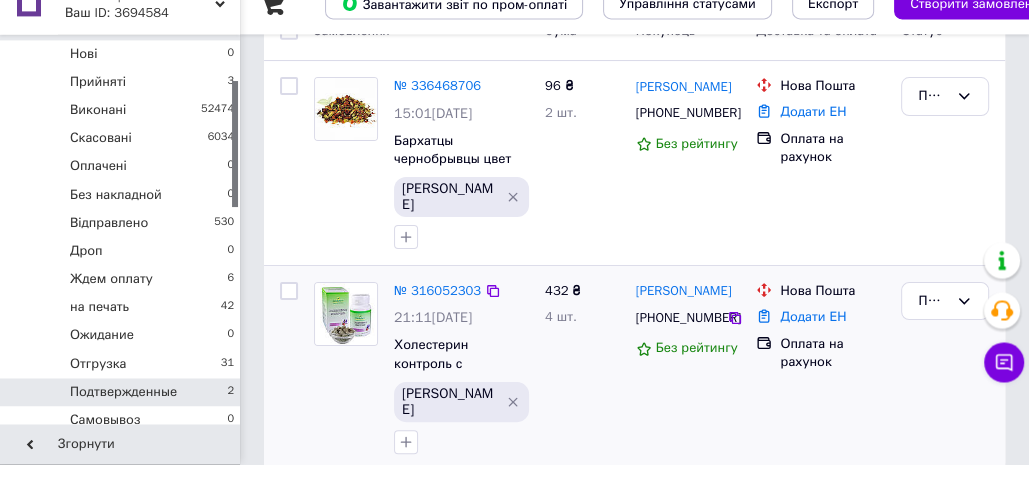 scroll, scrollTop: 213, scrollLeft: 0, axis: vertical 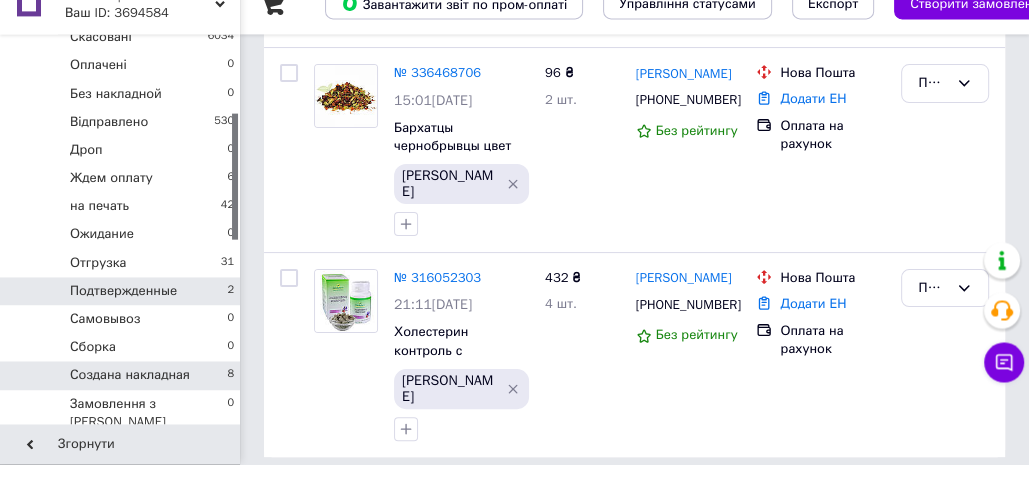 click on "Создана накладная" at bounding box center (130, 401) 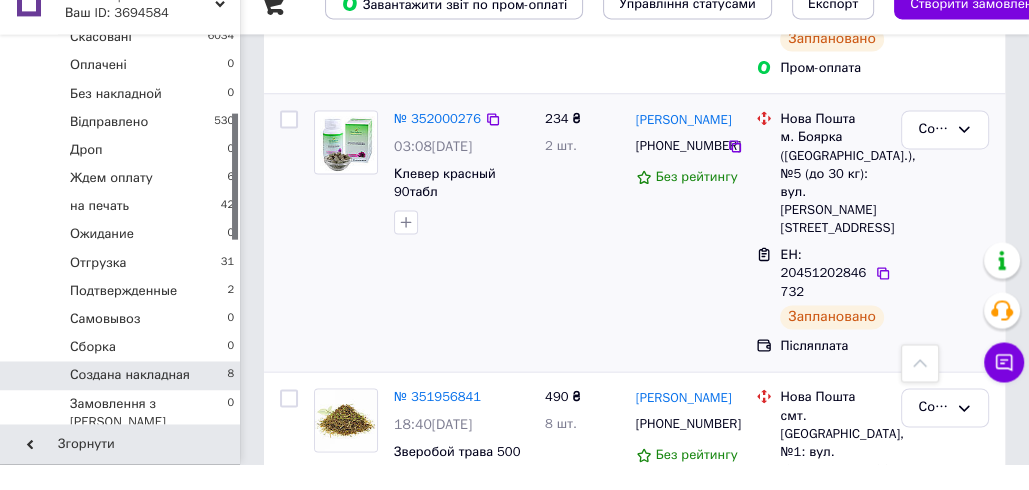 scroll, scrollTop: 2146, scrollLeft: 0, axis: vertical 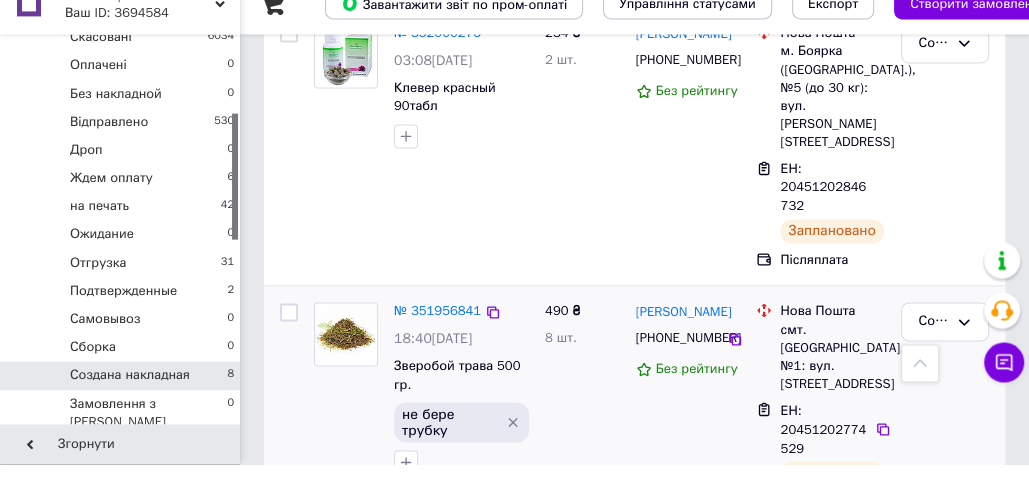 click 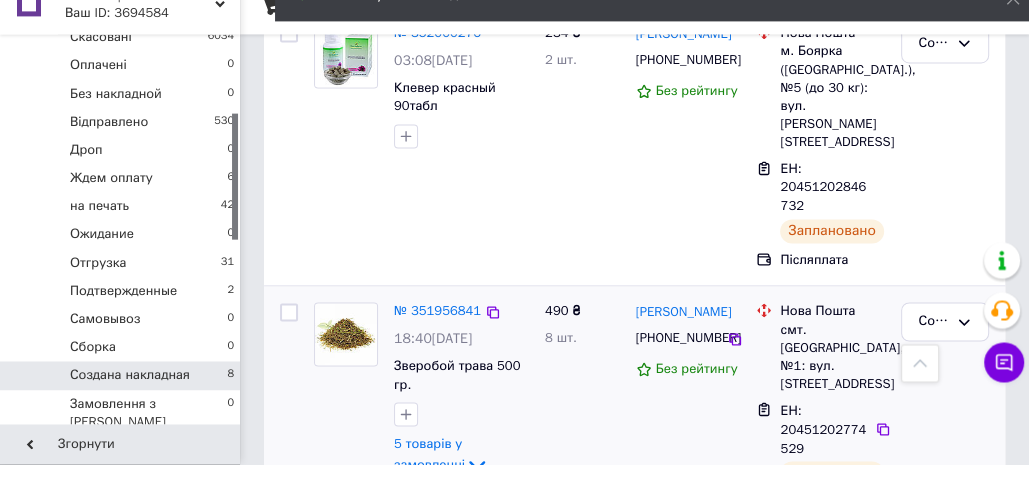 scroll, scrollTop: 2132, scrollLeft: 0, axis: vertical 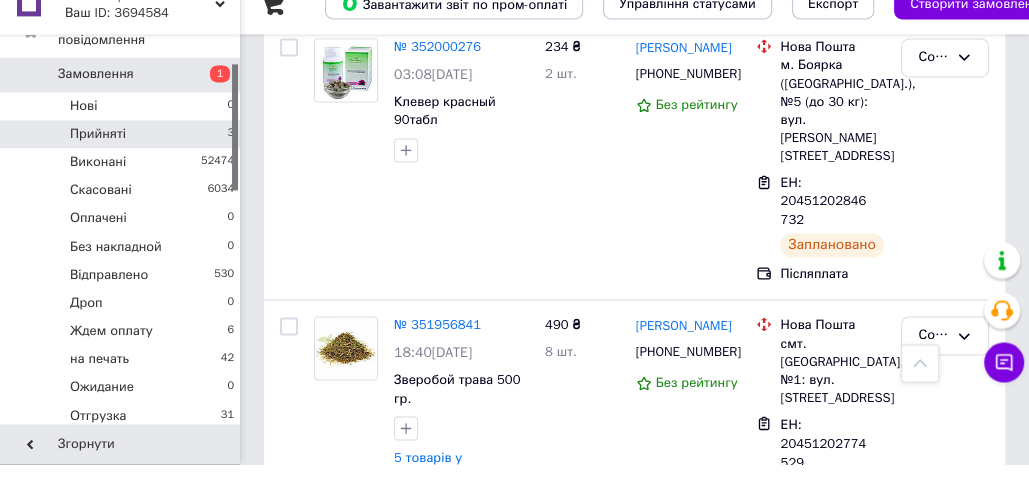 click on "Прийняті 3" at bounding box center (123, 160) 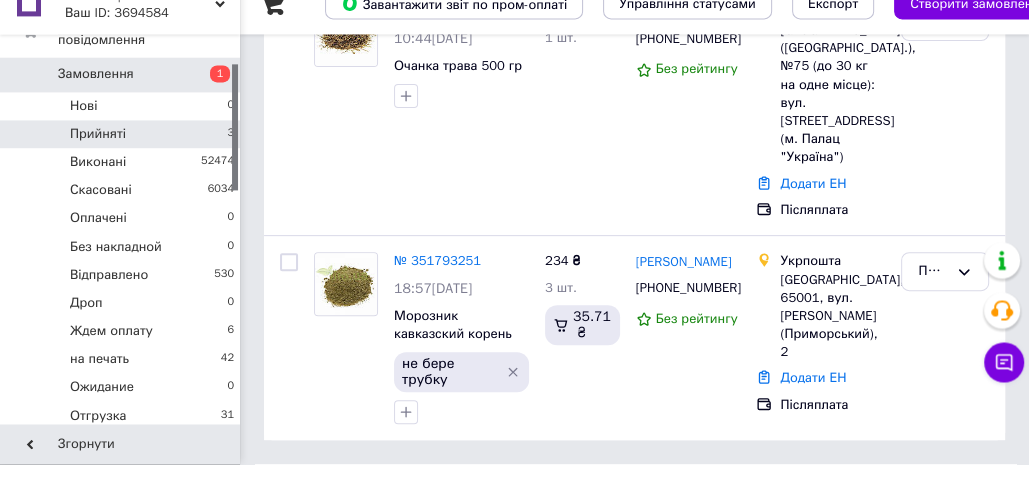 scroll, scrollTop: 0, scrollLeft: 0, axis: both 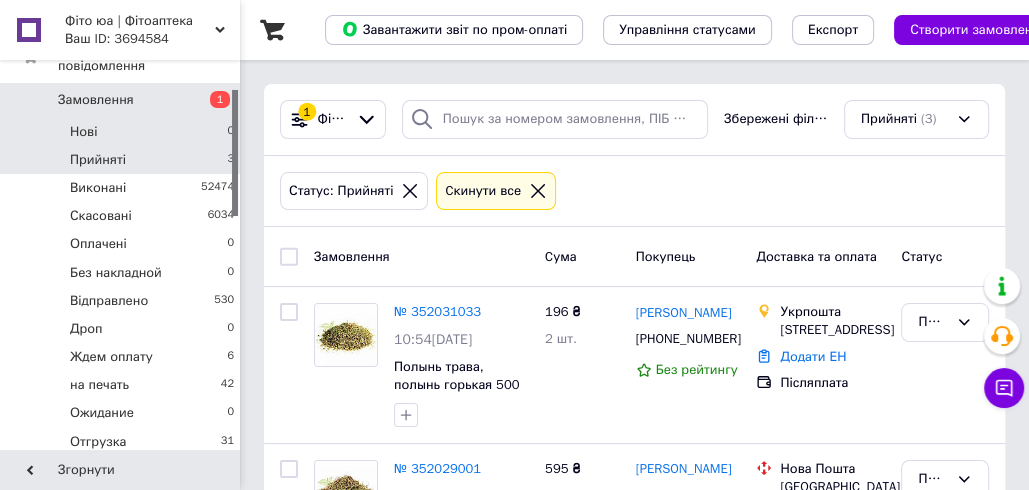 click on "Нові 0" at bounding box center [123, 132] 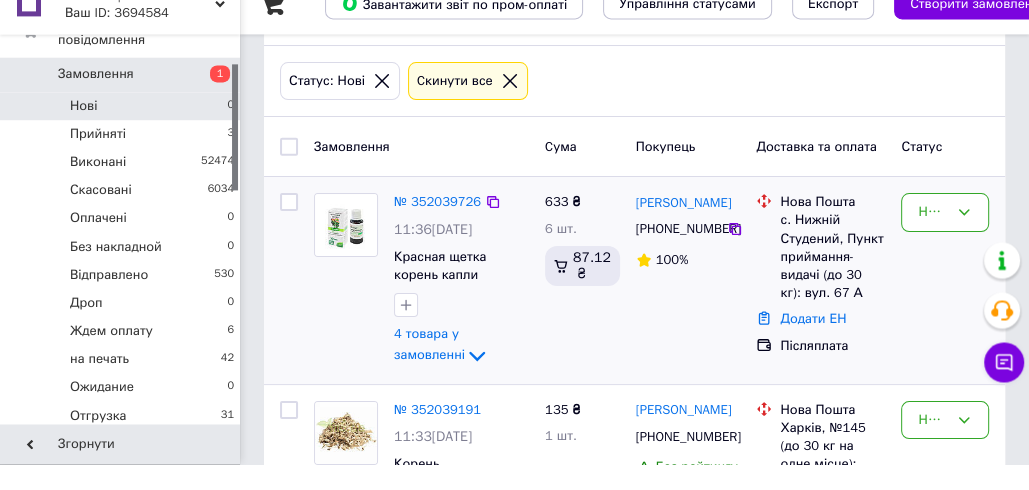 scroll, scrollTop: 94, scrollLeft: 0, axis: vertical 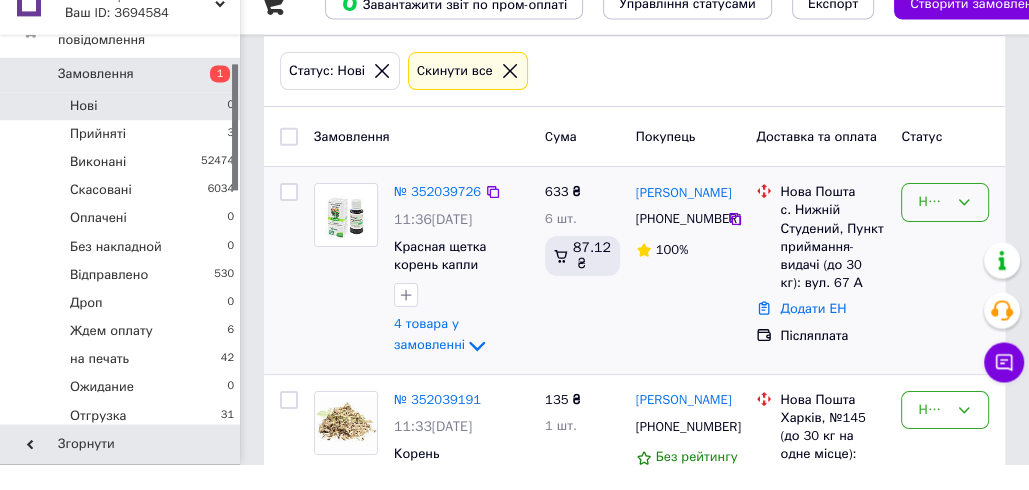 click on "Нове" at bounding box center [945, 228] 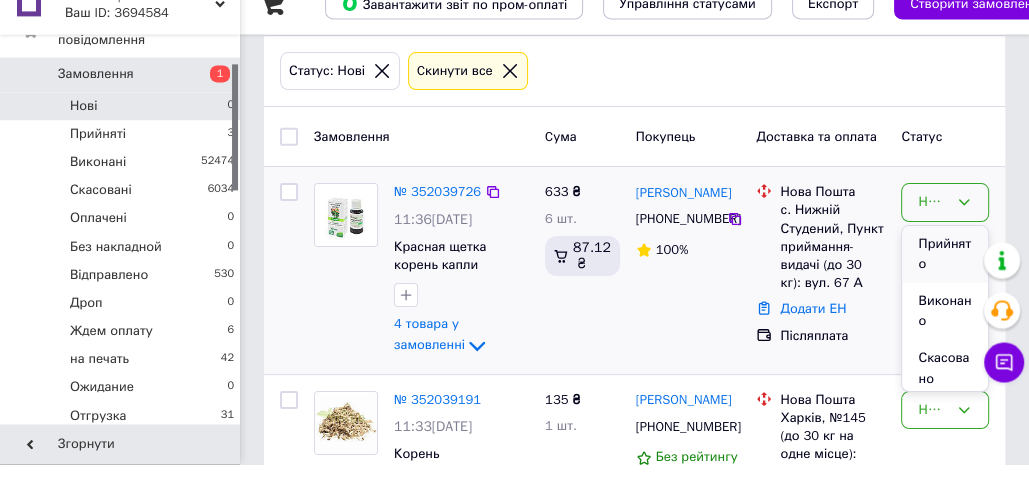 click on "Прийнято" at bounding box center (945, 280) 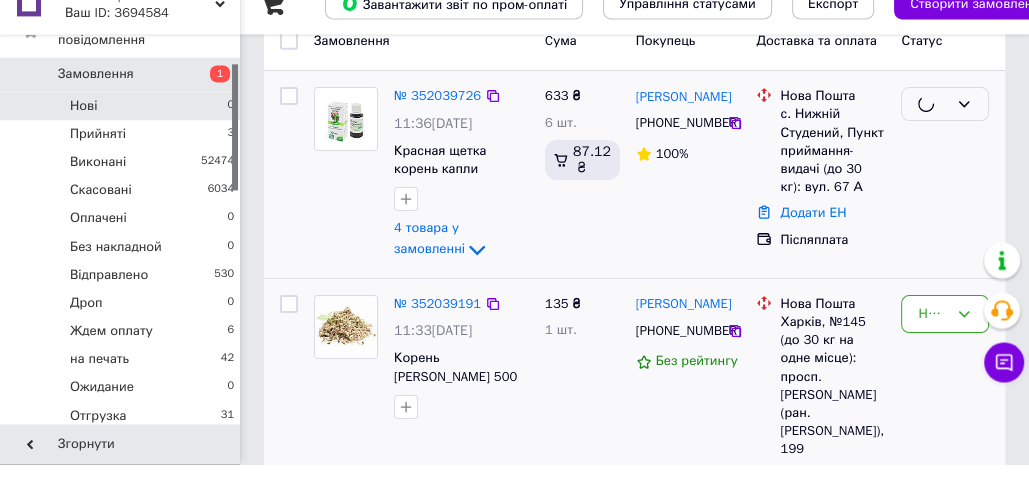 scroll, scrollTop: 233, scrollLeft: 0, axis: vertical 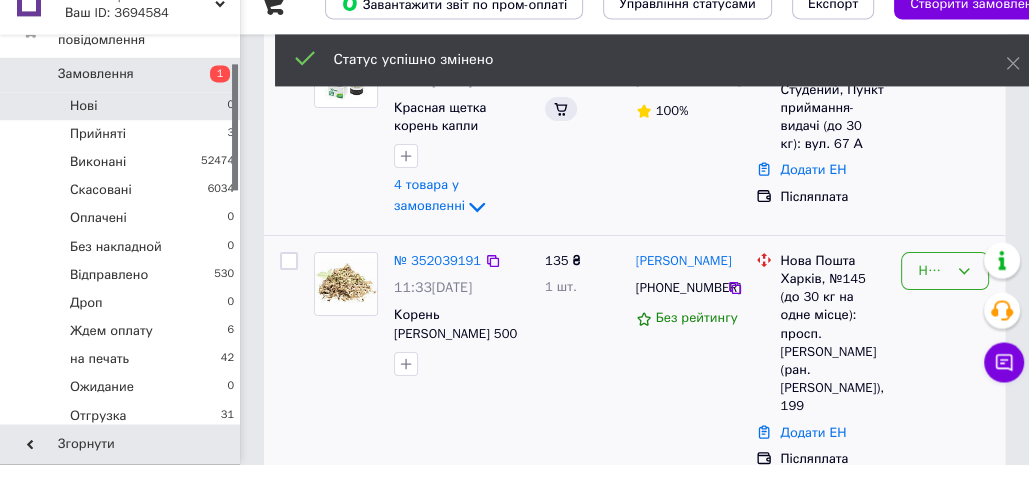 click on "Нове" at bounding box center (933, 297) 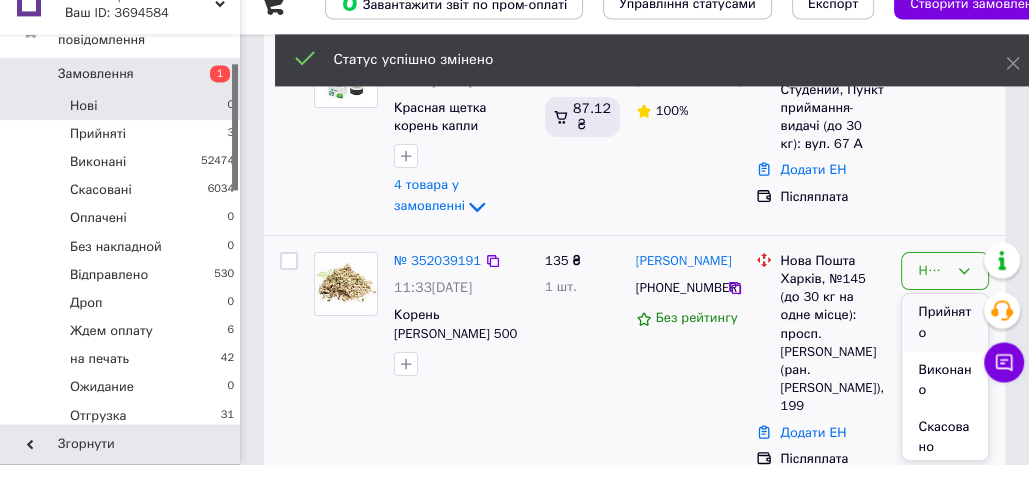 click on "Прийнято" at bounding box center [945, 348] 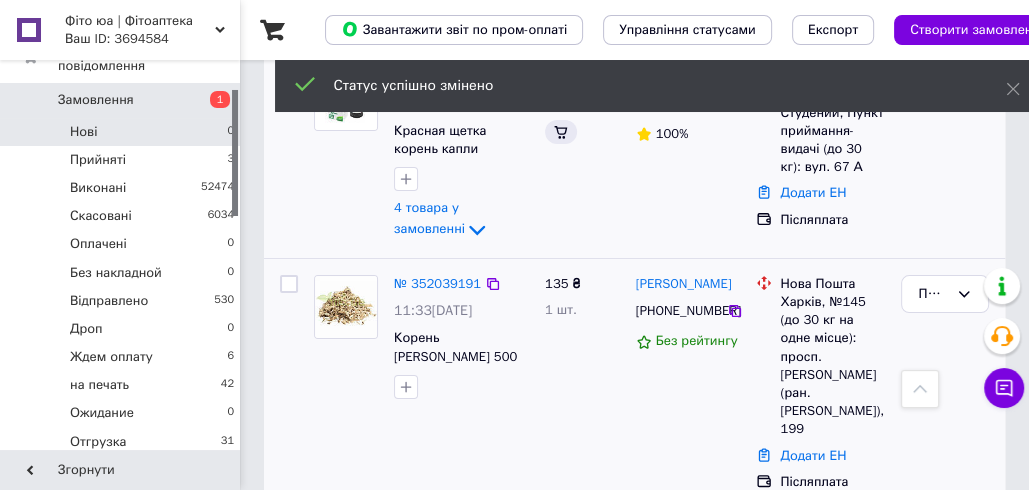 scroll, scrollTop: 153, scrollLeft: 0, axis: vertical 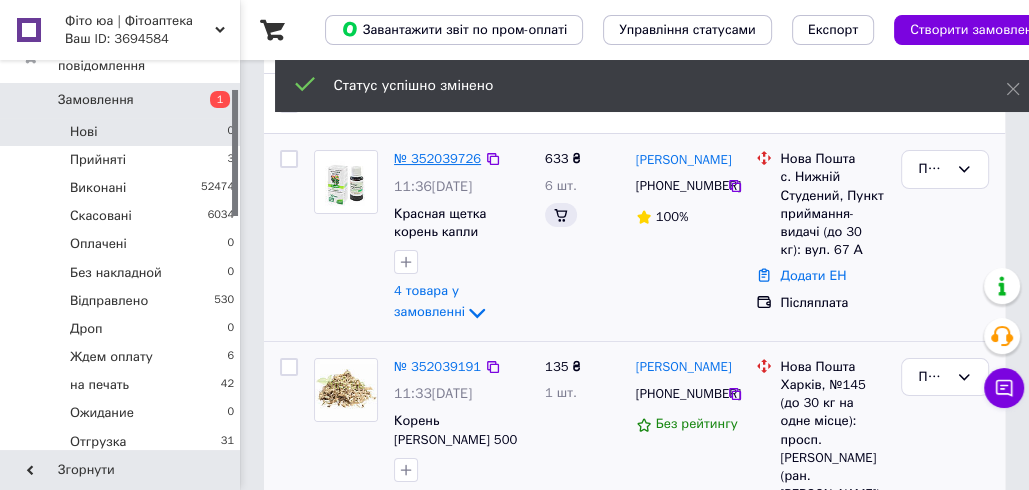 click on "№ 352039726" at bounding box center [437, 158] 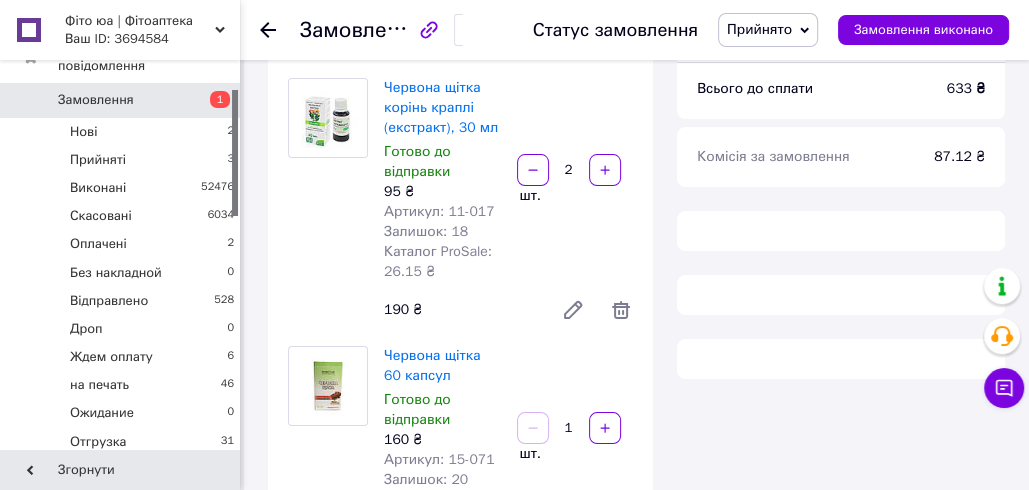 click 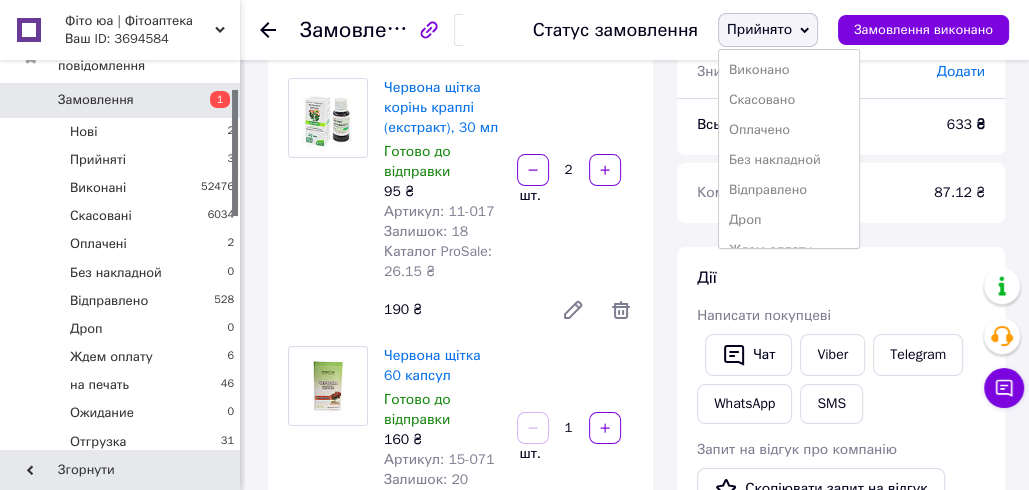 scroll, scrollTop: 232, scrollLeft: 0, axis: vertical 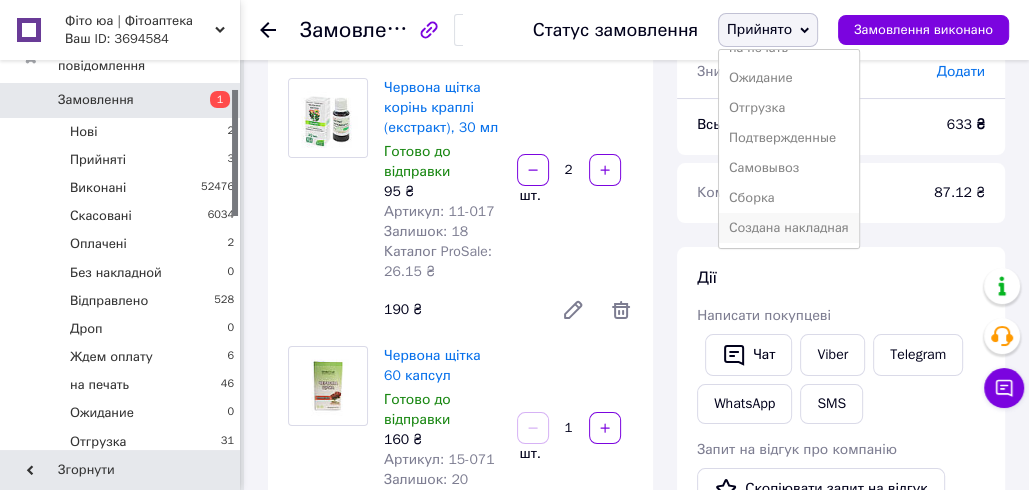click on "Создана накладная" at bounding box center [789, 228] 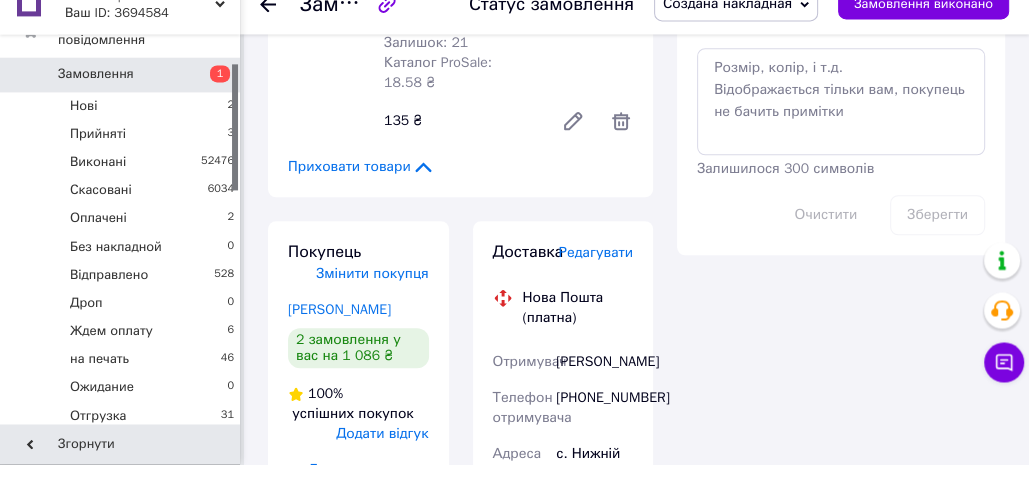 scroll, scrollTop: 1232, scrollLeft: 0, axis: vertical 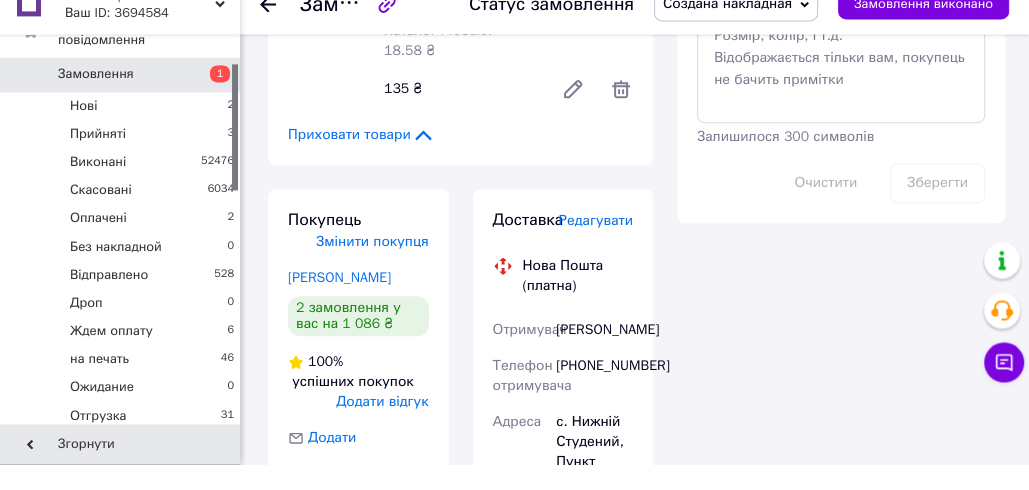 click on "Редагувати" at bounding box center [596, 246] 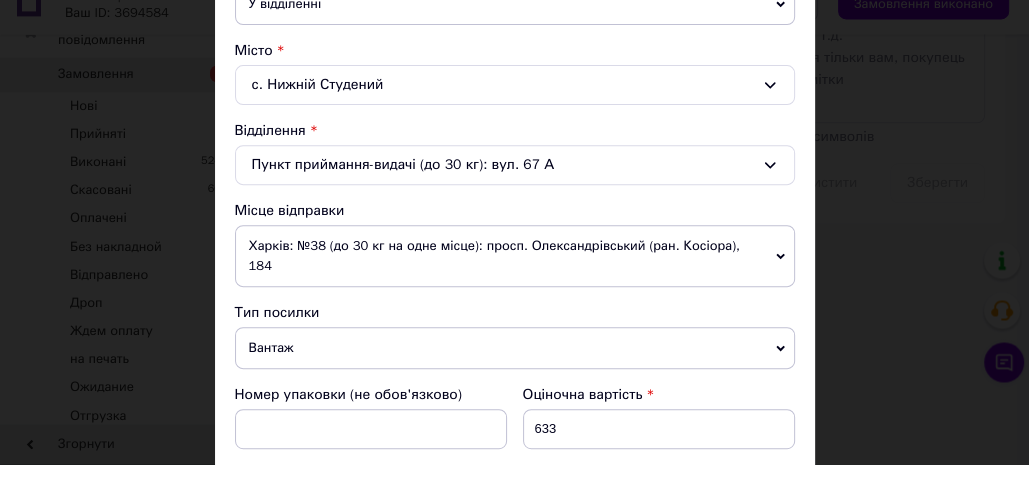 scroll, scrollTop: 1030, scrollLeft: 0, axis: vertical 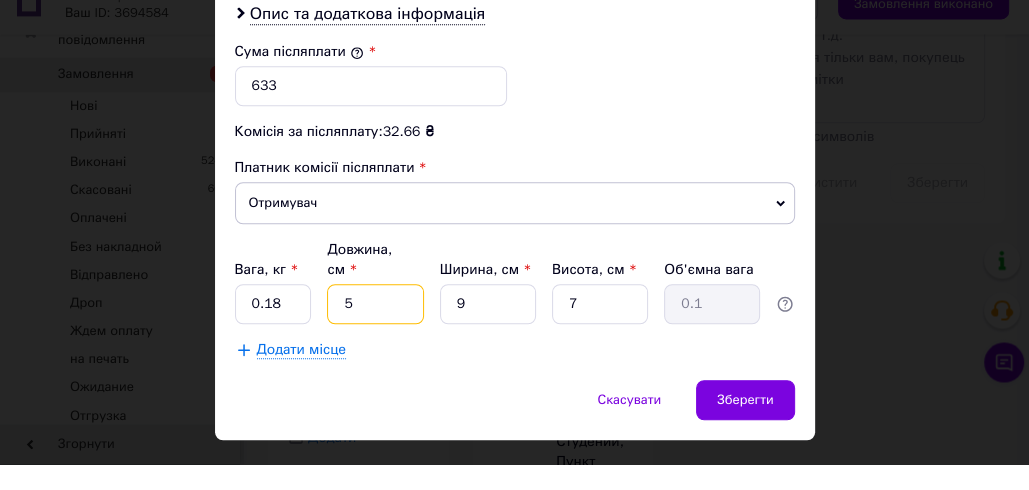click on "5" at bounding box center (375, 330) 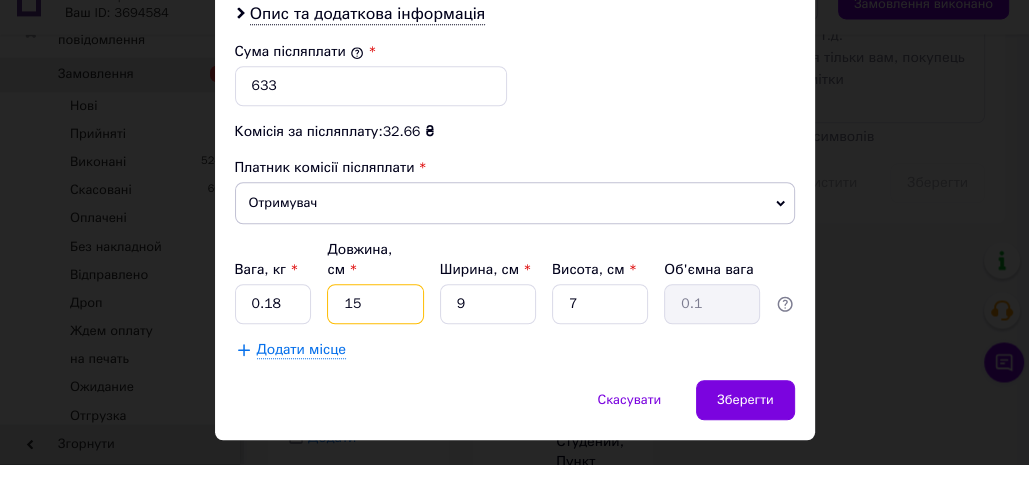 type on "0.24" 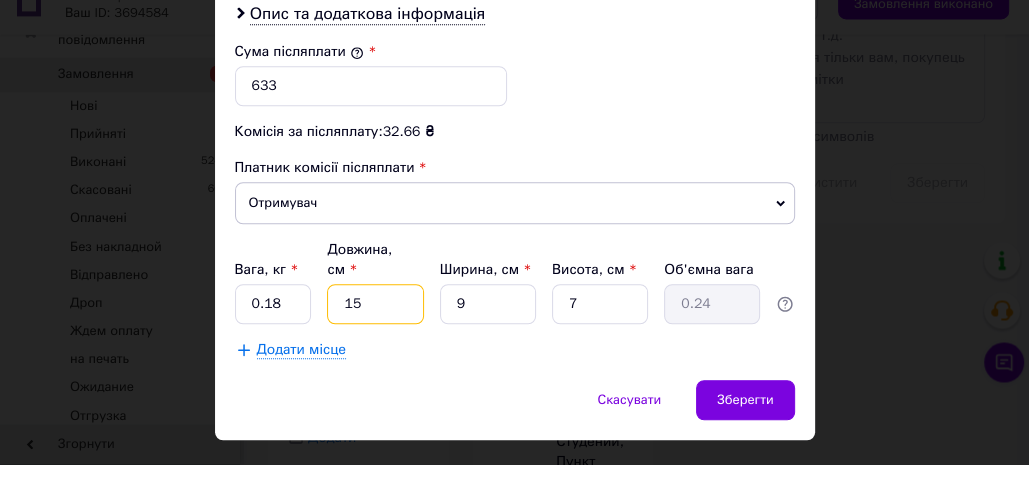 type on "15" 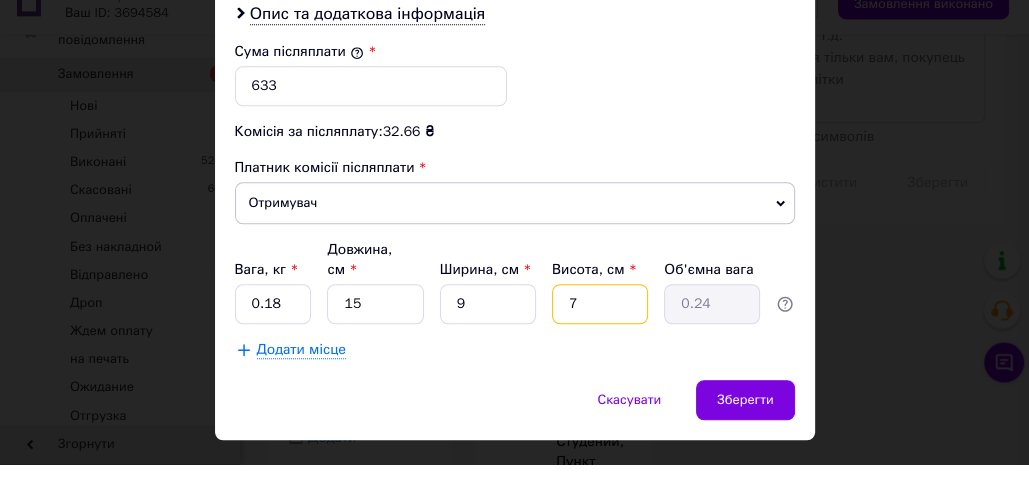 drag, startPoint x: 560, startPoint y: 279, endPoint x: 576, endPoint y: 297, distance: 24.083189 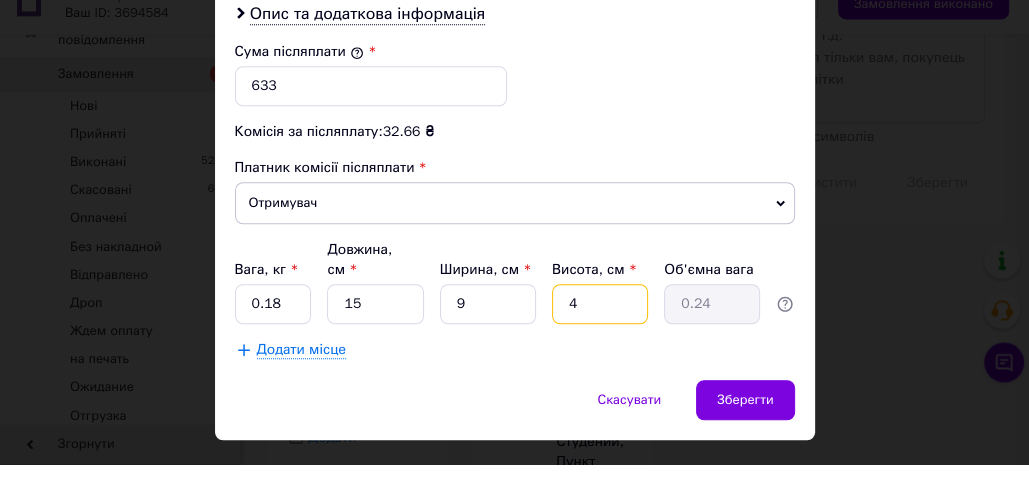 type on "0.14" 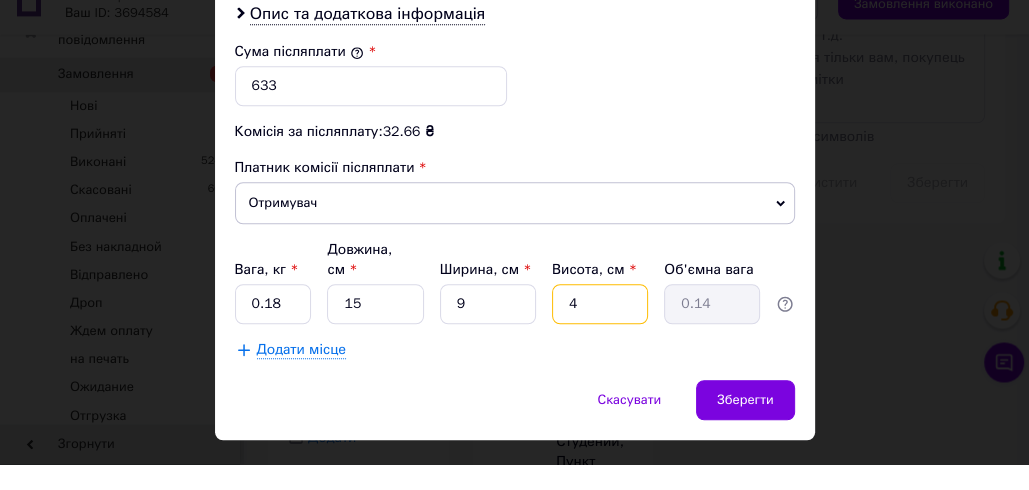 type 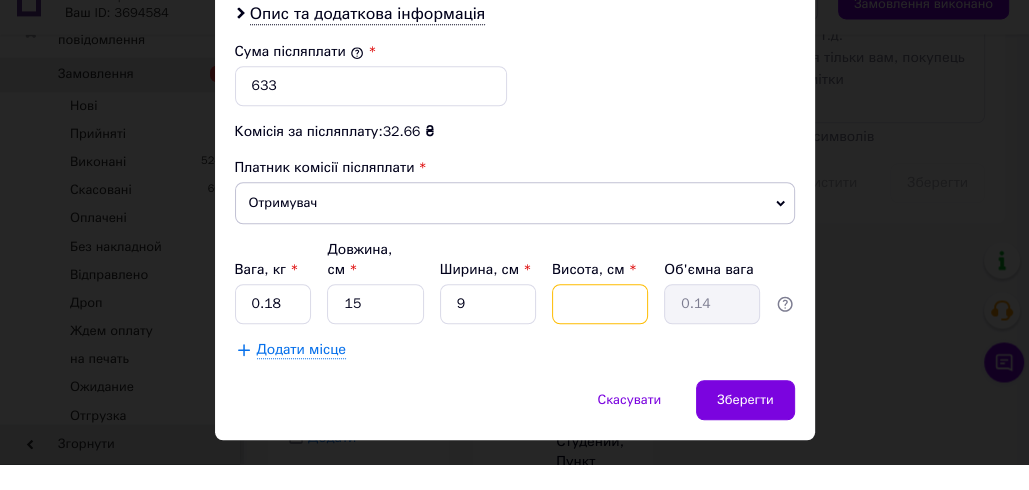 type 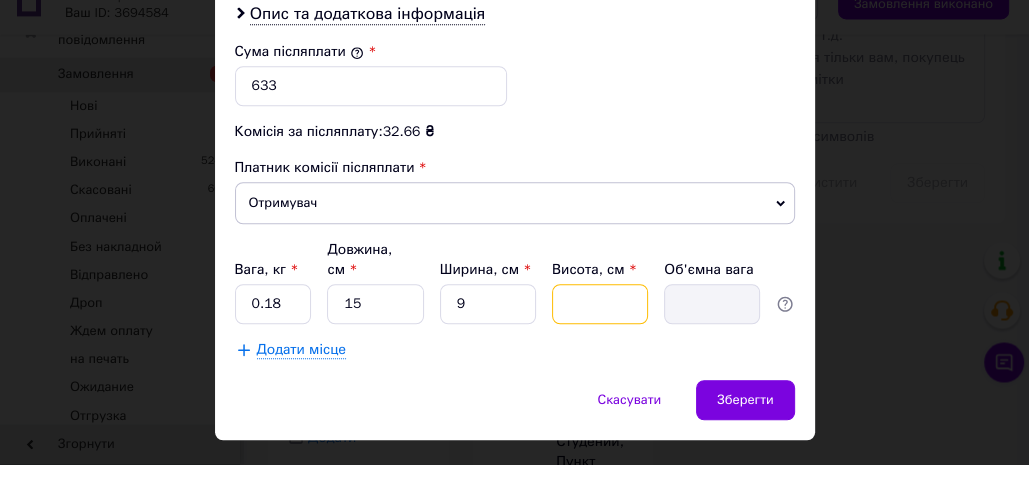 type on "5" 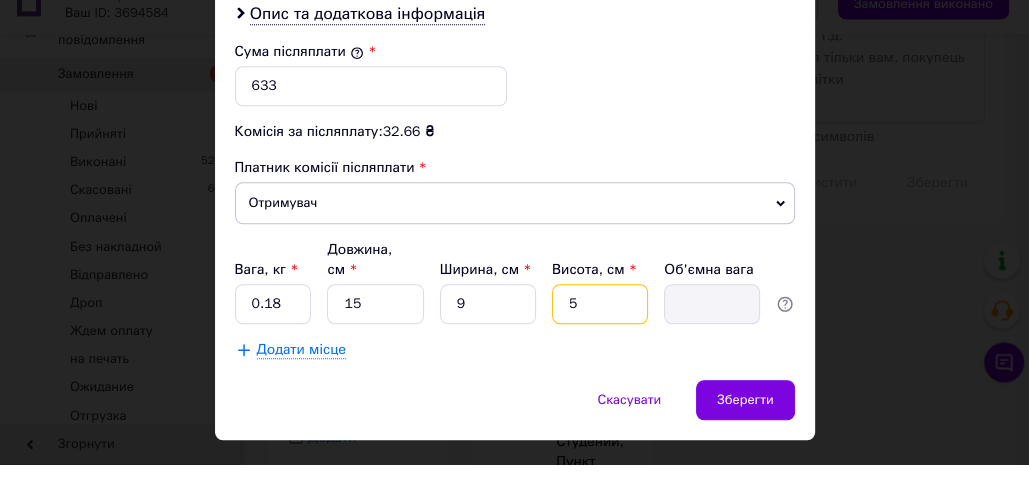 type on "0.17" 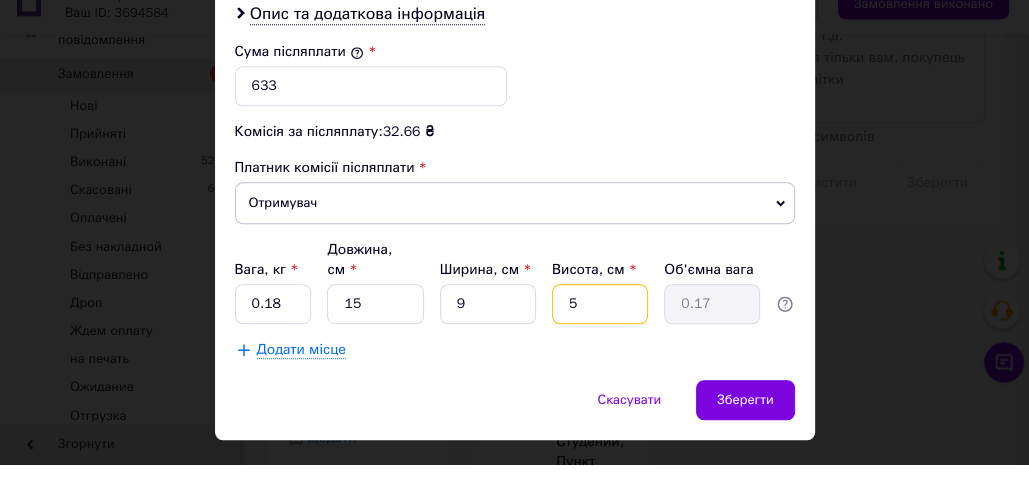 type on "5" 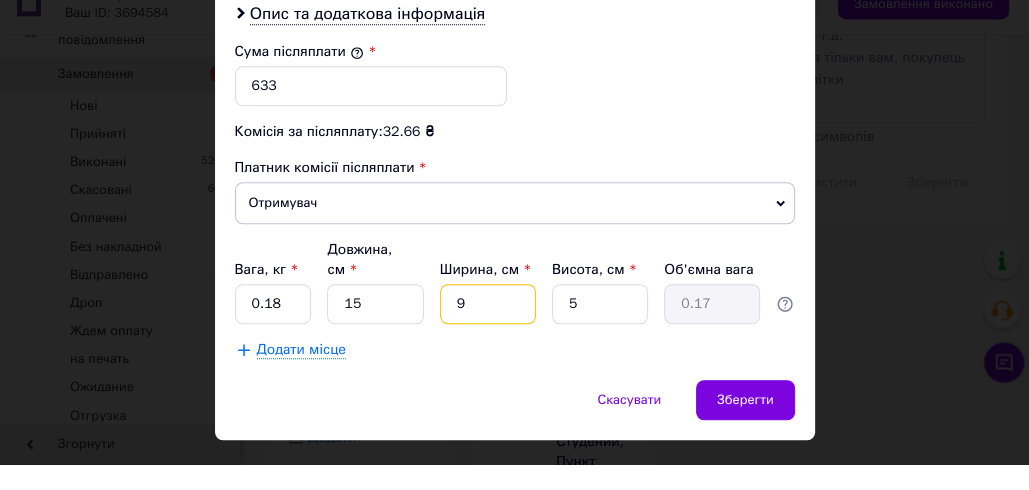 drag, startPoint x: 474, startPoint y: 303, endPoint x: 485, endPoint y: 309, distance: 12.529964 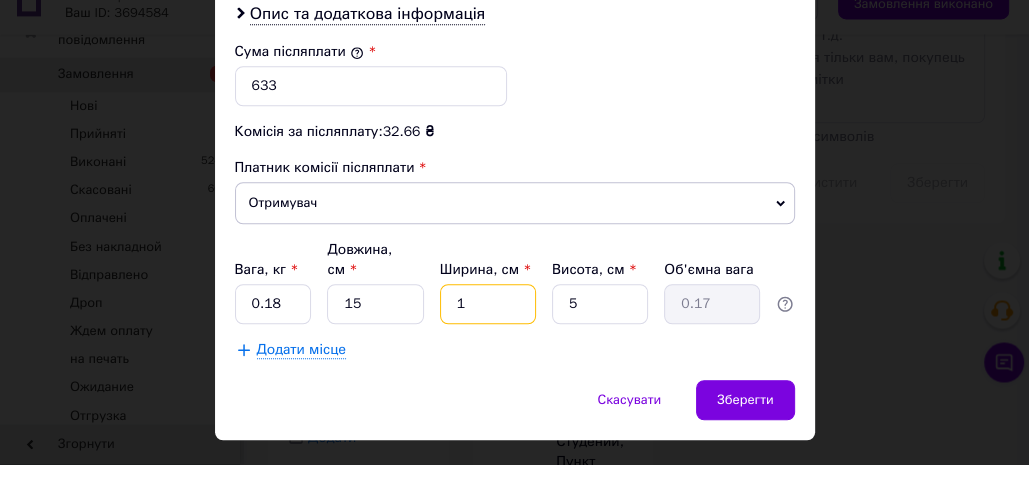 type on "0.1" 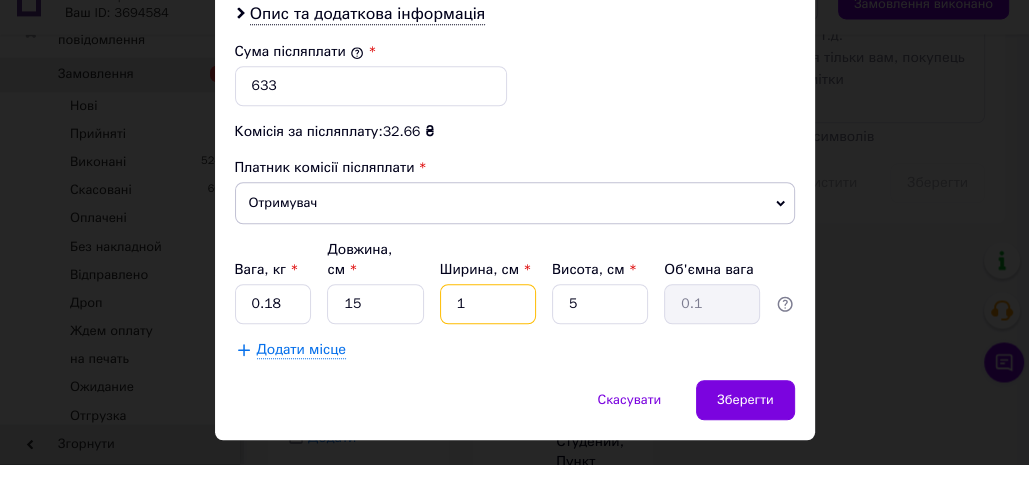 type on "11" 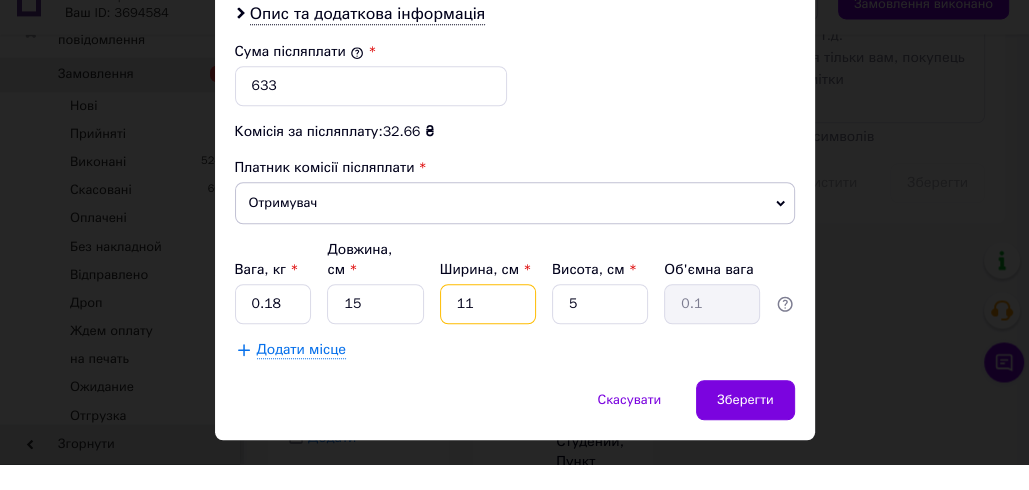 type on "0.21" 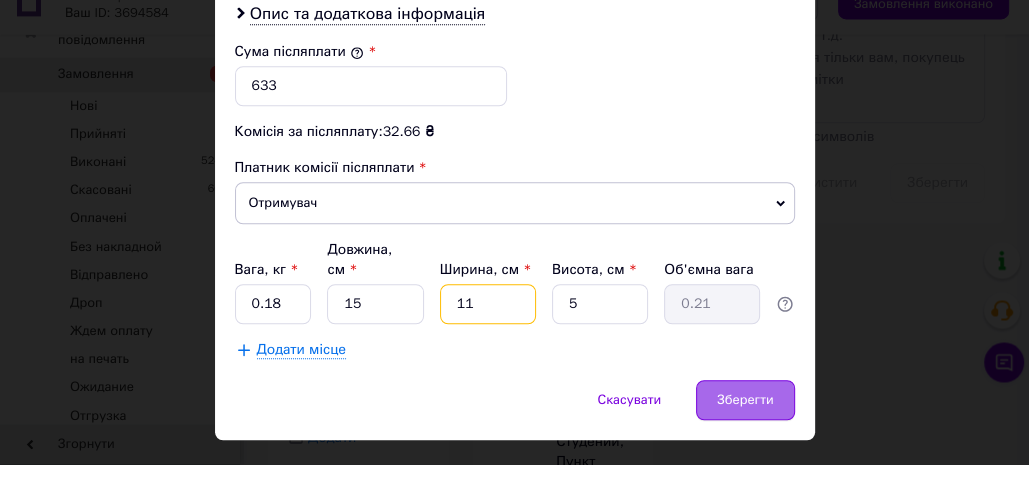 type on "11" 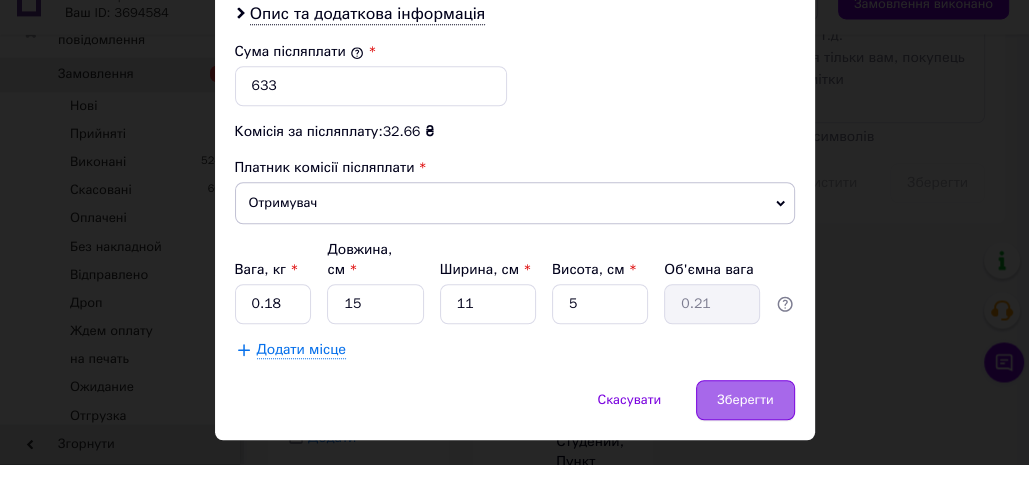 click on "Зберегти" at bounding box center (745, 426) 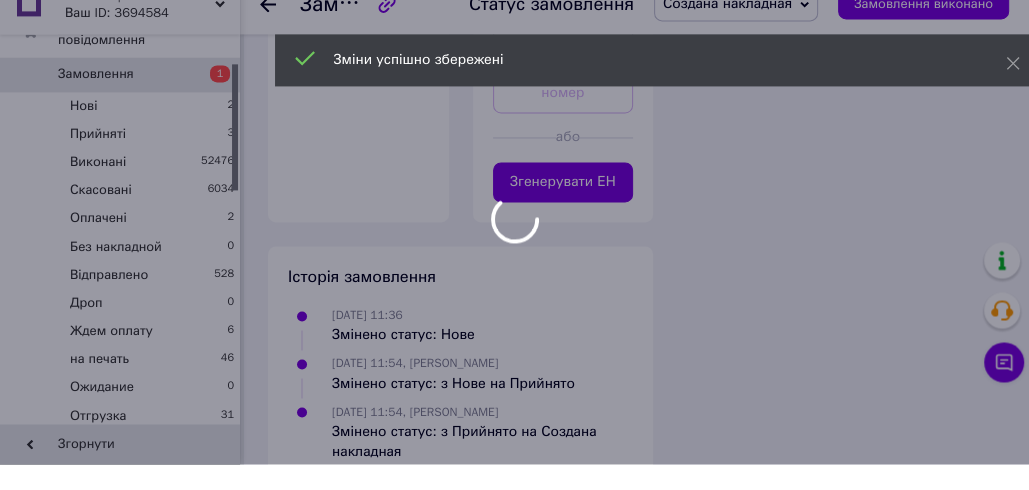 scroll, scrollTop: 2164, scrollLeft: 0, axis: vertical 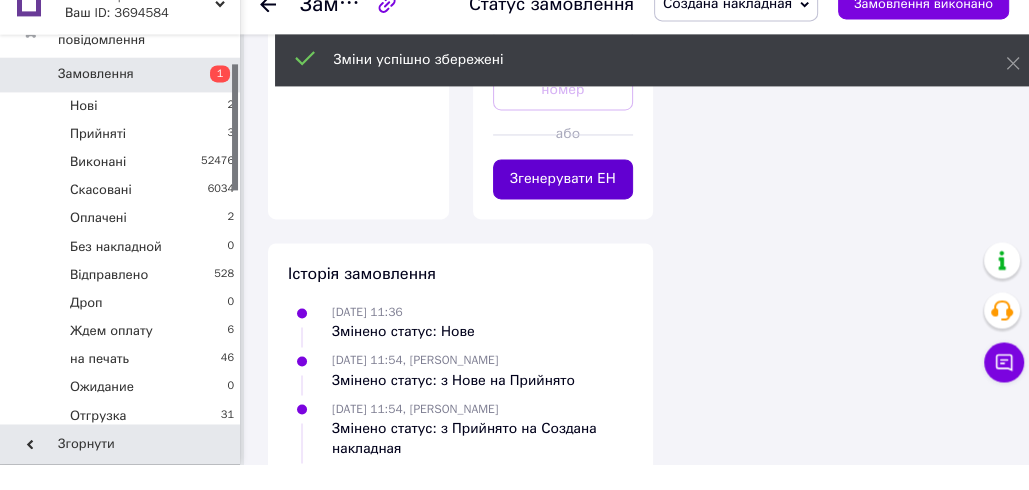 click on "Згенерувати ЕН" at bounding box center [563, 205] 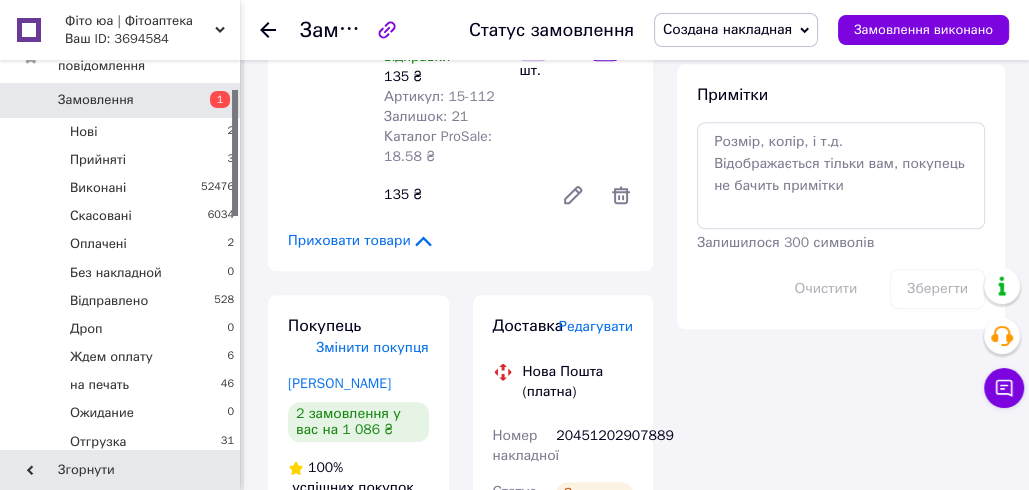 scroll, scrollTop: 1148, scrollLeft: 0, axis: vertical 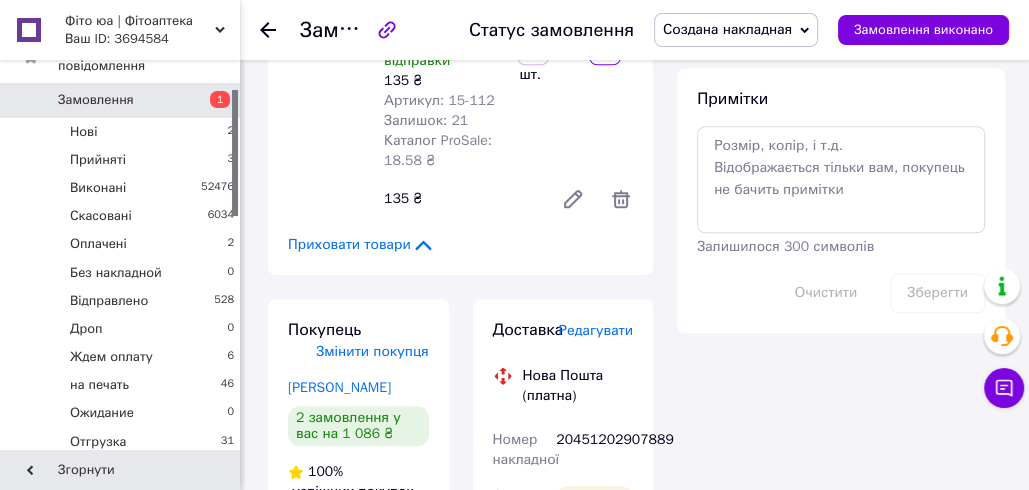click on "20451202907889" at bounding box center (594, 450) 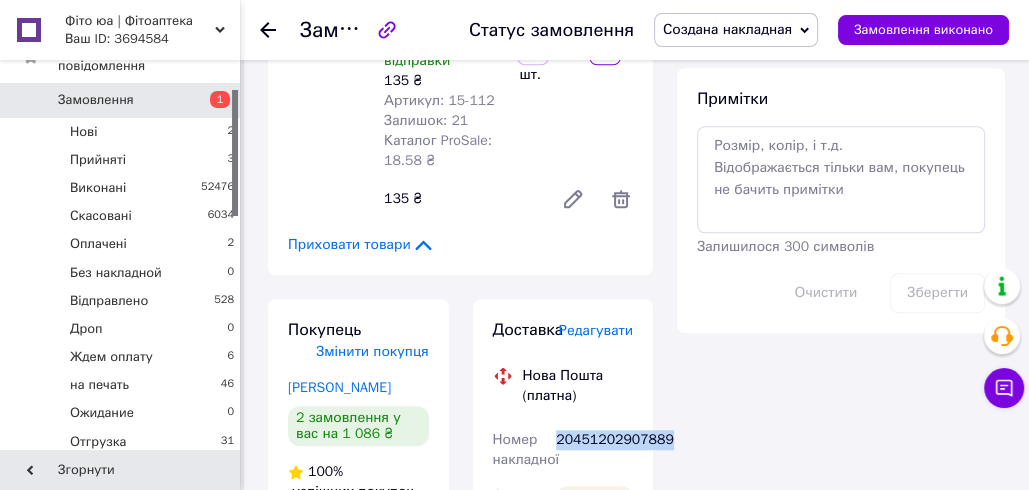 click on "20451202907889" at bounding box center [594, 450] 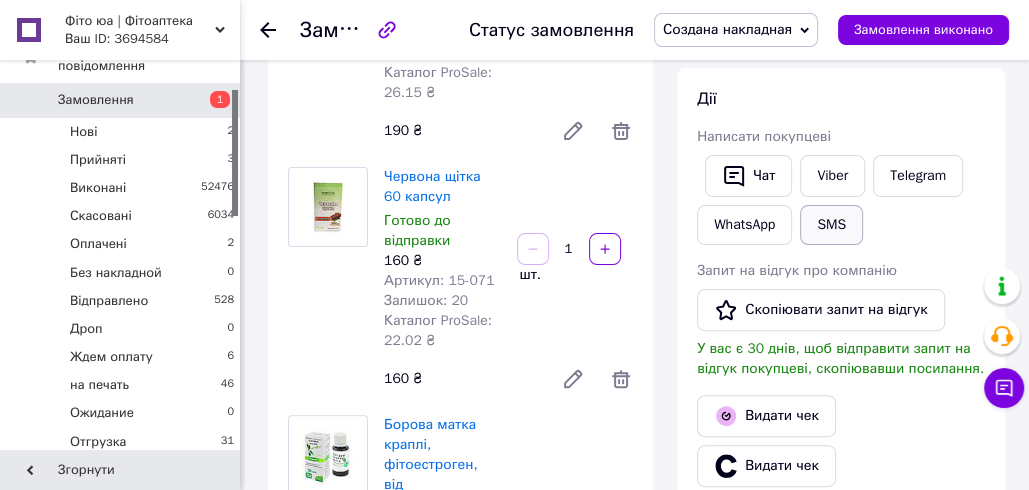 scroll, scrollTop: 331, scrollLeft: 0, axis: vertical 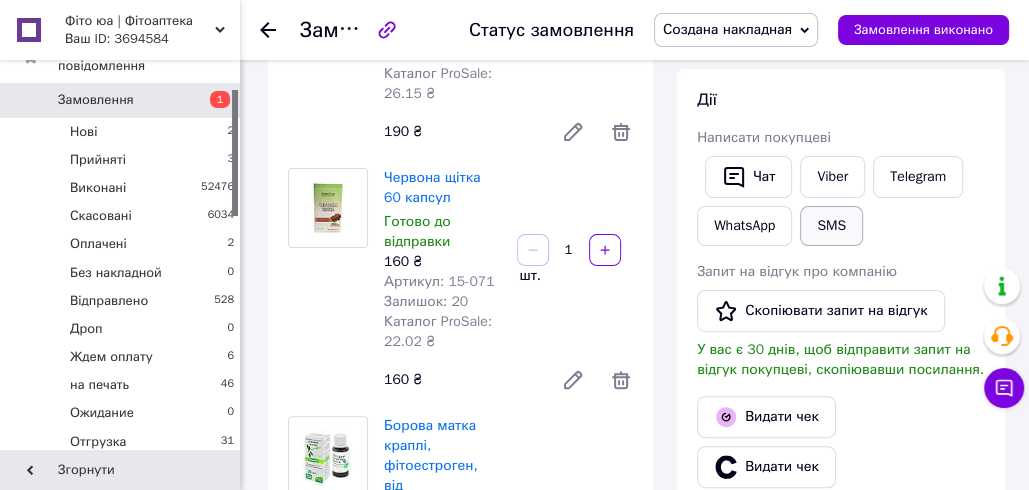 click on "SMS" at bounding box center [831, 226] 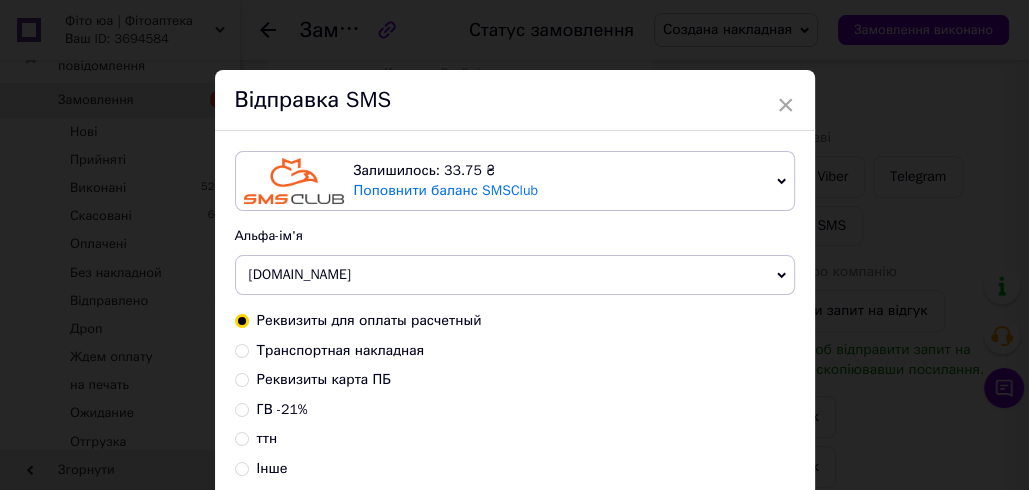 click on "Транспортная накладная" at bounding box center (341, 350) 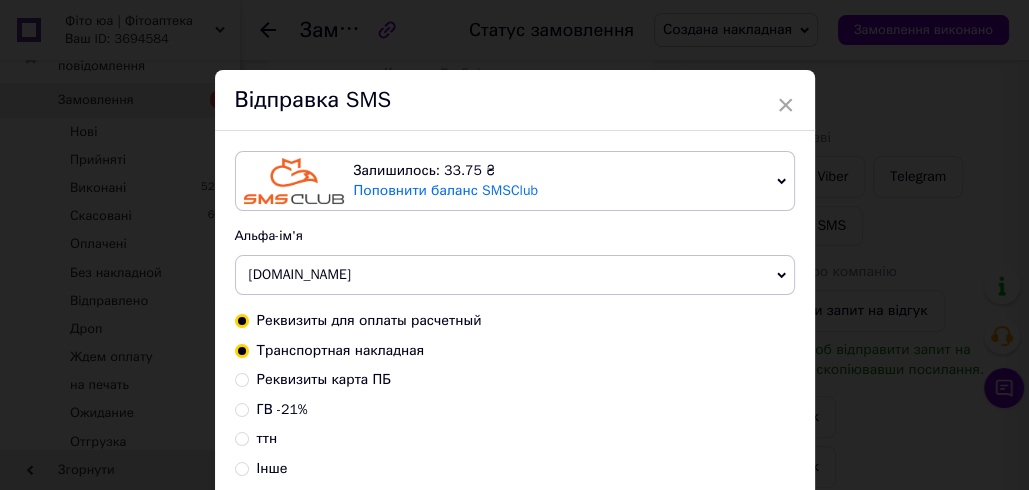 radio on "true" 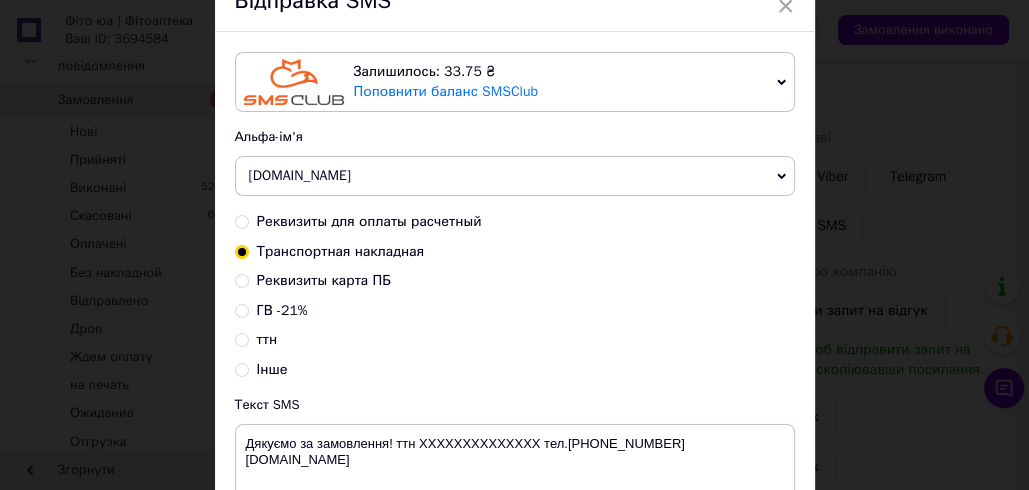 scroll, scrollTop: 302, scrollLeft: 0, axis: vertical 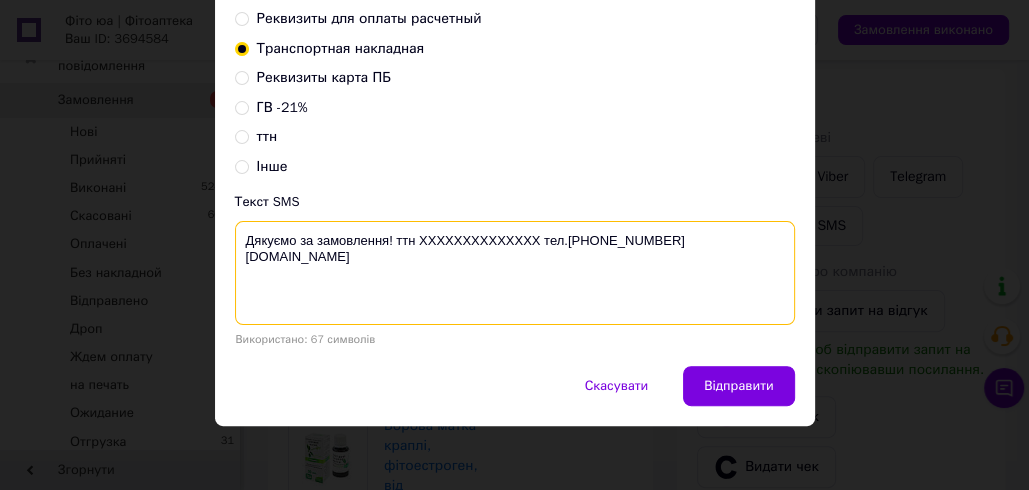 click on "Дякуємо за замовлення! ттн XXXXXXXXXXXXXX тел.+380988847717 fito.ua" at bounding box center [515, 273] 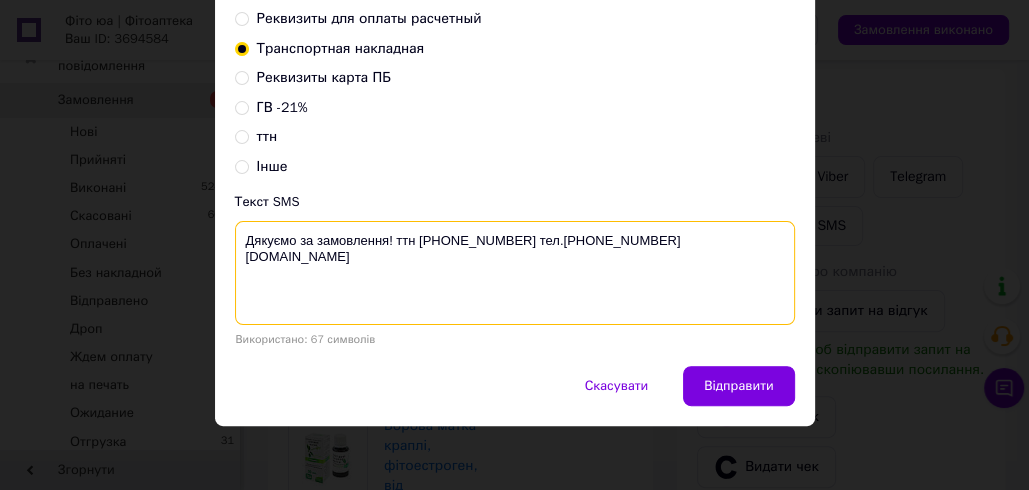 drag, startPoint x: 523, startPoint y: 234, endPoint x: 241, endPoint y: 236, distance: 282.00708 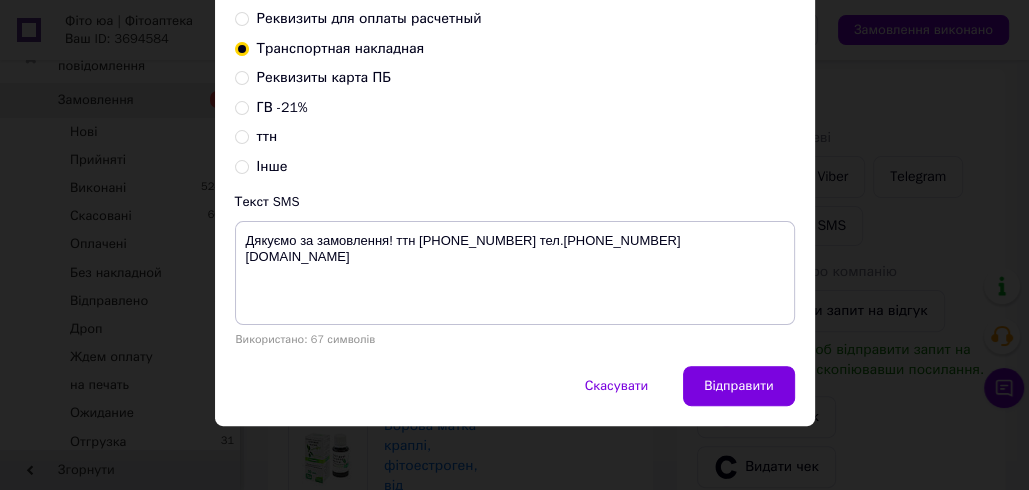 click on "× Відправка SMS Залишилось: 33.75 ₴ Поповнити баланс SMSClub Підключити LetsAds Альфа-ім'я  Fito.ua Оновити список альфа-імен Реквизиты для оплаты расчетный Транспортная накладная Реквизиты карта ПБ ГВ -21% ттн Інше Текст SMS Дякуємо за замовлення! ттн 20451202907889 тел.+380988847717 fito.ua Використано: 67 символів Скасувати   Відправити" at bounding box center [514, 245] 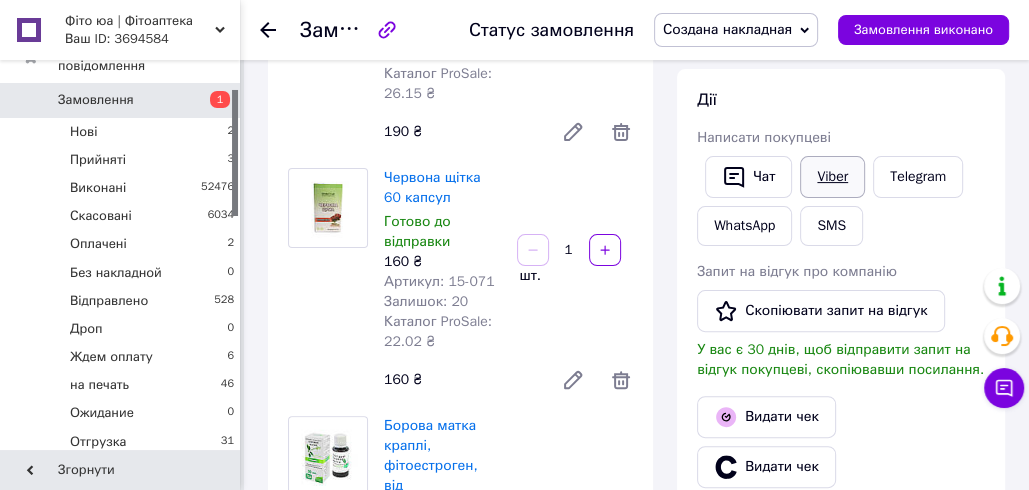 click on "Viber" at bounding box center (832, 177) 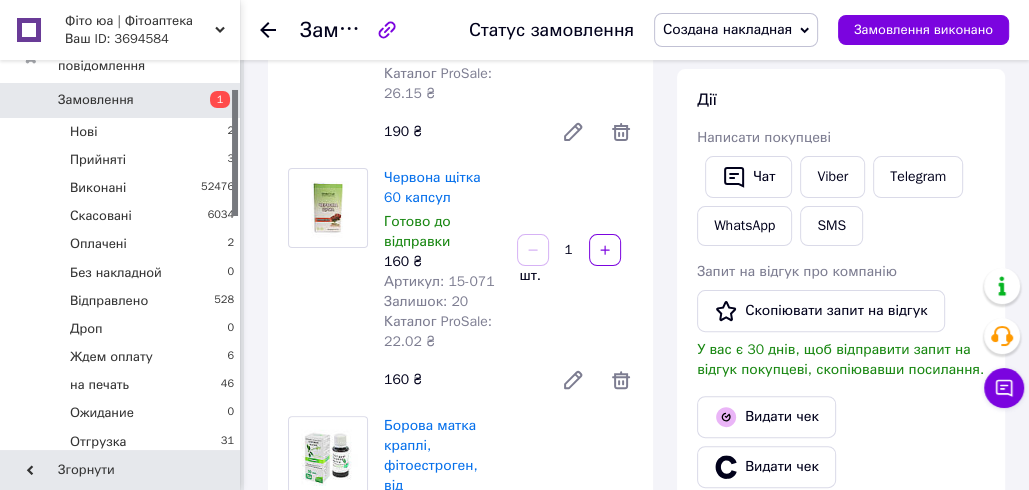 click at bounding box center [328, 284] 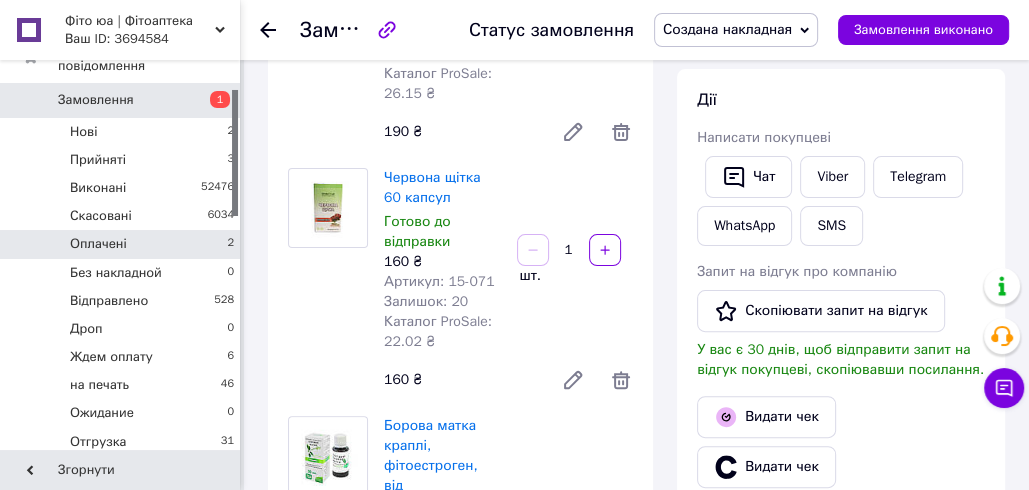 click on "Оплачені 2" at bounding box center (123, 244) 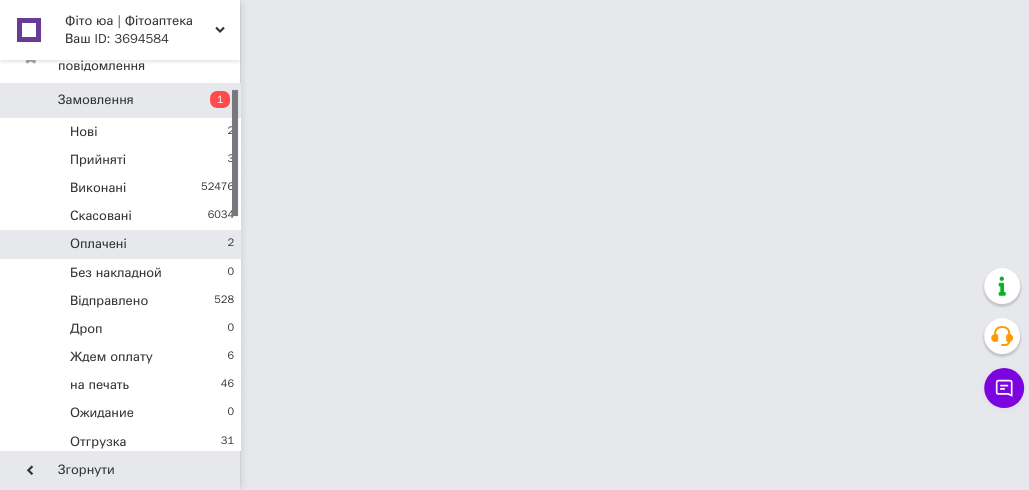 scroll, scrollTop: 0, scrollLeft: 0, axis: both 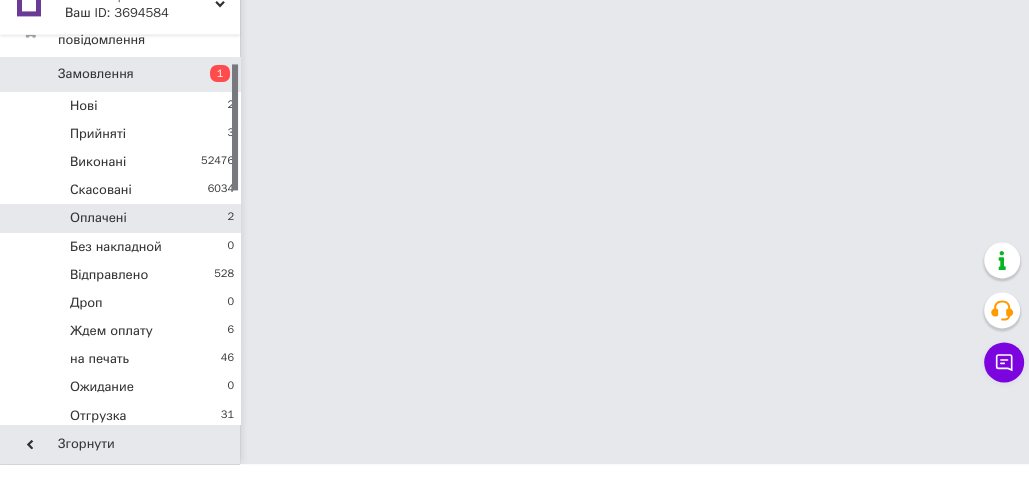 click on "Оплачені 2" at bounding box center (123, 244) 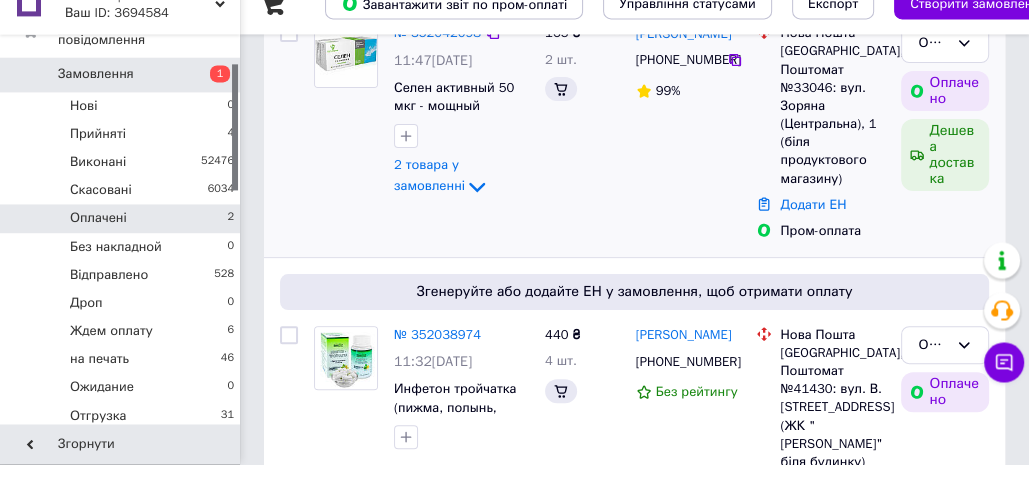 scroll, scrollTop: 0, scrollLeft: 0, axis: both 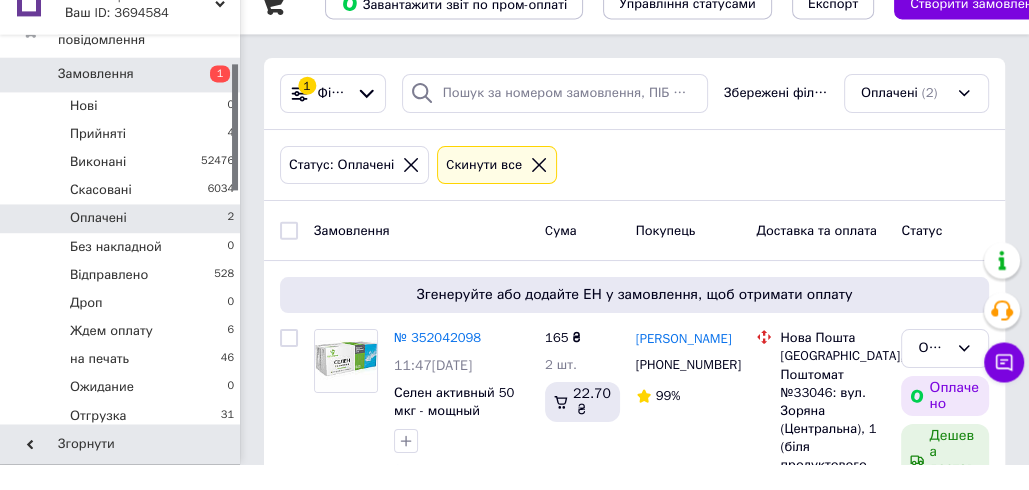 click on "Статус: Оплачені Cкинути все" at bounding box center [634, 191] 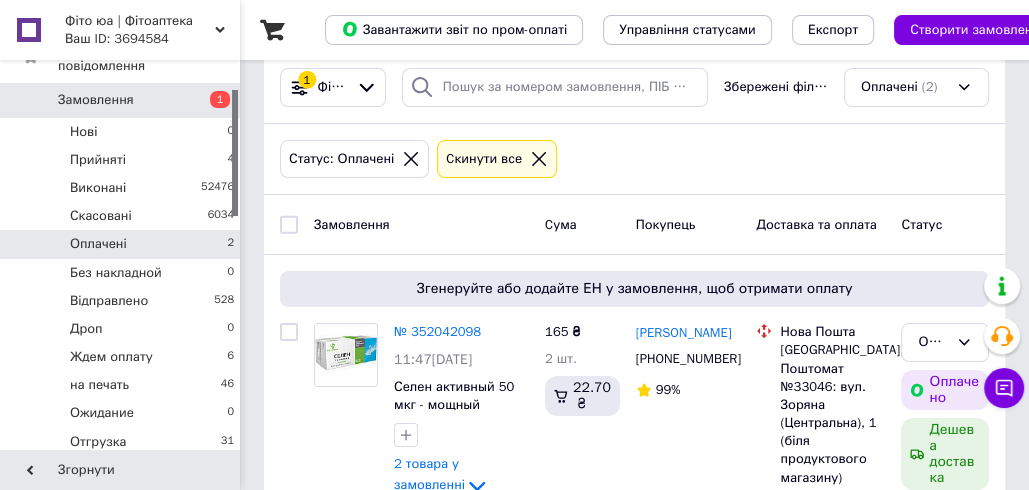 scroll, scrollTop: 0, scrollLeft: 0, axis: both 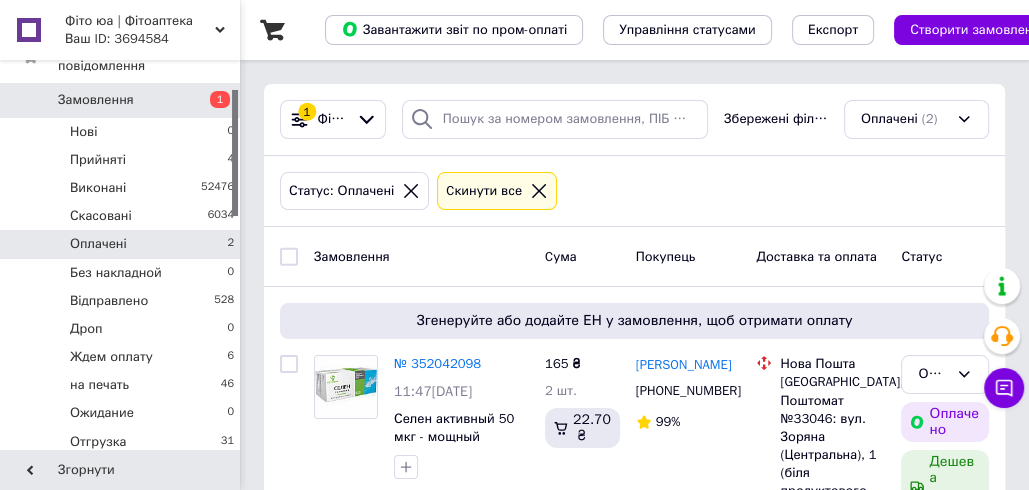 click 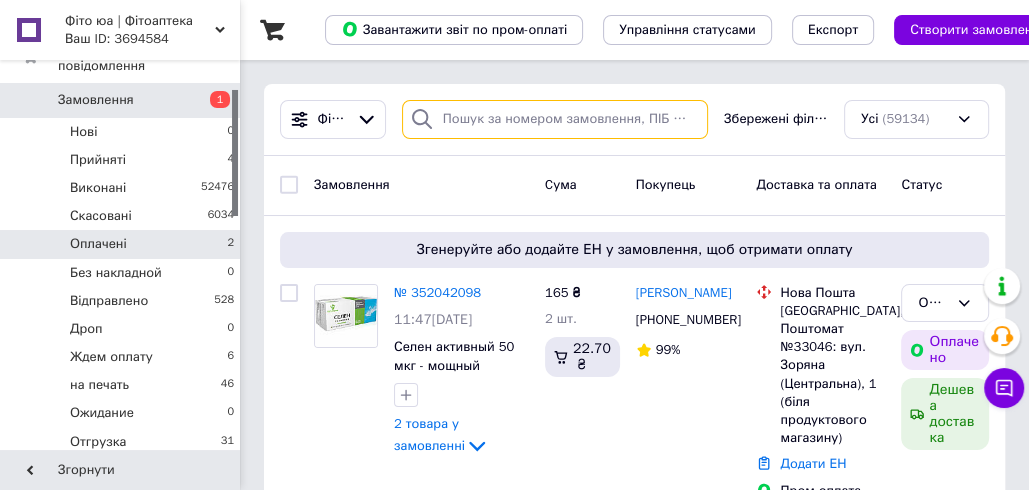 click at bounding box center (555, 119) 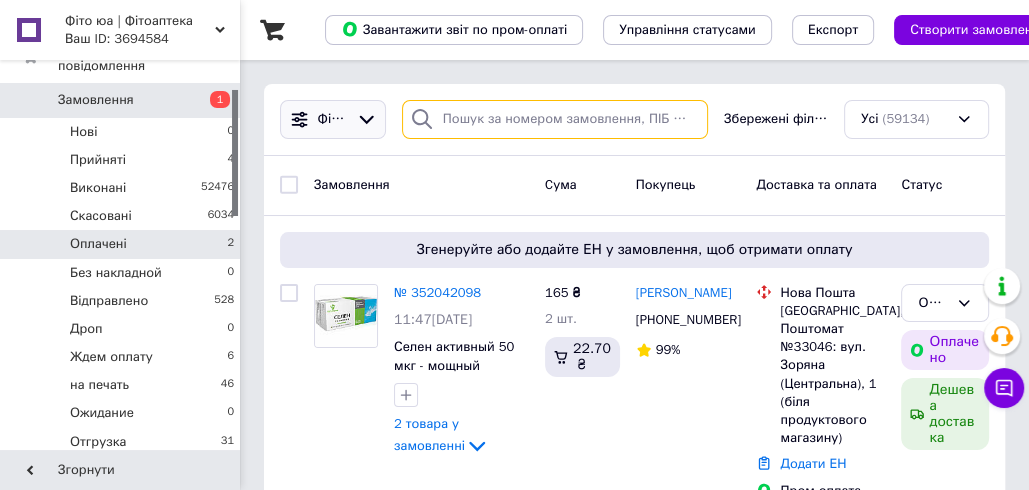 paste on "Дякуємо за замовлення! ттн0504839553429💙💛" 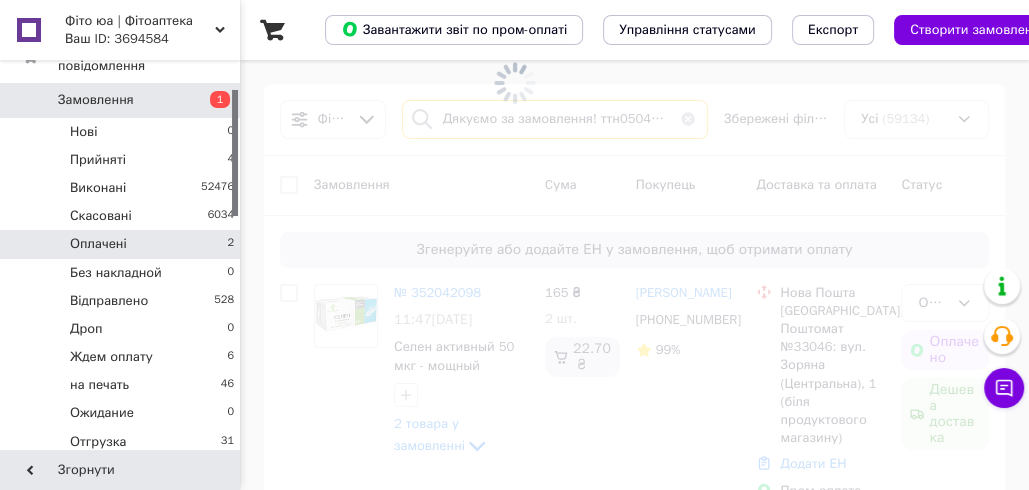 scroll, scrollTop: 0, scrollLeft: 78, axis: horizontal 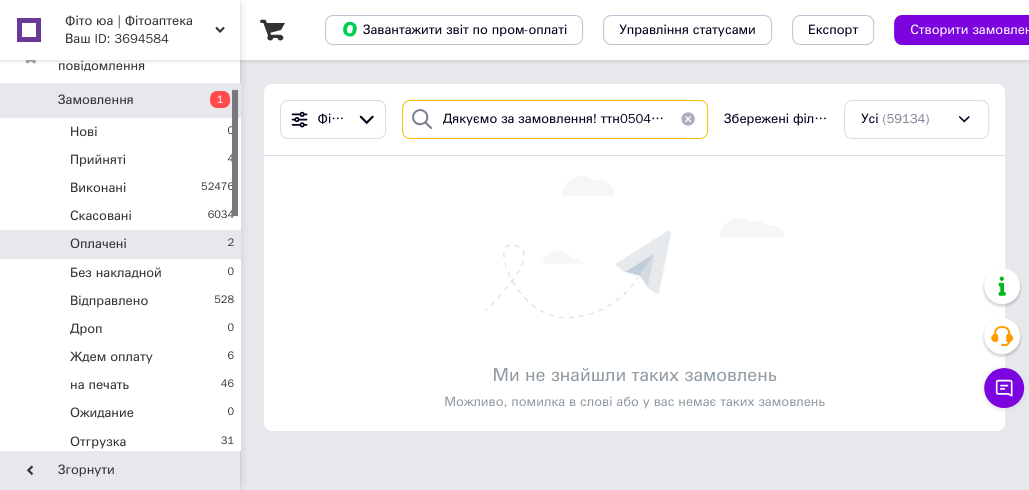 drag, startPoint x: 540, startPoint y: 119, endPoint x: 446, endPoint y: 114, distance: 94.13288 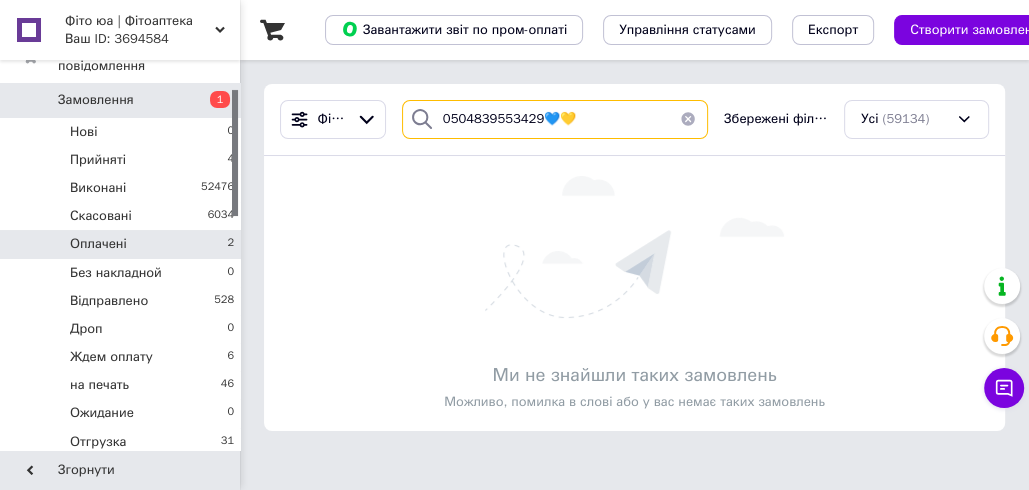 click on "0504839553429💙💛" at bounding box center (555, 119) 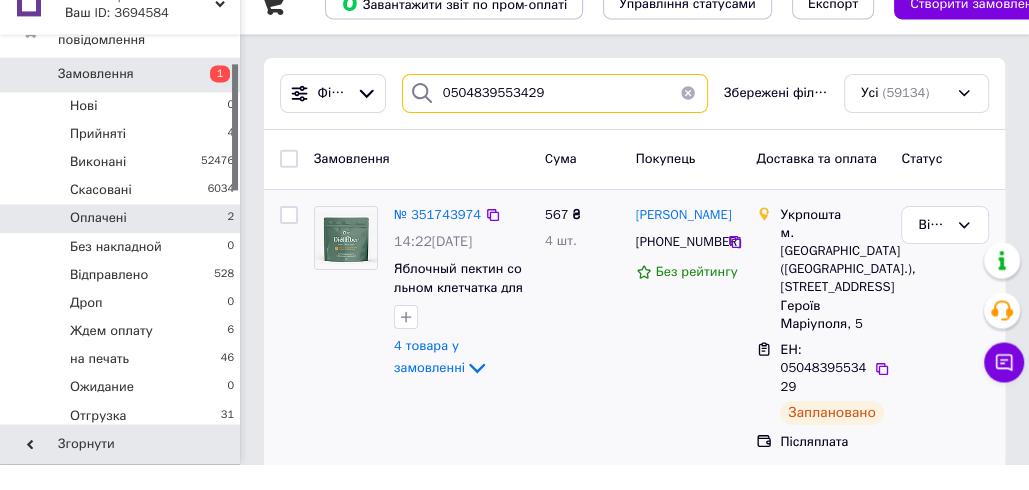 scroll, scrollTop: 27, scrollLeft: 0, axis: vertical 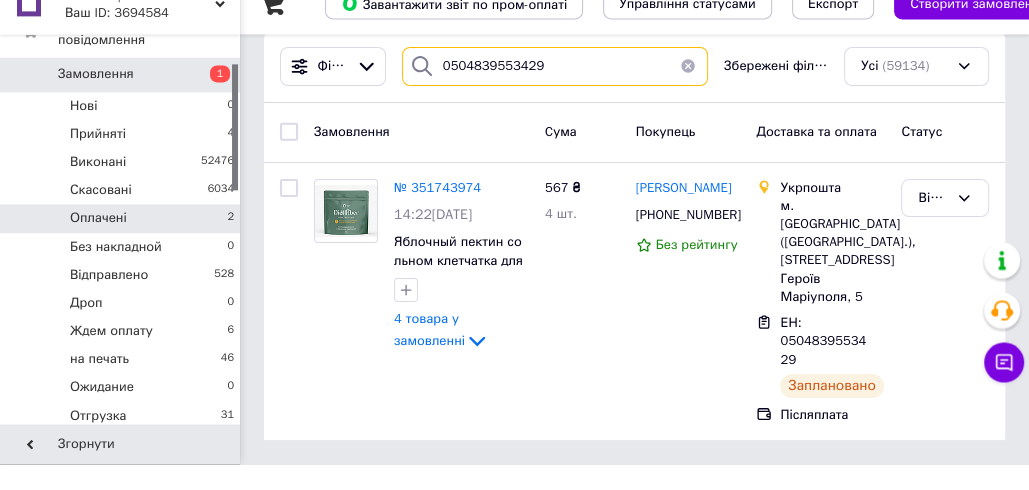 type on "0504839553429" 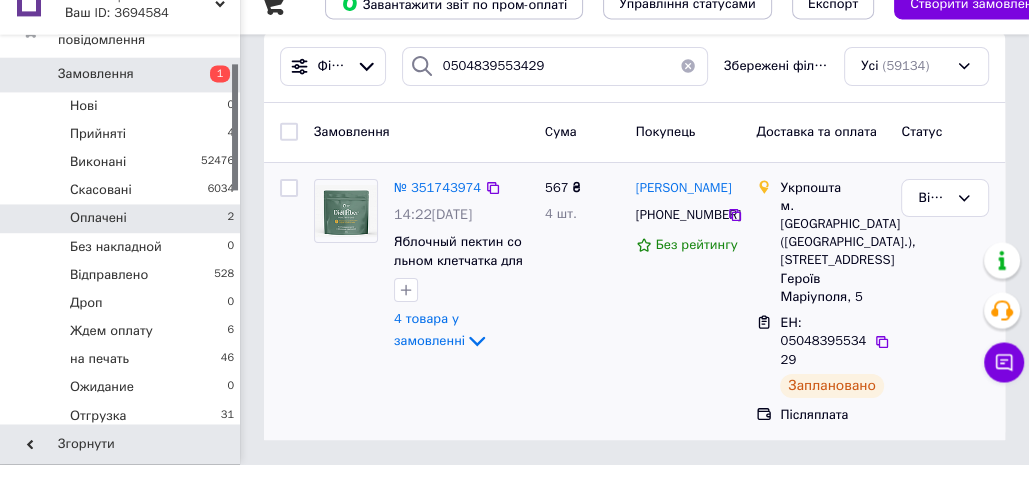 click on "№ 351743974 14:22, 08.07.2025 Яблочный пектин со льном клетчатка для похудения Diet Fiber 300 гр 4 товара у замовленні" at bounding box center [421, 327] 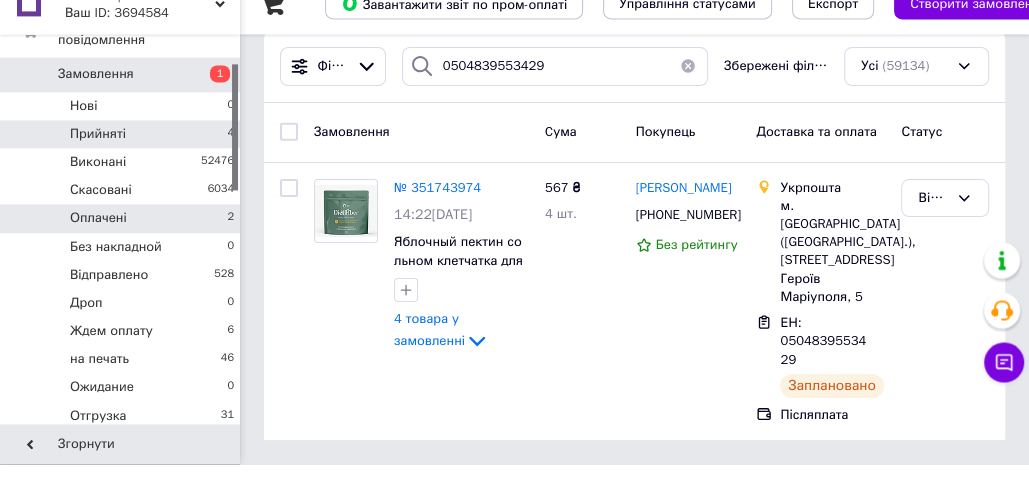 click on "Прийняті 4" at bounding box center (123, 160) 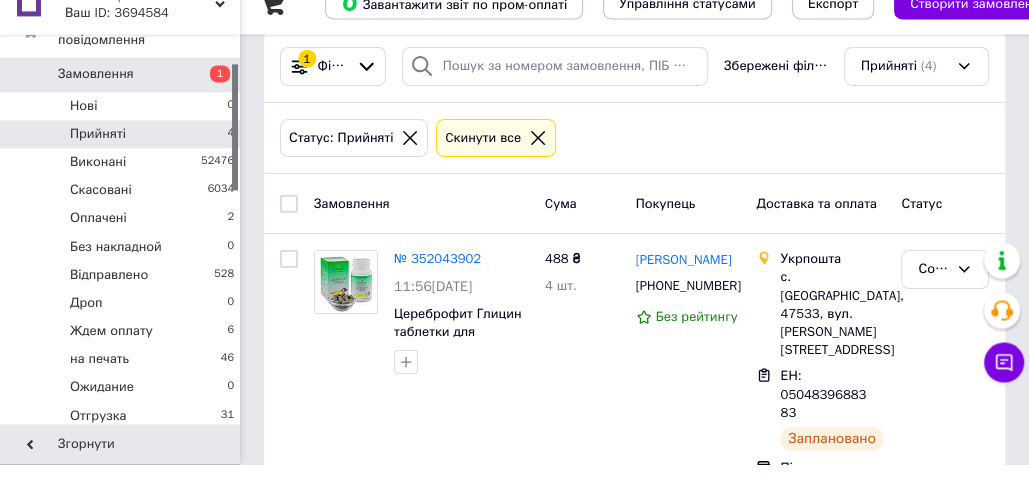 scroll, scrollTop: 0, scrollLeft: 0, axis: both 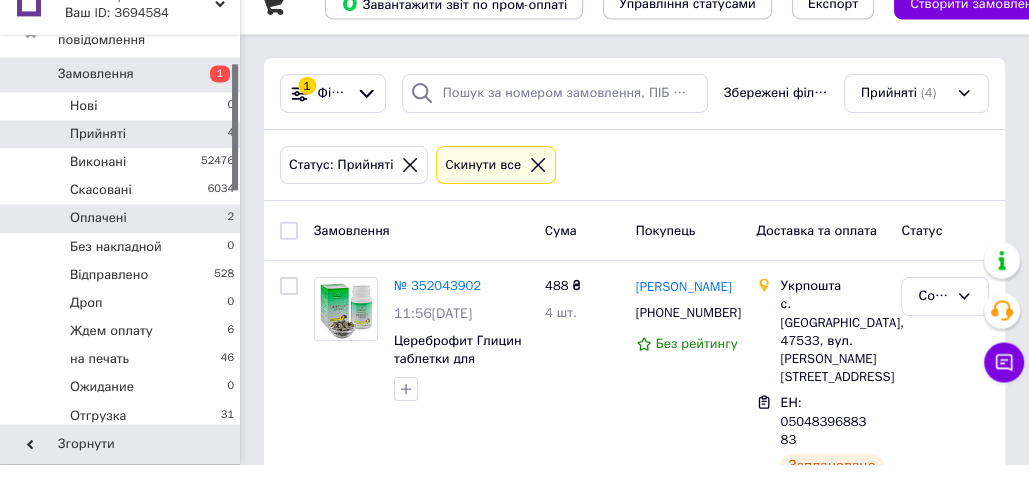 click on "Оплачені 2" at bounding box center [123, 244] 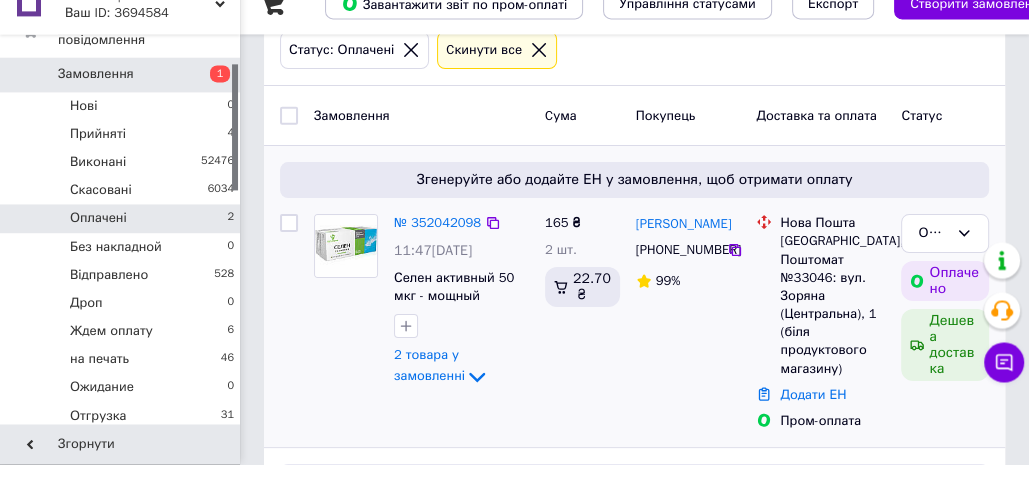 scroll, scrollTop: 169, scrollLeft: 0, axis: vertical 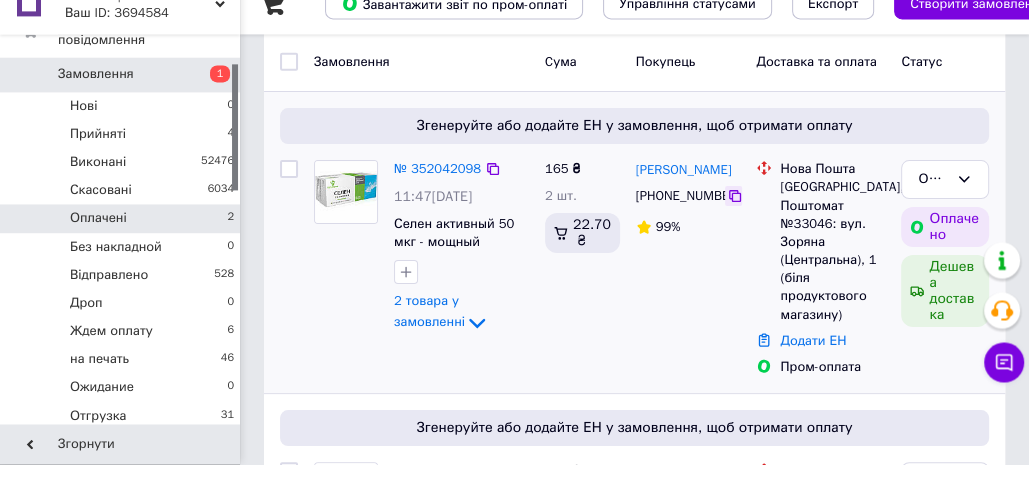 click 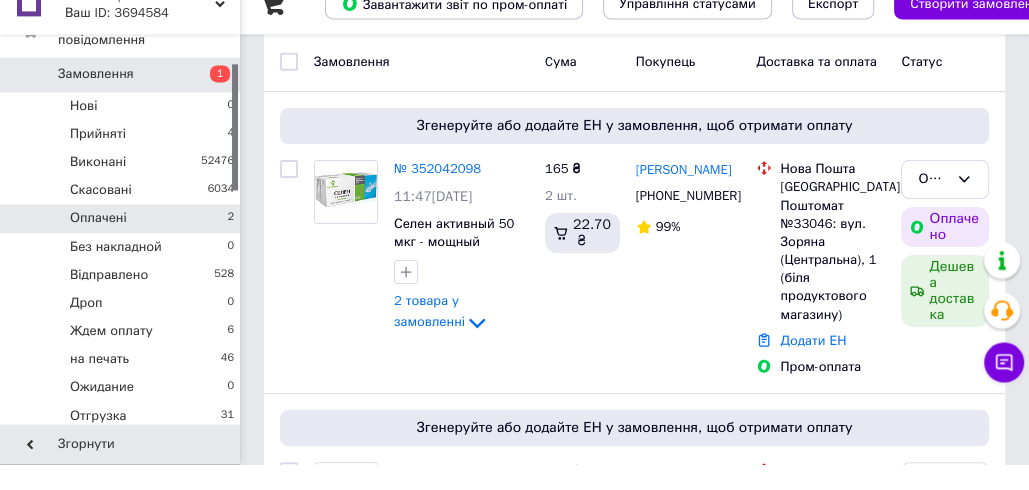 scroll, scrollTop: 169, scrollLeft: 0, axis: vertical 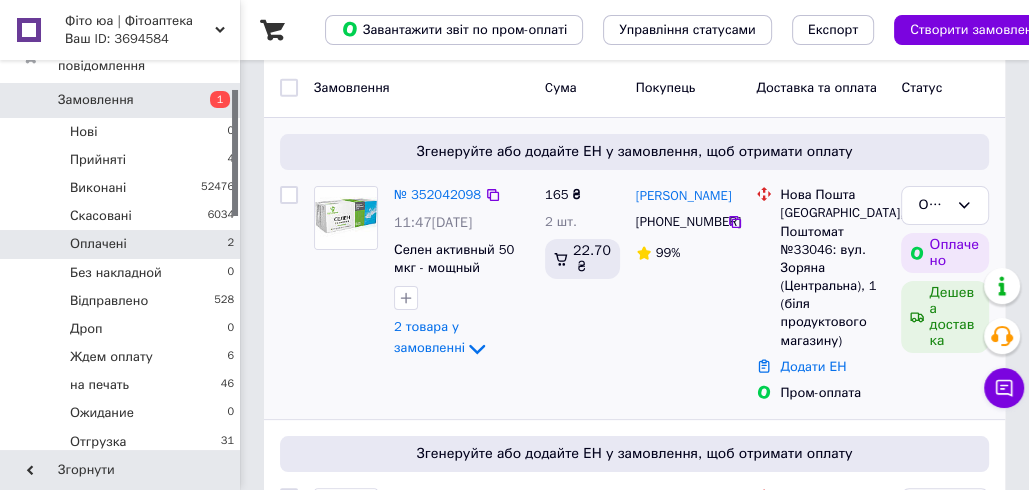 click on "[GEOGRAPHIC_DATA], Поштомат №33046: вул. Зоряна (Центральна), 1 (біля продуктового магазину)" at bounding box center [832, 277] 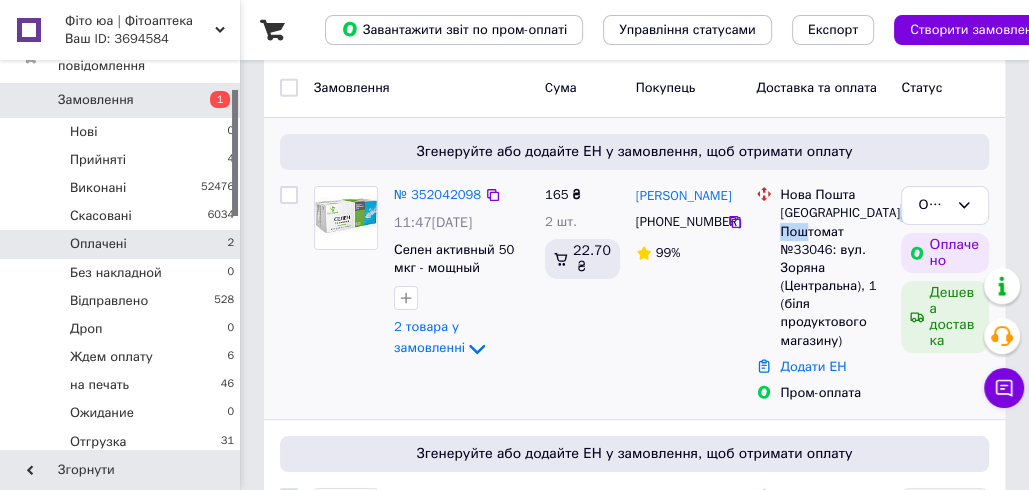 click on "[GEOGRAPHIC_DATA], Поштомат №33046: вул. Зоряна (Центральна), 1 (біля продуктового магазину)" at bounding box center [832, 277] 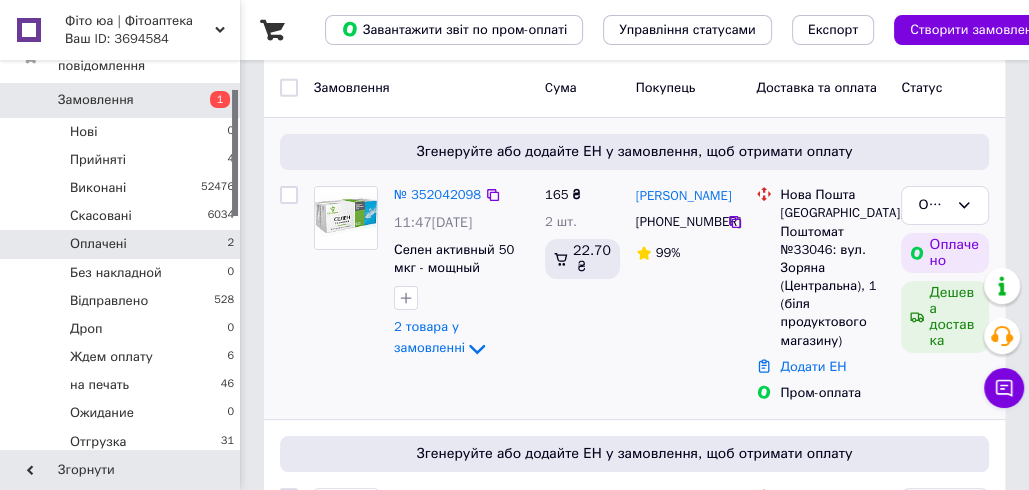 click at bounding box center (346, 273) 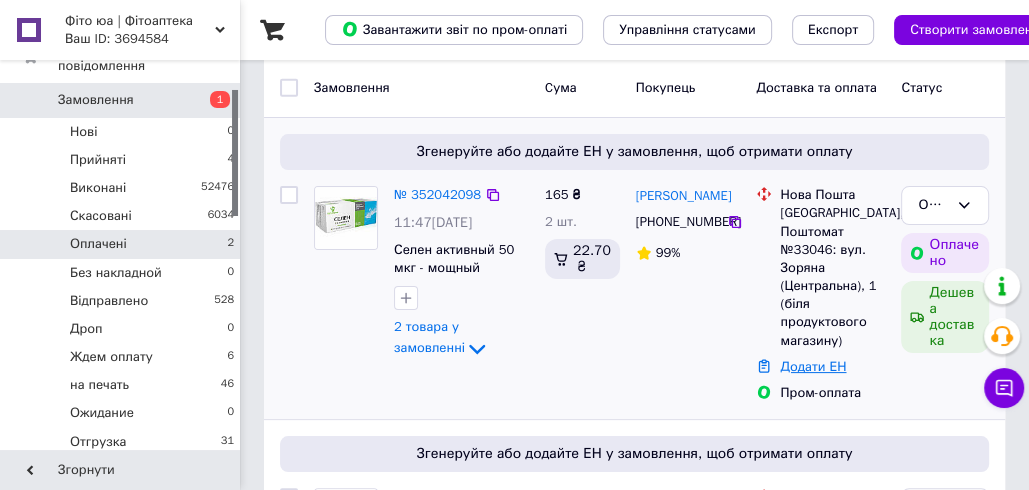 click on "Додати ЕН" at bounding box center [813, 366] 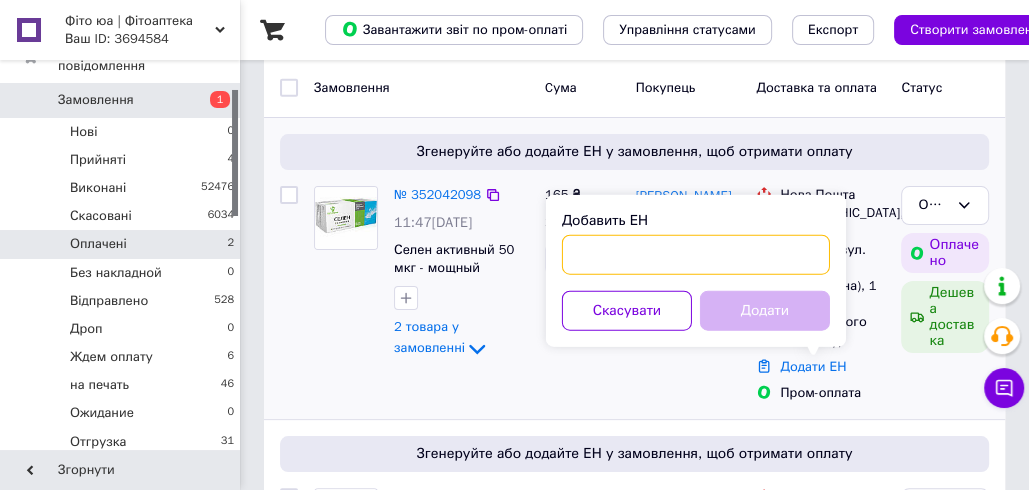 paste on "33046" 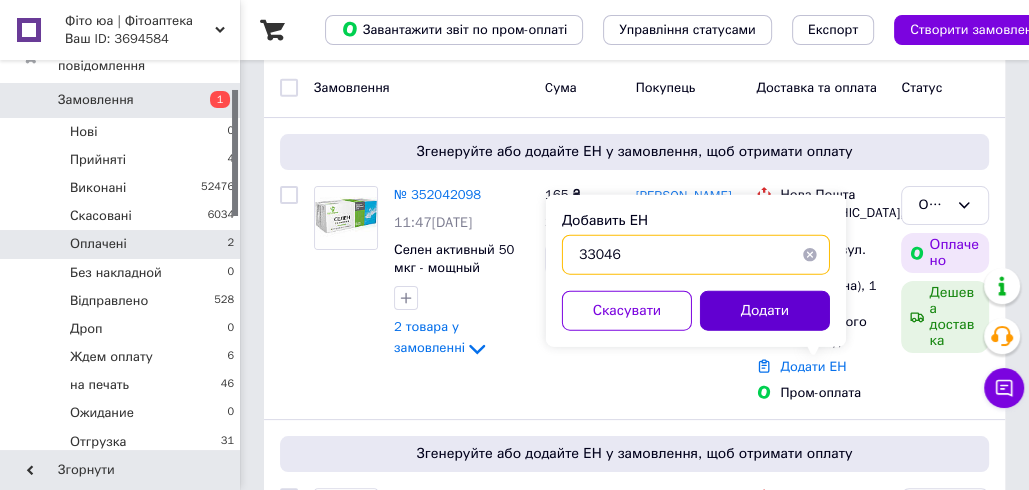 type on "33046" 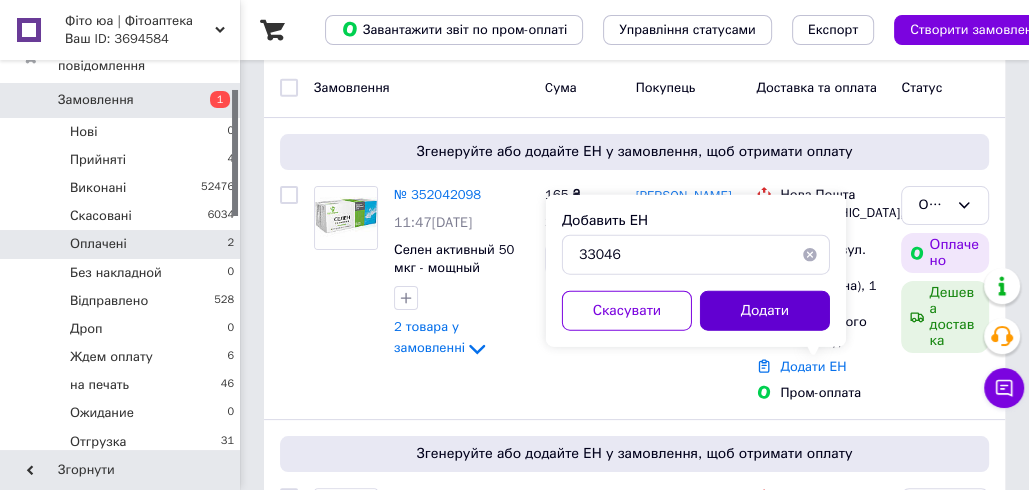 click on "Додати" at bounding box center (765, 311) 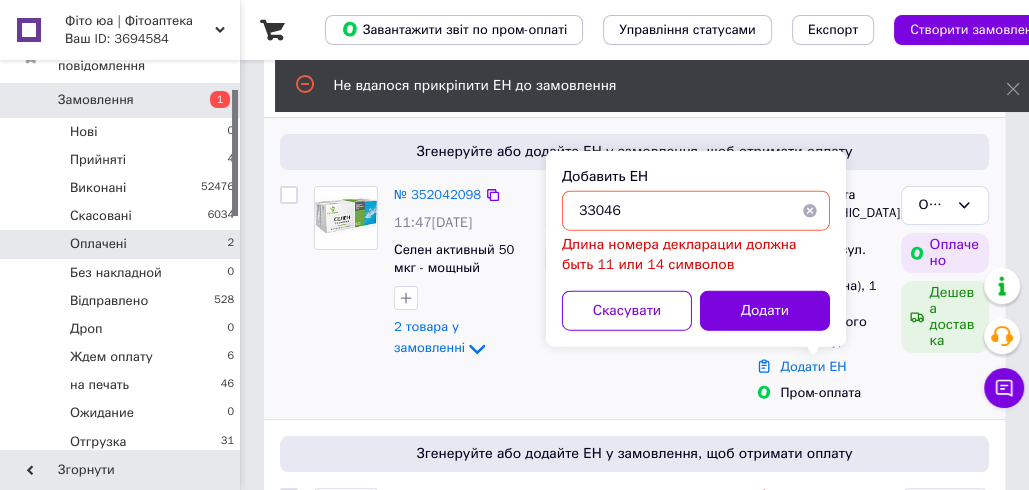 click on "165 ₴ 2 шт. 22.70 ₴" at bounding box center [582, 294] 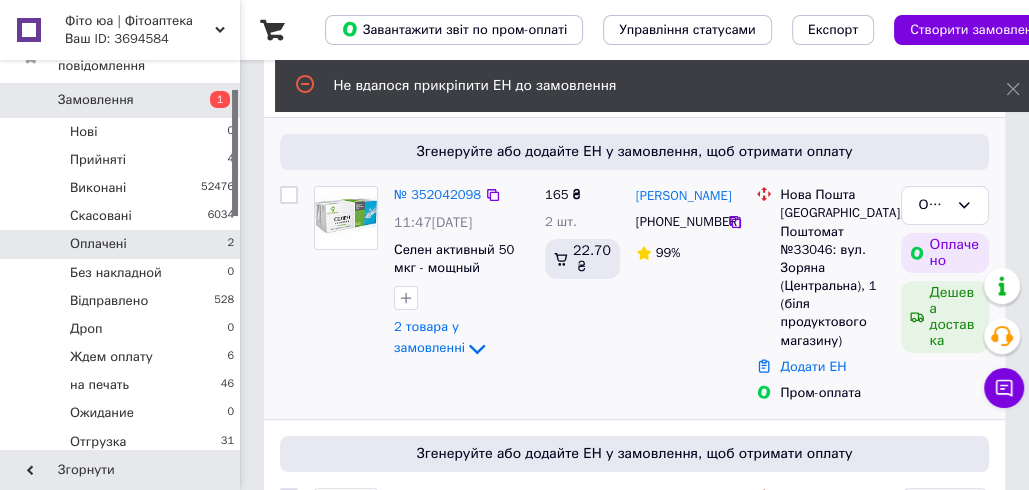 drag, startPoint x: 746, startPoint y: 197, endPoint x: 633, endPoint y: 189, distance: 113.28283 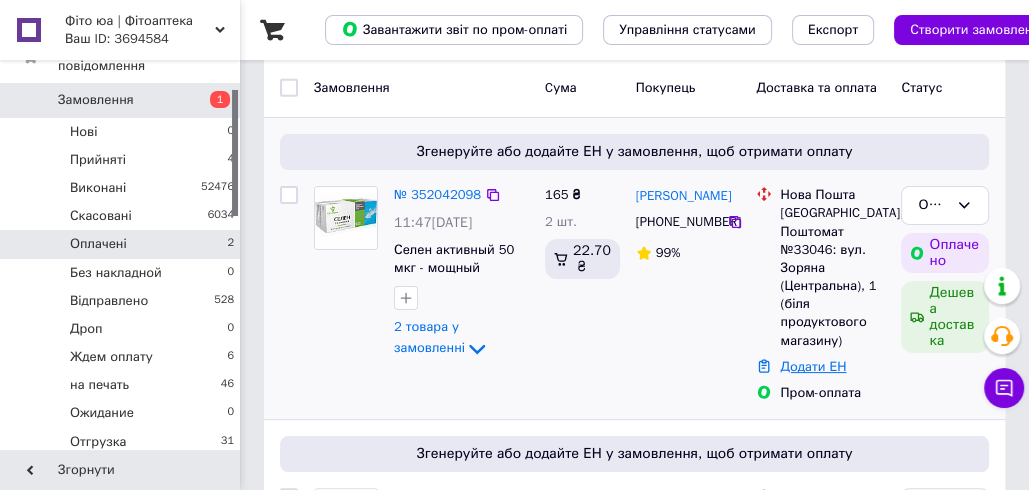 click on "Додати ЕН" at bounding box center [813, 366] 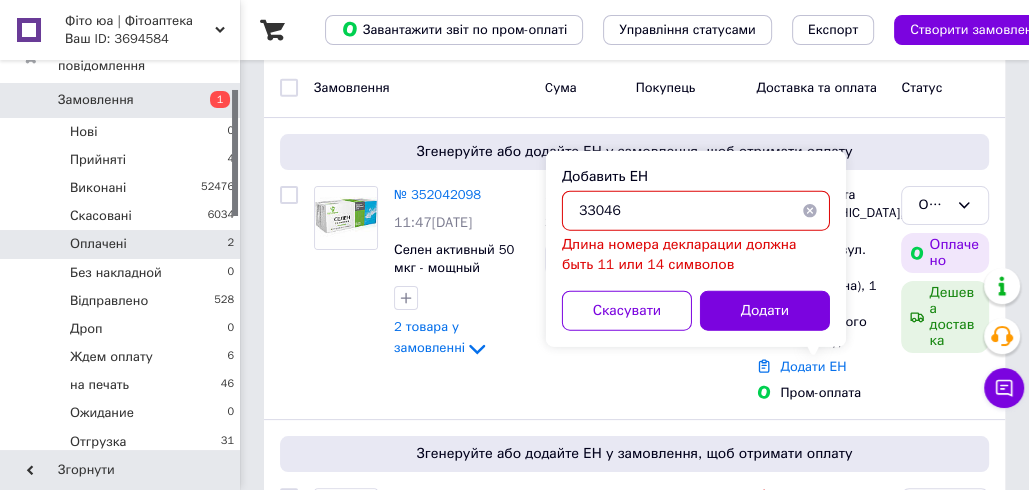 click on "33046" at bounding box center (696, 211) 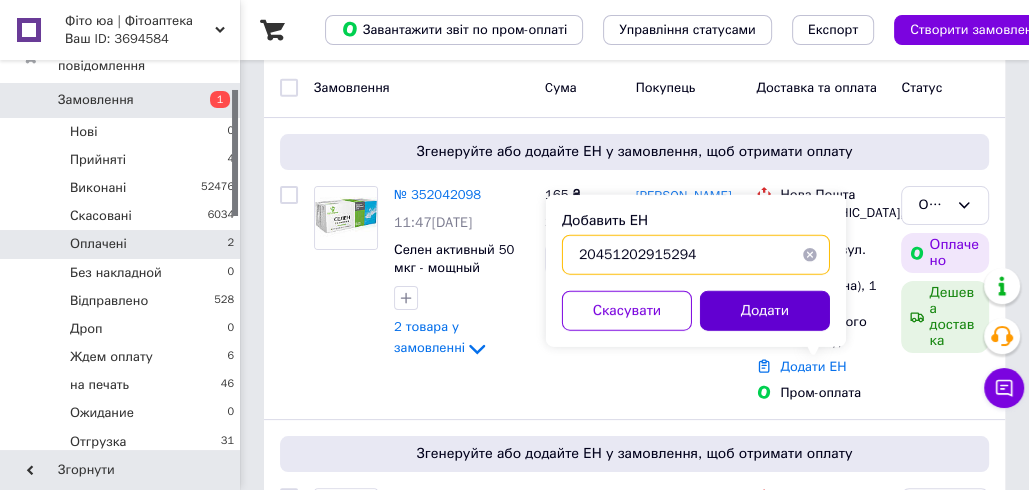 type on "20451202915294" 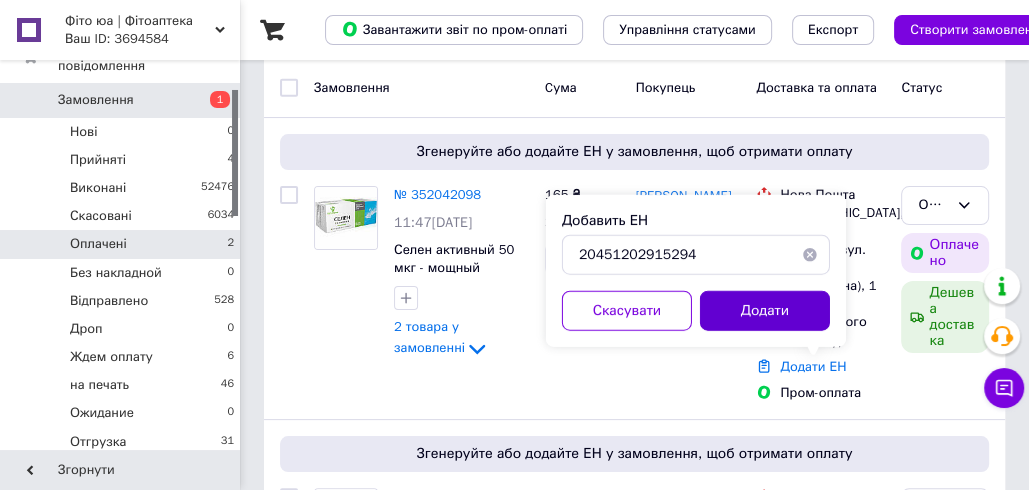 click on "Додати" at bounding box center (765, 311) 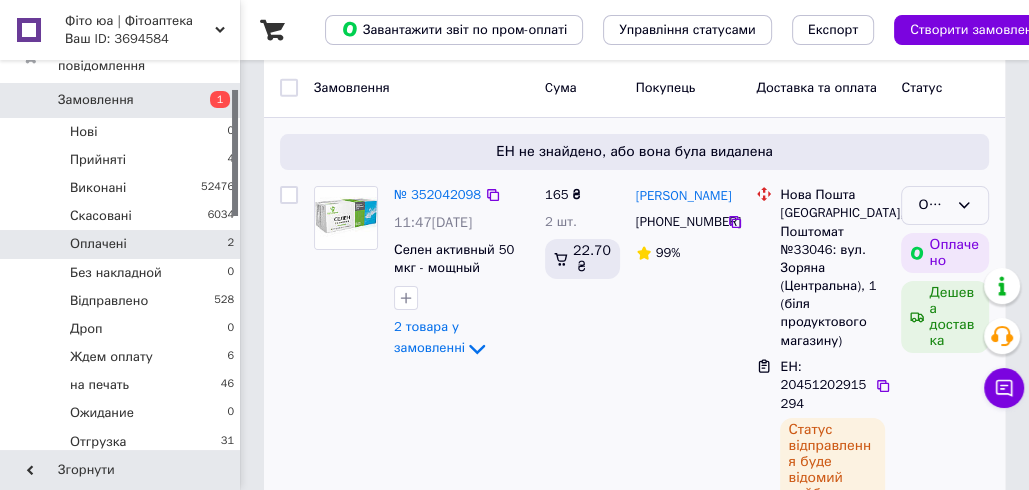 click 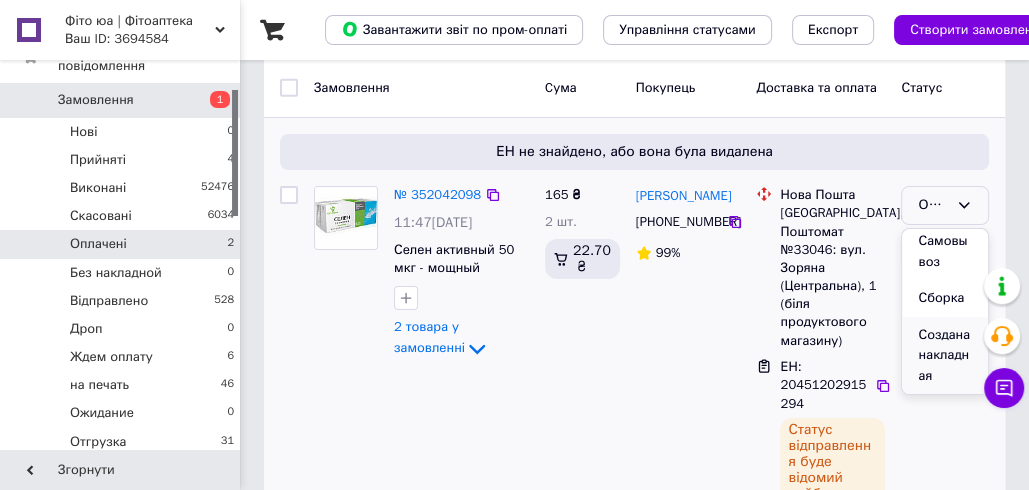 scroll, scrollTop: 676, scrollLeft: 0, axis: vertical 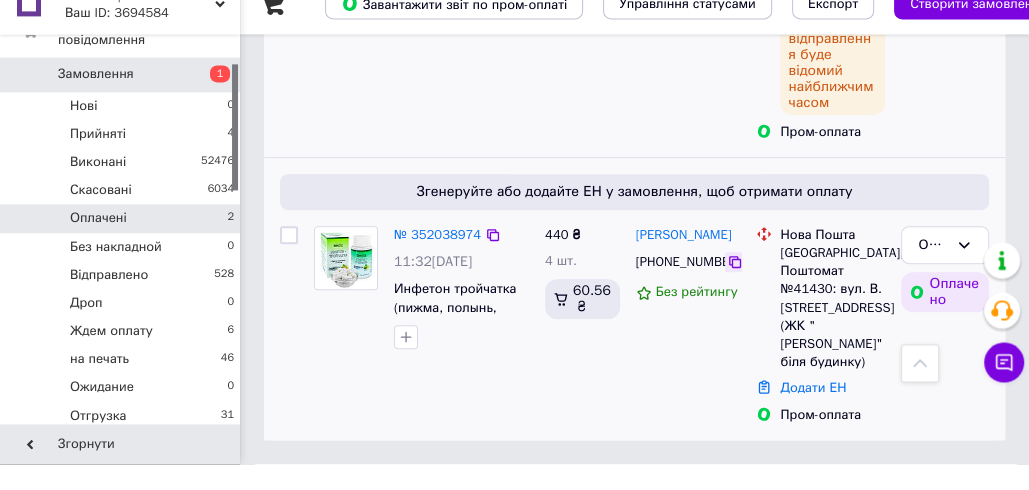click 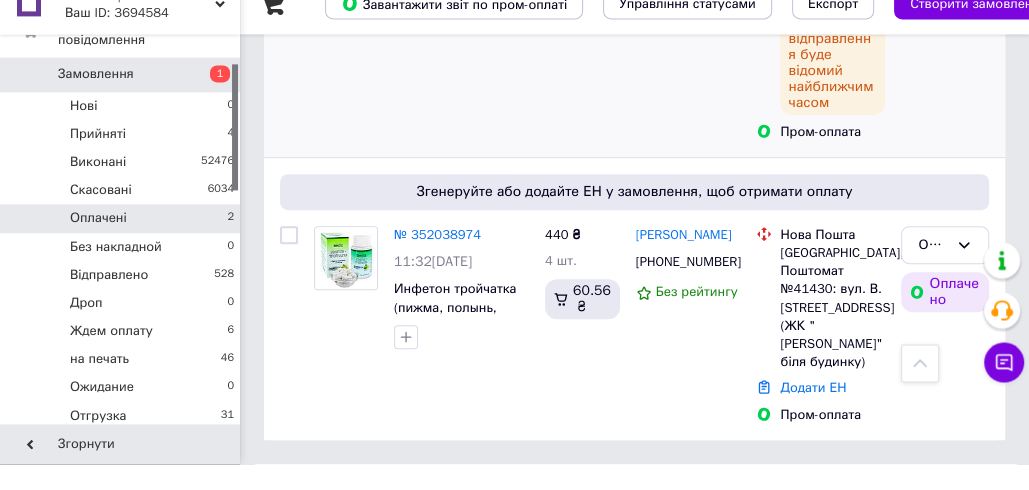 scroll, scrollTop: 551, scrollLeft: 0, axis: vertical 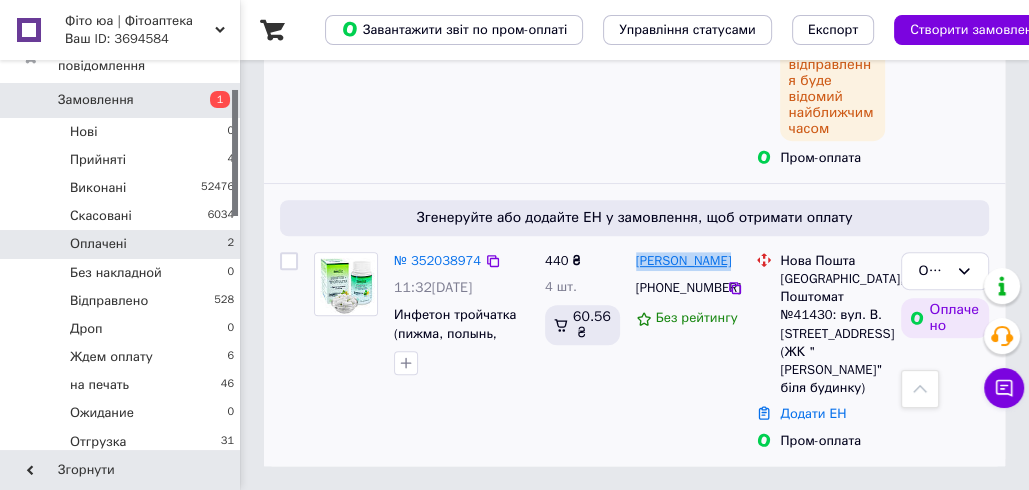 drag, startPoint x: 740, startPoint y: 261, endPoint x: 636, endPoint y: 260, distance: 104.00481 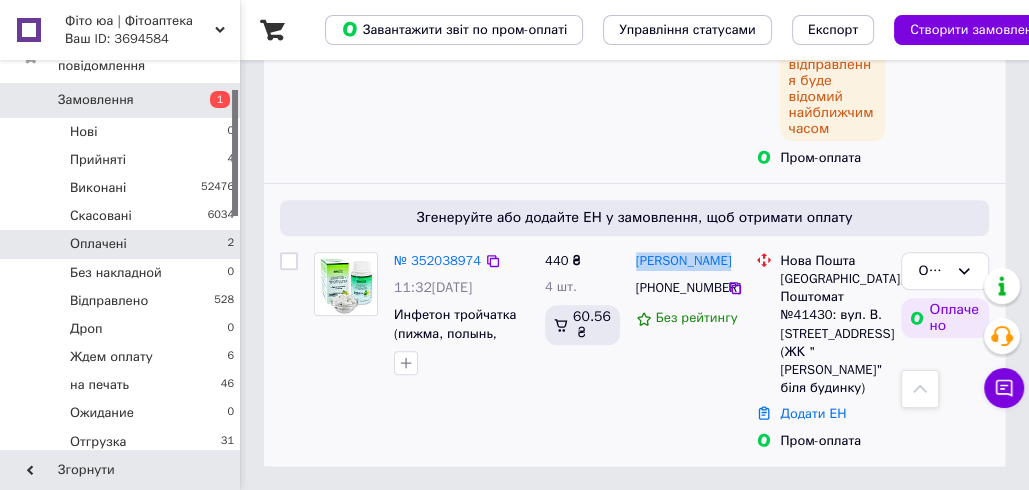 copy on "[PERSON_NAME]" 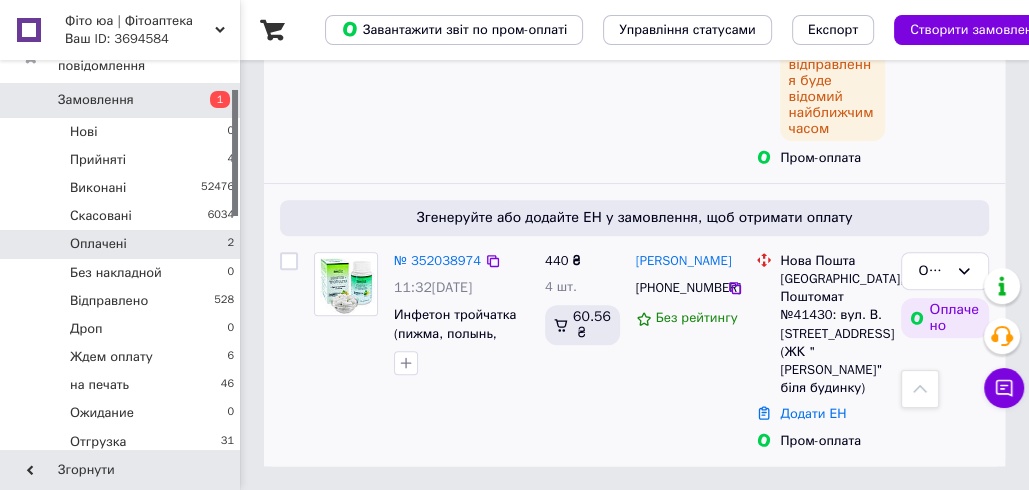 click on "[GEOGRAPHIC_DATA], Поштомат №41430: вул. В. [STREET_ADDRESS] (ЖК "[PERSON_NAME]" біля будинку)" at bounding box center (832, 333) 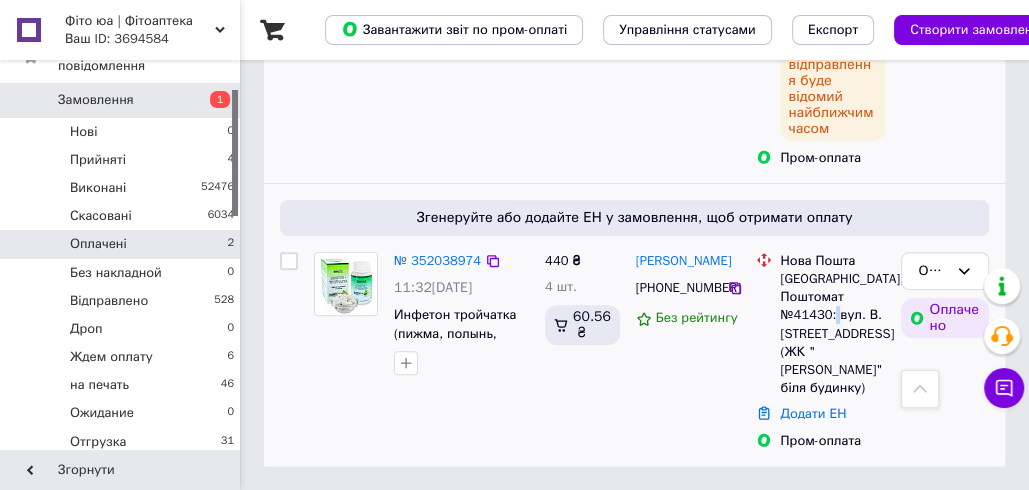 click on "[GEOGRAPHIC_DATA], Поштомат №41430: вул. В. [STREET_ADDRESS] (ЖК "[PERSON_NAME]" біля будинку)" at bounding box center [832, 333] 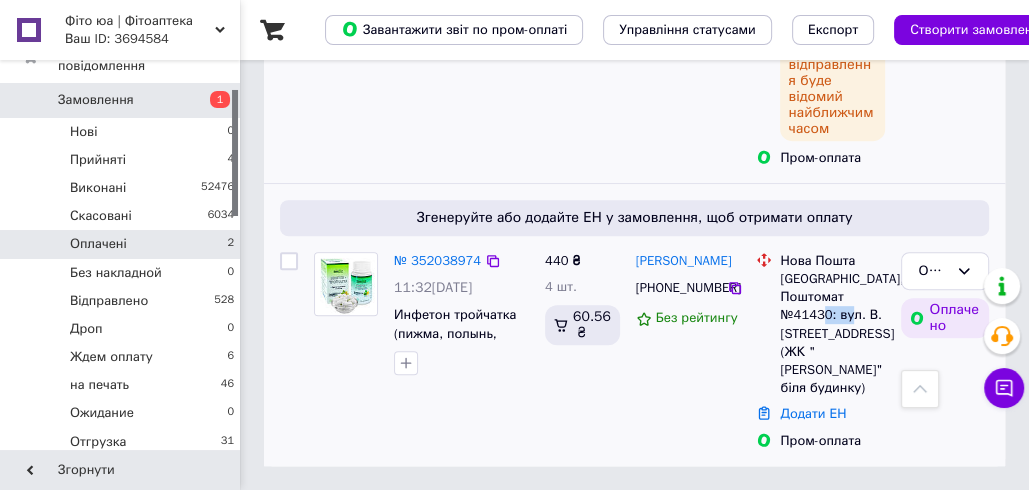 click on "[GEOGRAPHIC_DATA], Поштомат №41430: вул. В. [STREET_ADDRESS] (ЖК "[PERSON_NAME]" біля будинку)" at bounding box center (832, 333) 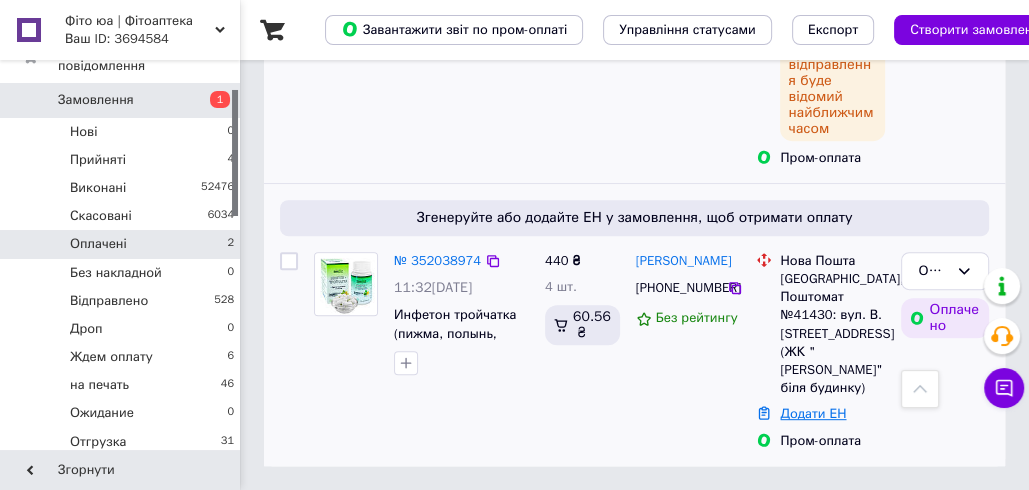 click on "Додати ЕН" at bounding box center [813, 413] 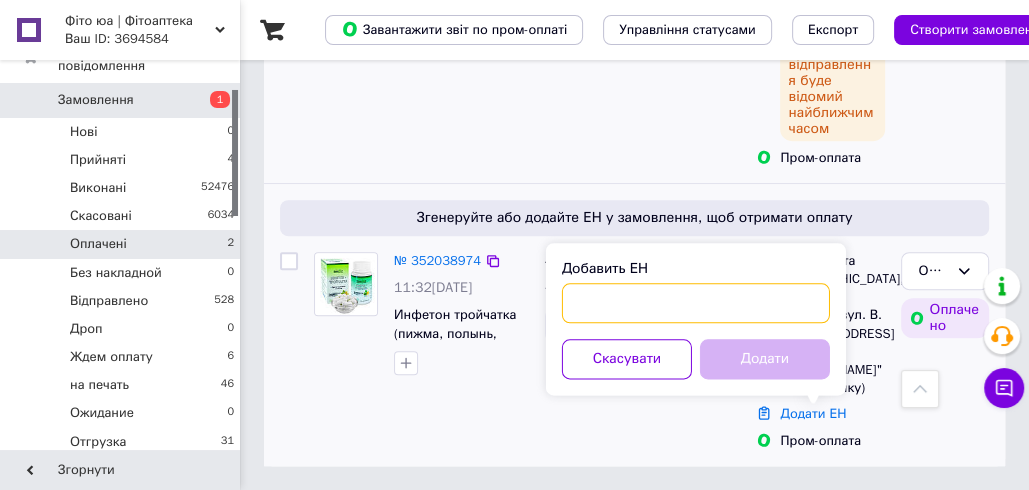 paste on "20451202917916" 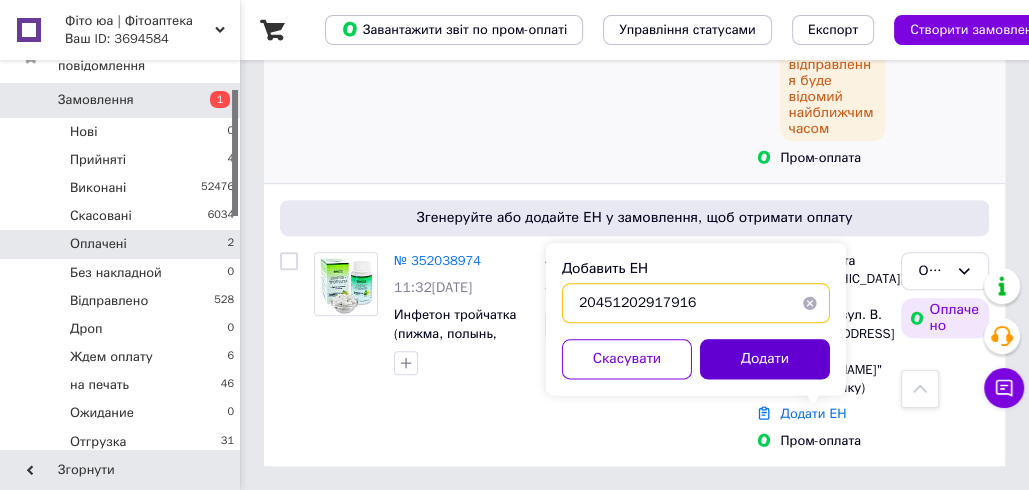 type on "20451202917916" 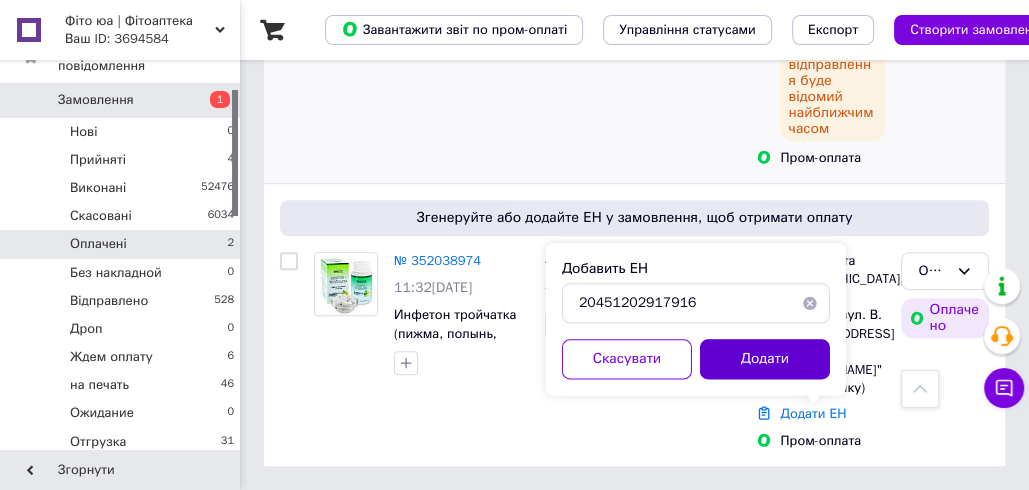 click on "Додати" at bounding box center (765, 359) 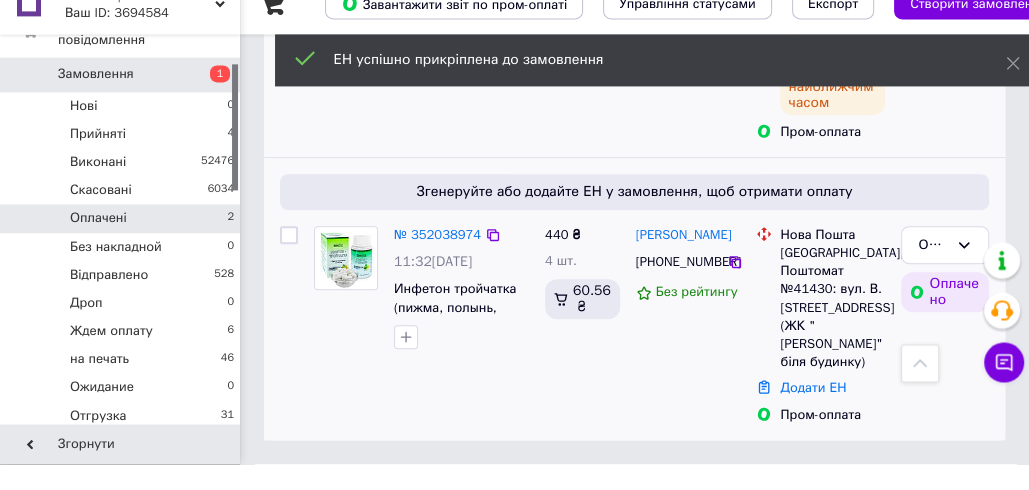 scroll, scrollTop: 103, scrollLeft: 0, axis: vertical 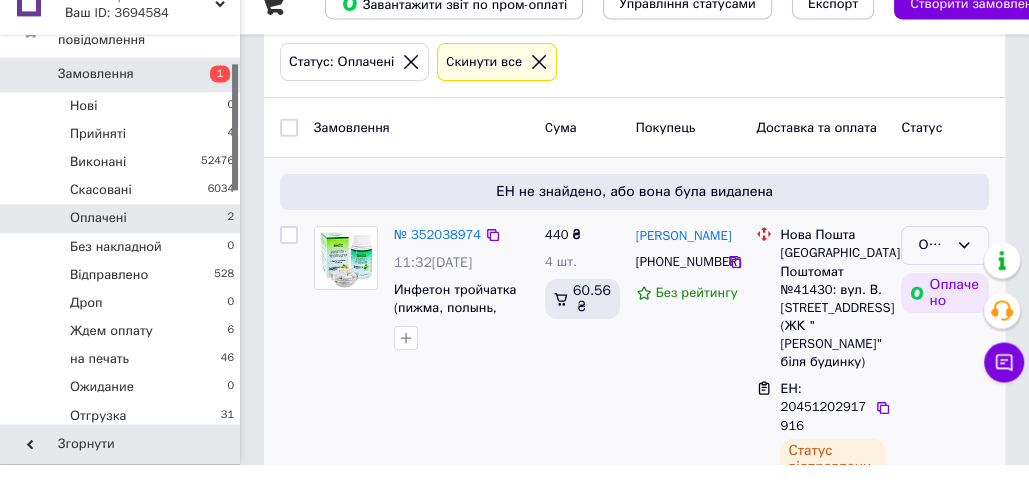 click on "Оплачено" at bounding box center [933, 271] 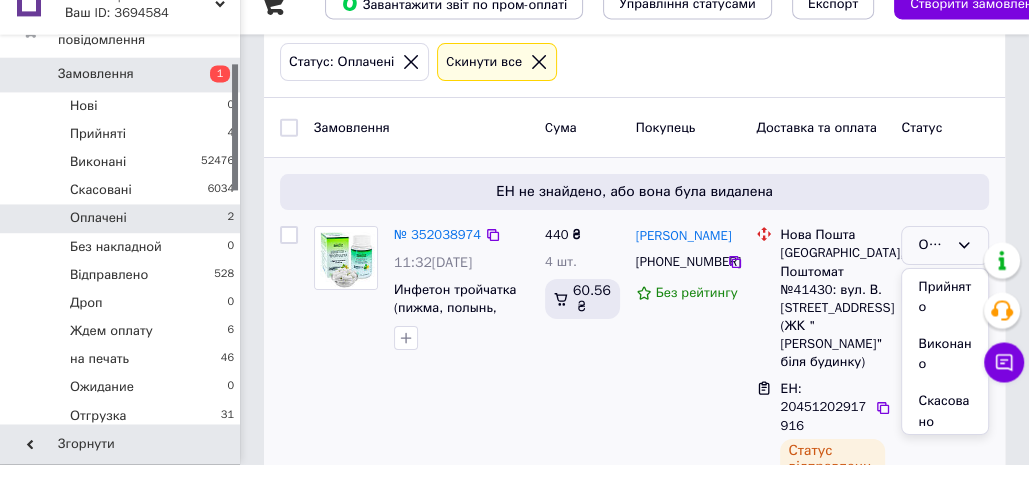 scroll, scrollTop: 676, scrollLeft: 0, axis: vertical 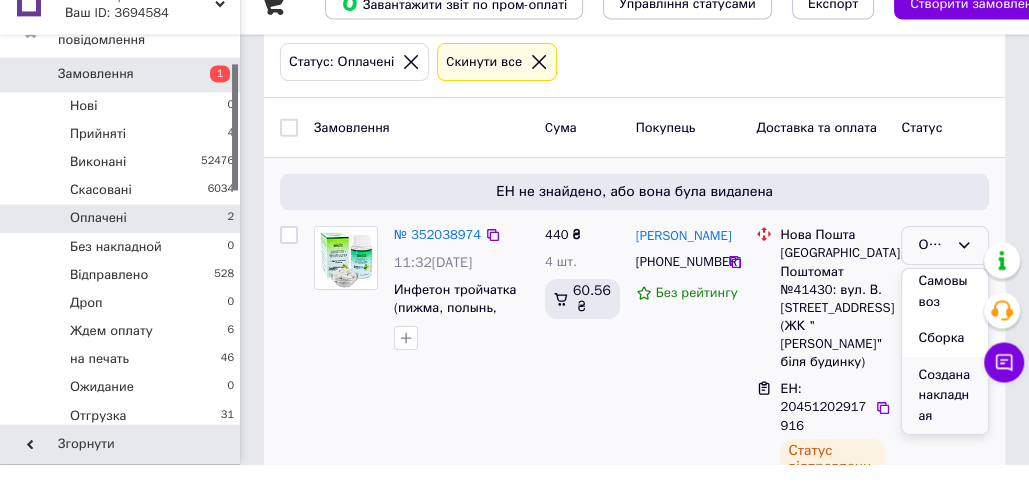 click on "Создана накладная" at bounding box center [945, 422] 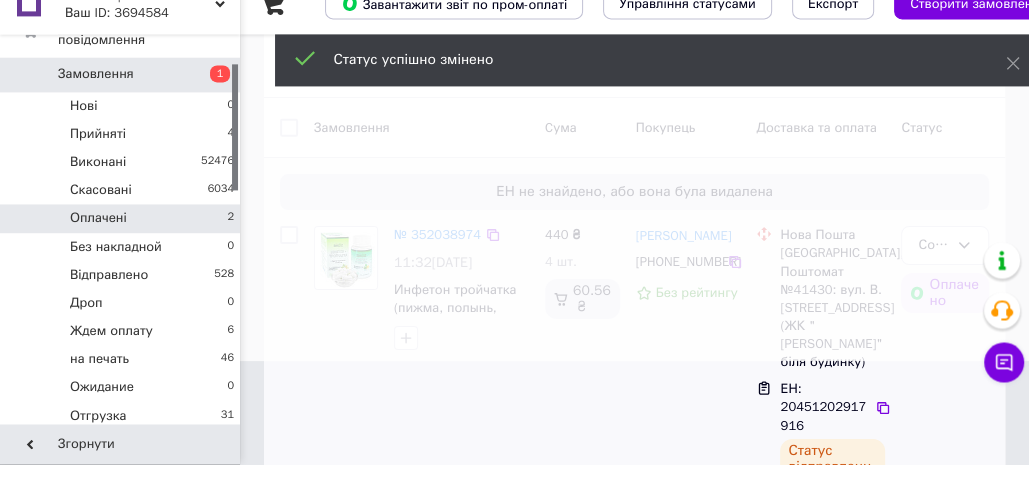 scroll, scrollTop: 510, scrollLeft: 0, axis: vertical 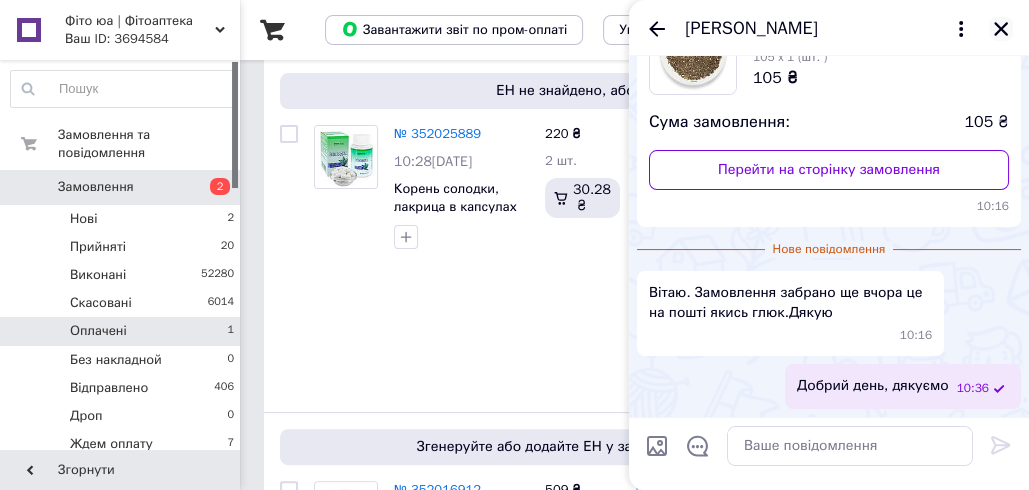 click 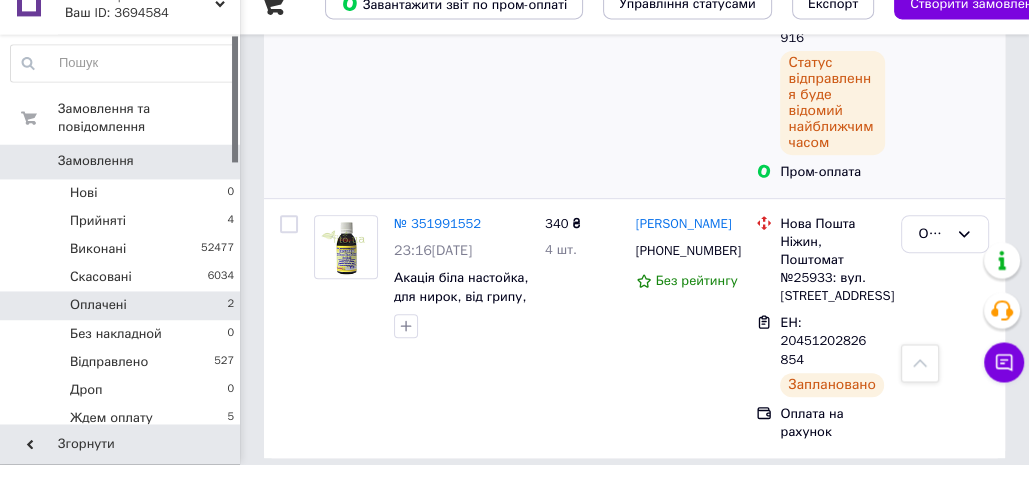scroll, scrollTop: 510, scrollLeft: 0, axis: vertical 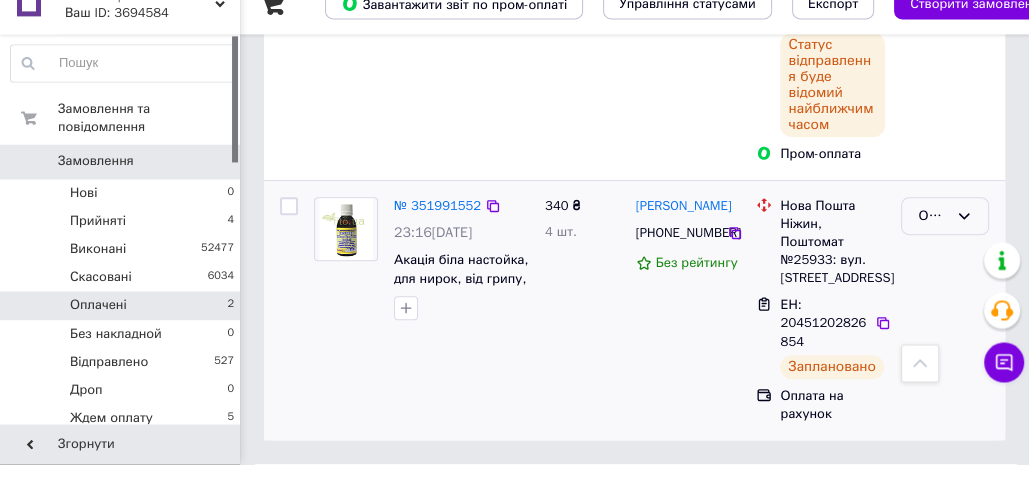 click on "Оплачено" at bounding box center [945, 242] 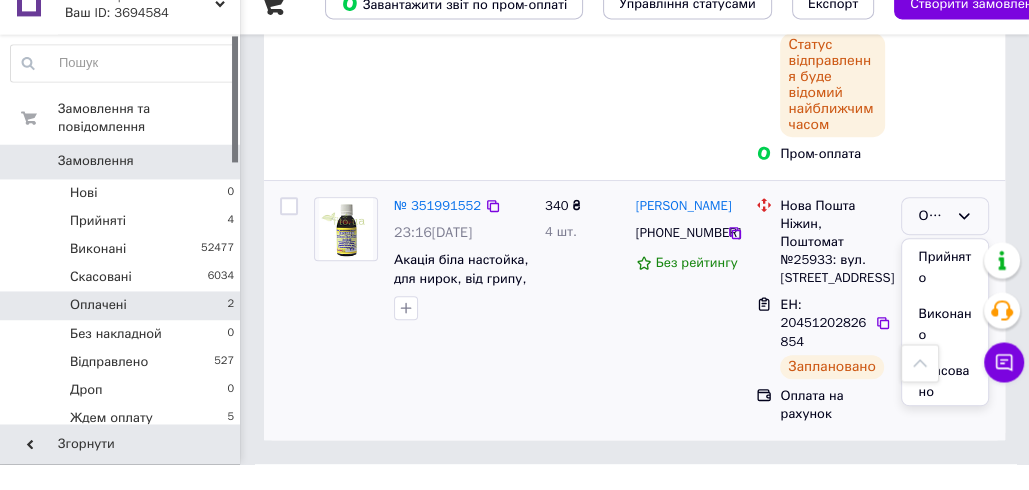 scroll, scrollTop: 676, scrollLeft: 0, axis: vertical 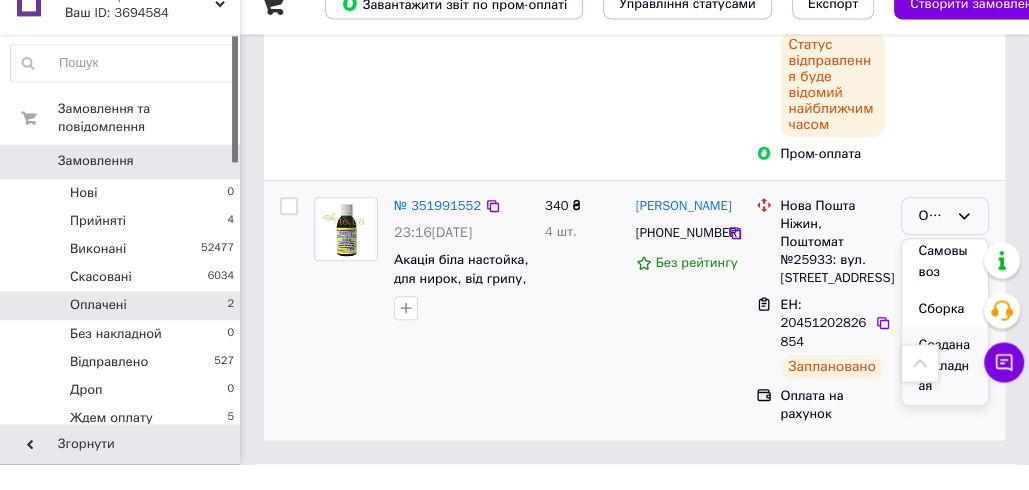 click on "Создана накладная" at bounding box center (945, 392) 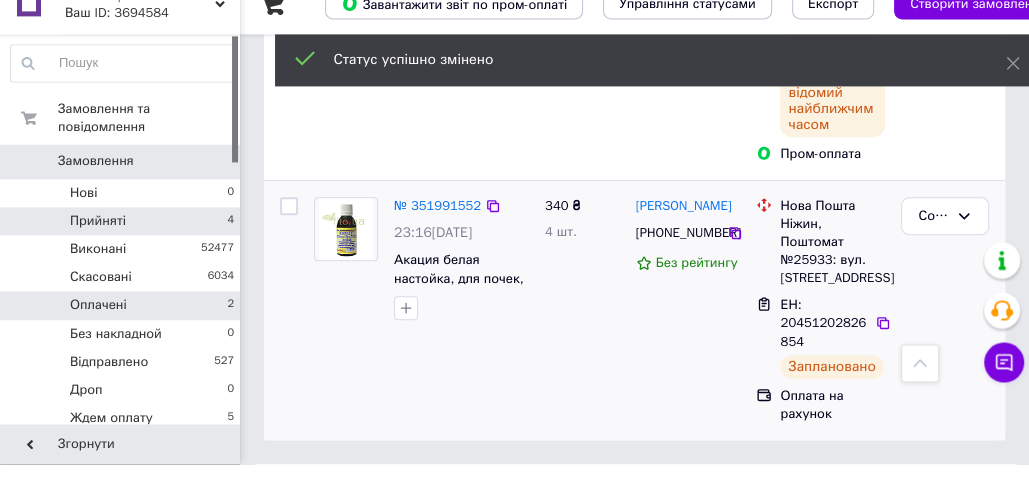 click on "Прийняті 4" at bounding box center (123, 247) 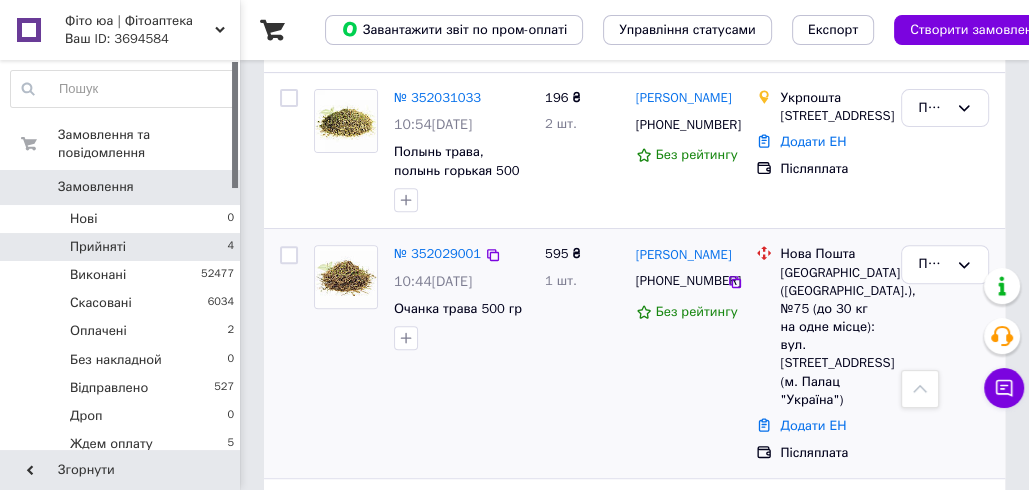 scroll, scrollTop: 464, scrollLeft: 0, axis: vertical 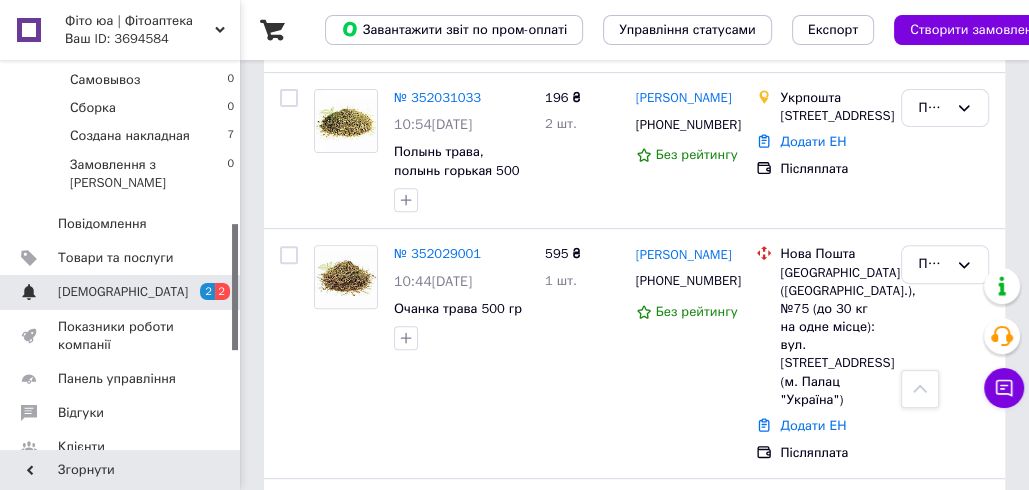 click on "2" at bounding box center [222, 291] 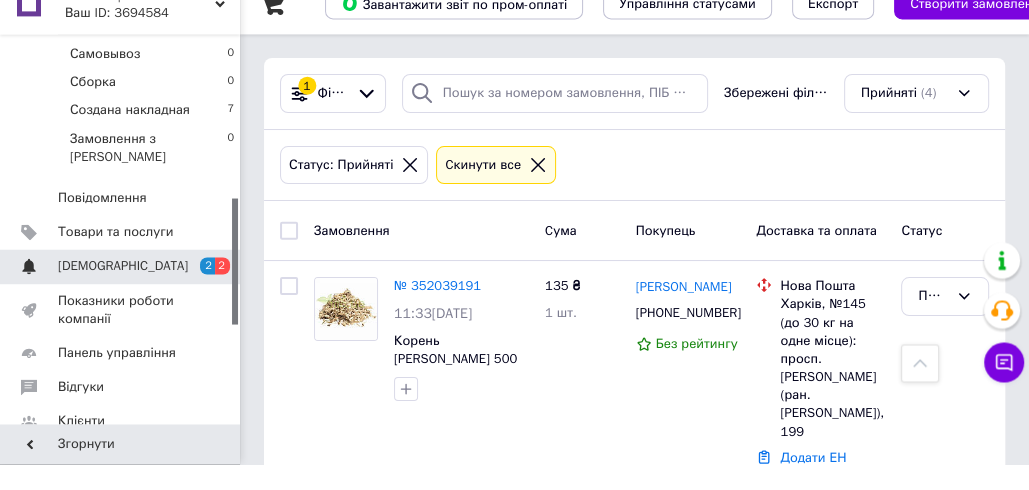 scroll, scrollTop: 252, scrollLeft: 0, axis: vertical 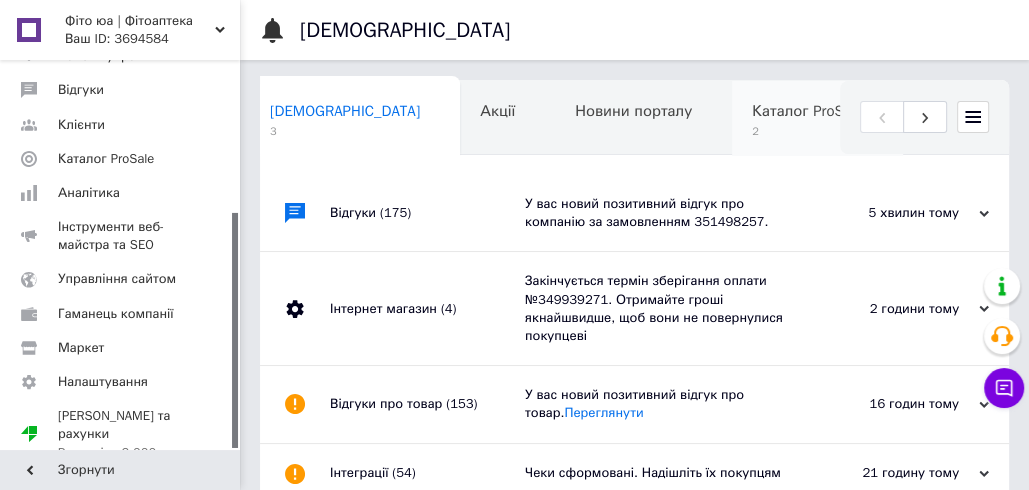 click on "2" at bounding box center [807, 131] 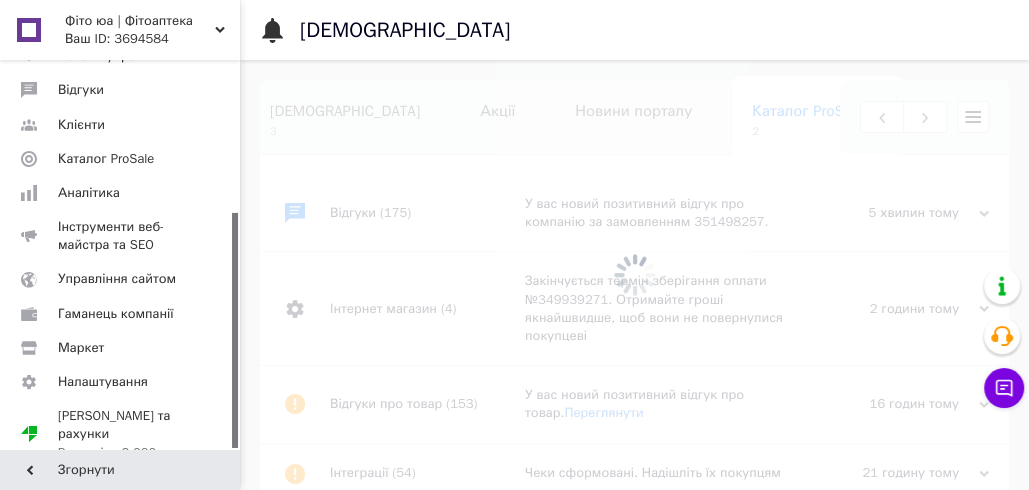 scroll, scrollTop: 0, scrollLeft: 216, axis: horizontal 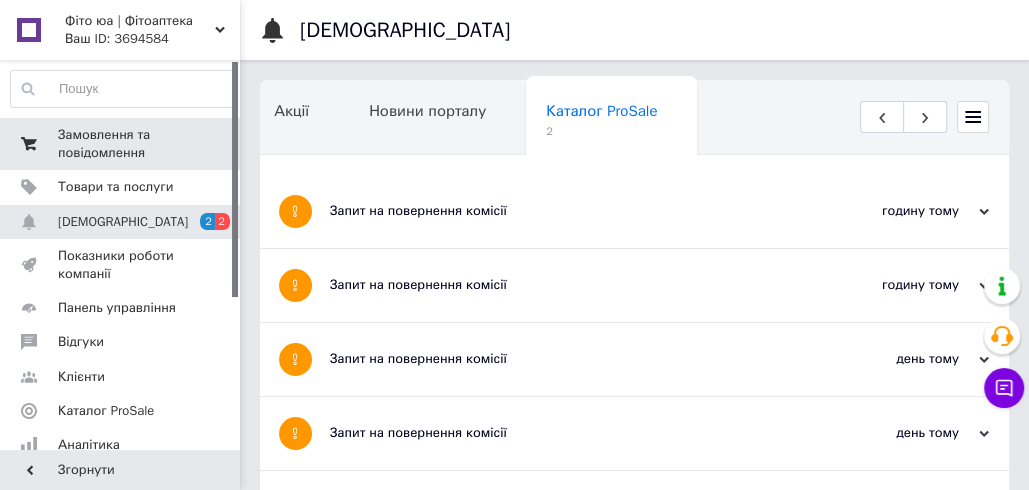 click on "Замовлення та повідомлення" at bounding box center [121, 144] 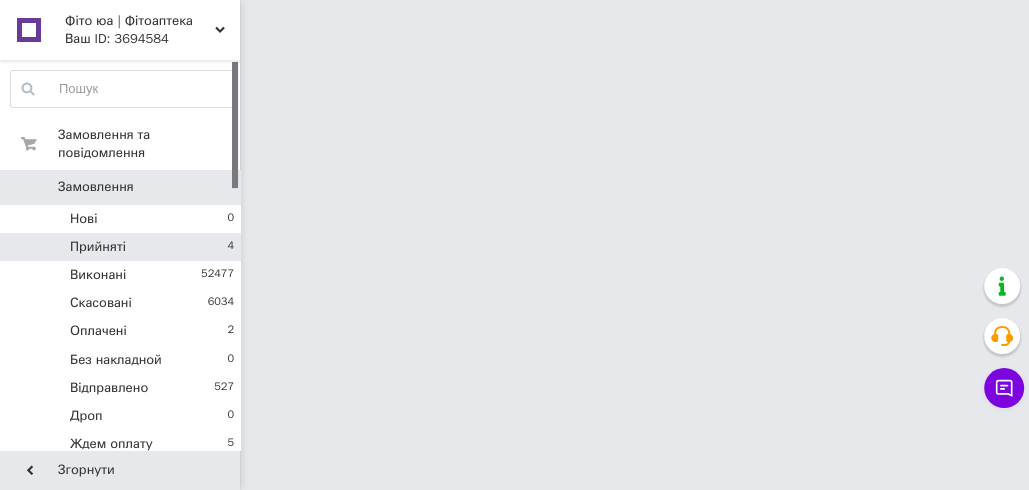 click on "Прийняті 4" at bounding box center [123, 247] 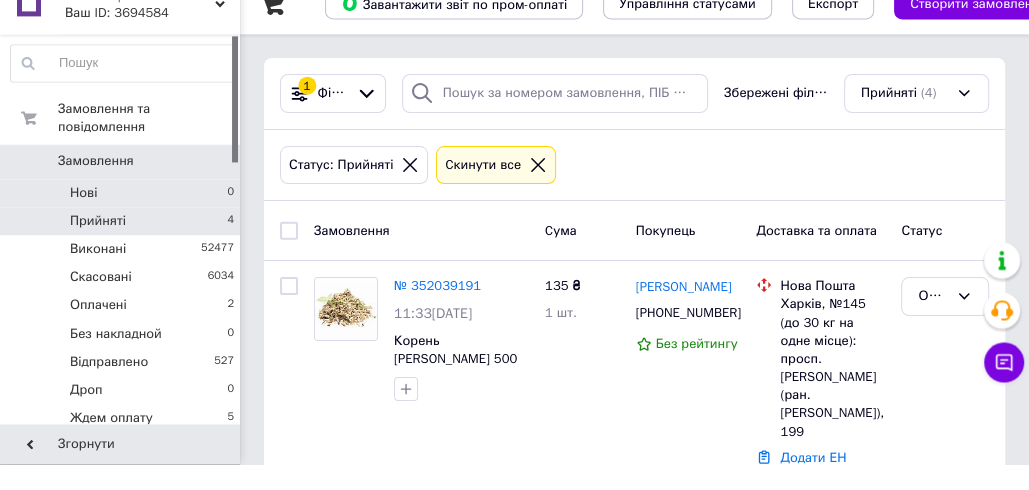 click on "Нові 0" at bounding box center [123, 219] 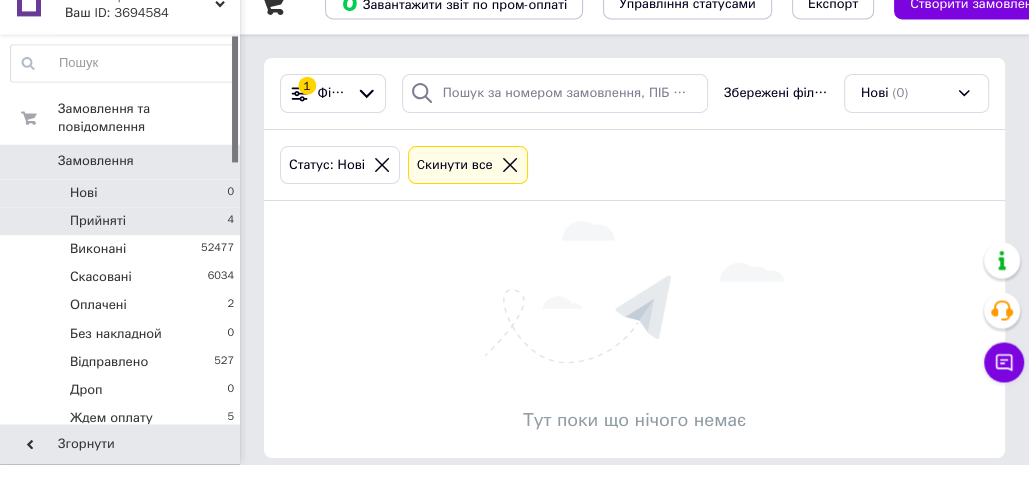click on "Прийняті 4" at bounding box center [123, 247] 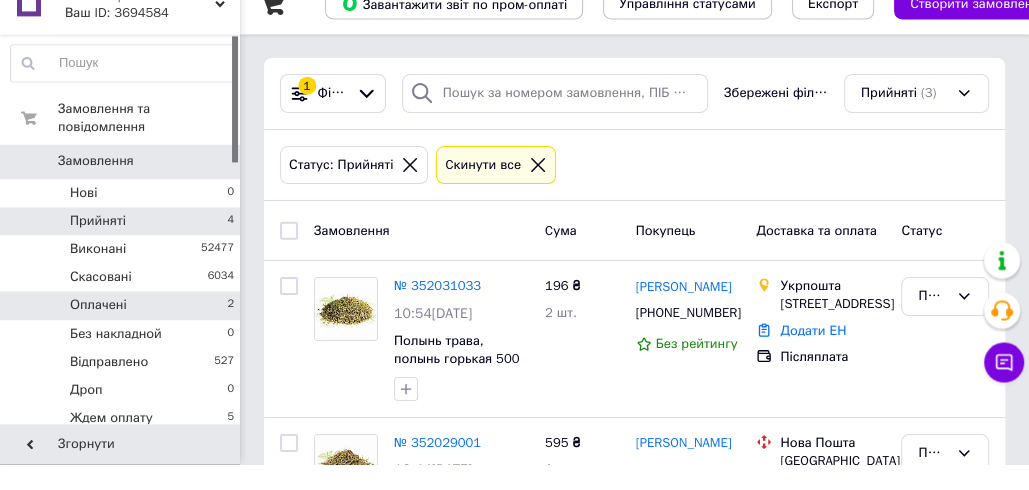 click on "Оплачені 2" at bounding box center [123, 331] 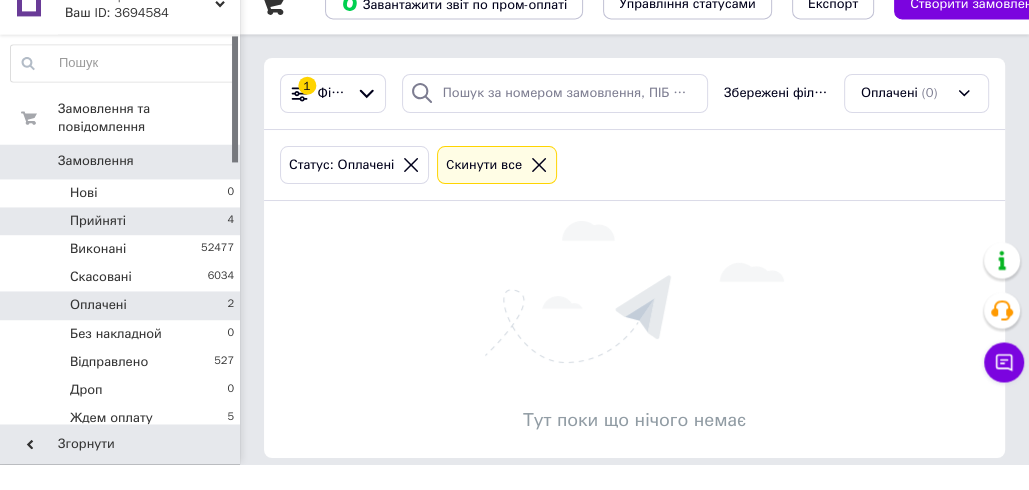 click on "Прийняті 4" at bounding box center (123, 247) 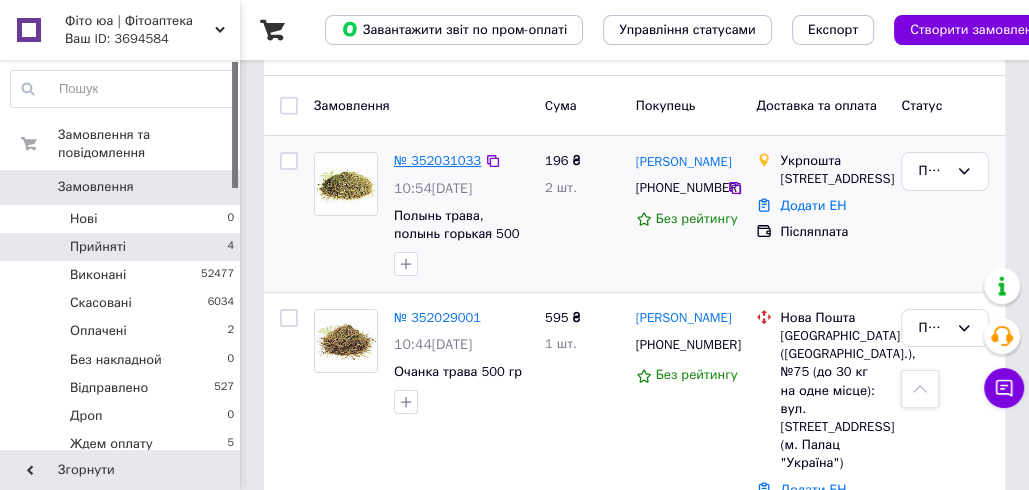 scroll, scrollTop: 109, scrollLeft: 0, axis: vertical 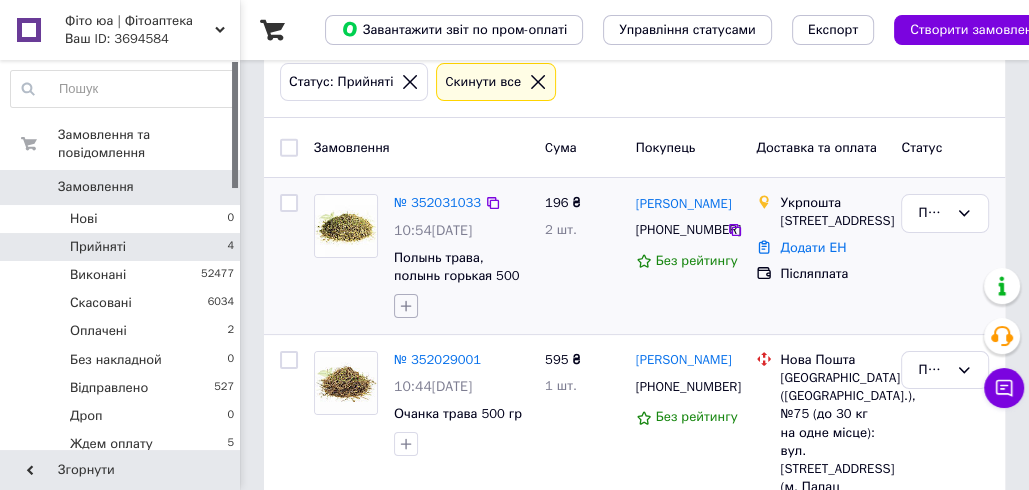 click 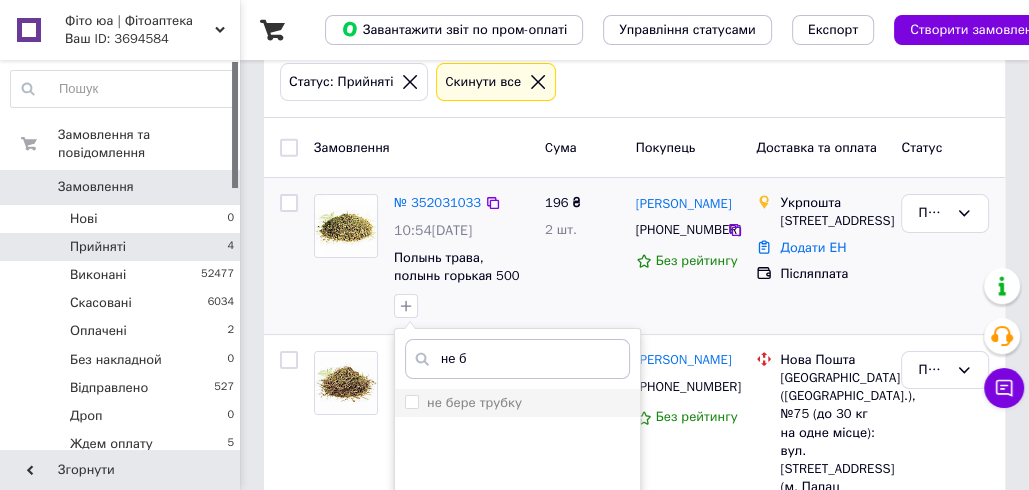 type on "не б" 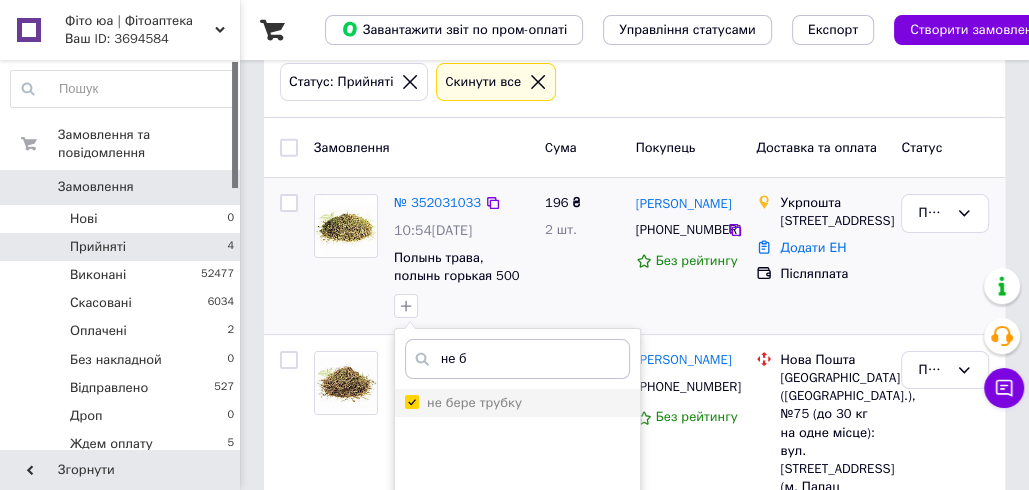 checkbox on "true" 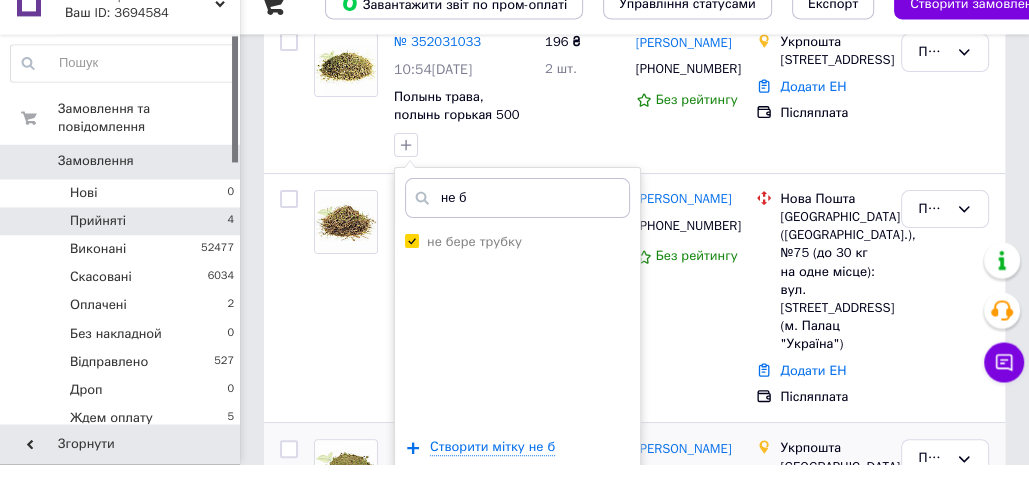 scroll, scrollTop: 448, scrollLeft: 0, axis: vertical 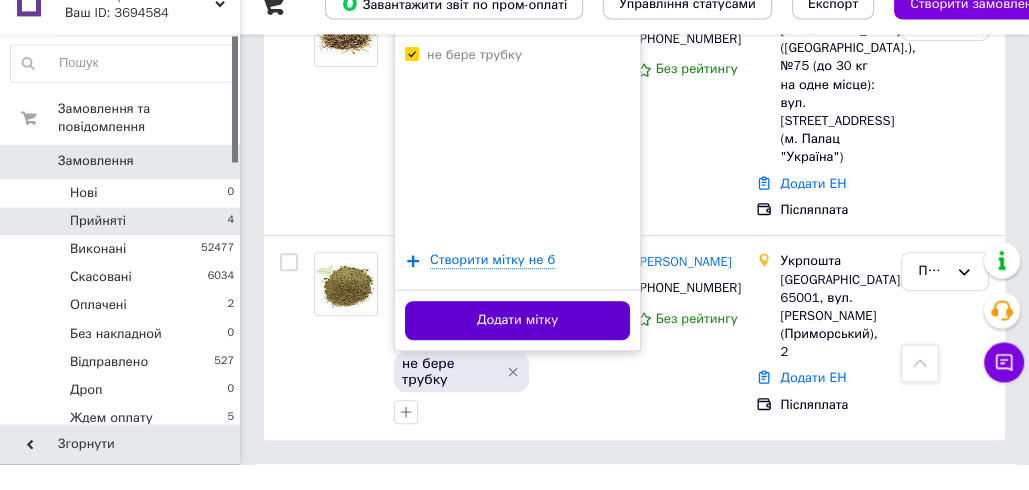 click on "Додати мітку" at bounding box center [517, 346] 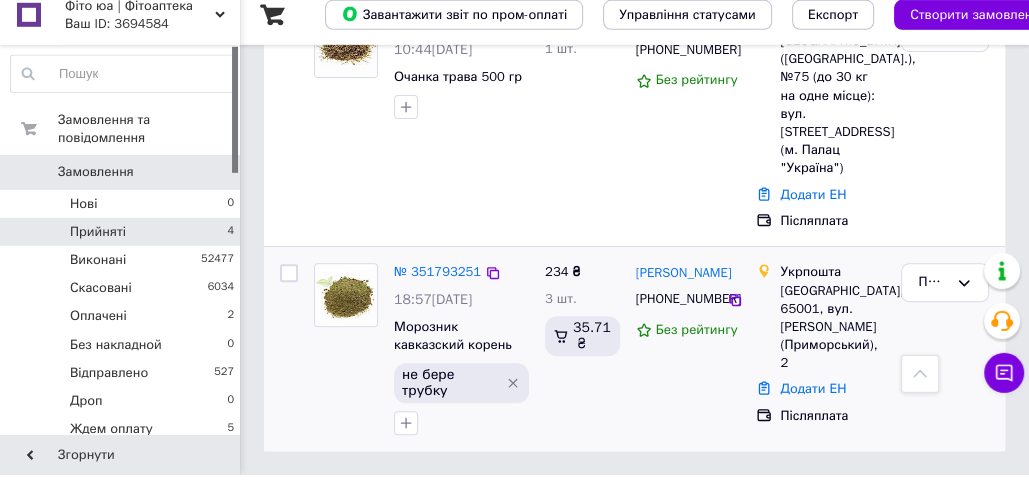 scroll, scrollTop: 448, scrollLeft: 0, axis: vertical 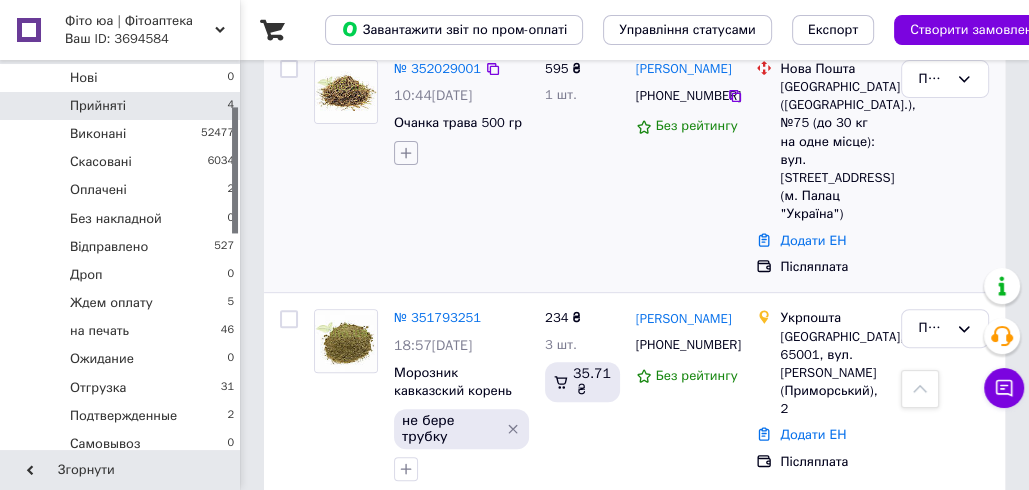 click 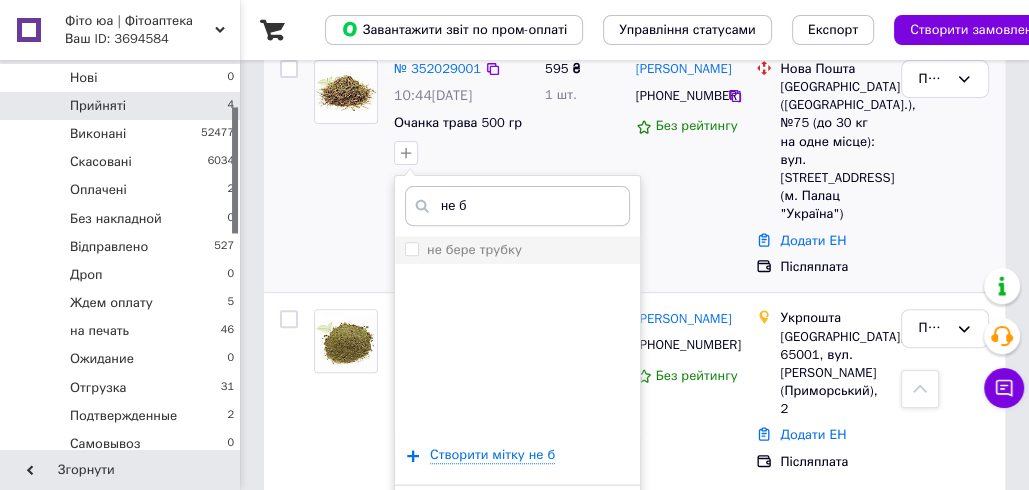 type on "не б" 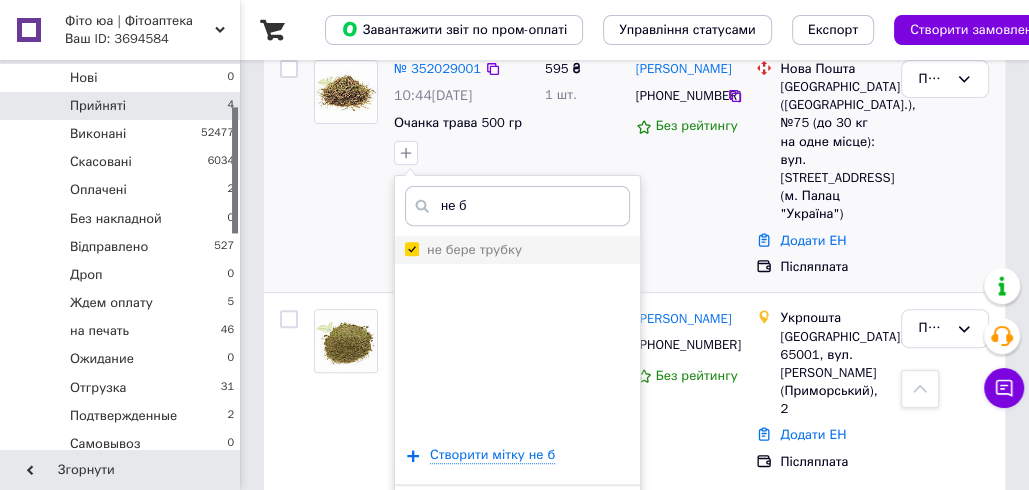 checkbox on "true" 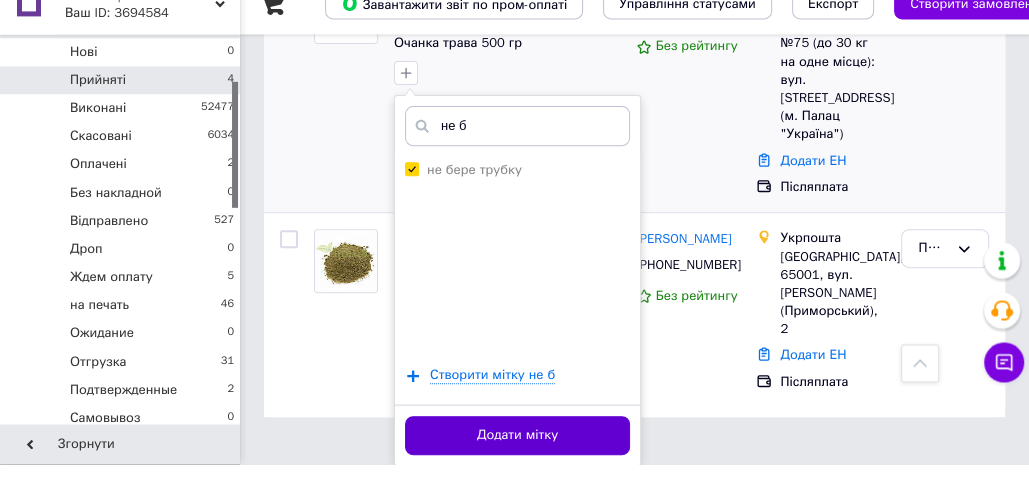 click on "Додати мітку" at bounding box center (517, 461) 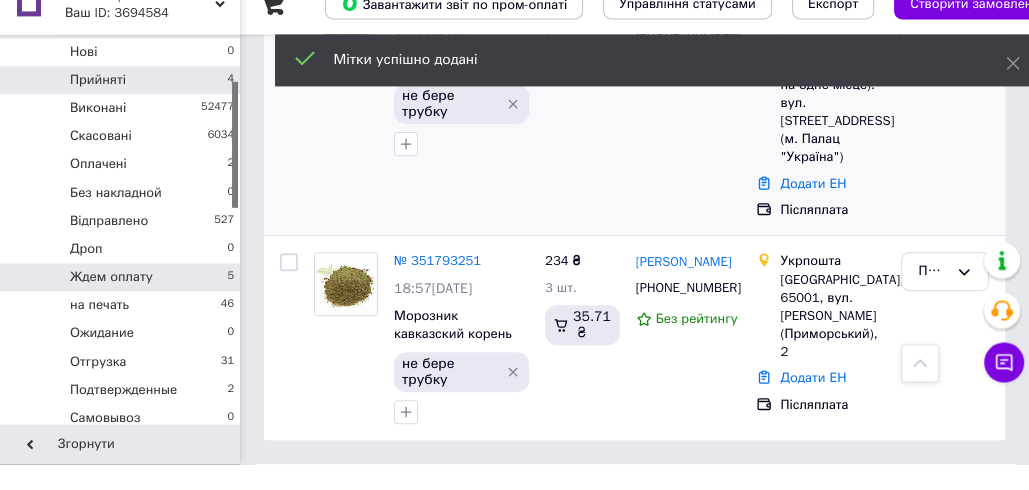 click on "5" at bounding box center (230, 303) 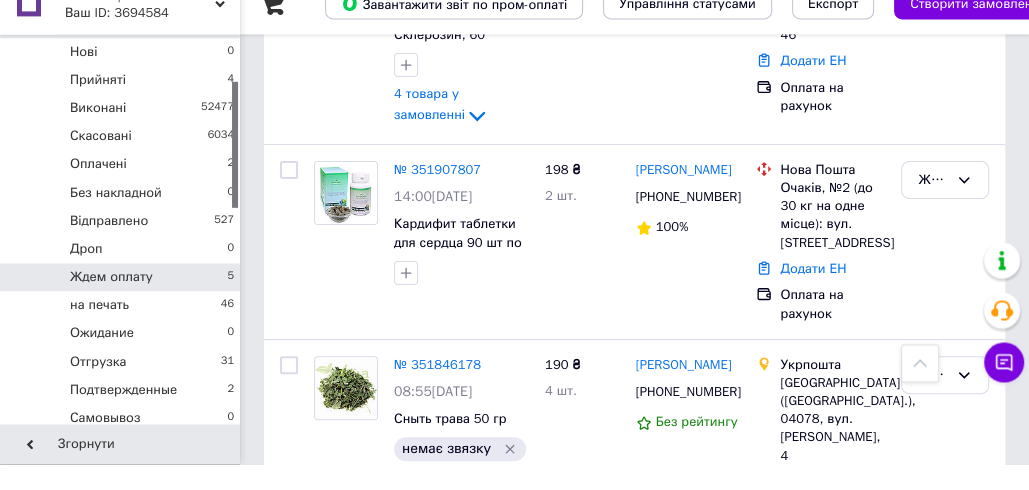 scroll, scrollTop: 334, scrollLeft: 0, axis: vertical 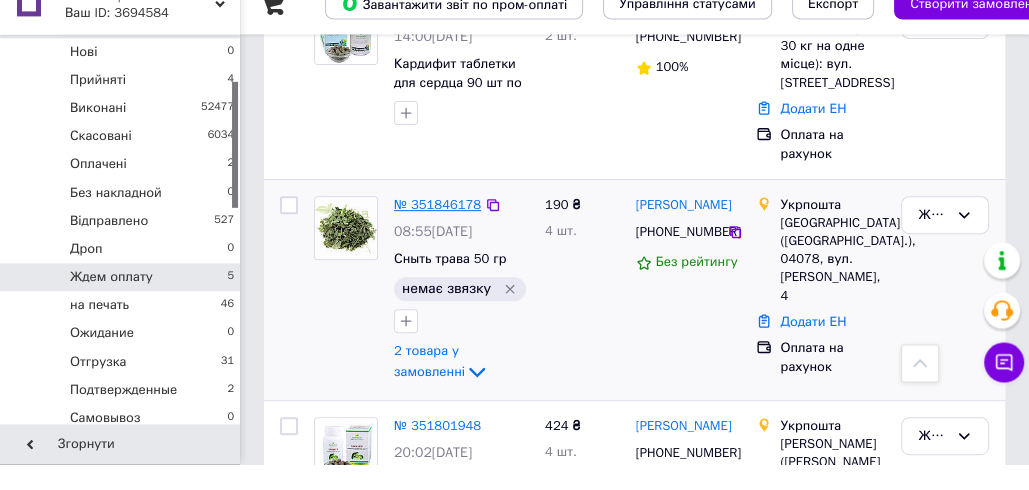 click on "№ 351846178" at bounding box center (437, 230) 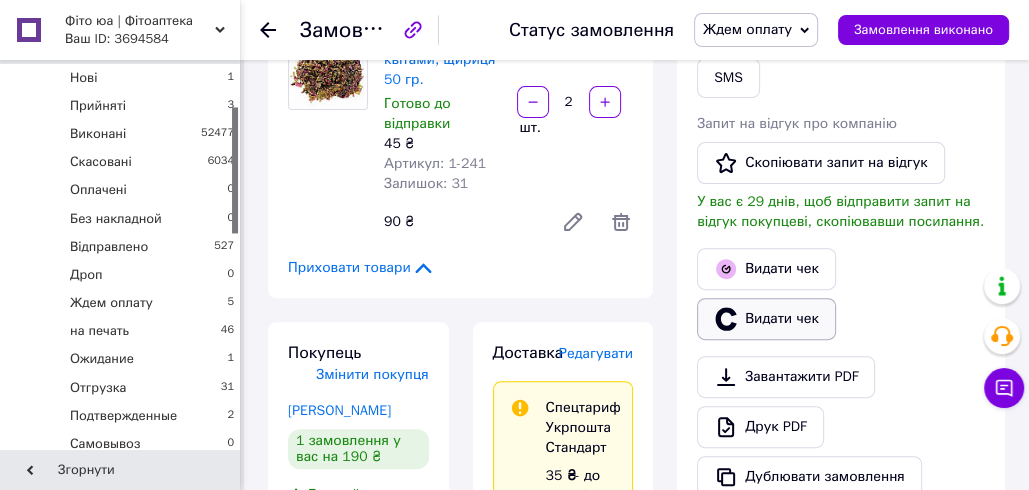 scroll, scrollTop: 317, scrollLeft: 0, axis: vertical 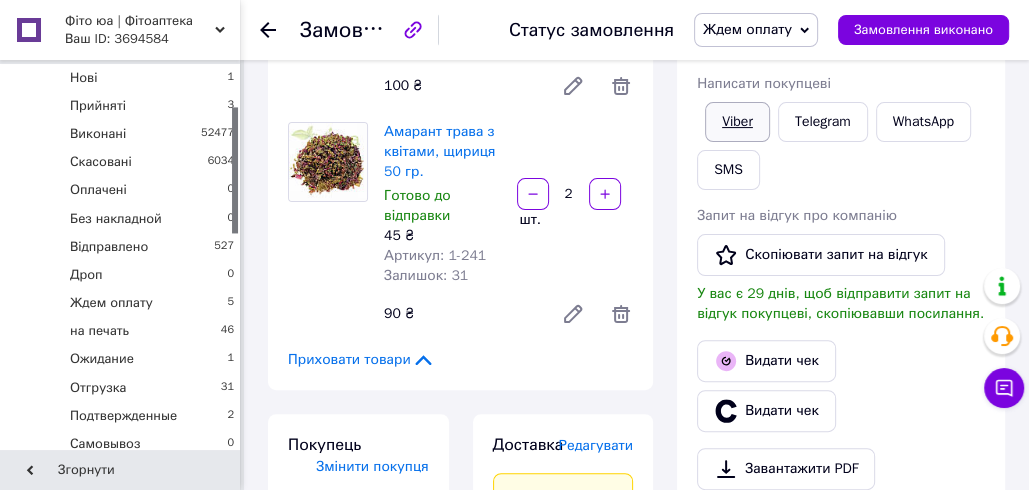 click on "Viber" at bounding box center (737, 122) 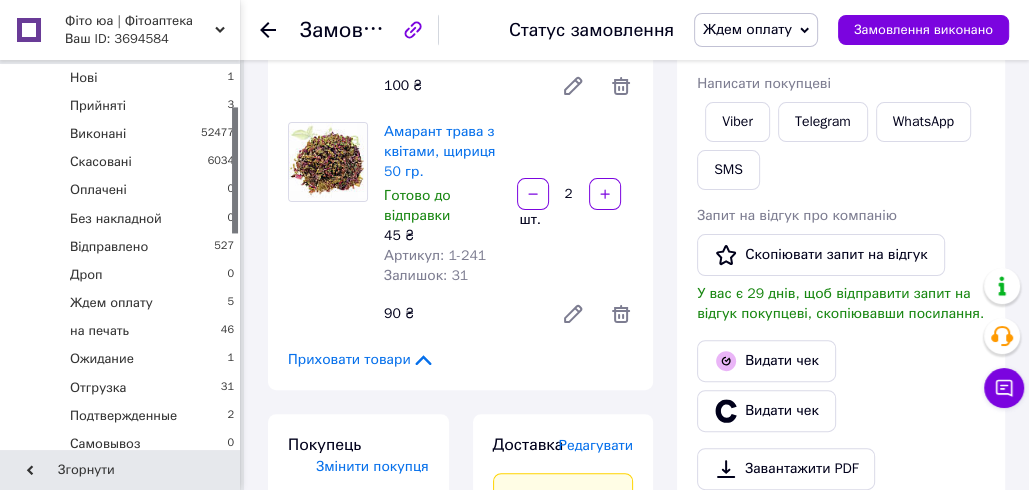 click on "Замовлення з сайту [DATE] 08:55 Товари в замовленні (2) Додати товар Яглиці трава, снить 50 гр Готово до відправки 50 ₴ Артикул: 1-159 Залишок: 37 2   шт. 100 ₴ Амарант трава з квітами, щириця 50 гр. Готово до відправки 45 ₴ Артикул: 1-241 Залишок: 31 2   шт. 90 ₴ Приховати товари Покупець Змінити покупця [PERSON_NAME] 1 замовлення у вас на 190 ₴ Без рейтингу   Додати відгук Додати [PHONE_NUMBER] Оплата Оплата на рахунок Доставка Редагувати Спецтариф Укрпошта Стандарт 35 ₴  - до 30 кг і об'ємом до 20 000 см³ 100 ₴  — до 30 кг і об'ємом від 20 000 до 120 000 см³ Об'єм = довжина × ширина × висота Тариф" at bounding box center (460, 889) 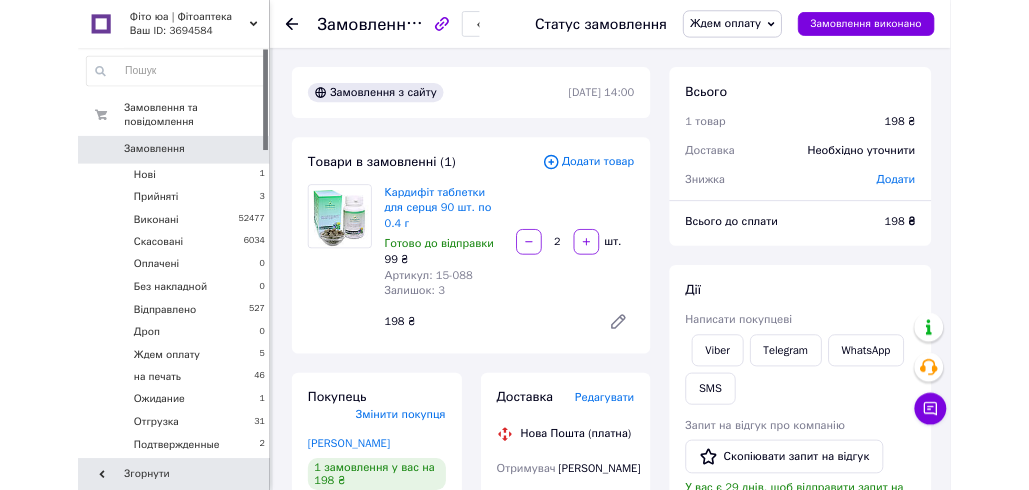 scroll, scrollTop: 0, scrollLeft: 0, axis: both 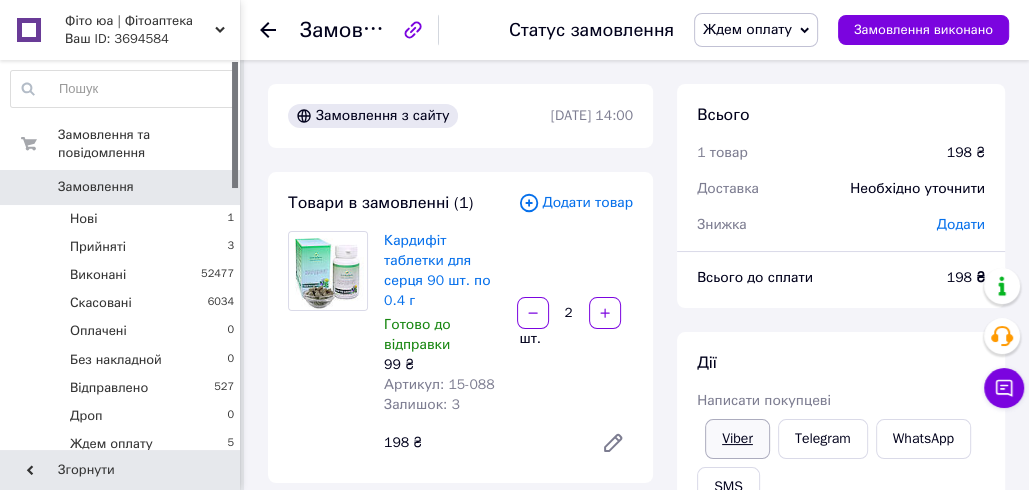 click on "Viber" at bounding box center [737, 439] 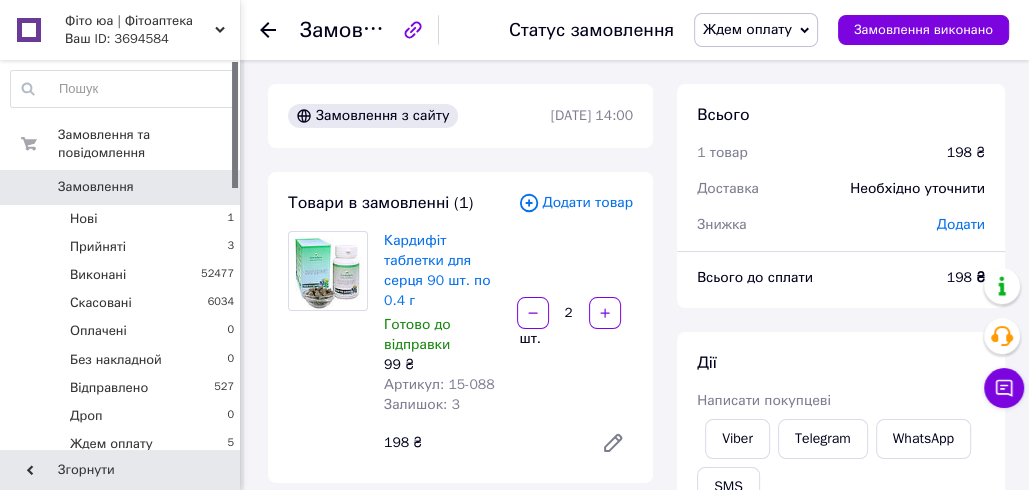 click on "Всього 1 товар 198 ₴ Доставка Необхідно уточнити Знижка Додати Всього до сплати 198 ₴ Дії Написати покупцеві Viber Telegram WhatsApp SMS Запит на відгук про компанію   Скопіювати запит на відгук У вас є 29 днів, щоб відправити запит на відгук покупцеві, скопіювавши посилання.   Видати чек   Видати чек   Завантажити PDF   Друк PDF   Дублювати замовлення Мітки Особисті нотатки, які бачите лише ви. З їх допомогою можна фільтрувати замовлення Примітки Залишилося 300 символів Очистити Зберегти" at bounding box center [841, 782] 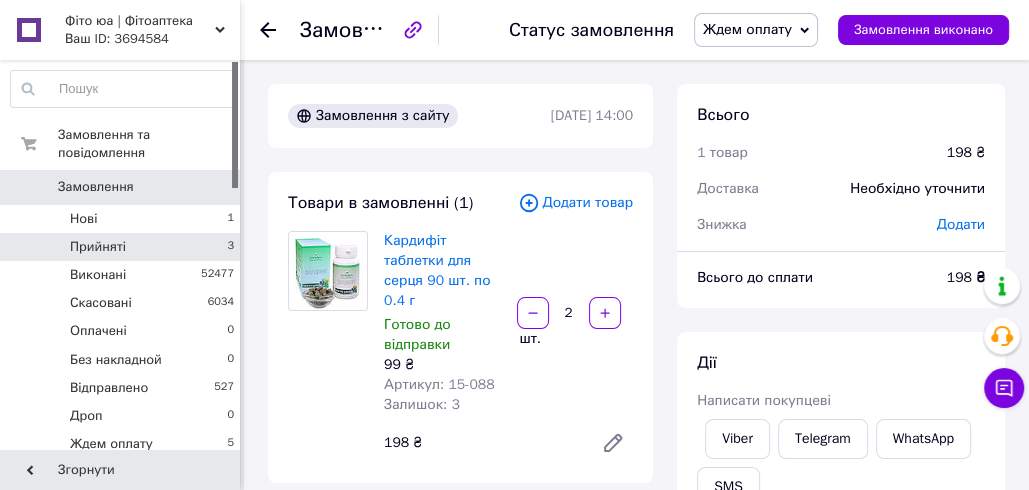 click on "Прийняті 3" at bounding box center (123, 247) 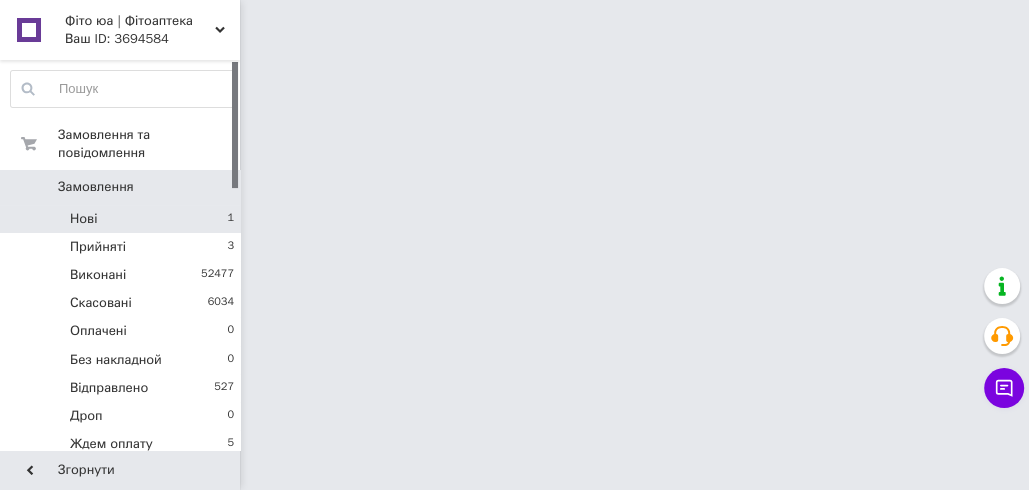 click on "Нові 1" at bounding box center (123, 219) 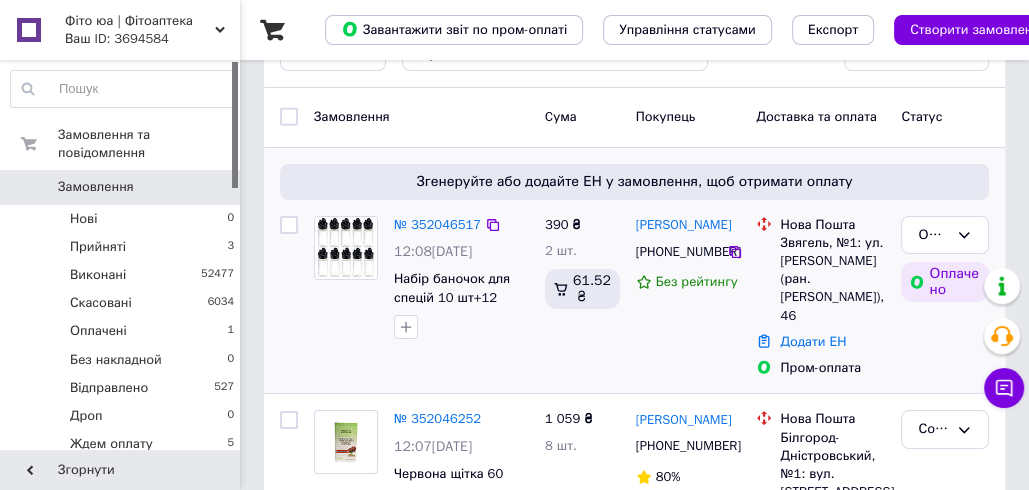 scroll, scrollTop: 64, scrollLeft: 0, axis: vertical 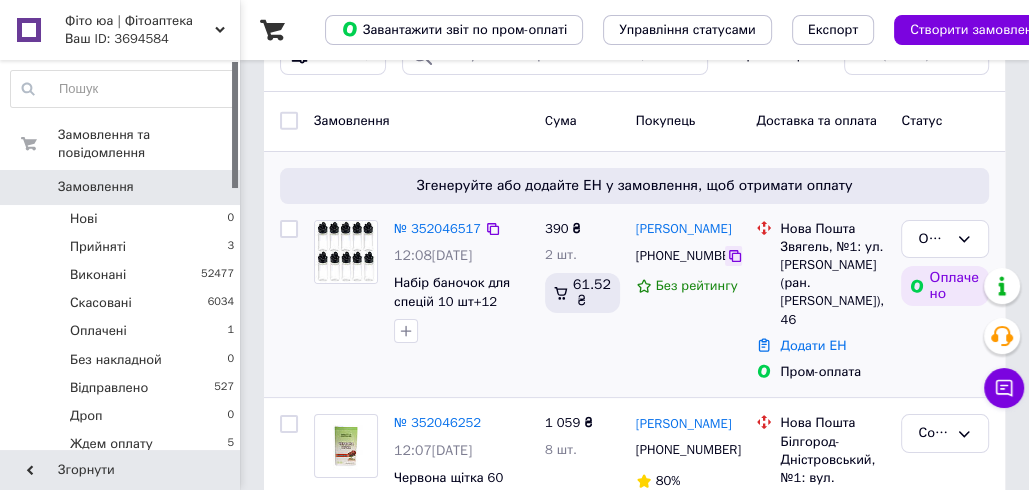 click 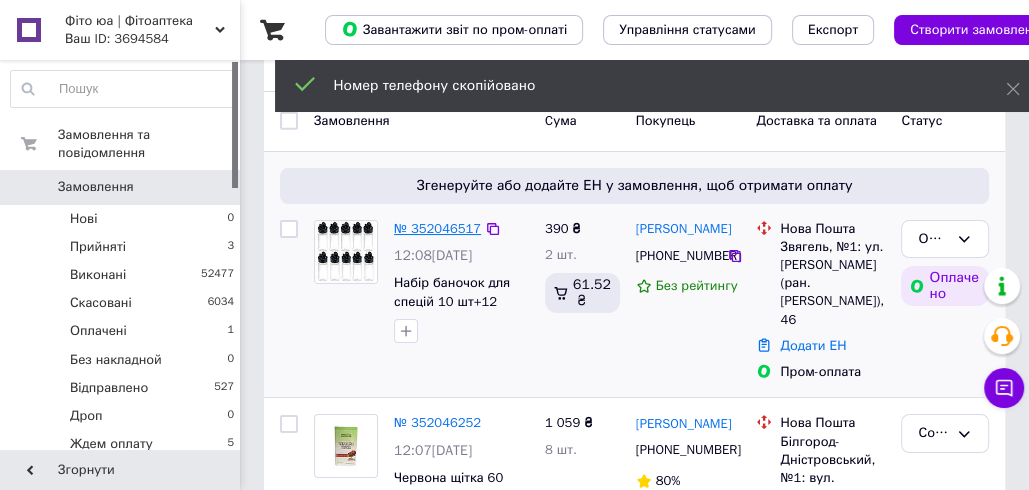 click on "№ 352046517" at bounding box center (437, 228) 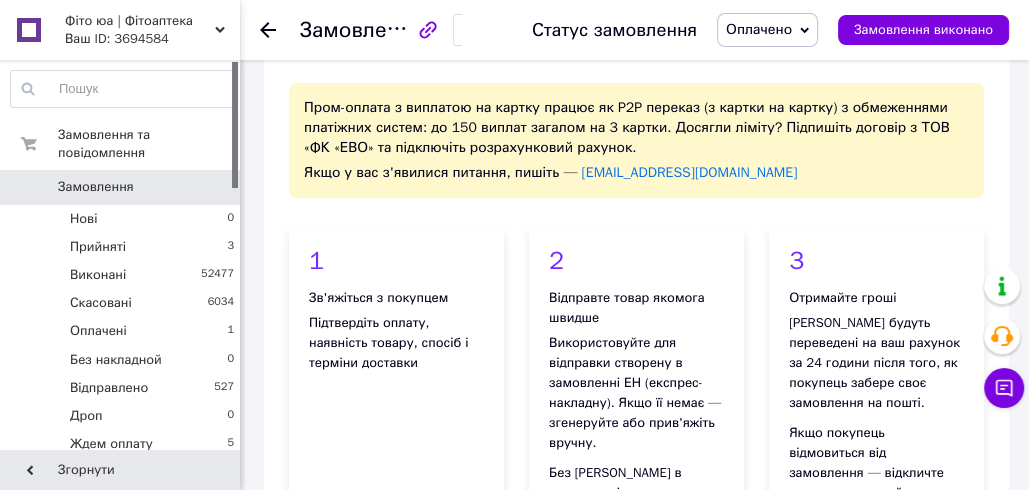 drag, startPoint x: 779, startPoint y: 31, endPoint x: 778, endPoint y: 52, distance: 21.023796 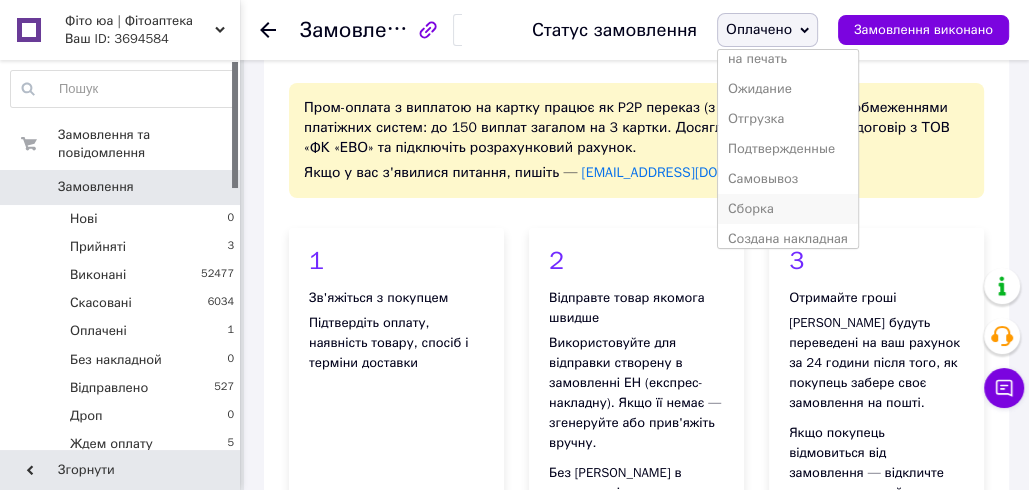 scroll, scrollTop: 232, scrollLeft: 0, axis: vertical 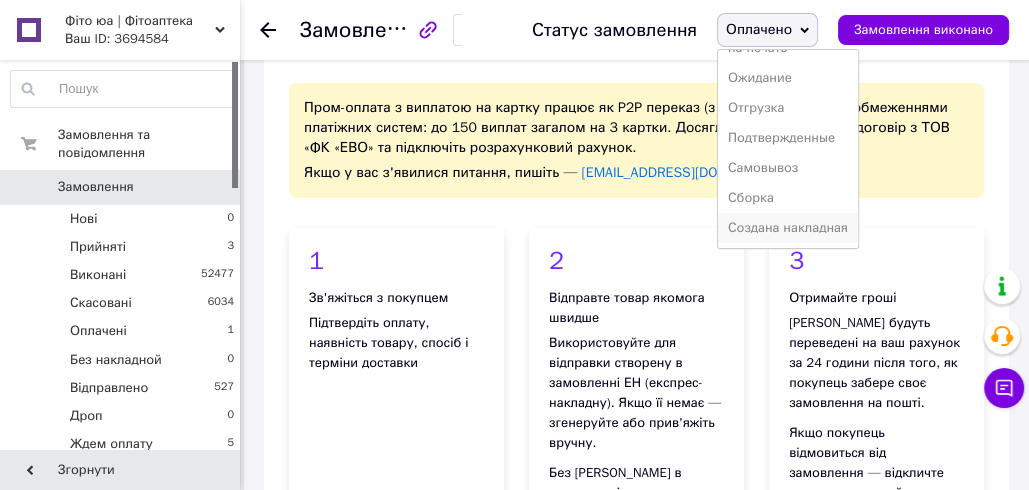 click on "Создана накладная" at bounding box center (788, 228) 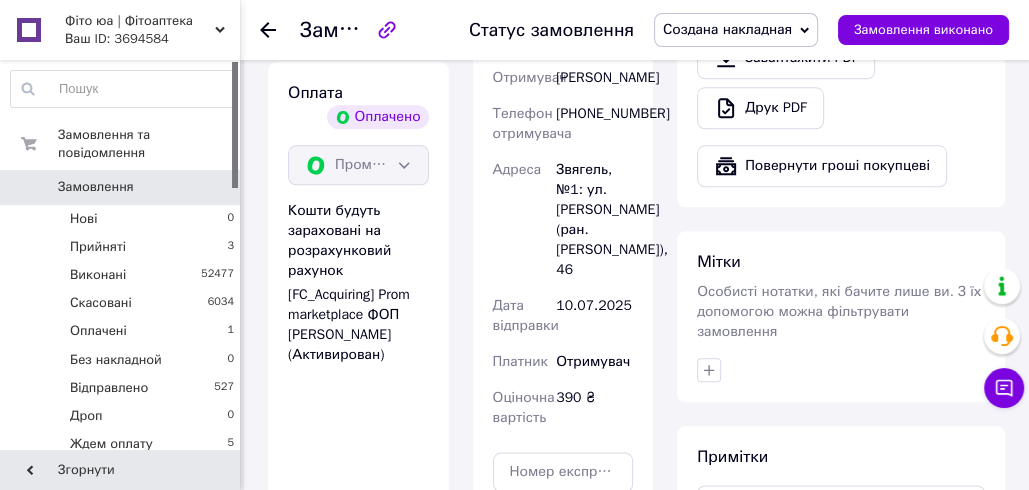 scroll, scrollTop: 1472, scrollLeft: 0, axis: vertical 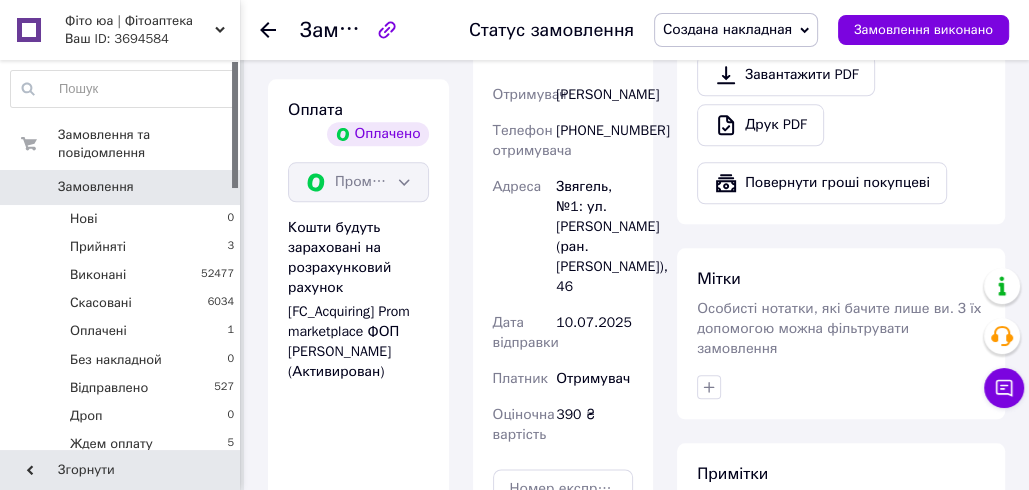 click on "[PERSON_NAME]" at bounding box center [594, 95] 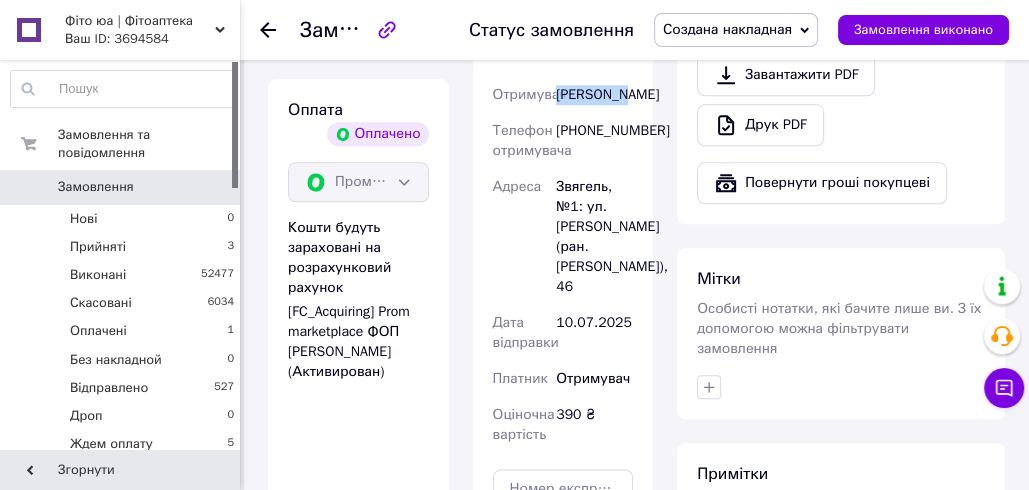 click on "[PERSON_NAME]" at bounding box center [594, 95] 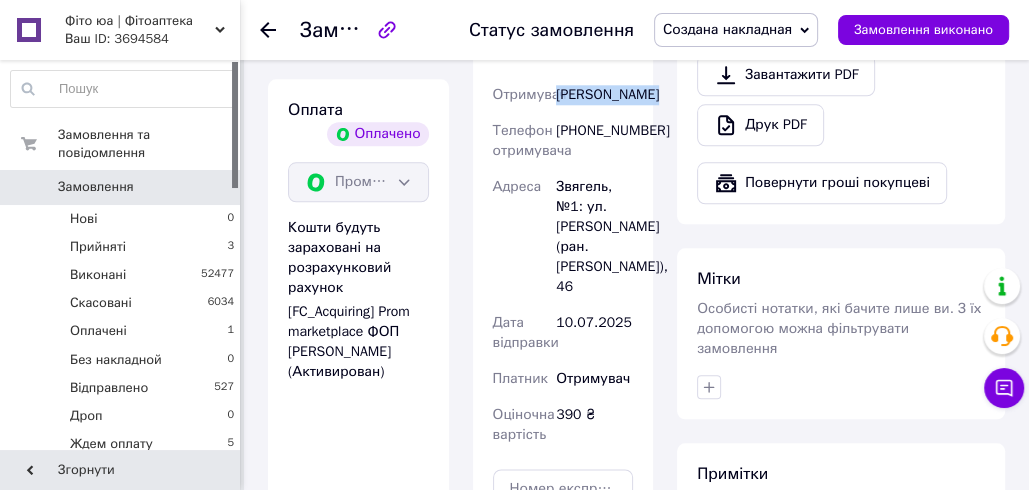 click on "[PERSON_NAME]" at bounding box center (594, 95) 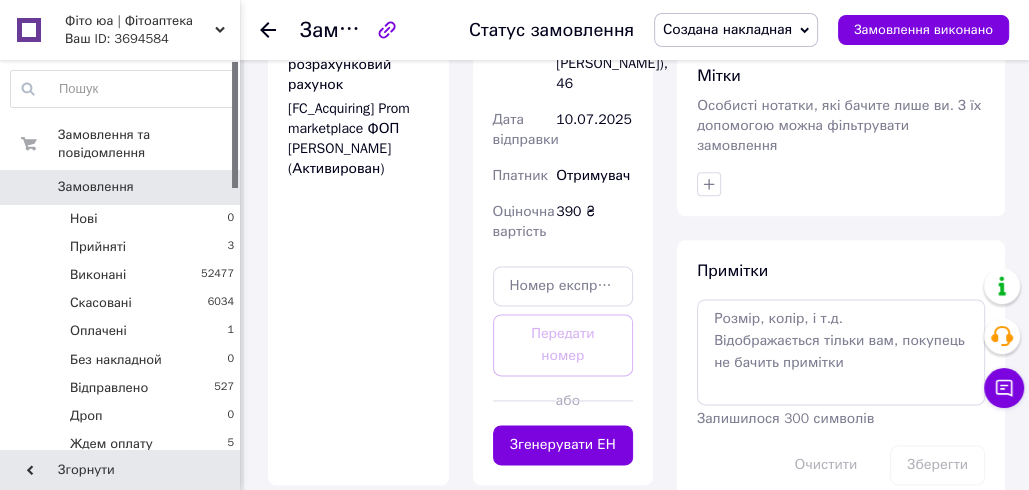scroll, scrollTop: 1684, scrollLeft: 0, axis: vertical 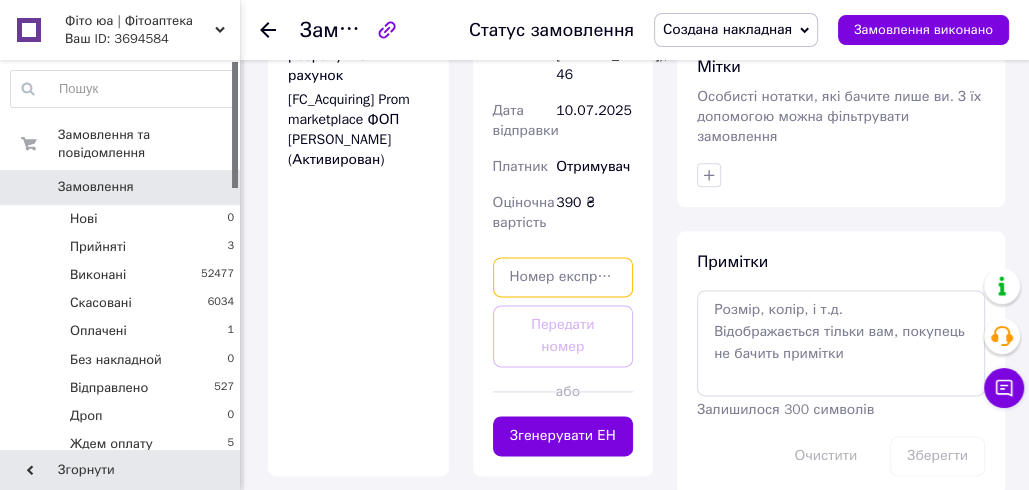 paste on "20451202930513" 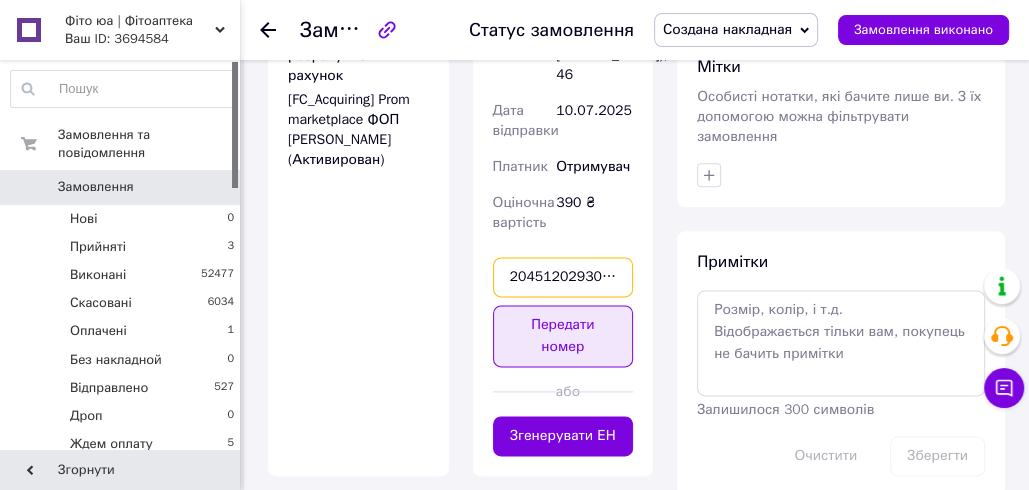 scroll, scrollTop: 0, scrollLeft: 3, axis: horizontal 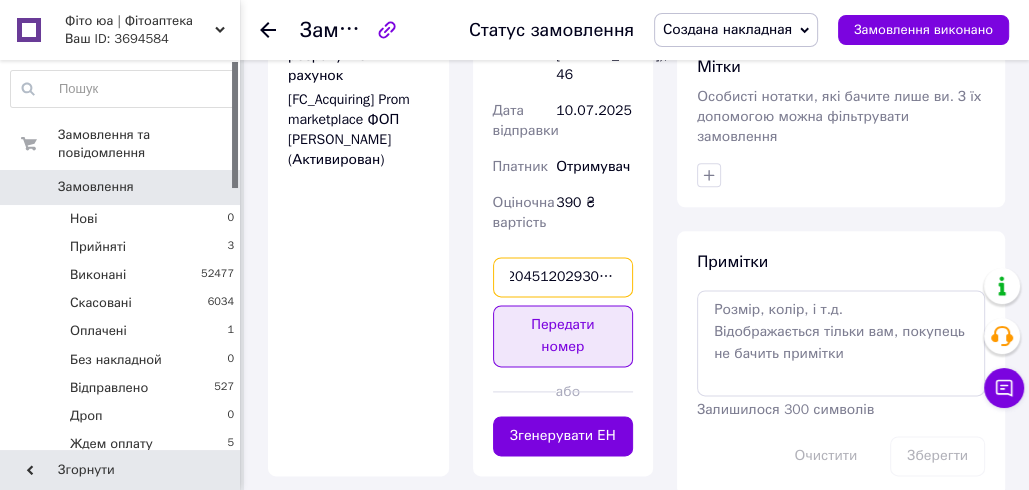 type on "20451202930513" 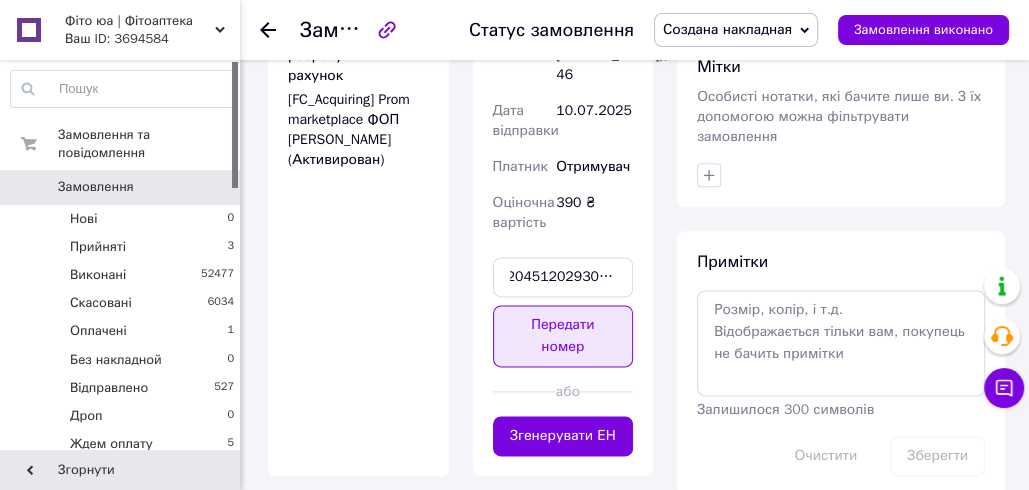 click on "Передати номер" at bounding box center [563, 336] 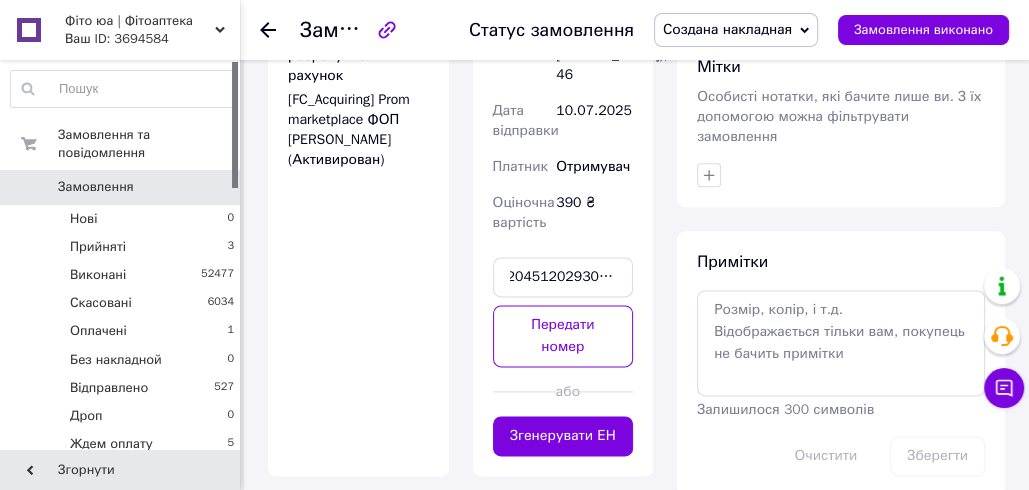 scroll, scrollTop: 0, scrollLeft: 0, axis: both 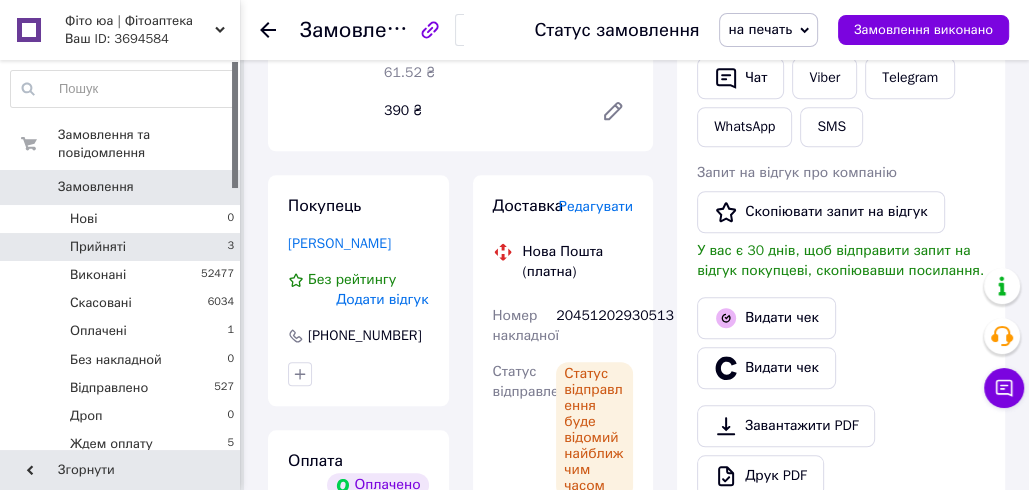 click on "Прийняті 3" at bounding box center (123, 247) 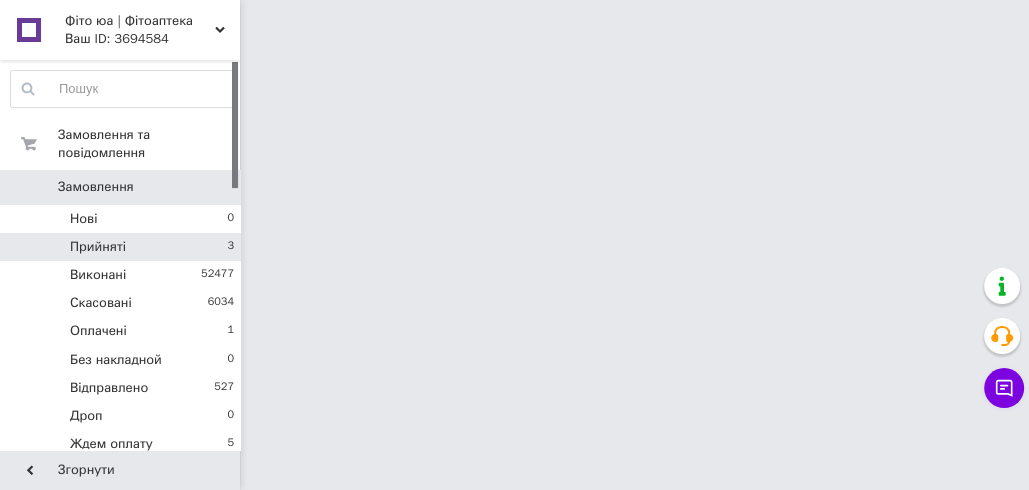 scroll, scrollTop: 0, scrollLeft: 0, axis: both 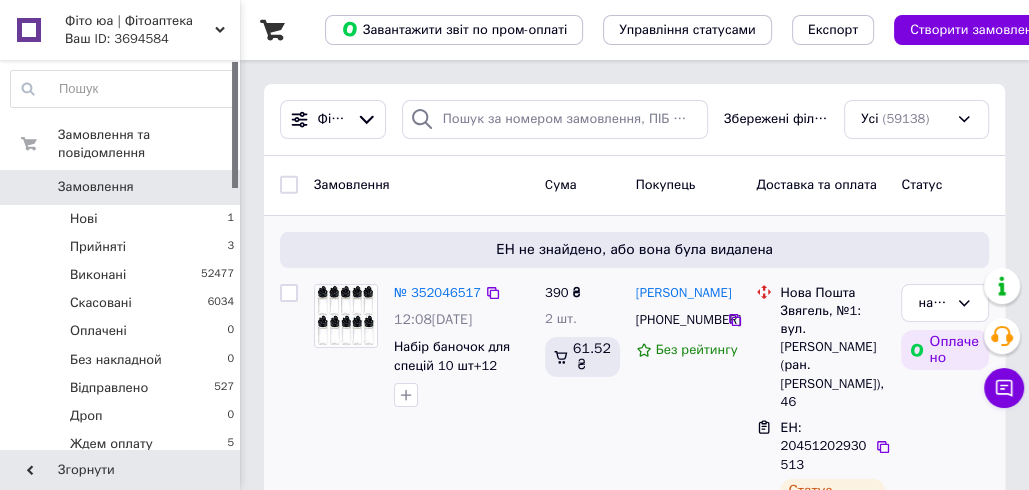click on "[PERSON_NAME] [PHONE_NUMBER] Без рейтингу" at bounding box center (688, 446) 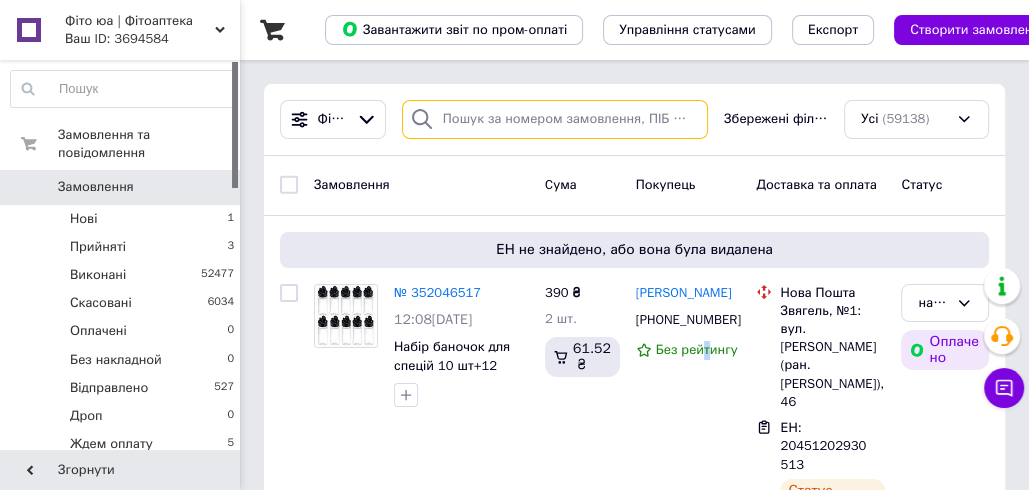click at bounding box center [555, 119] 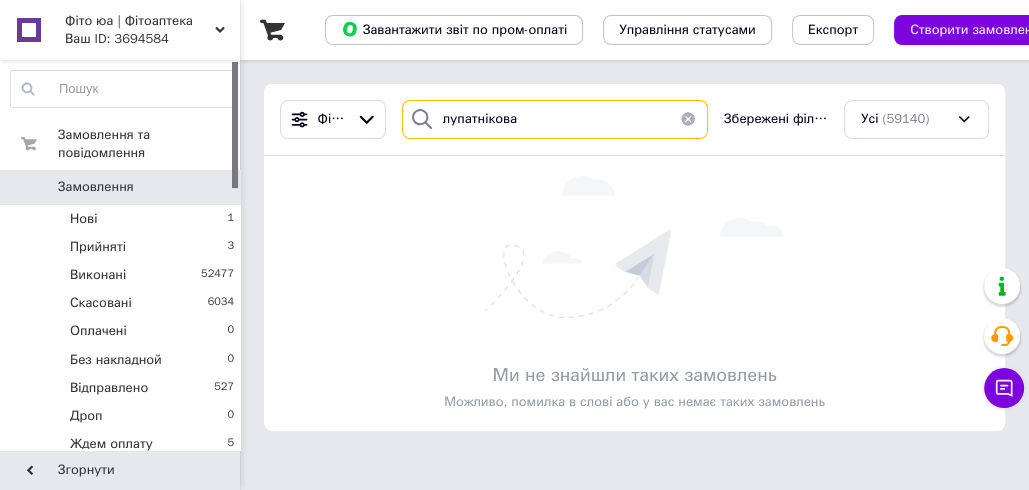 click on "лупатнікова" at bounding box center [555, 119] 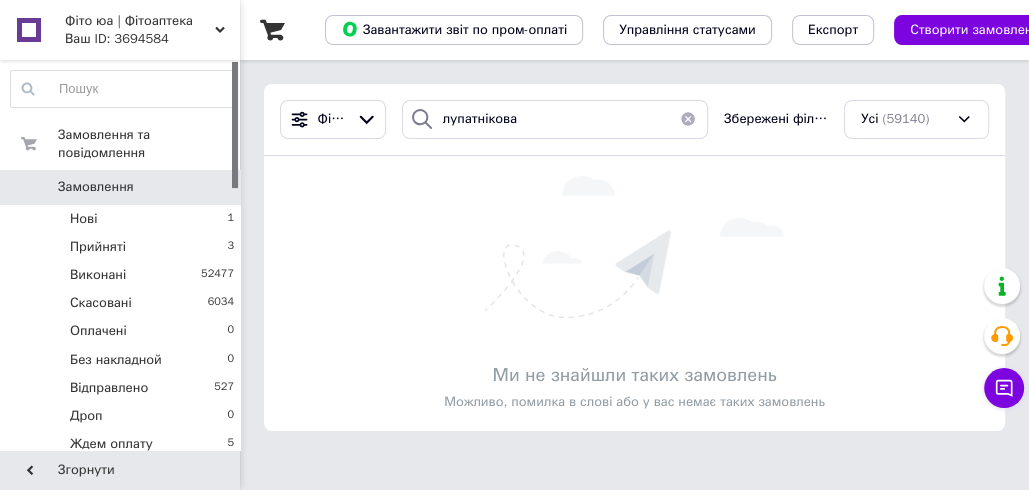 click at bounding box center [634, 247] 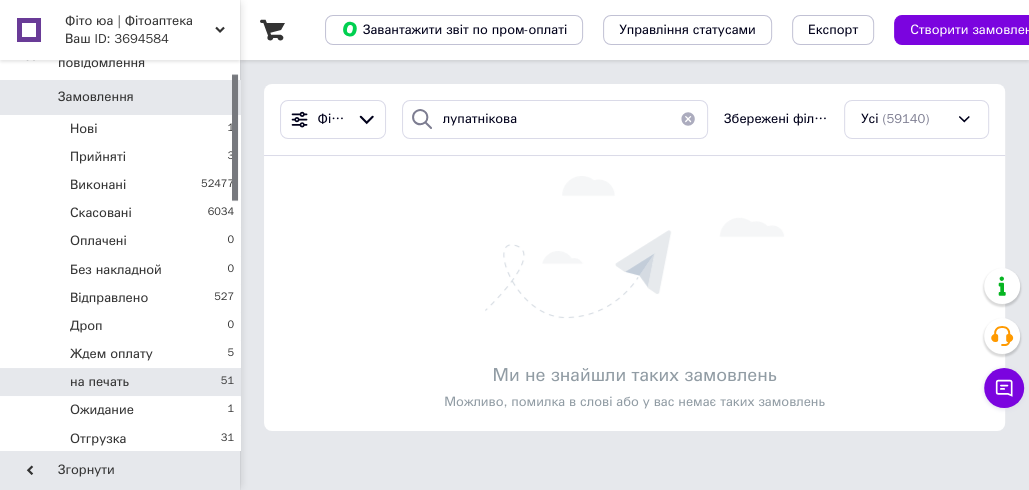 scroll, scrollTop: 96, scrollLeft: 0, axis: vertical 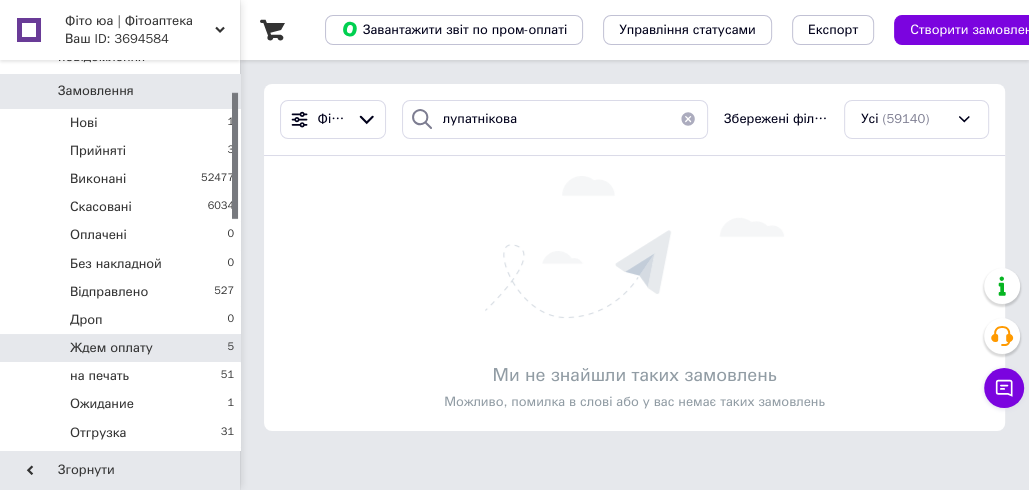 click on "Ждем оплату 5" at bounding box center (123, 348) 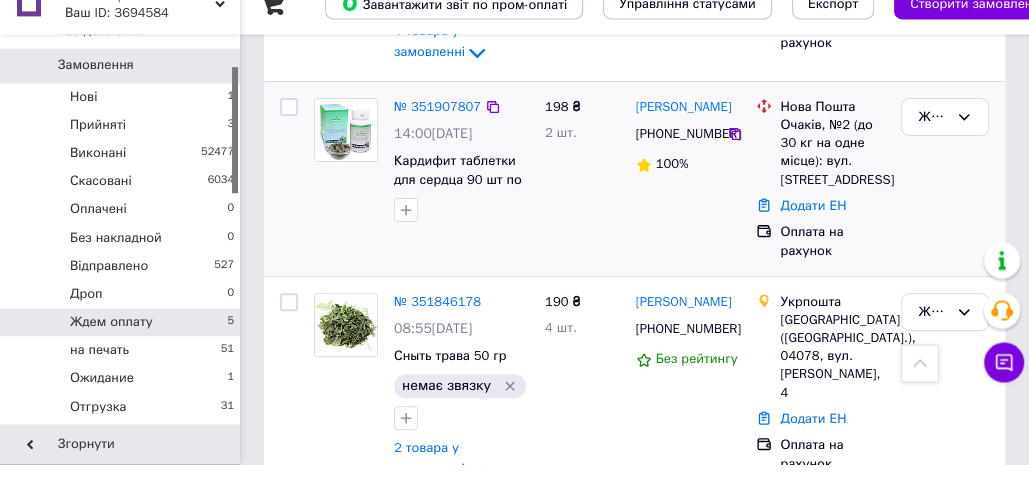 scroll, scrollTop: 401, scrollLeft: 0, axis: vertical 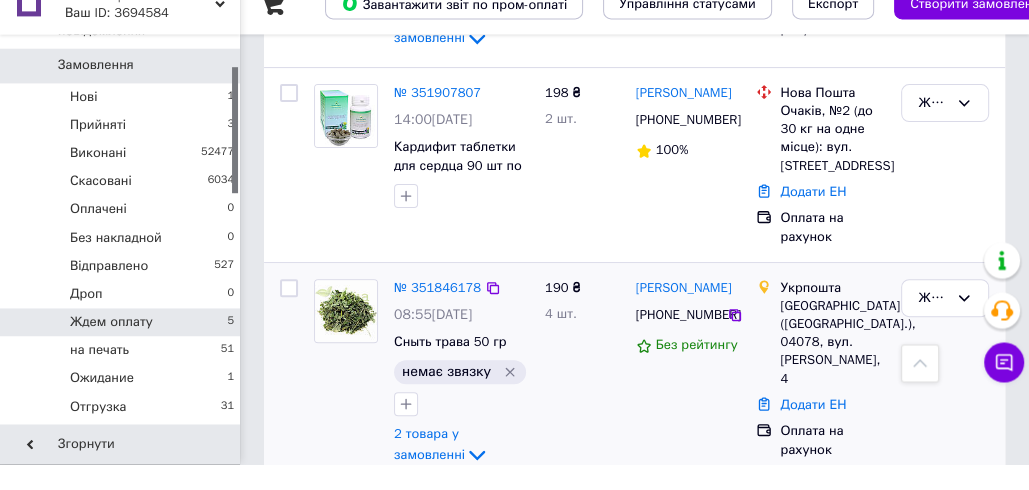 click 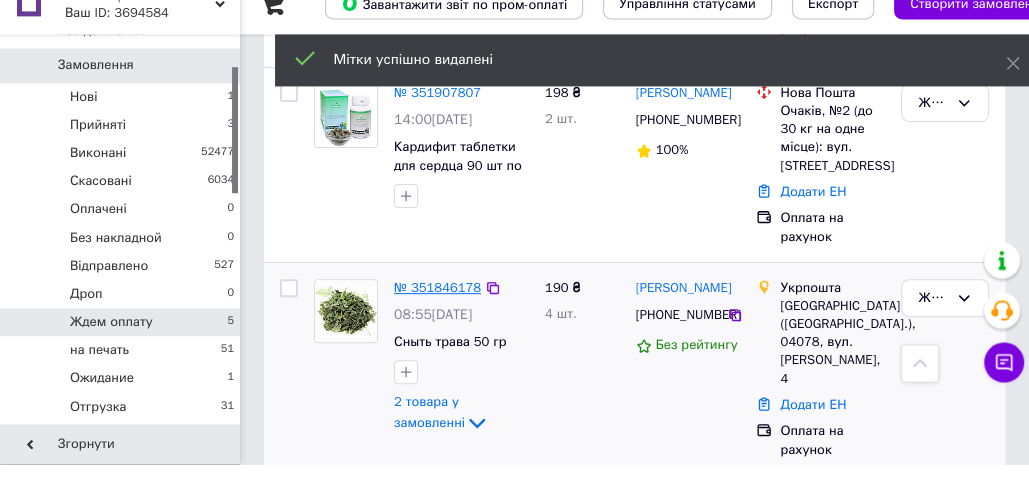 click on "№ 351846178" at bounding box center (437, 313) 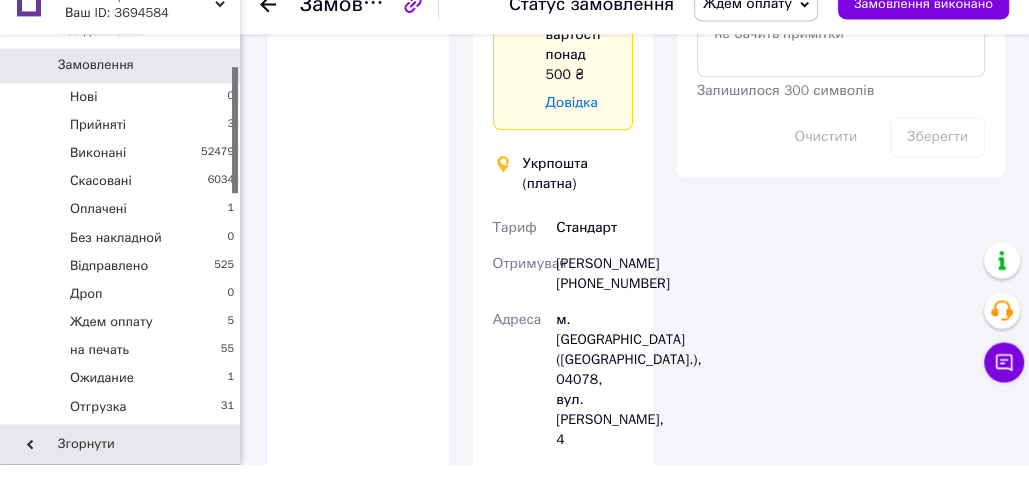 scroll, scrollTop: 1215, scrollLeft: 0, axis: vertical 